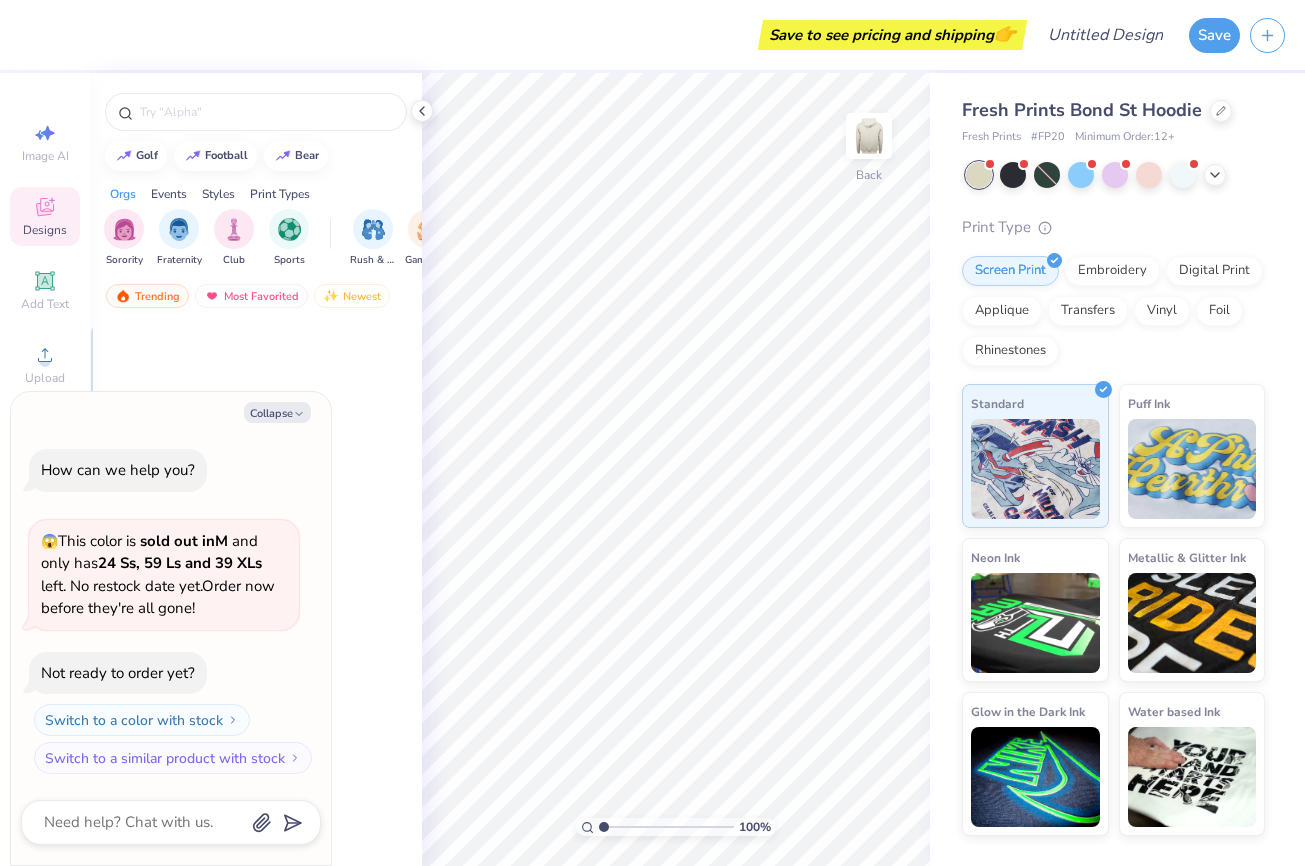 scroll, scrollTop: 0, scrollLeft: 0, axis: both 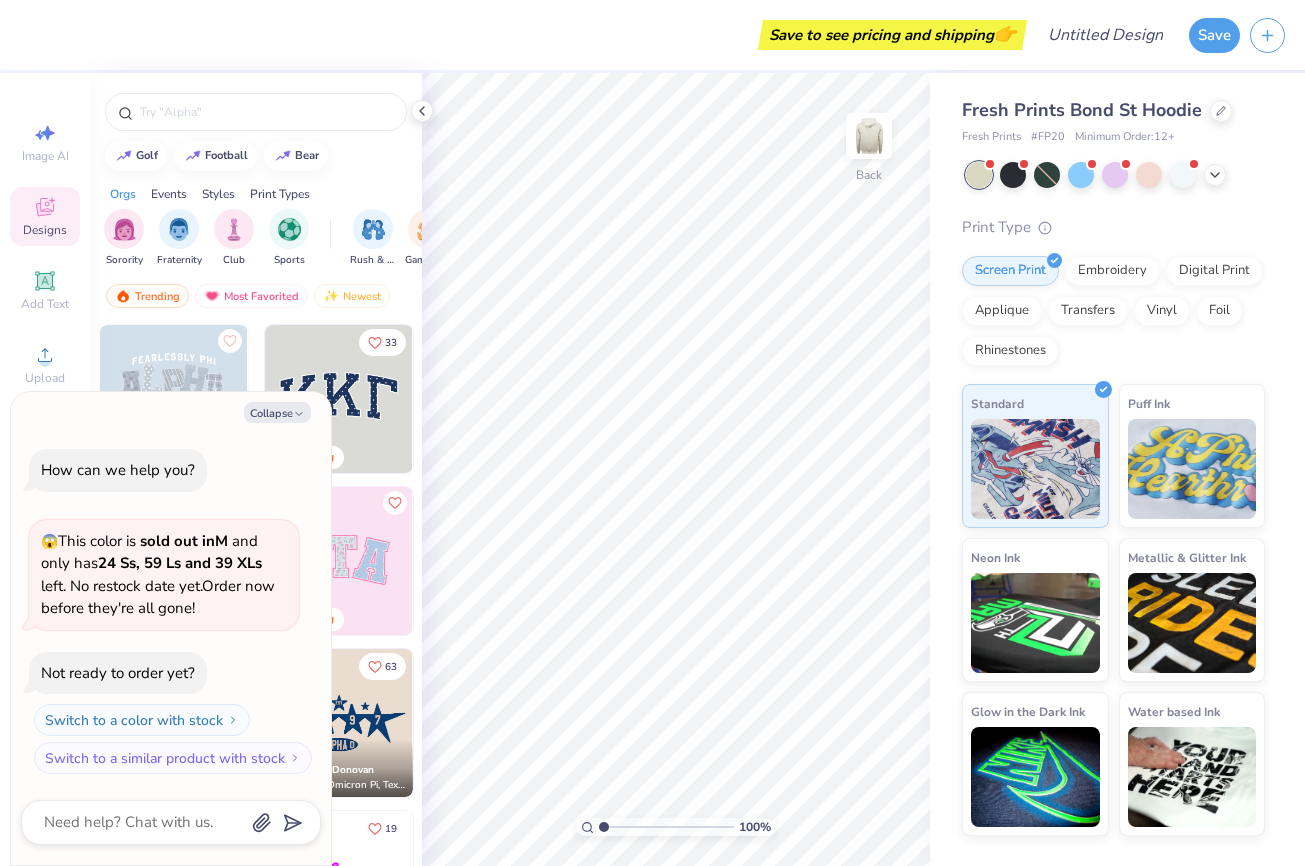 click on "Save to see pricing and shipping  👉" at bounding box center (526, 35) 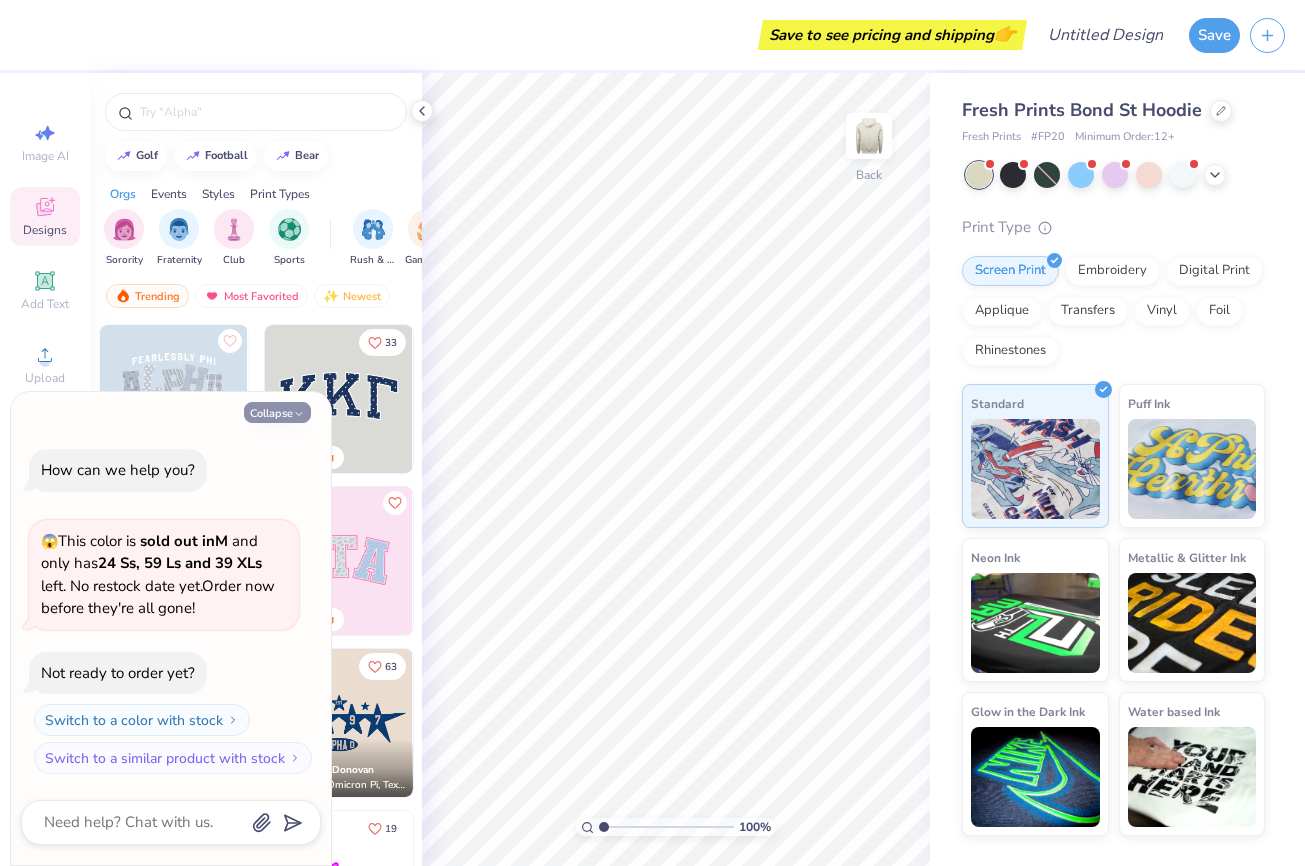 click on "Collapse" at bounding box center (277, 412) 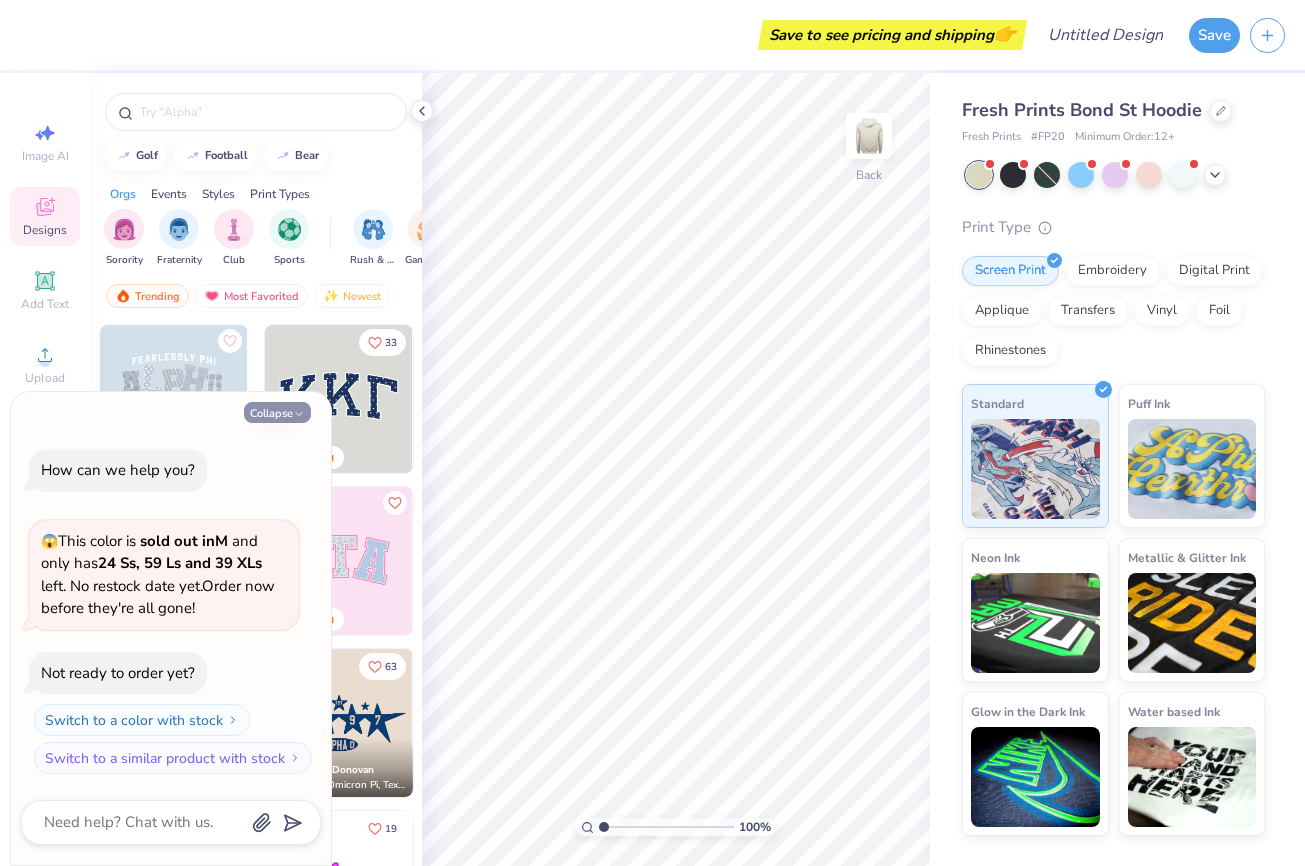type on "x" 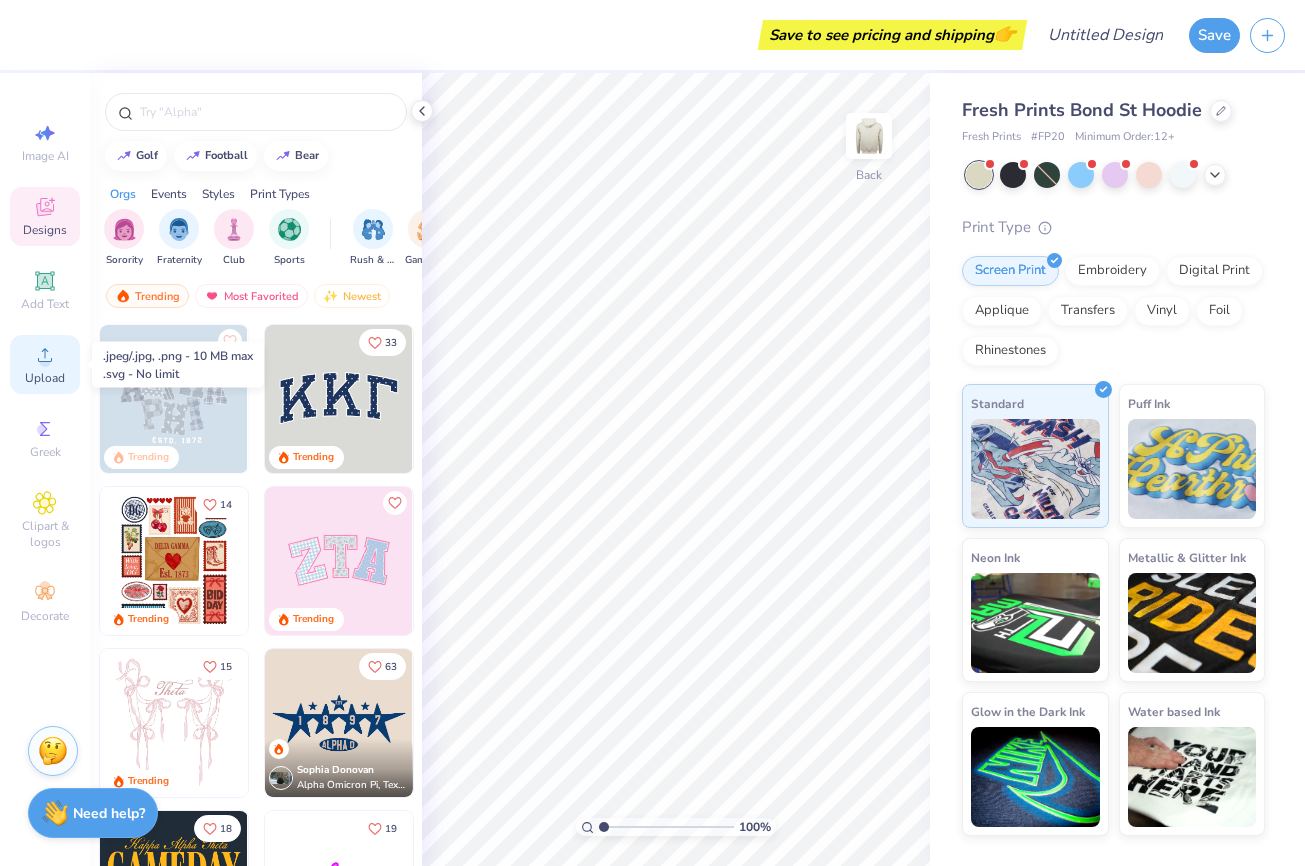 click 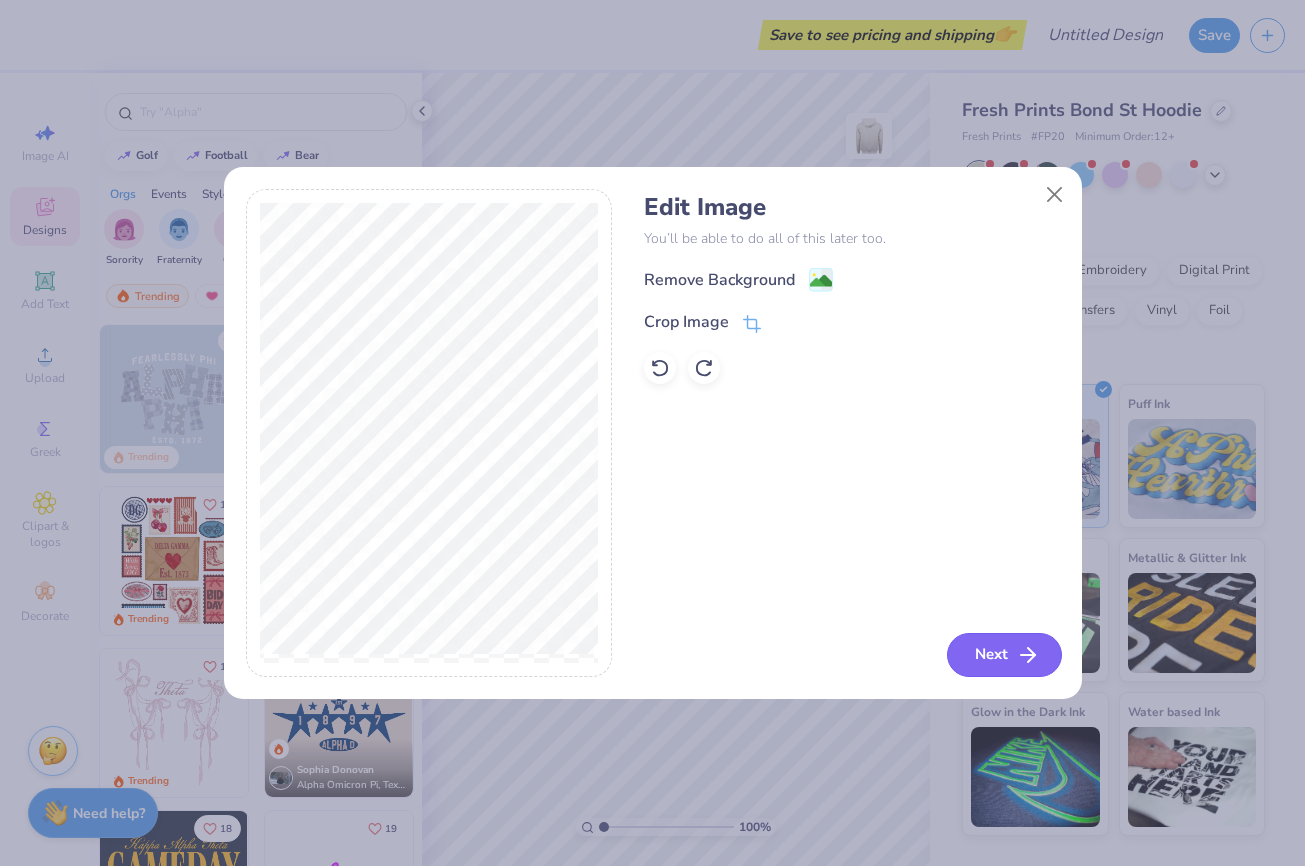 click 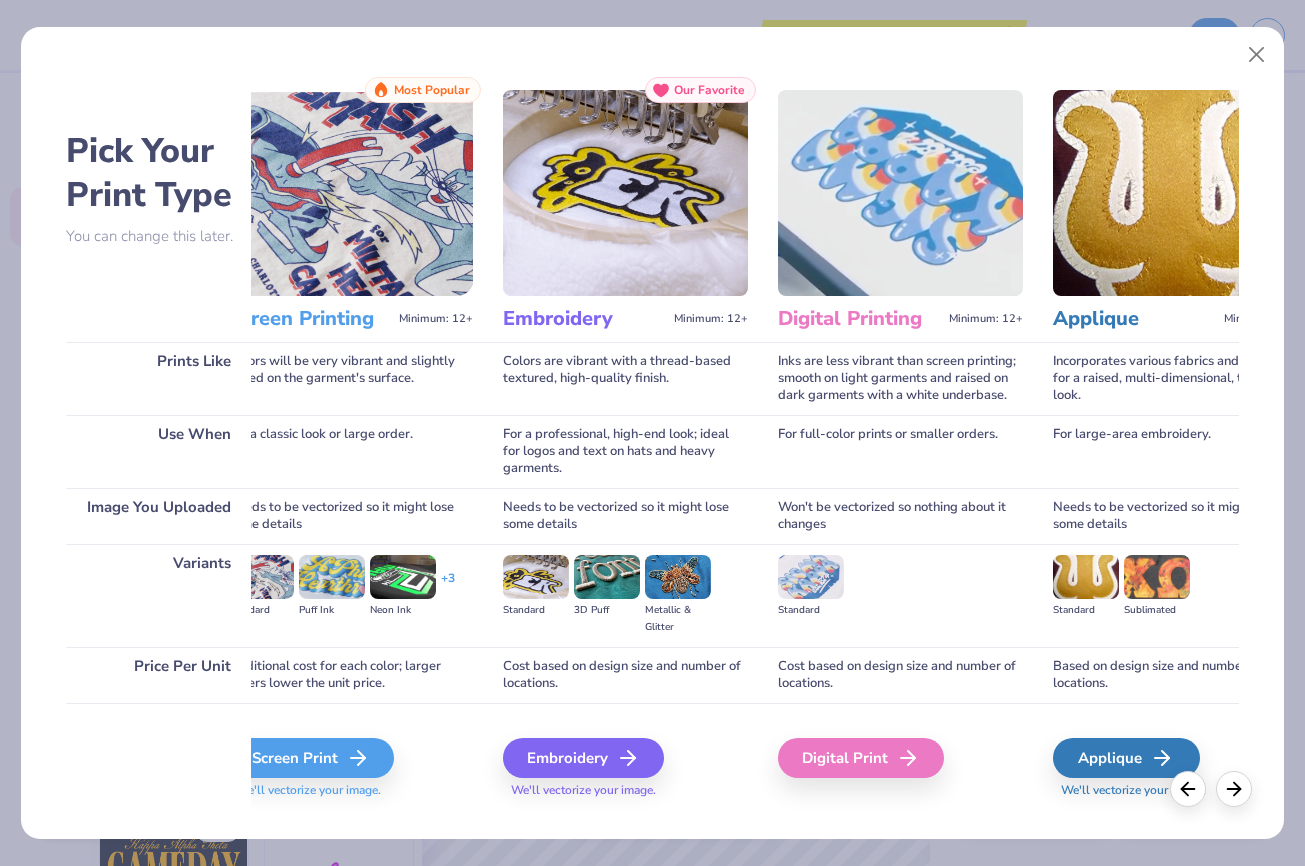 scroll, scrollTop: 0, scrollLeft: 0, axis: both 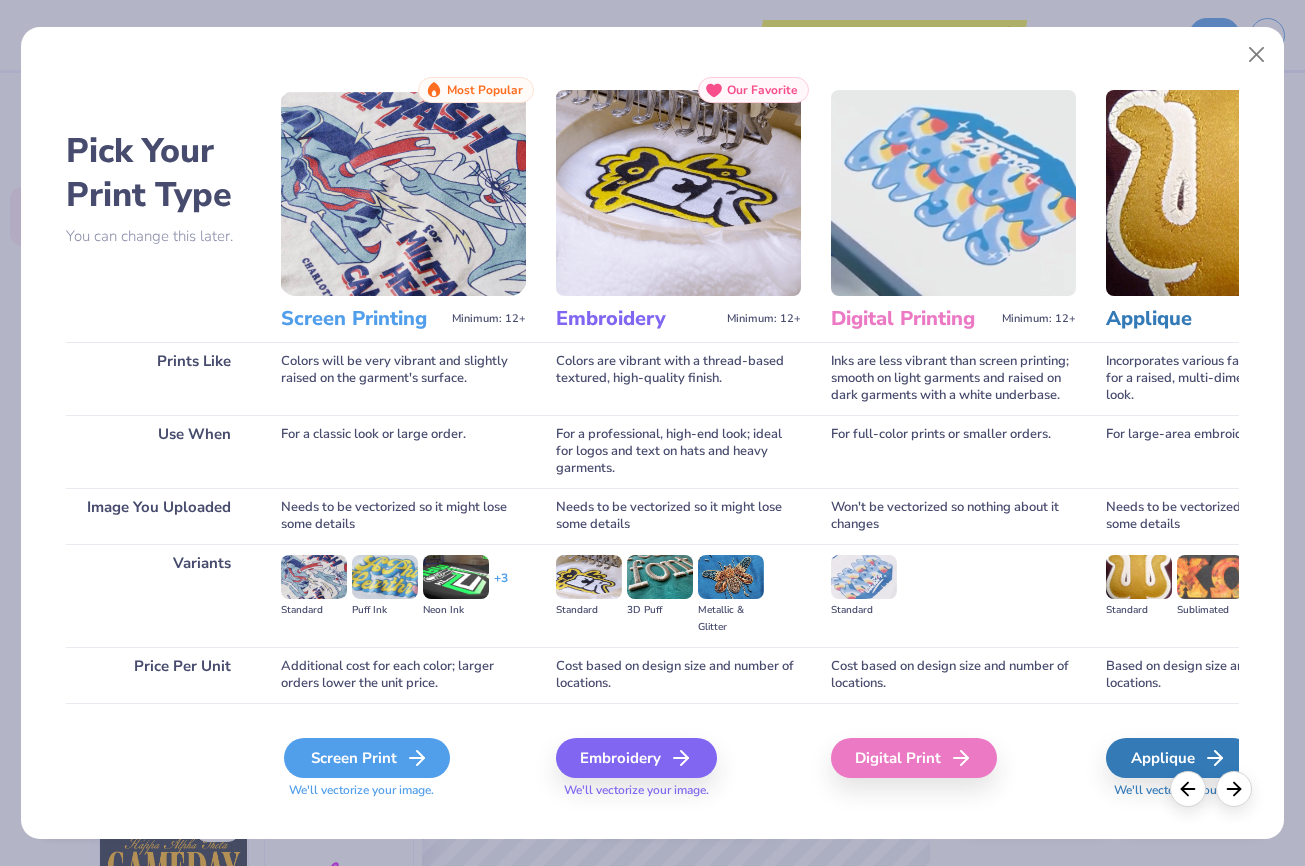 click on "Screen Print" at bounding box center [367, 758] 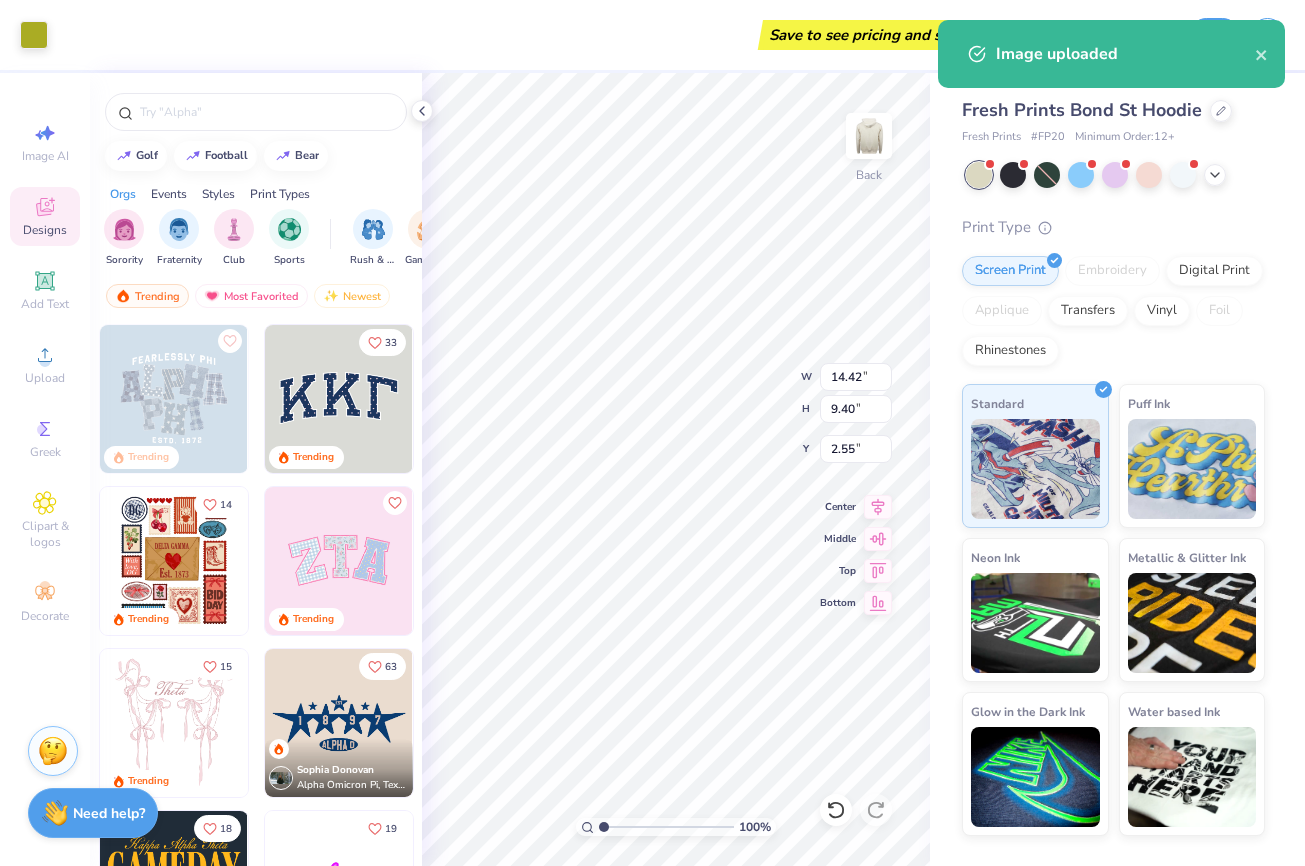 type on "5.85" 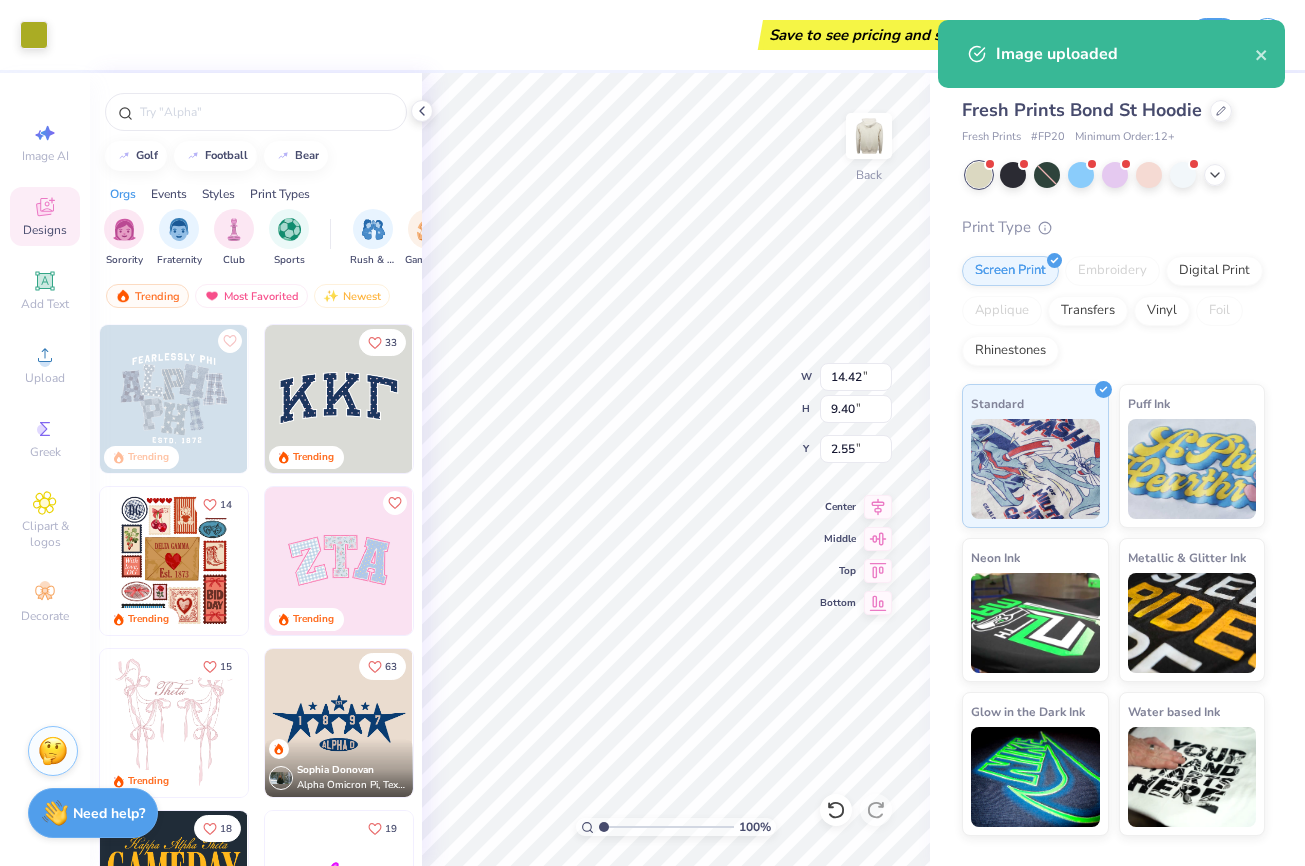 type on "3.81" 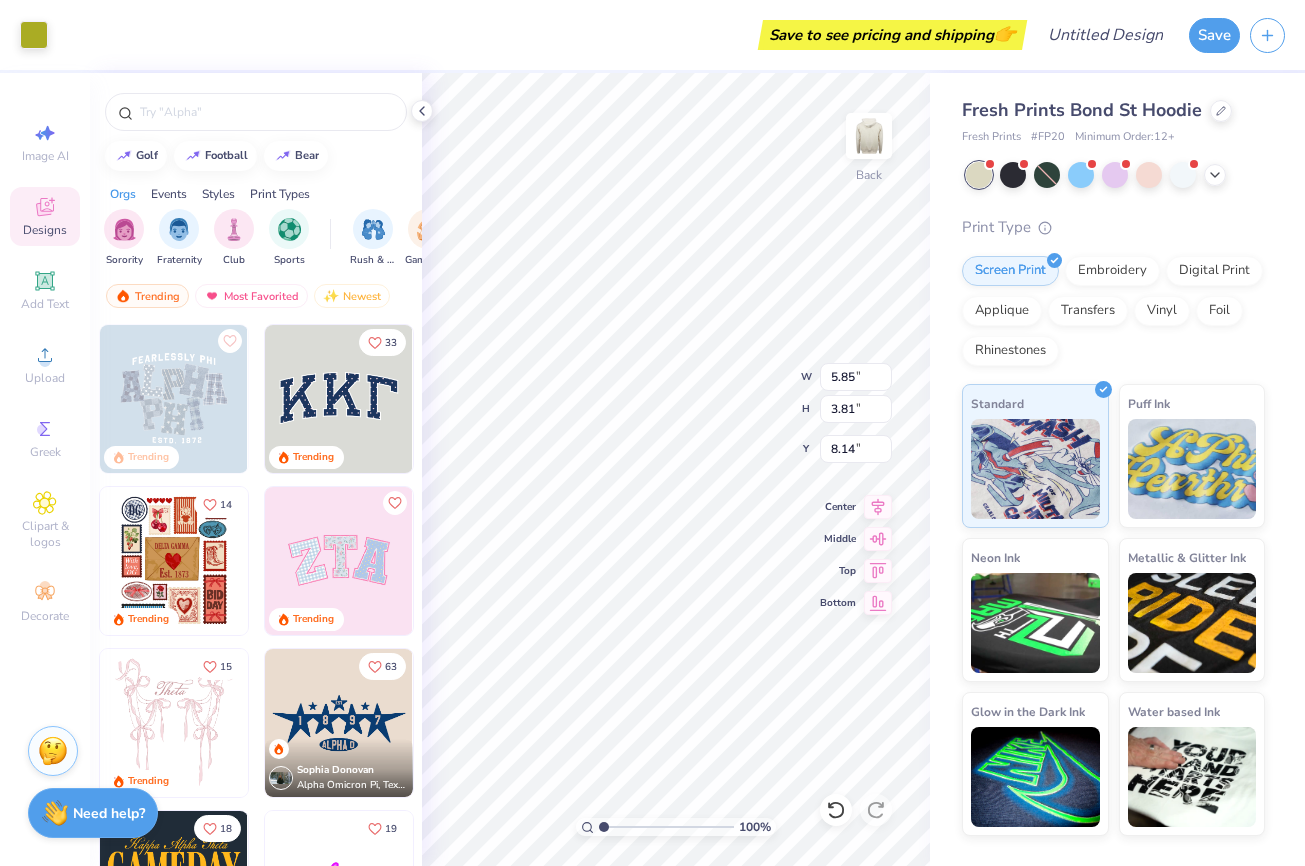 type on "3.44" 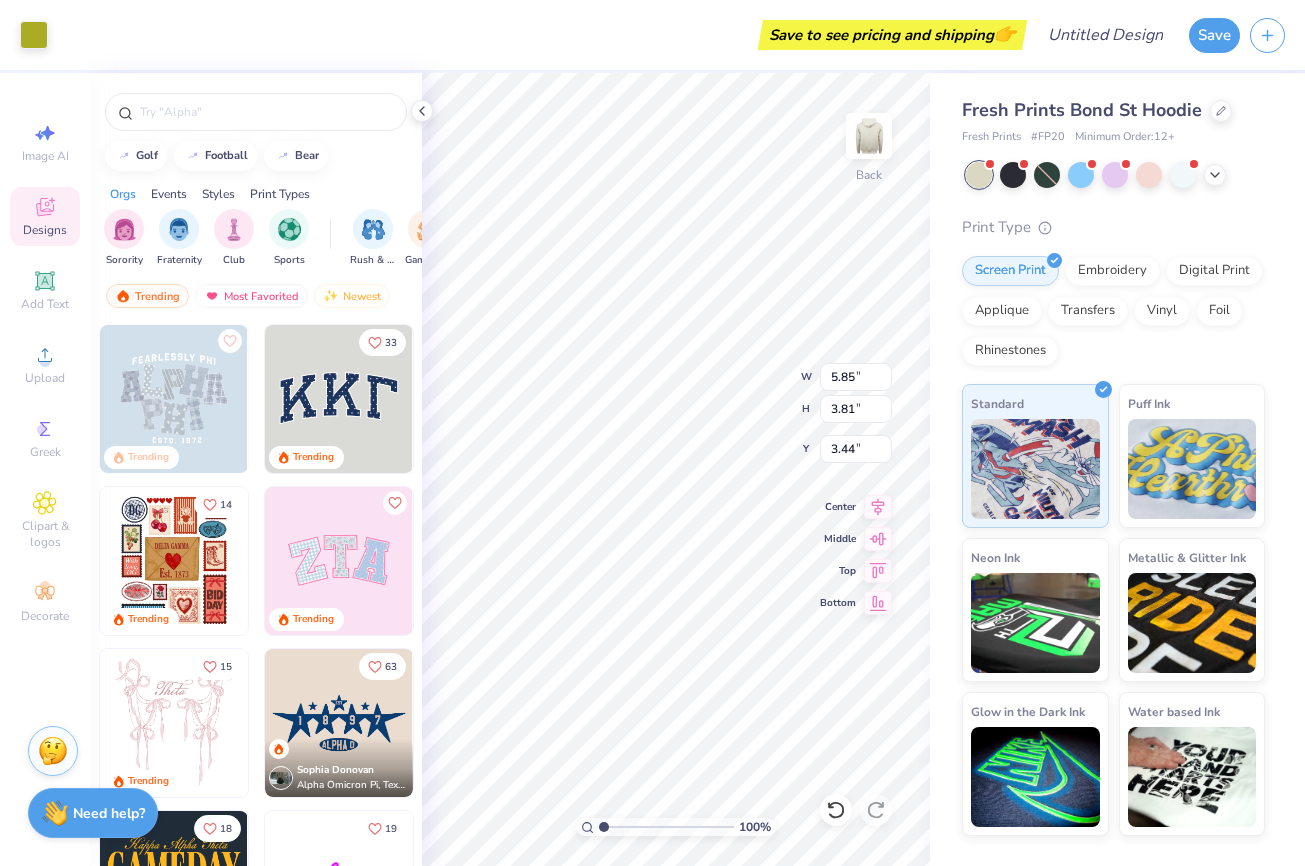 type on "3.72" 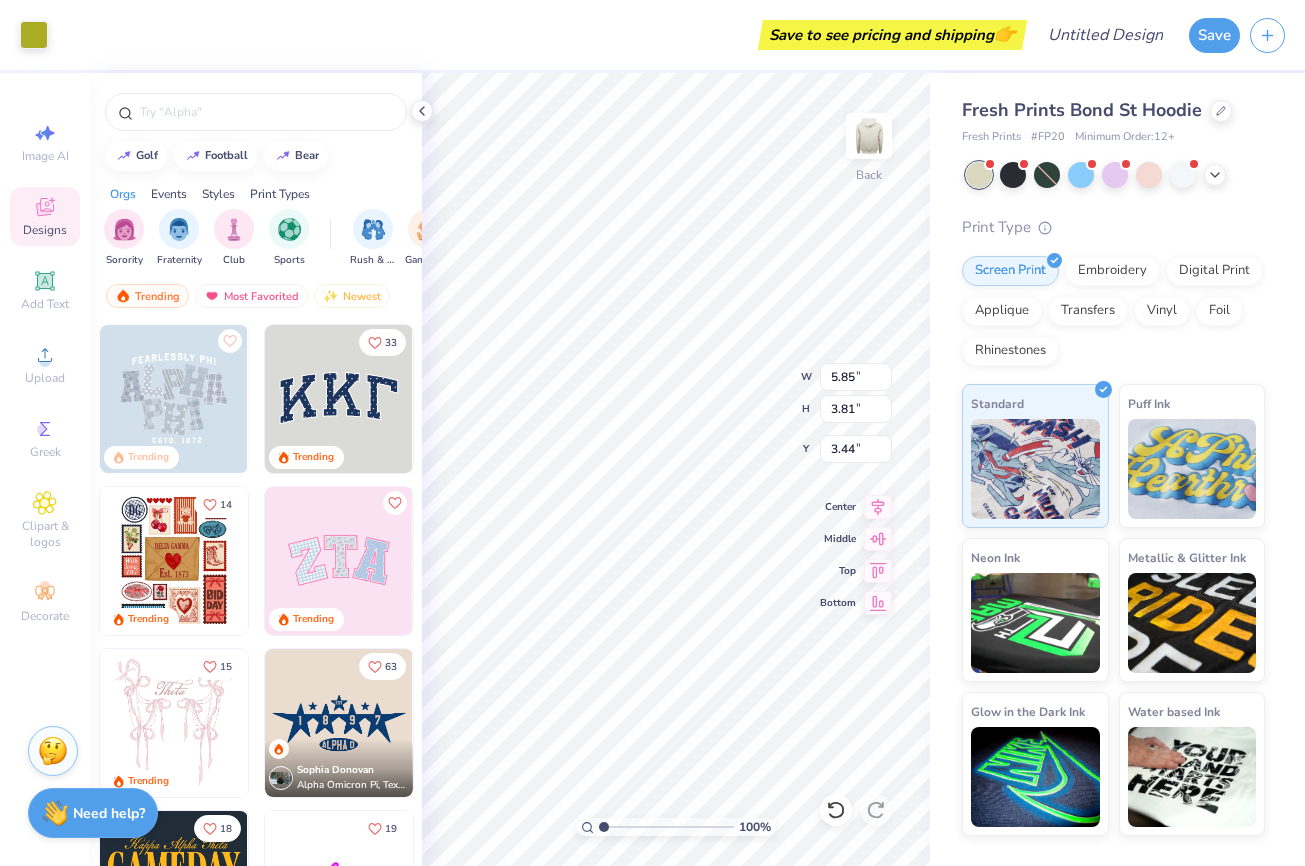 type on "2.43" 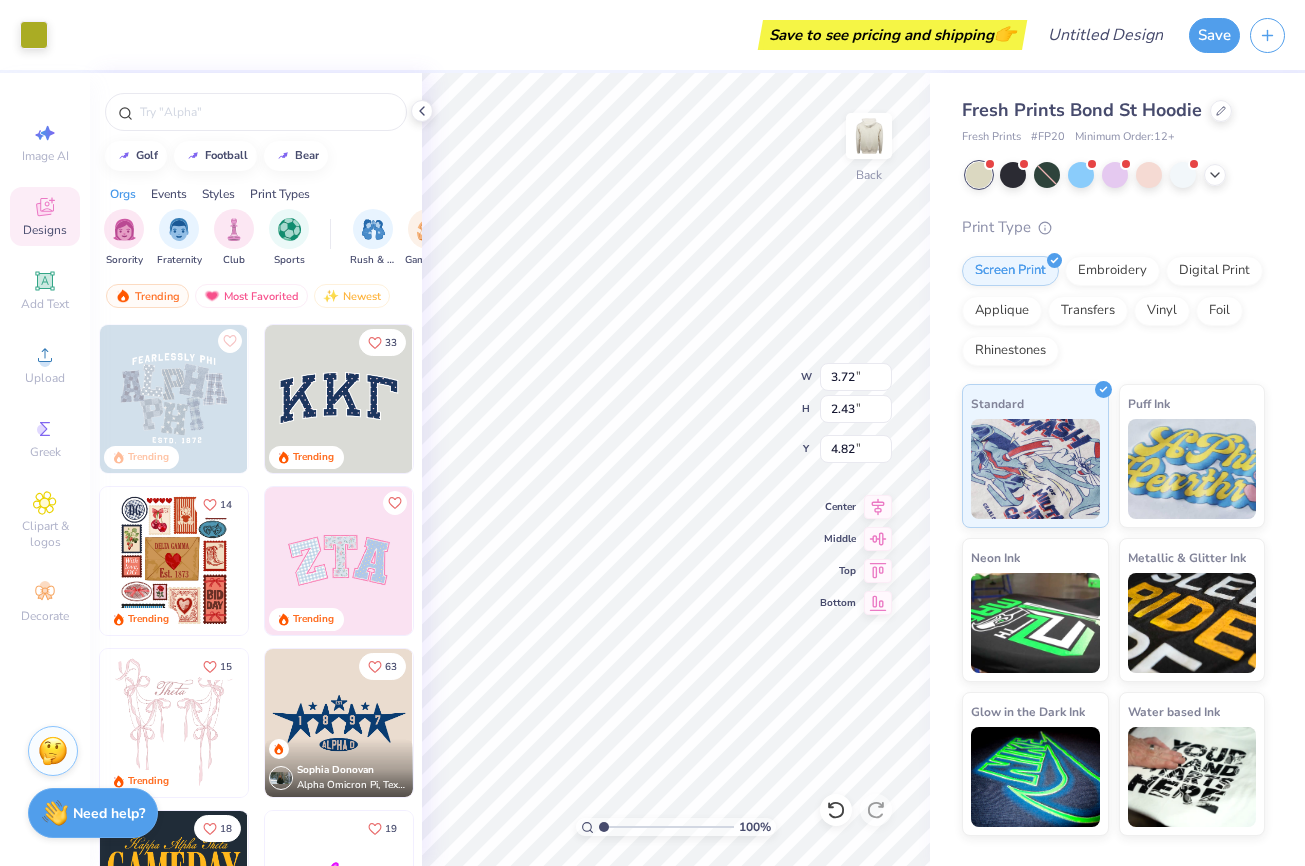 type on "3.79" 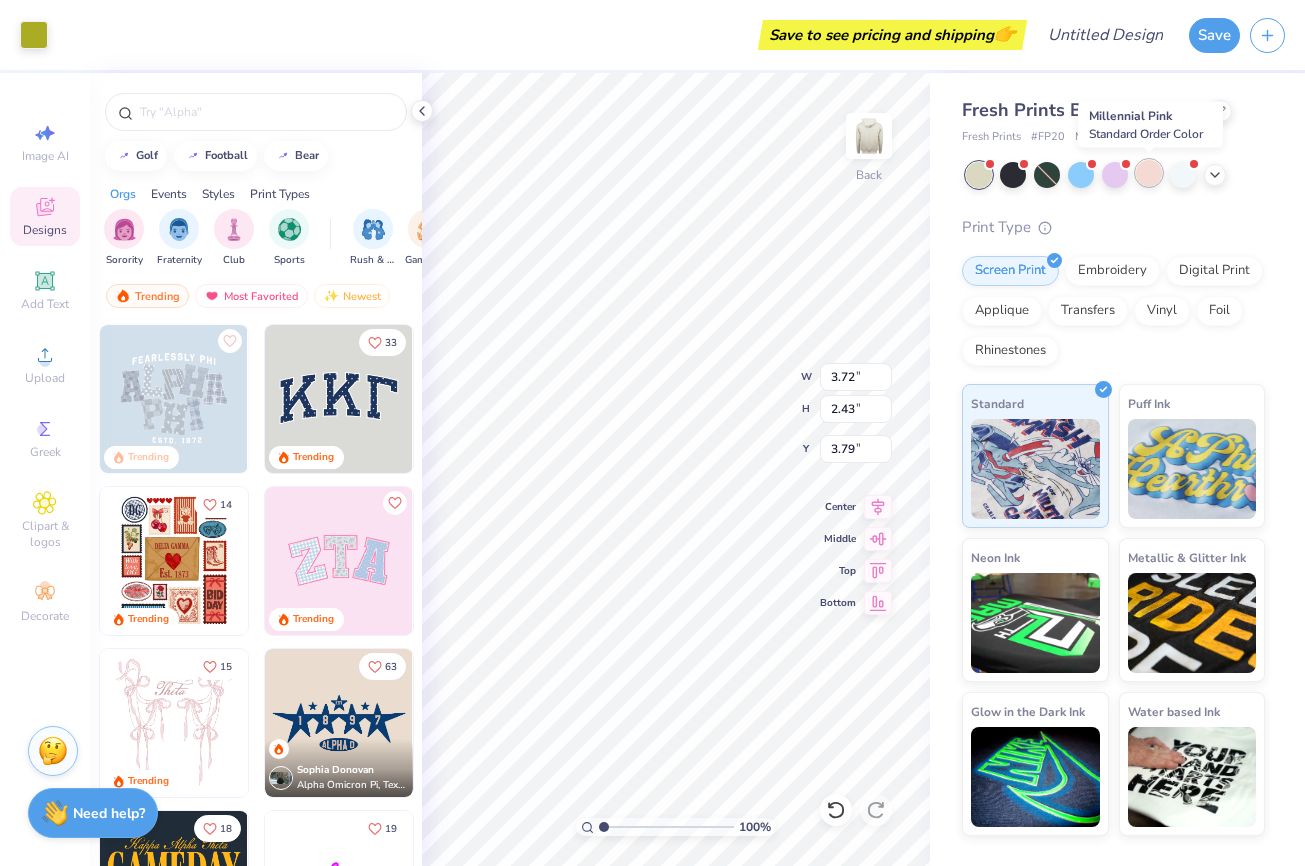 click at bounding box center (1149, 173) 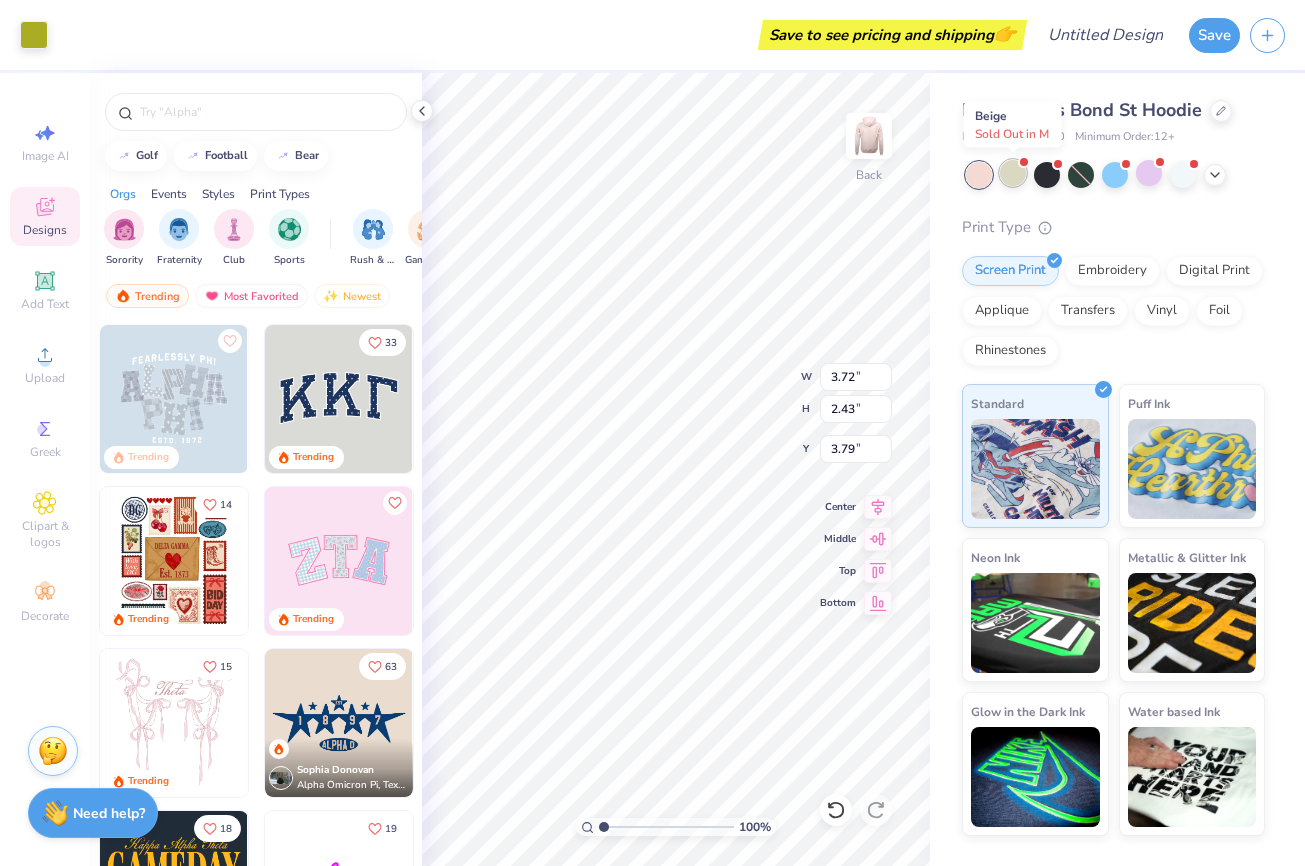 click at bounding box center [1013, 173] 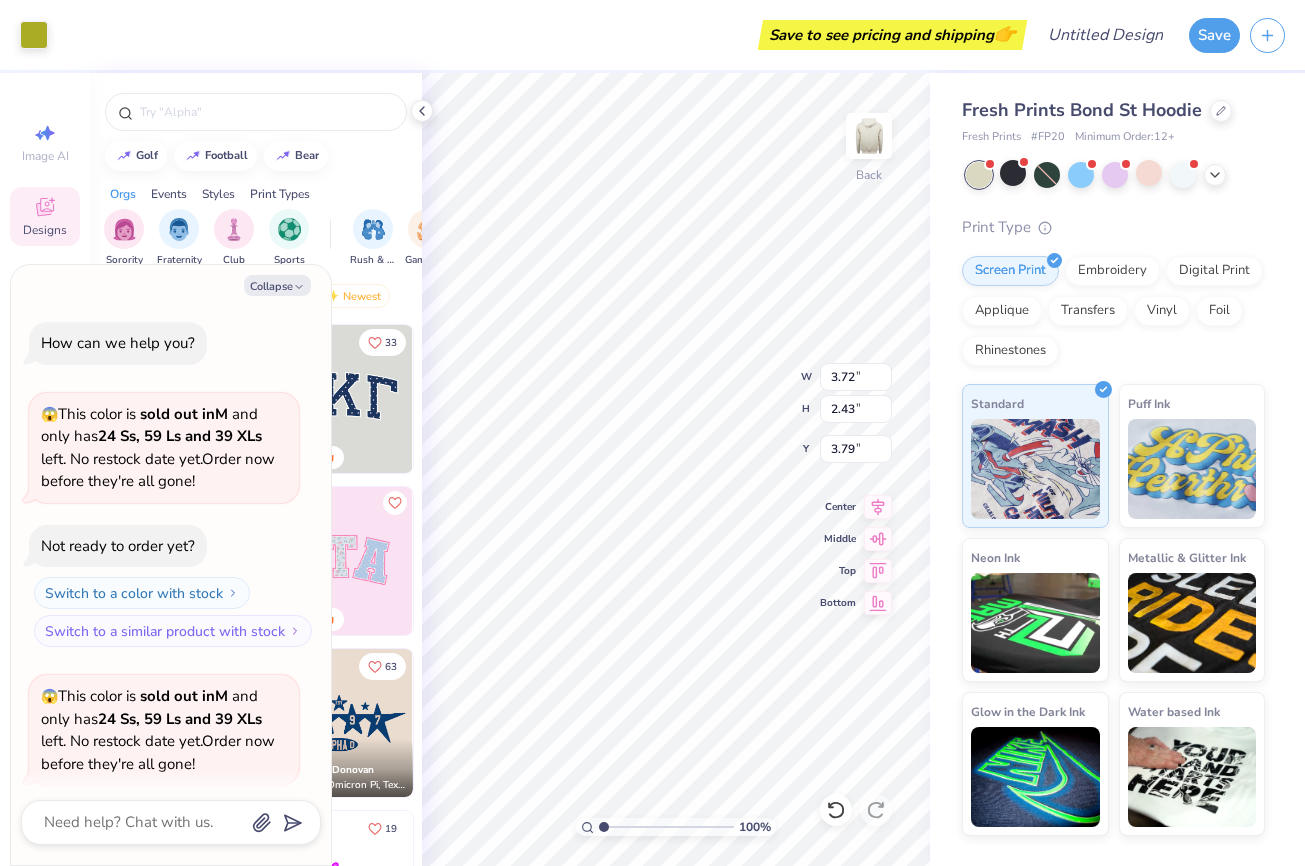 scroll, scrollTop: 155, scrollLeft: 0, axis: vertical 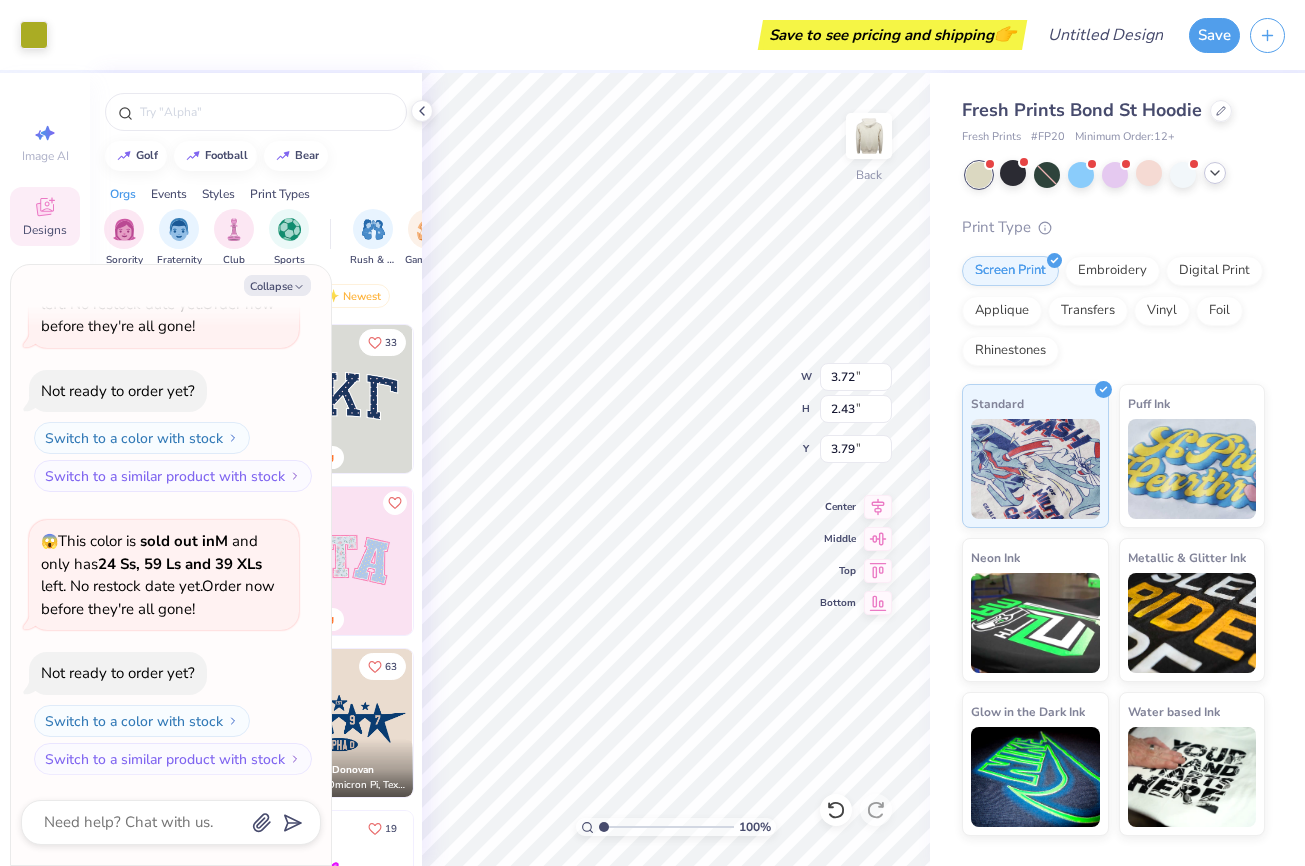 click at bounding box center (1215, 173) 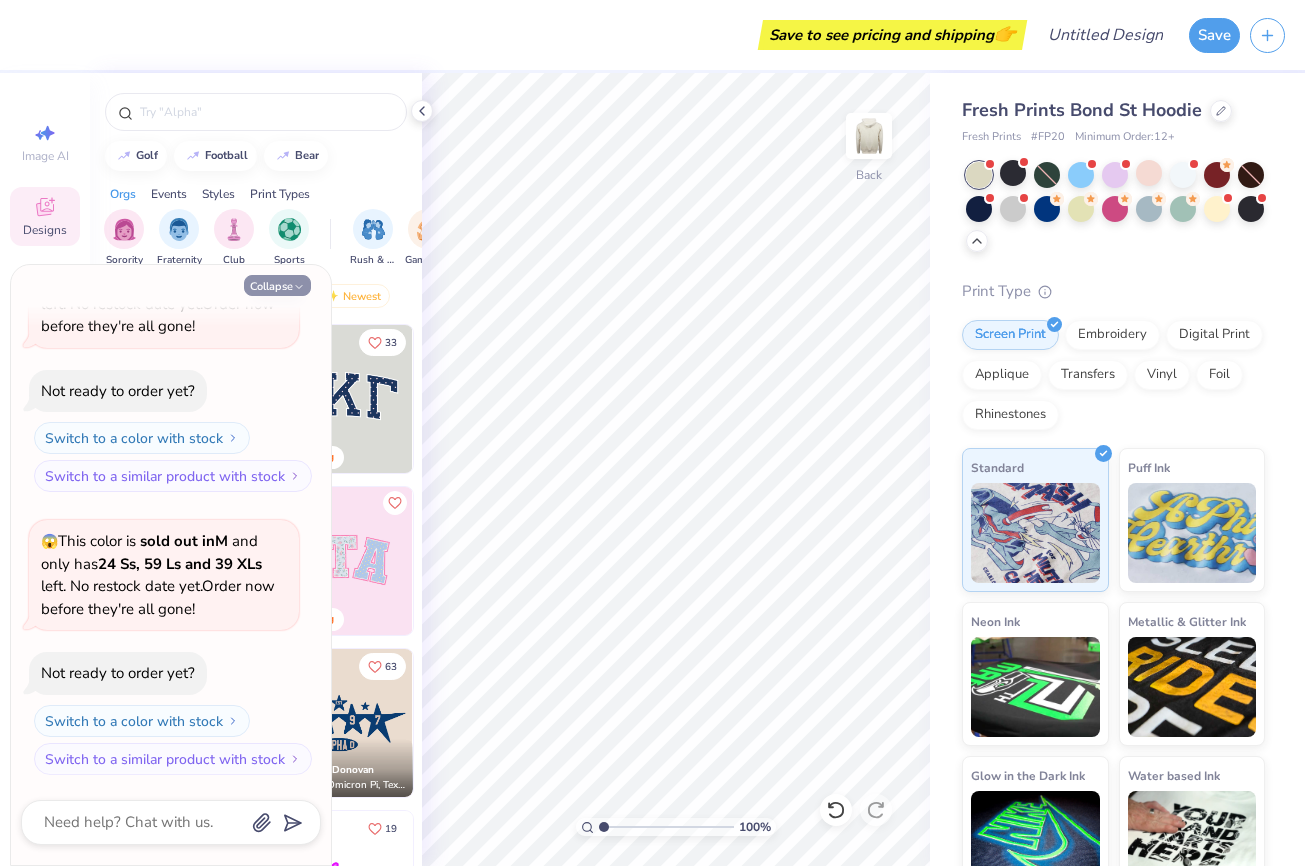 click on "Collapse" at bounding box center [277, 285] 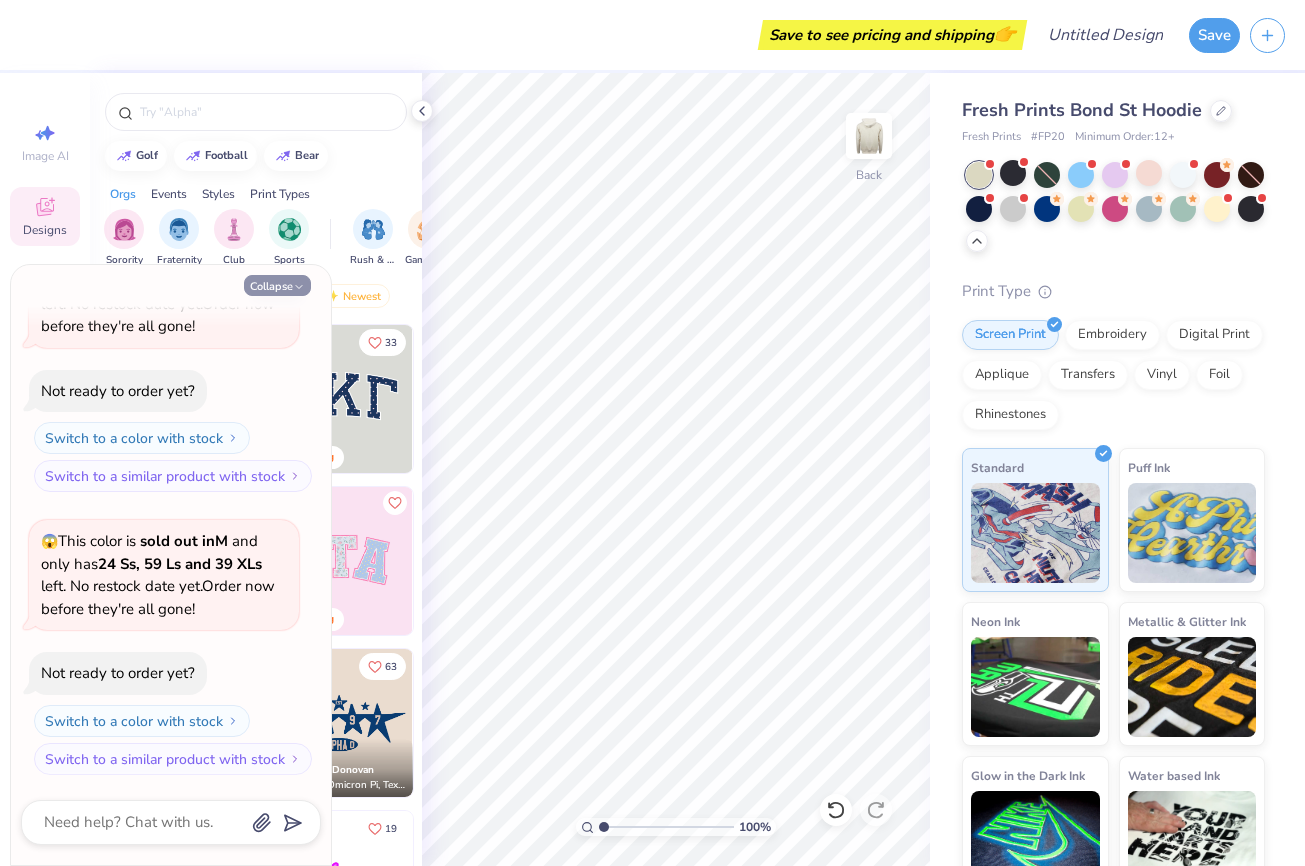 type on "x" 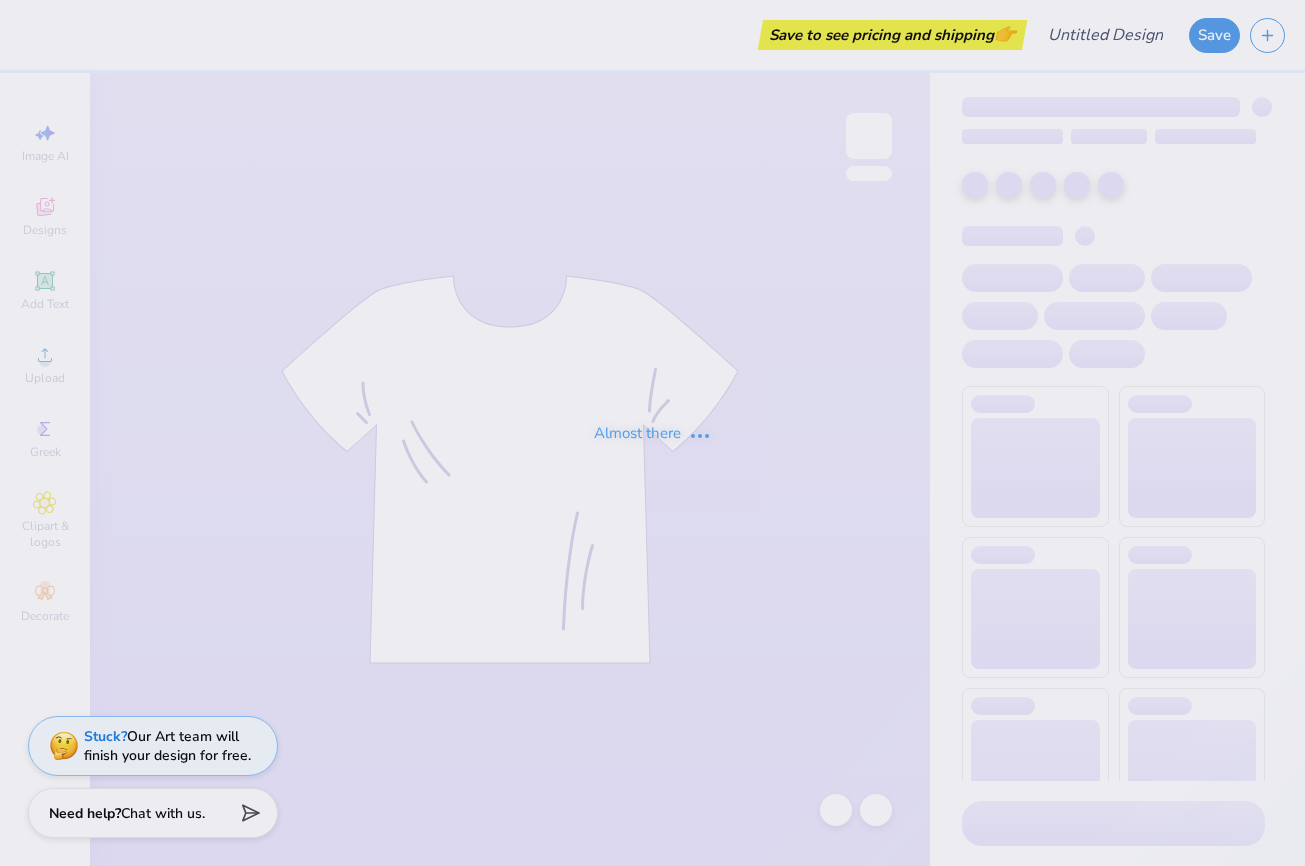 scroll, scrollTop: 0, scrollLeft: 0, axis: both 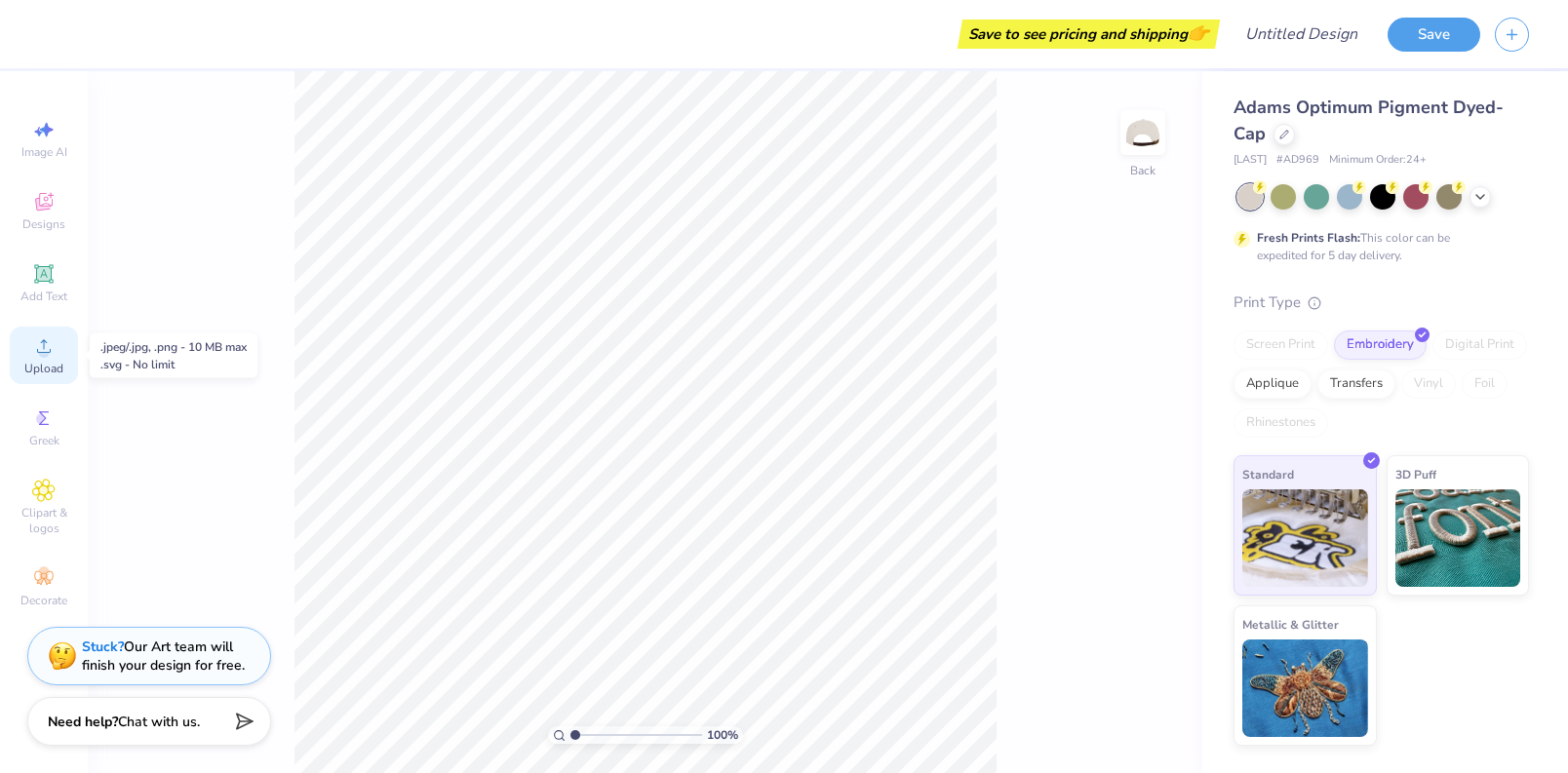 click 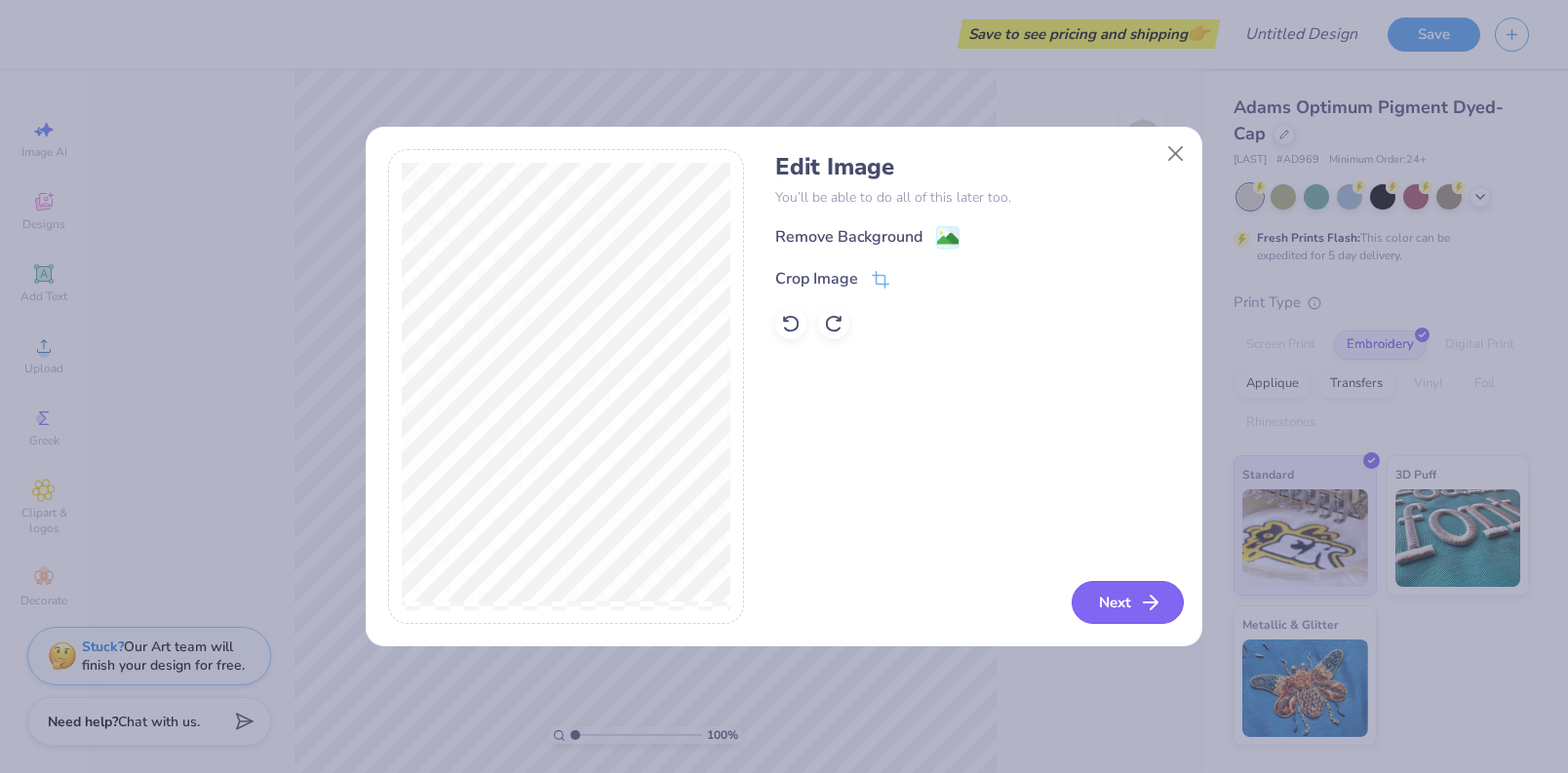 click on "Next" at bounding box center (1127, 602) 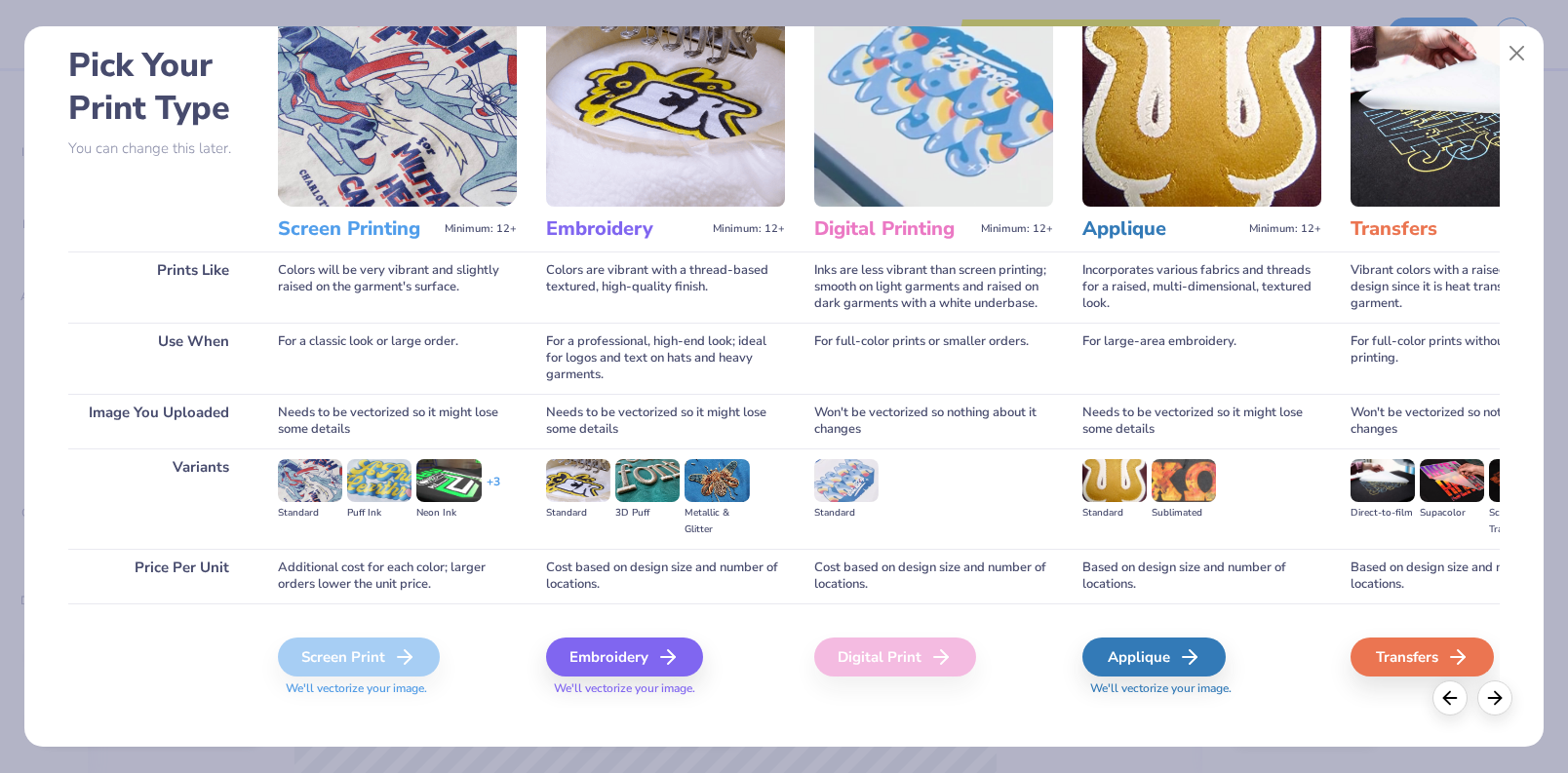 scroll, scrollTop: 85, scrollLeft: 0, axis: vertical 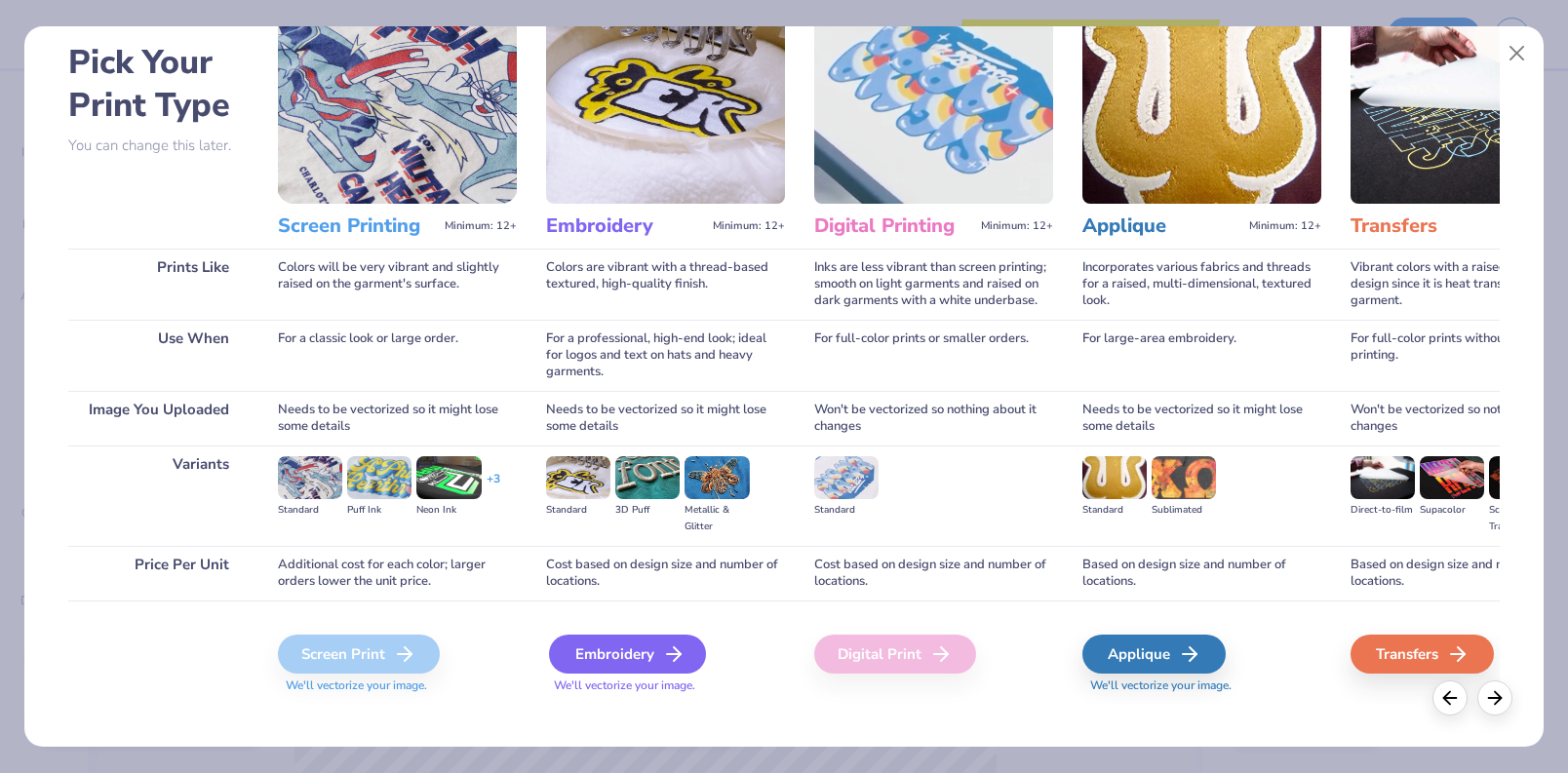 click on "Embroidery" at bounding box center [627, 654] 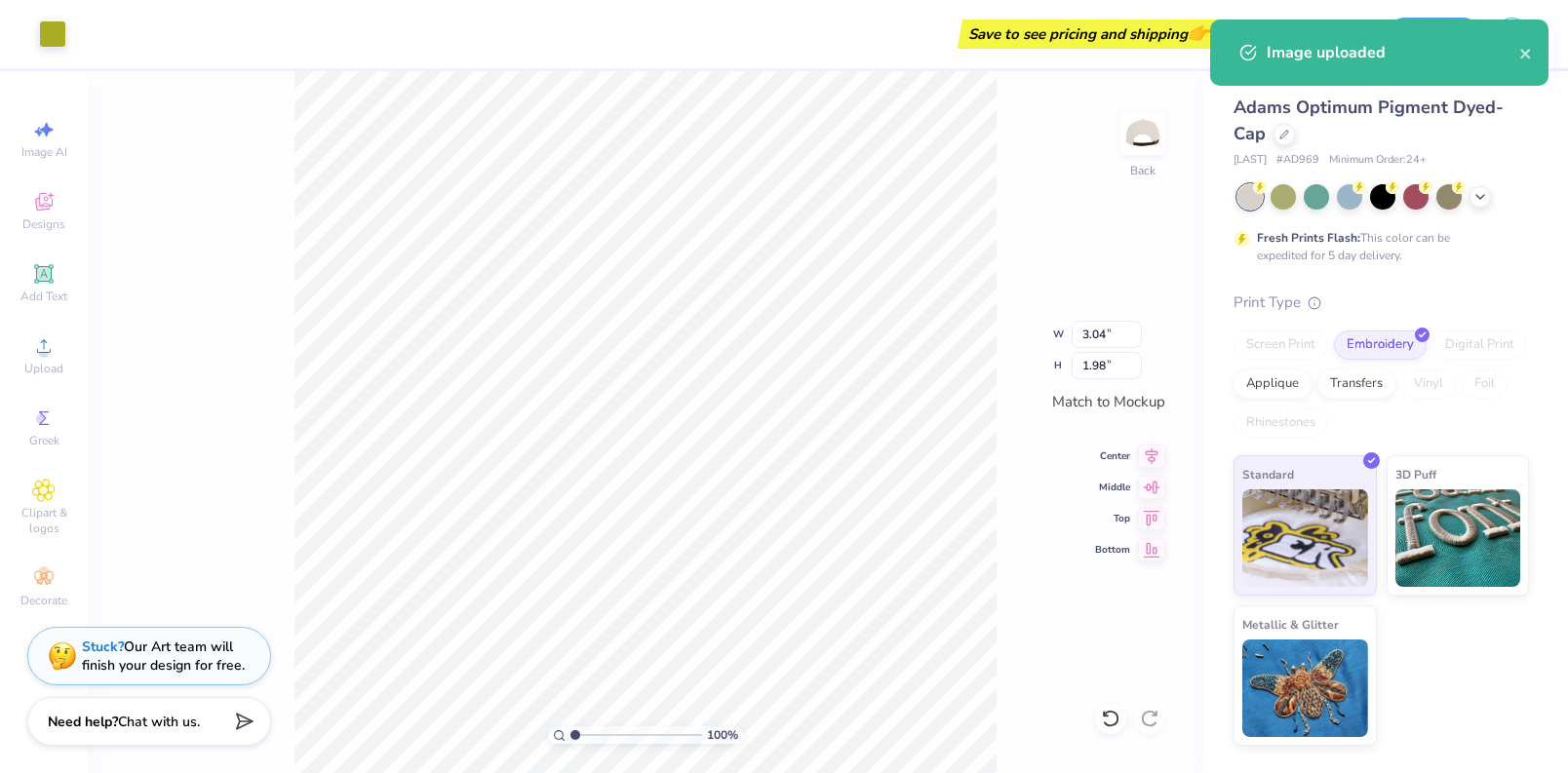 type on "1.91" 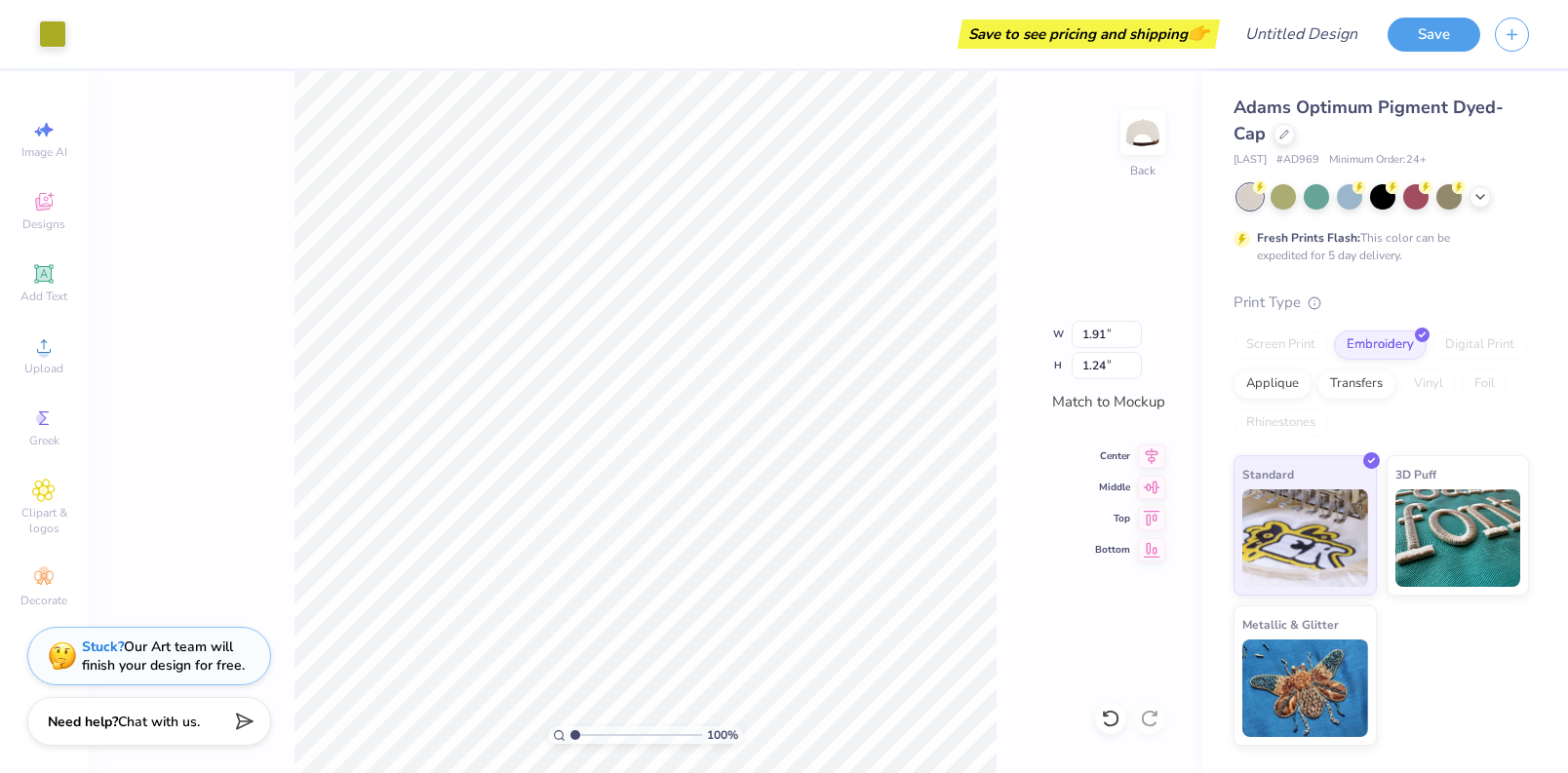 type on "2.58" 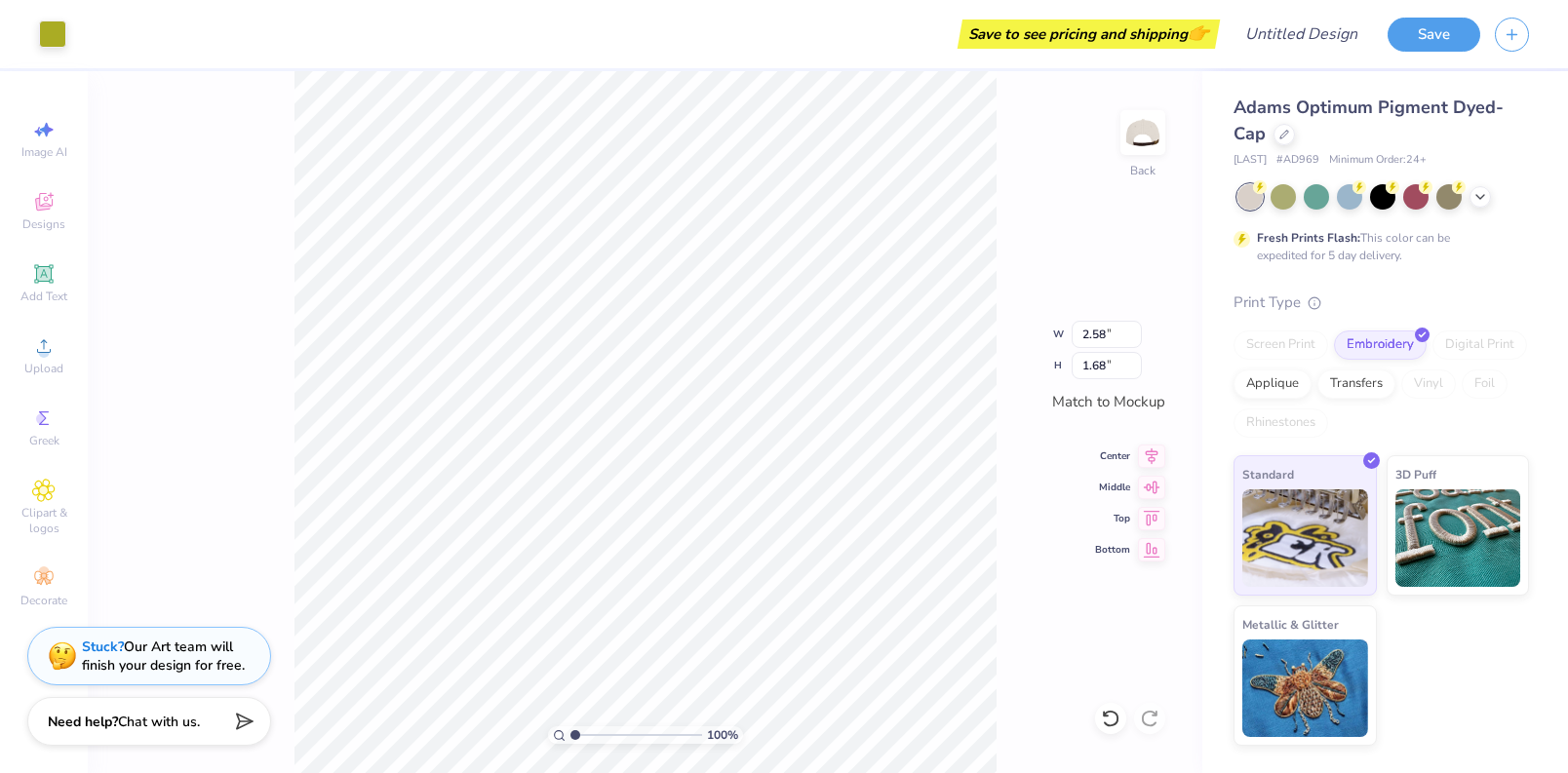 type on "2.08" 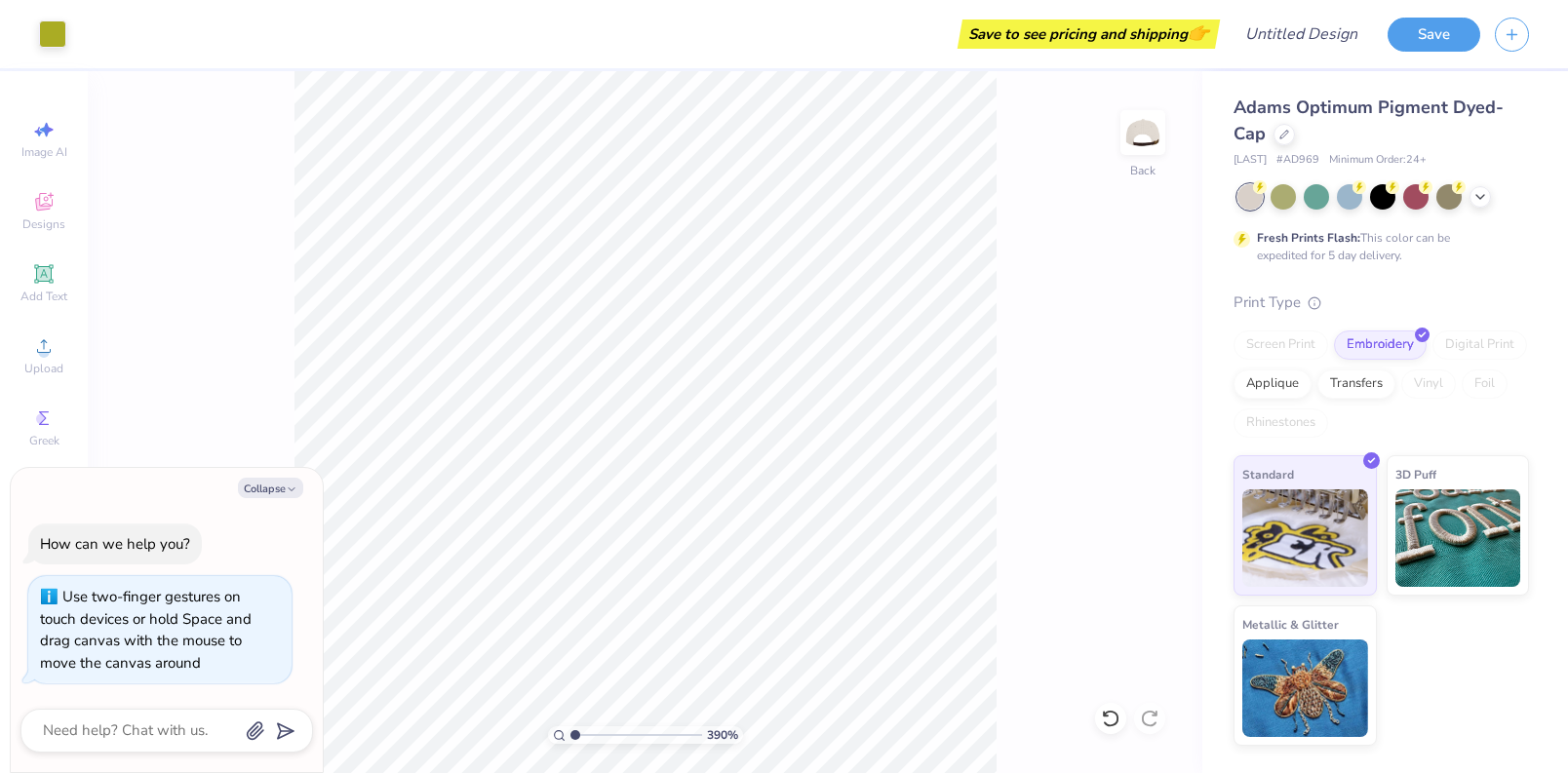 type on "1" 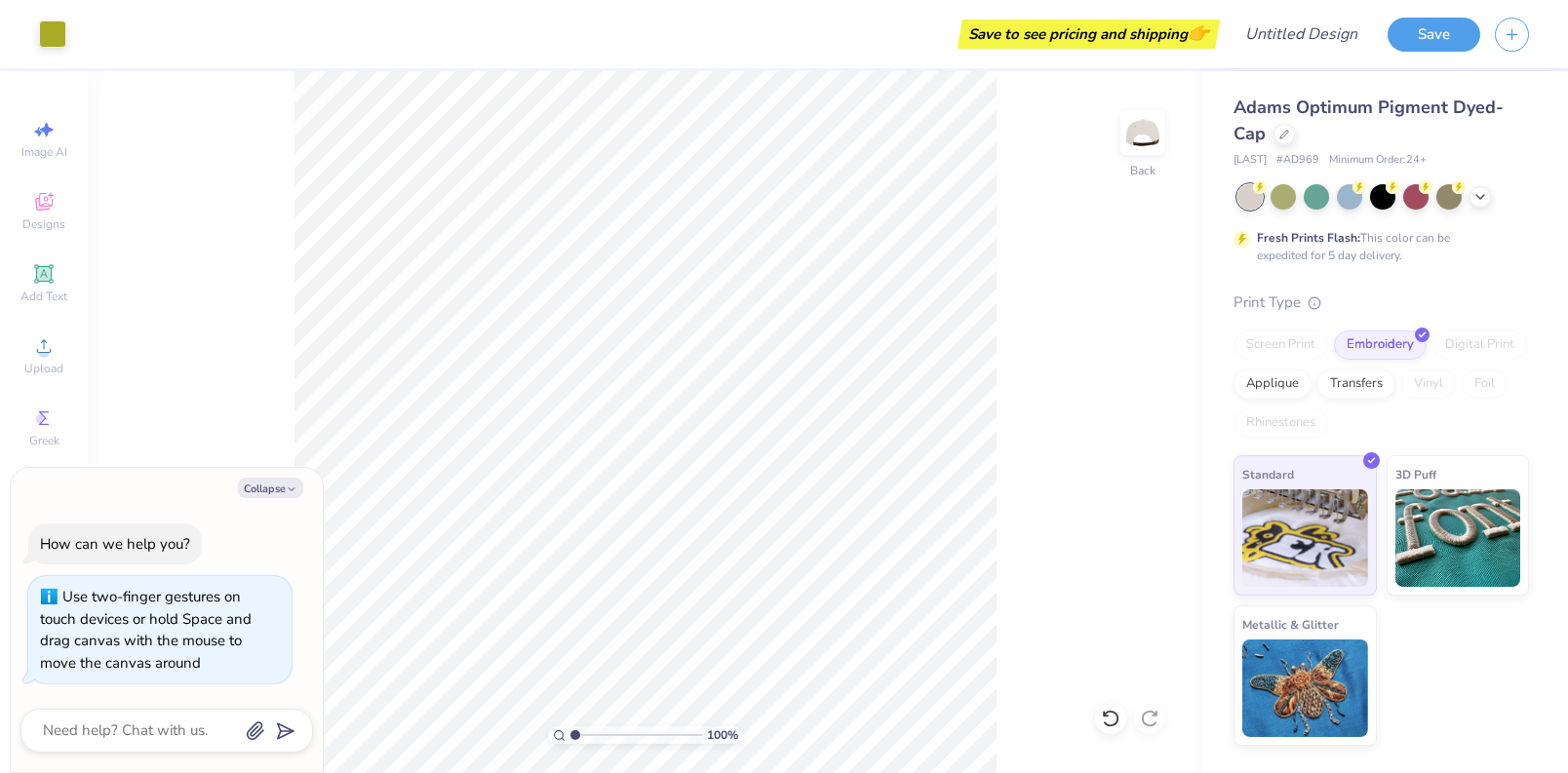 drag, startPoint x: 573, startPoint y: 734, endPoint x: 523, endPoint y: 731, distance: 50.089919 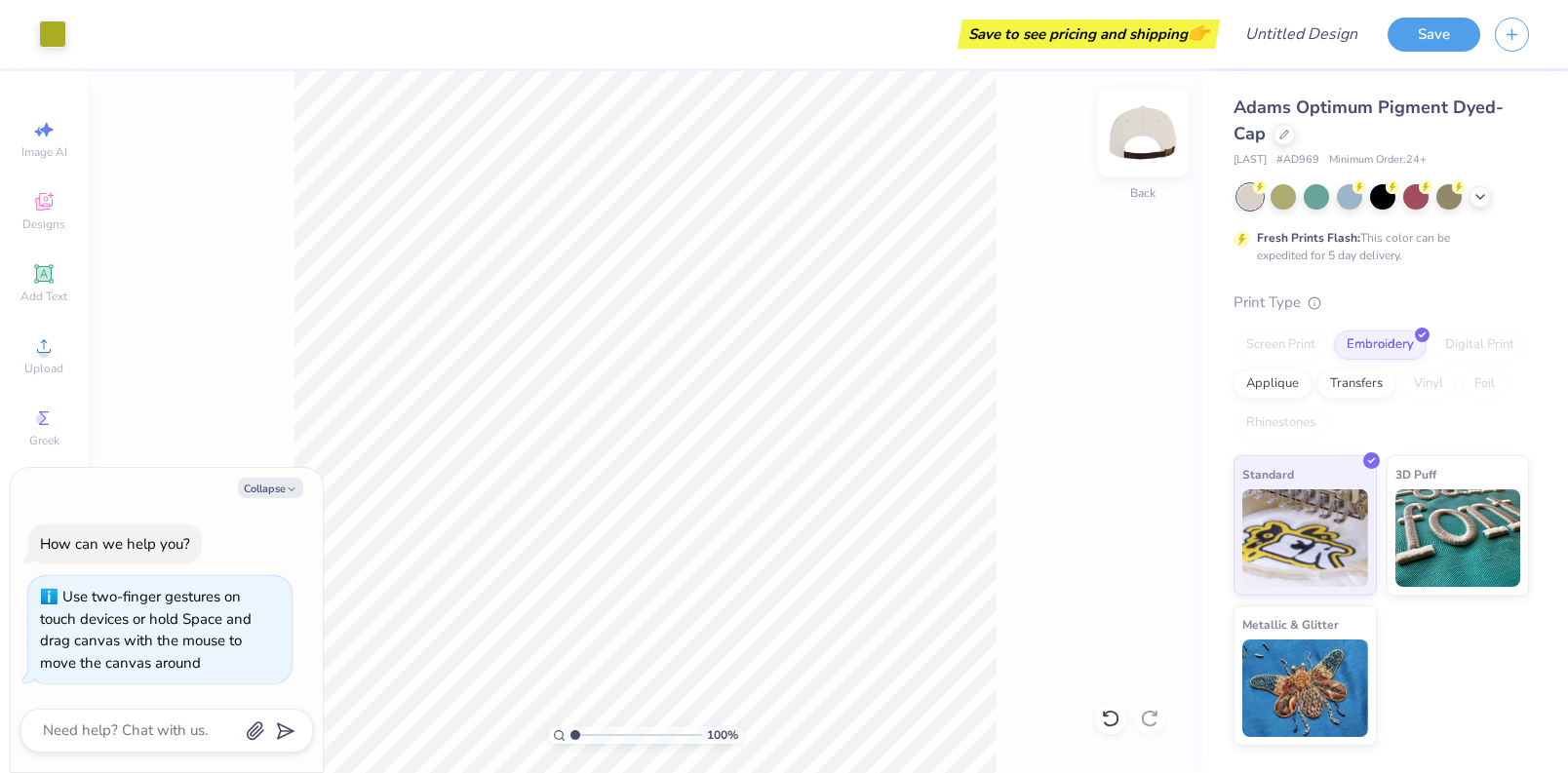 click at bounding box center (1143, 133) 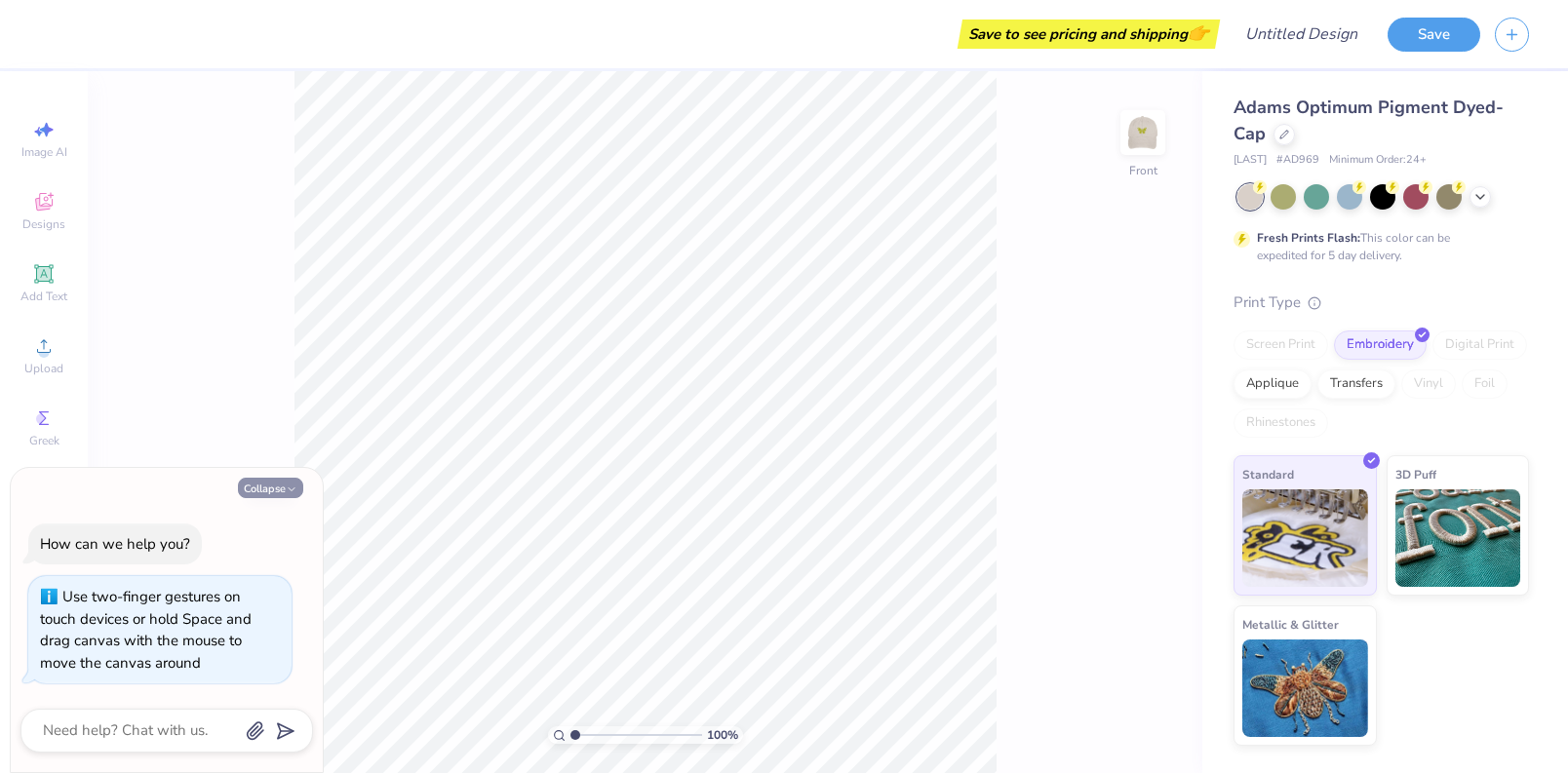 click on "Collapse" at bounding box center (270, 487) 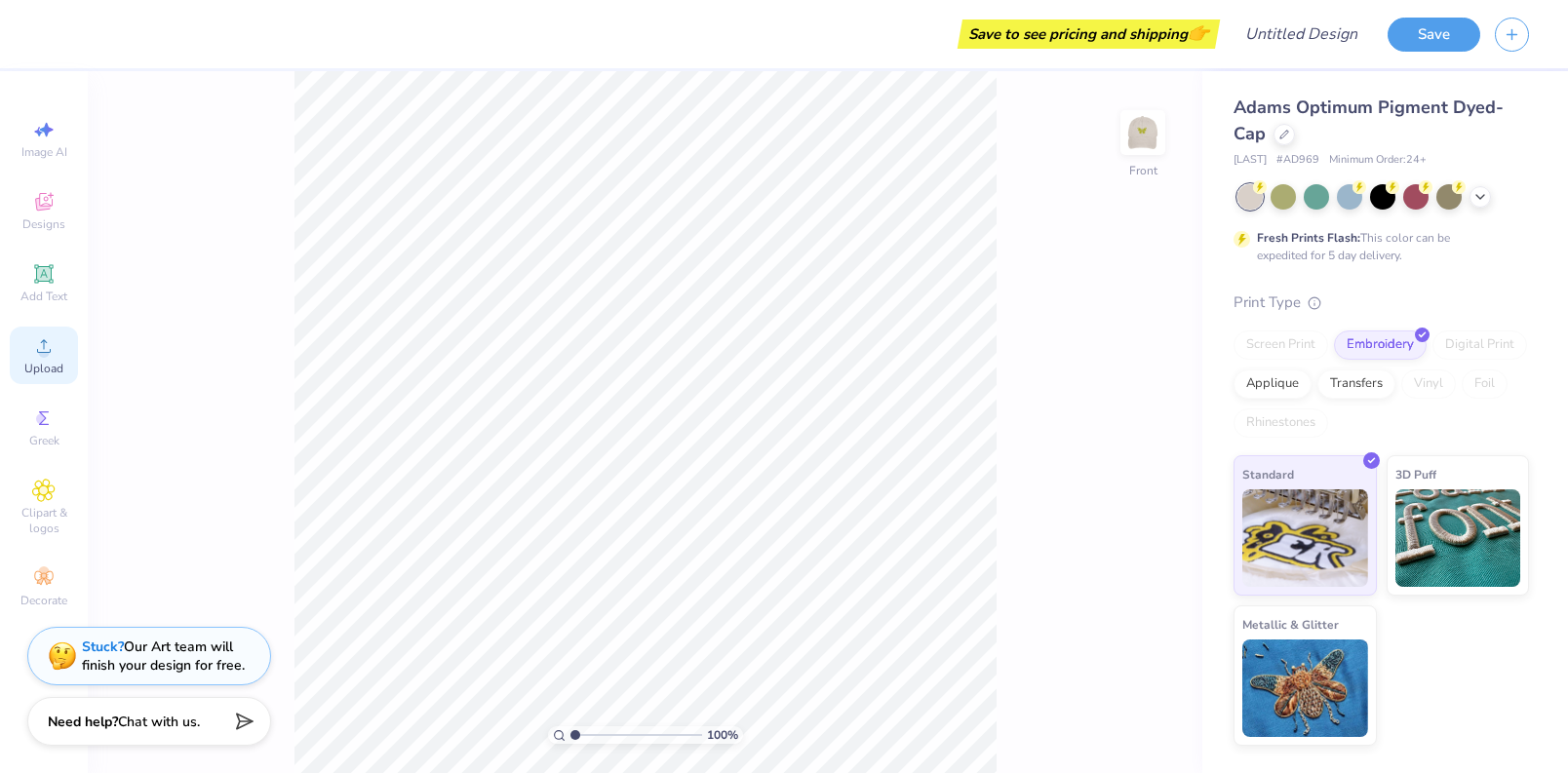 click 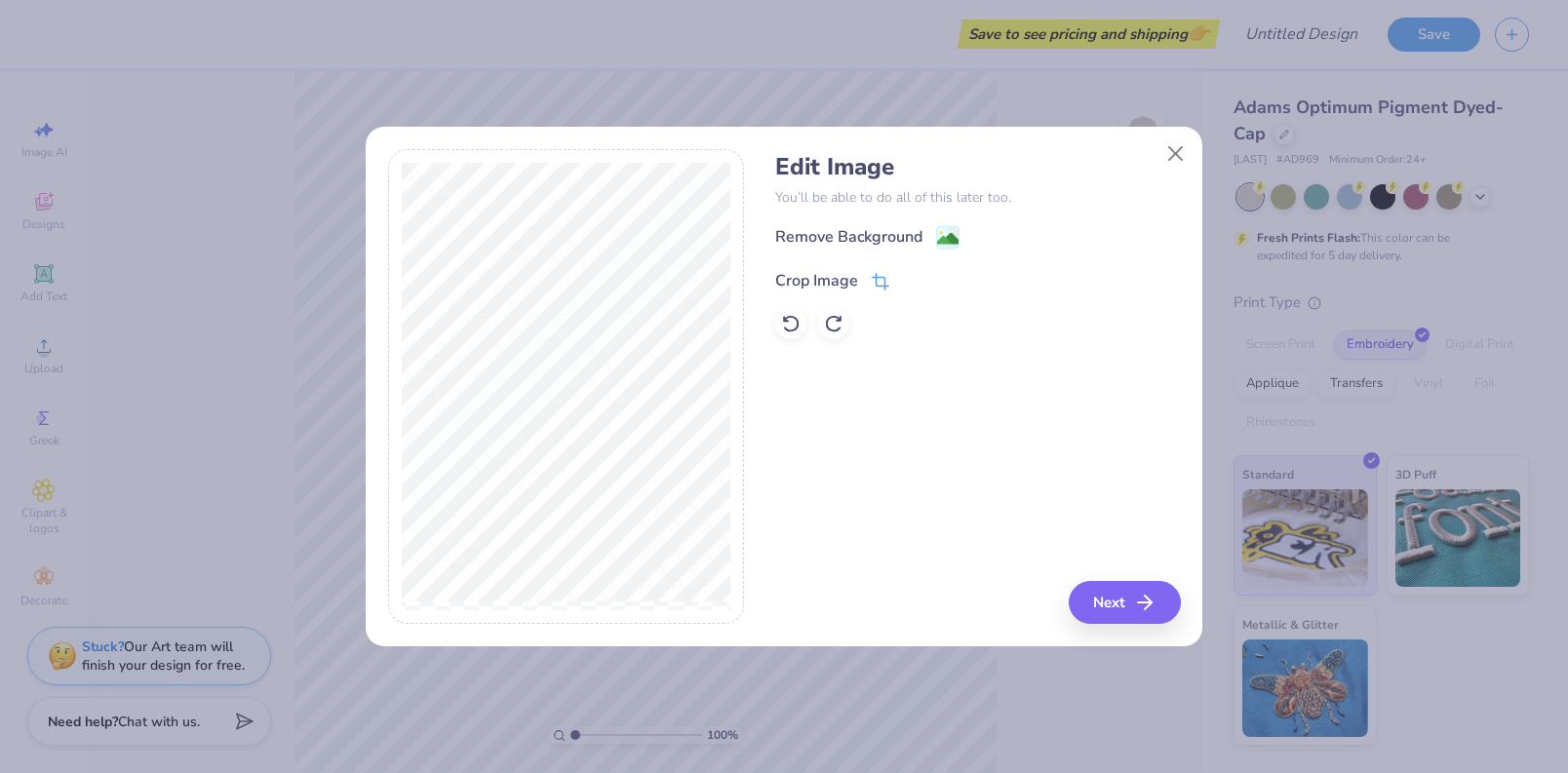 click 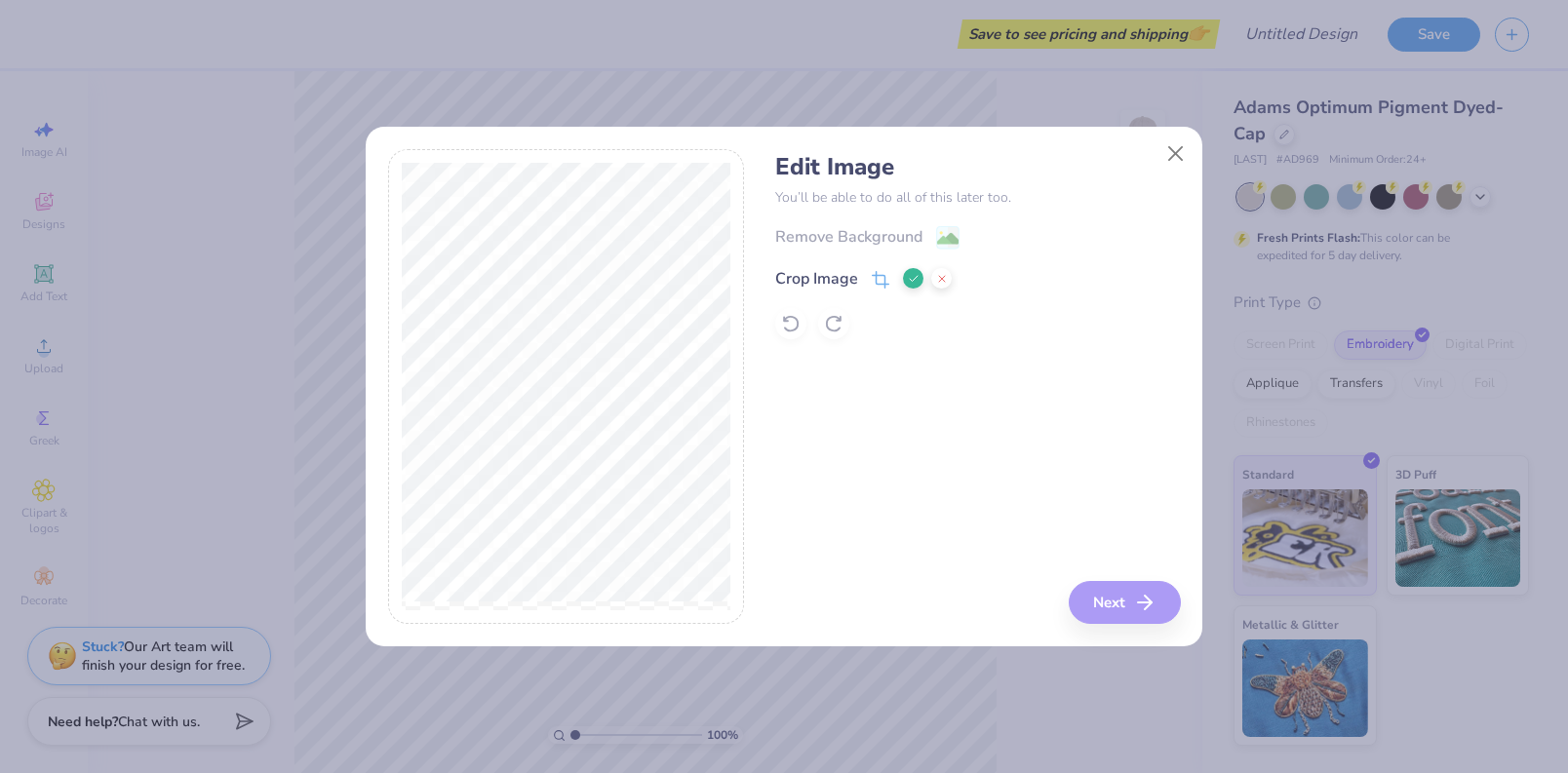 click on "Edit Image You’ll be able to do all of this later too. Remove Background Crop Image Next" at bounding box center (784, 387) 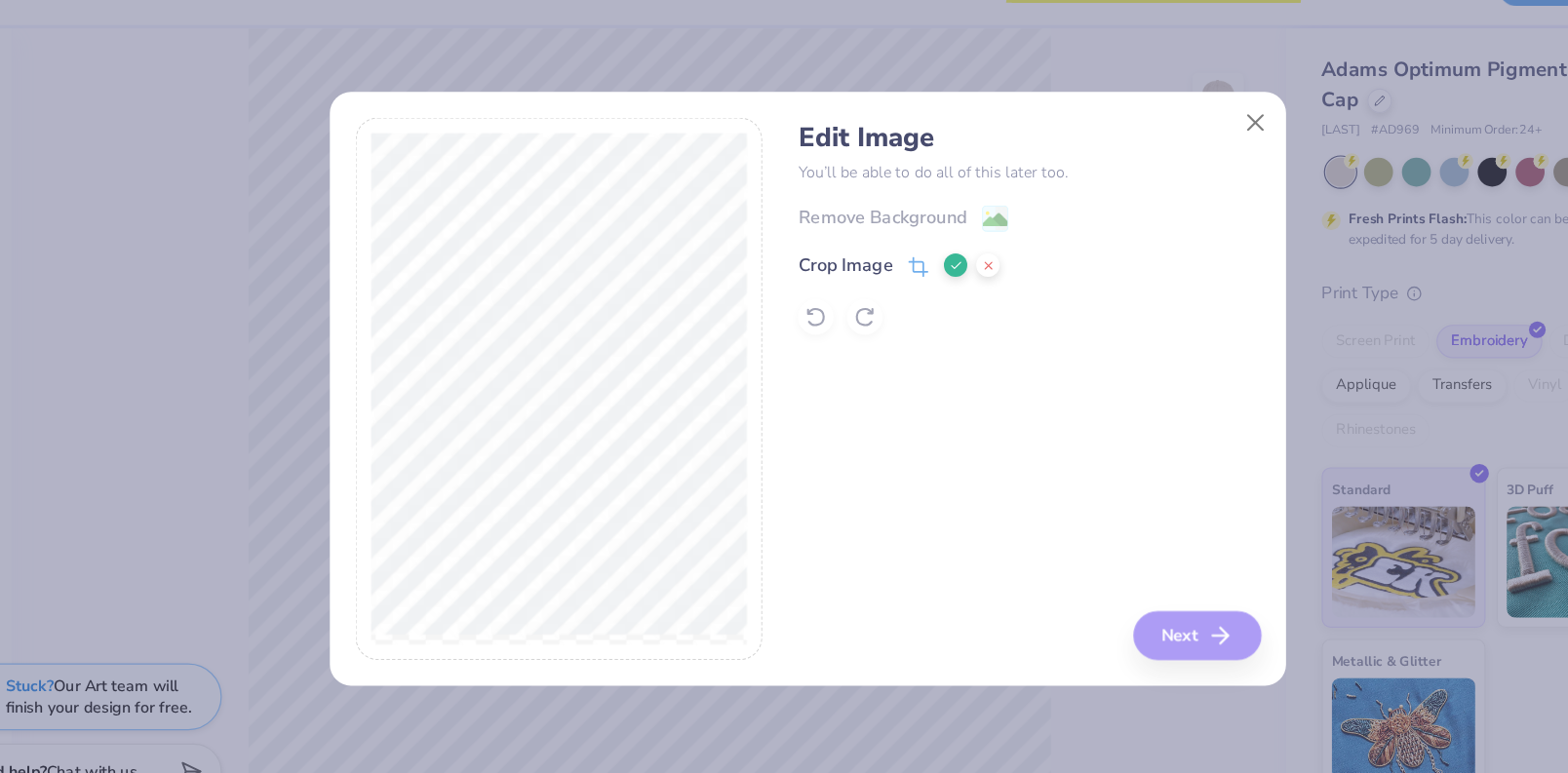 click on "Edit Image You’ll be able to do all of this later too. Remove Background Crop Image Next" at bounding box center [977, 387] 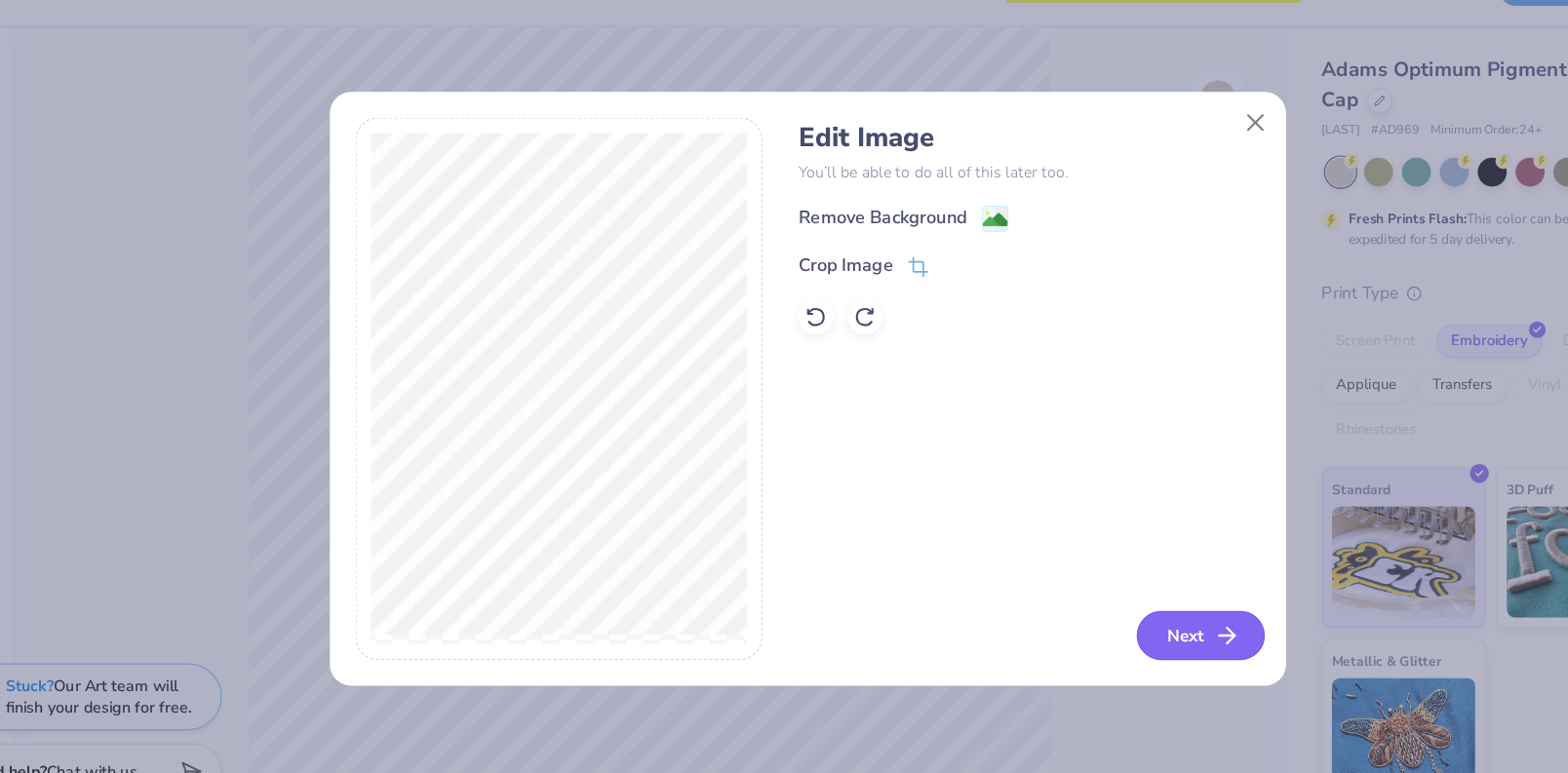 click on "Next" at bounding box center [1127, 602] 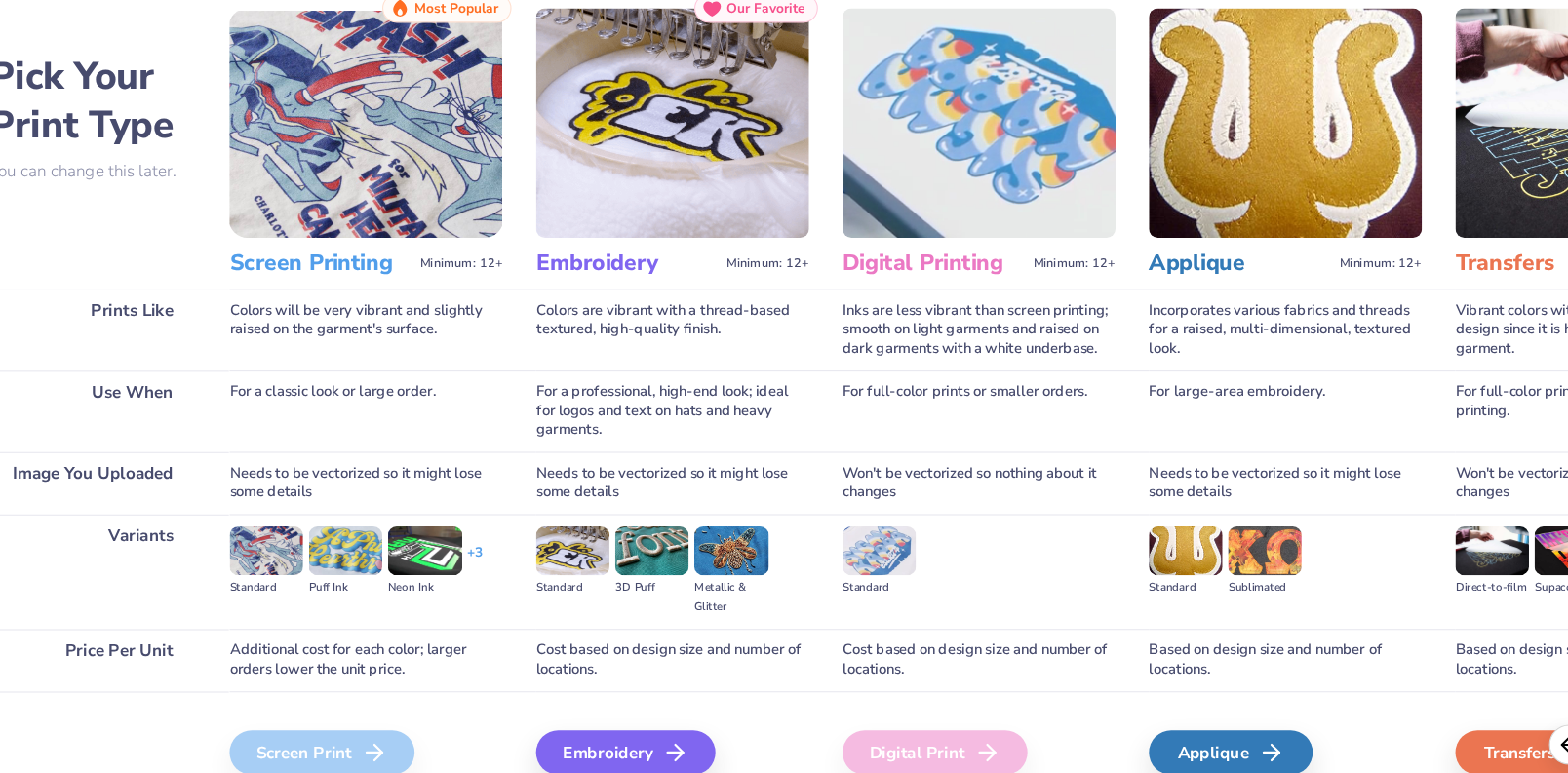 scroll, scrollTop: 35, scrollLeft: 0, axis: vertical 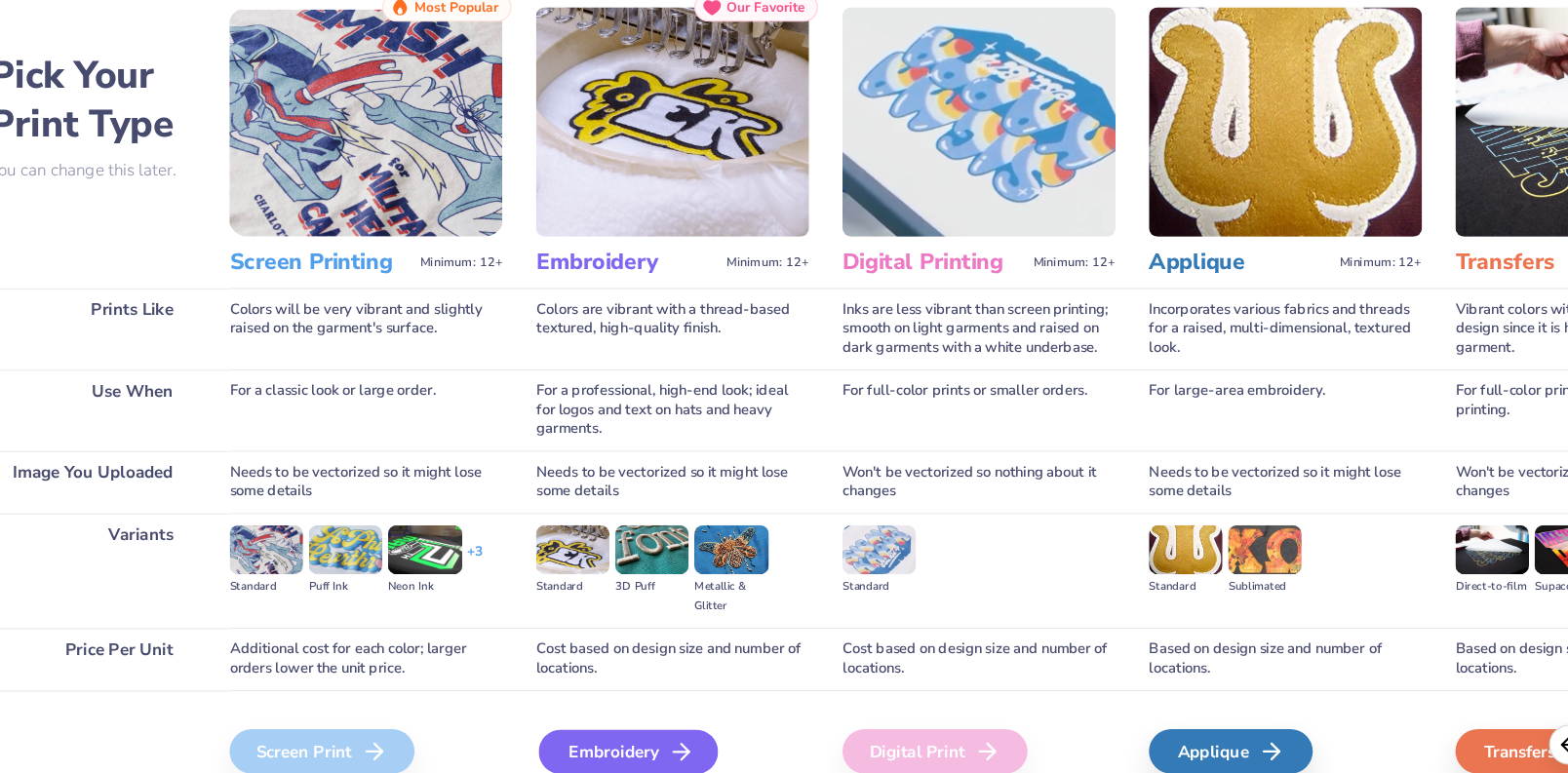 click on "Embroidery" at bounding box center [627, 704] 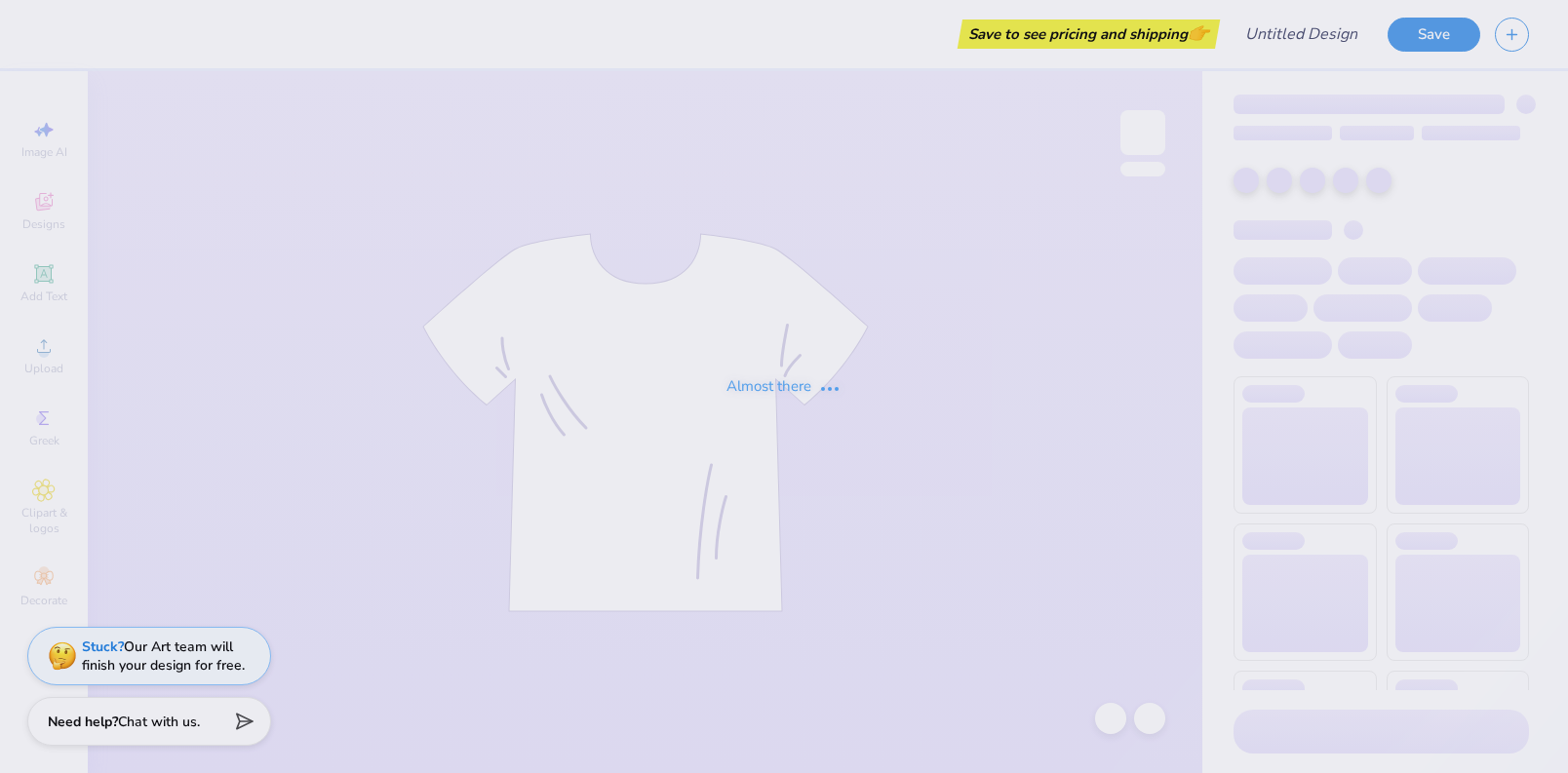 scroll, scrollTop: 0, scrollLeft: 0, axis: both 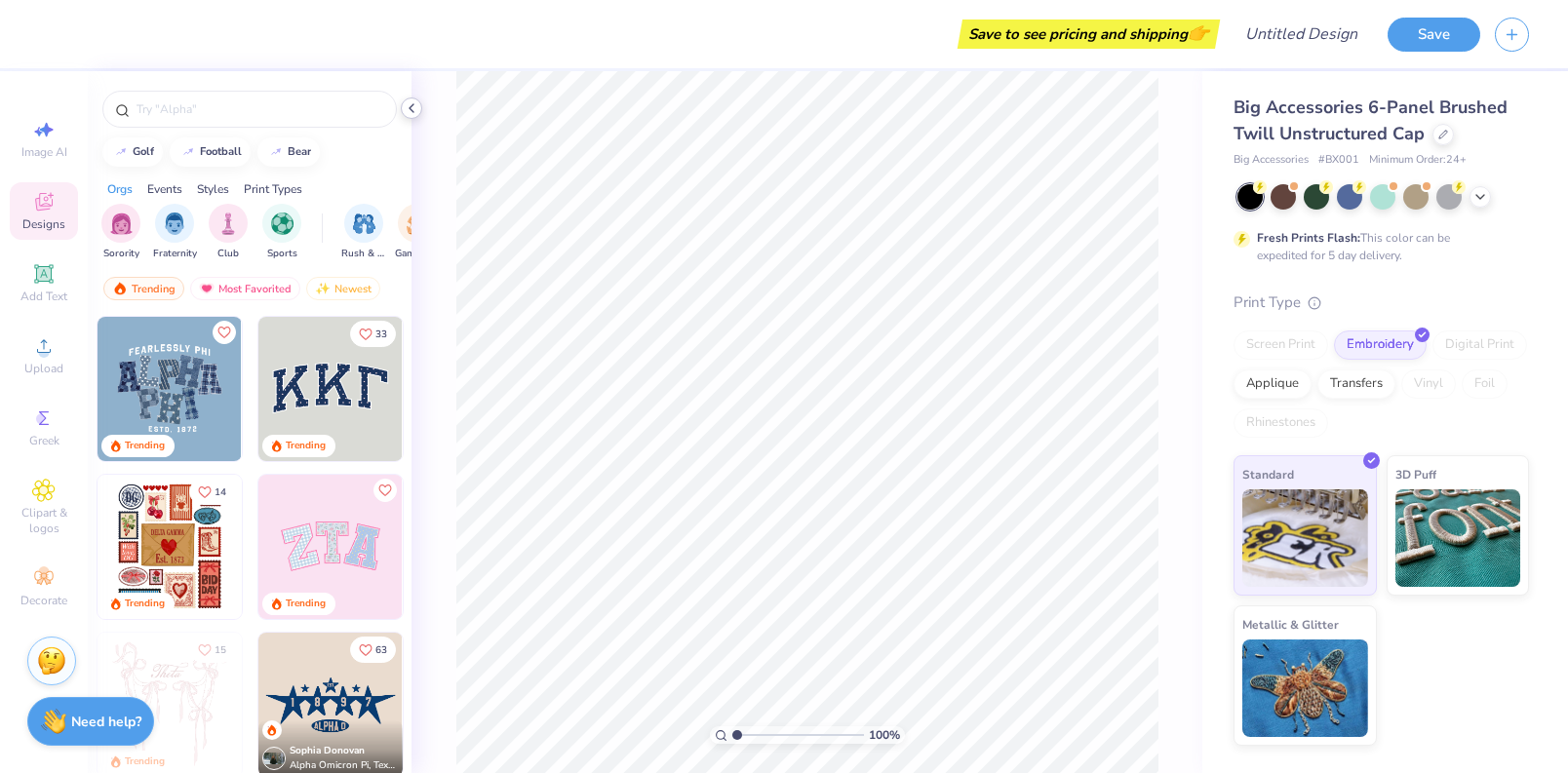 click 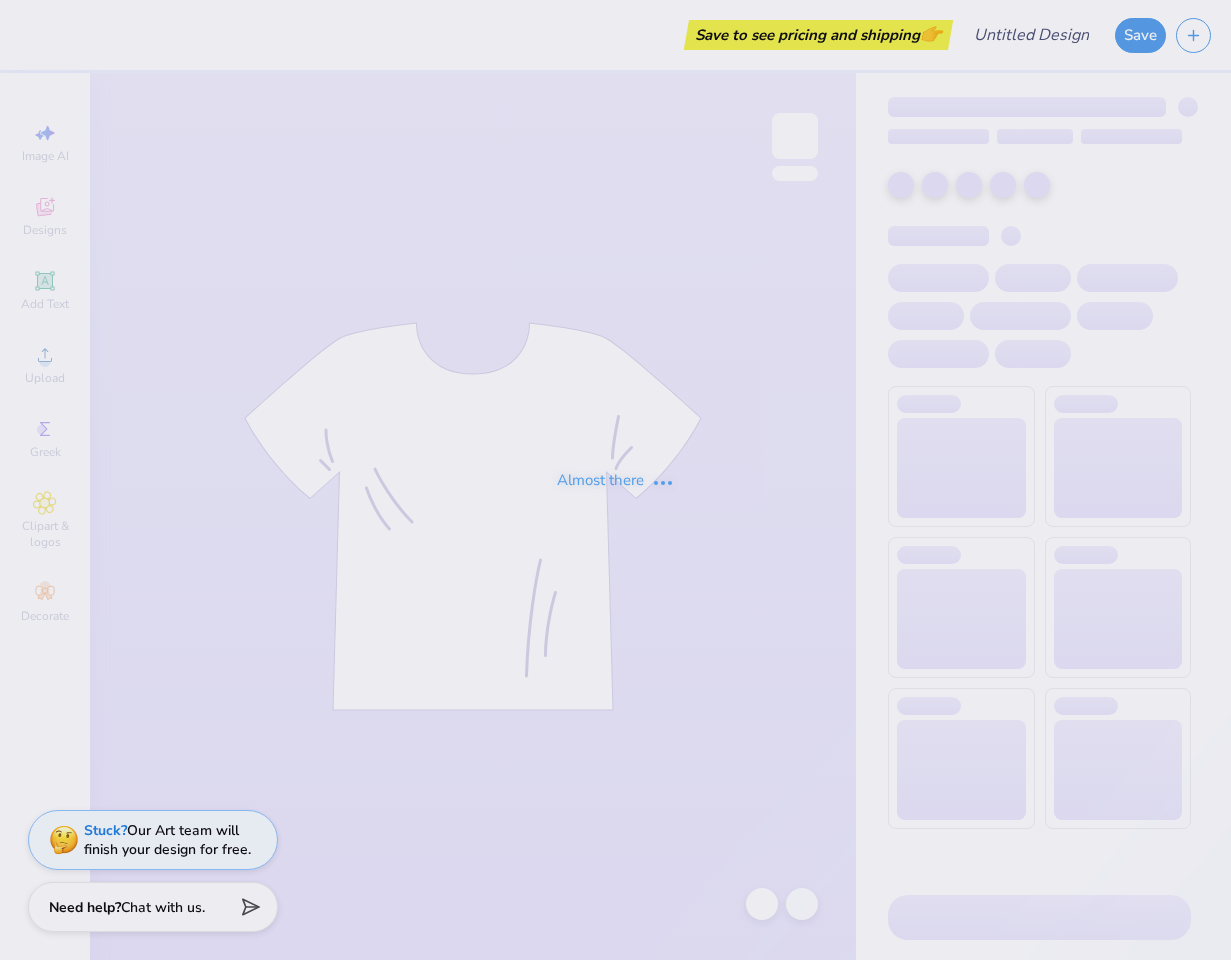 scroll, scrollTop: 0, scrollLeft: 0, axis: both 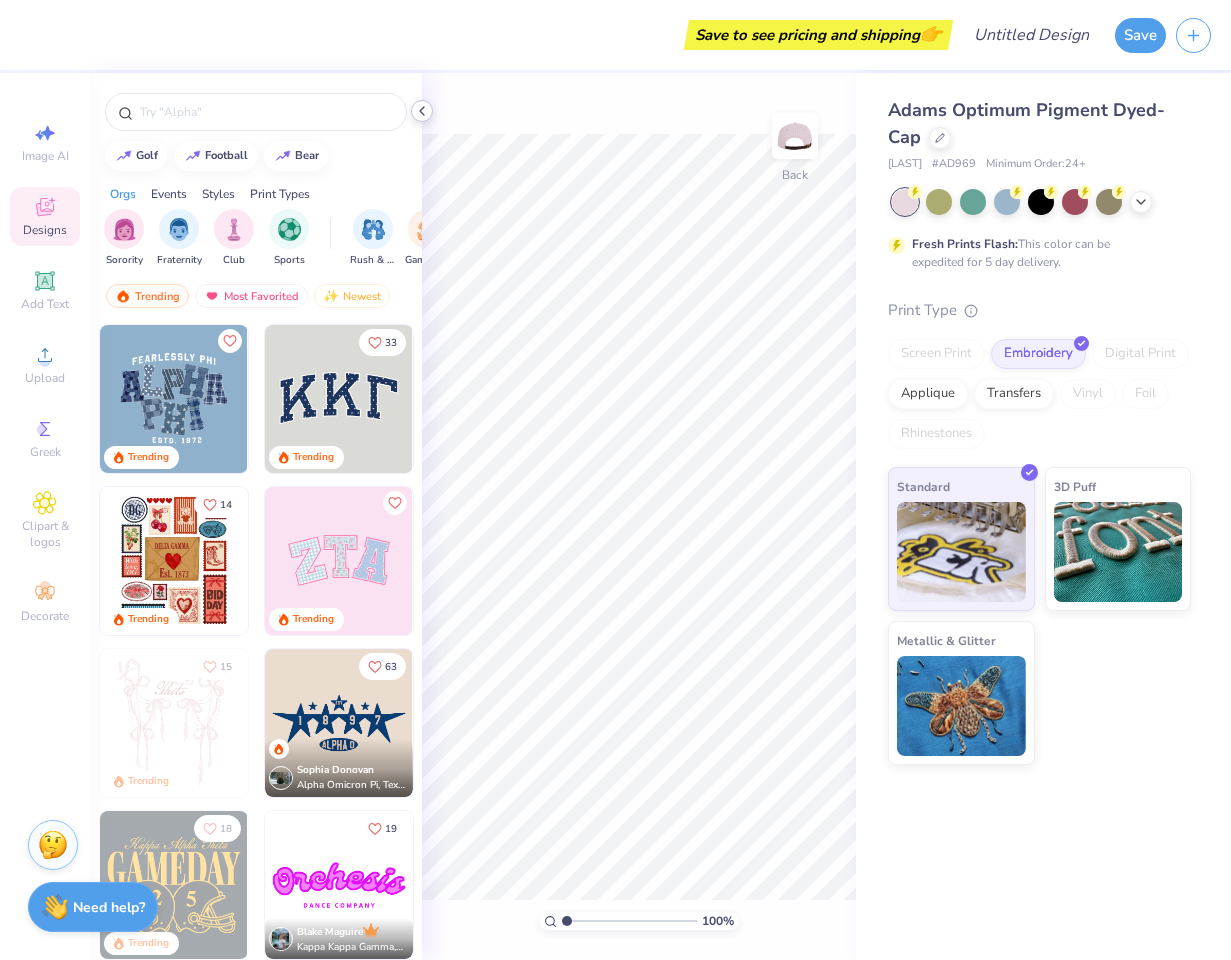click 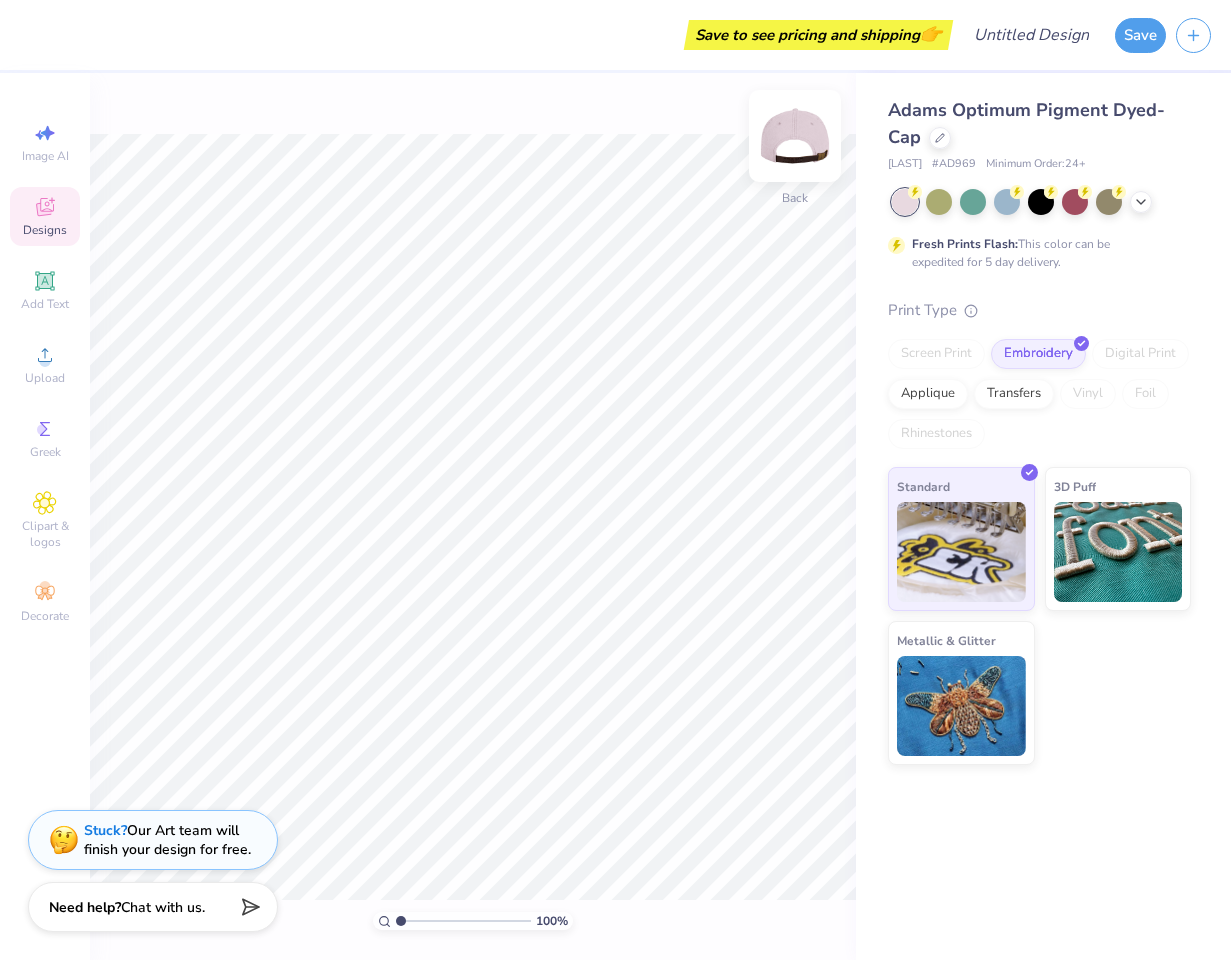 click at bounding box center (795, 136) 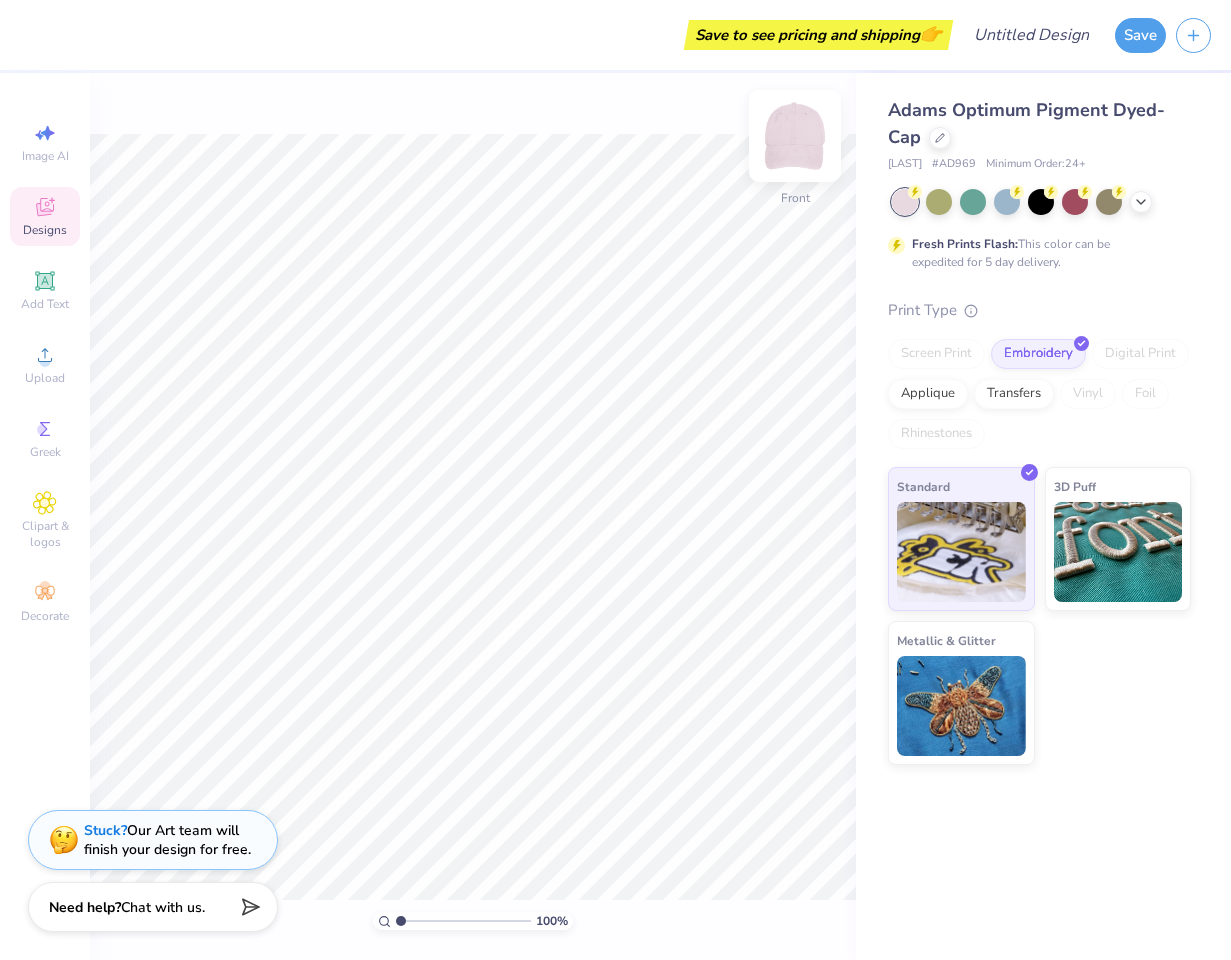 click at bounding box center (795, 136) 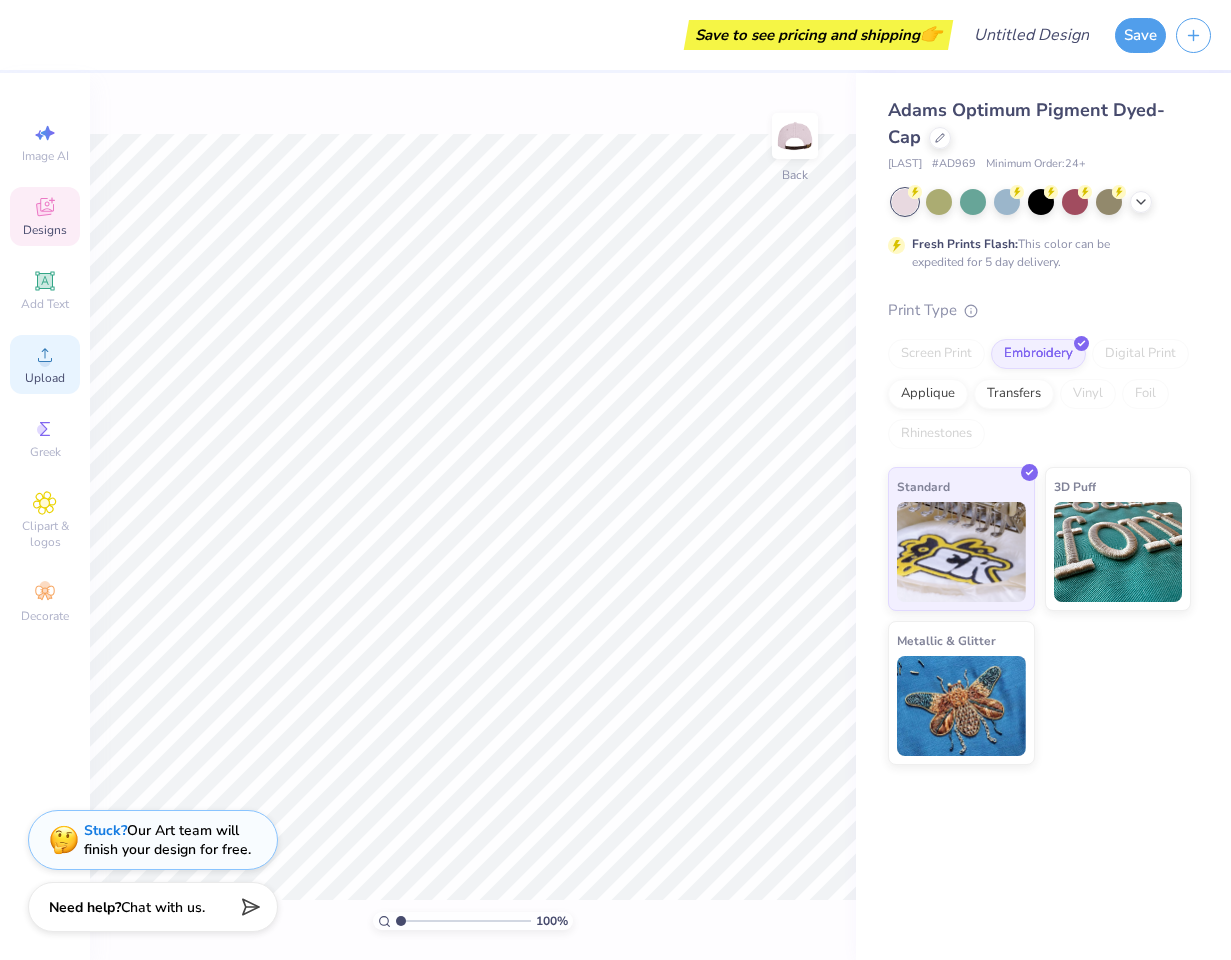 click on "Upload" at bounding box center (45, 378) 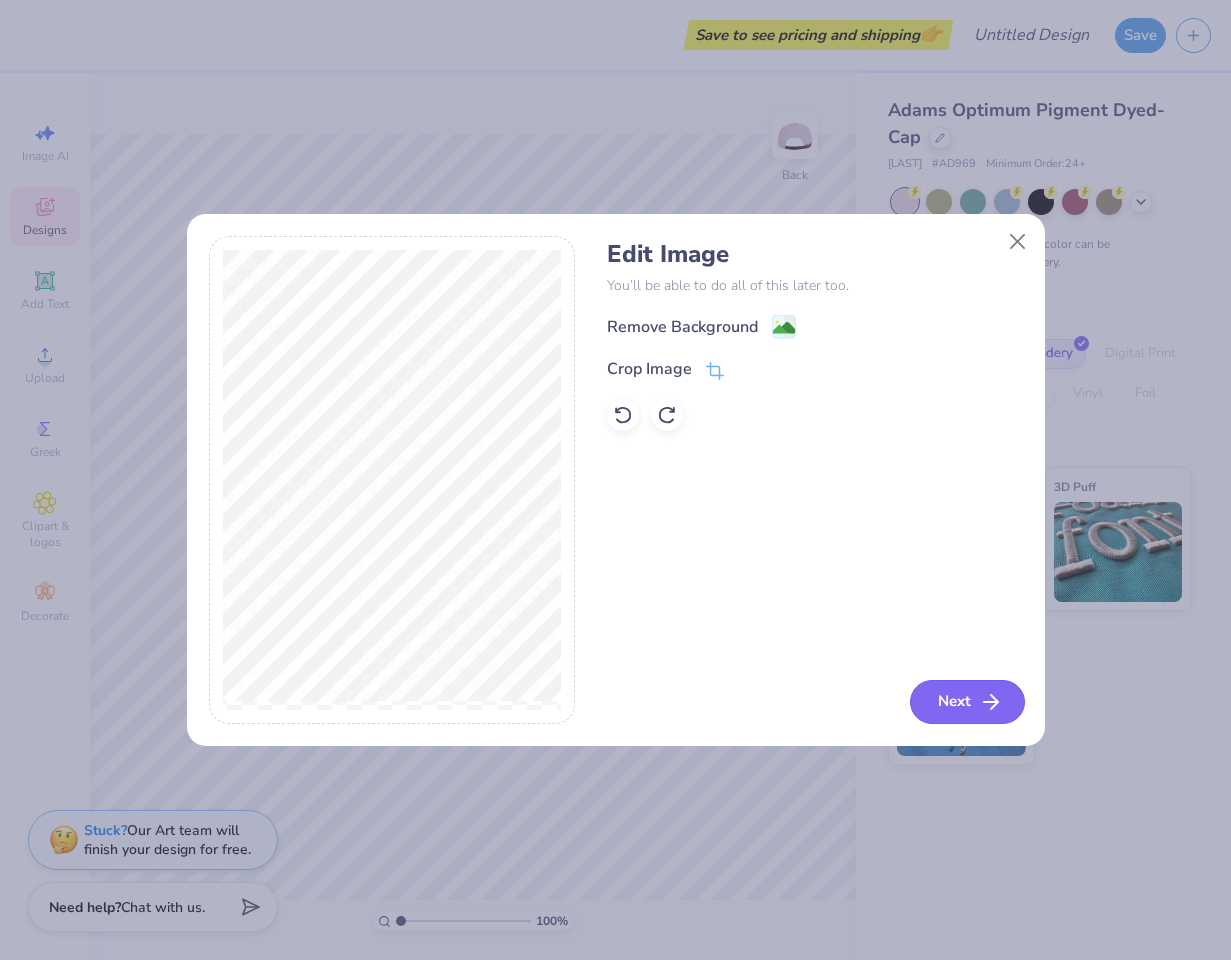 click on "Next" at bounding box center (967, 702) 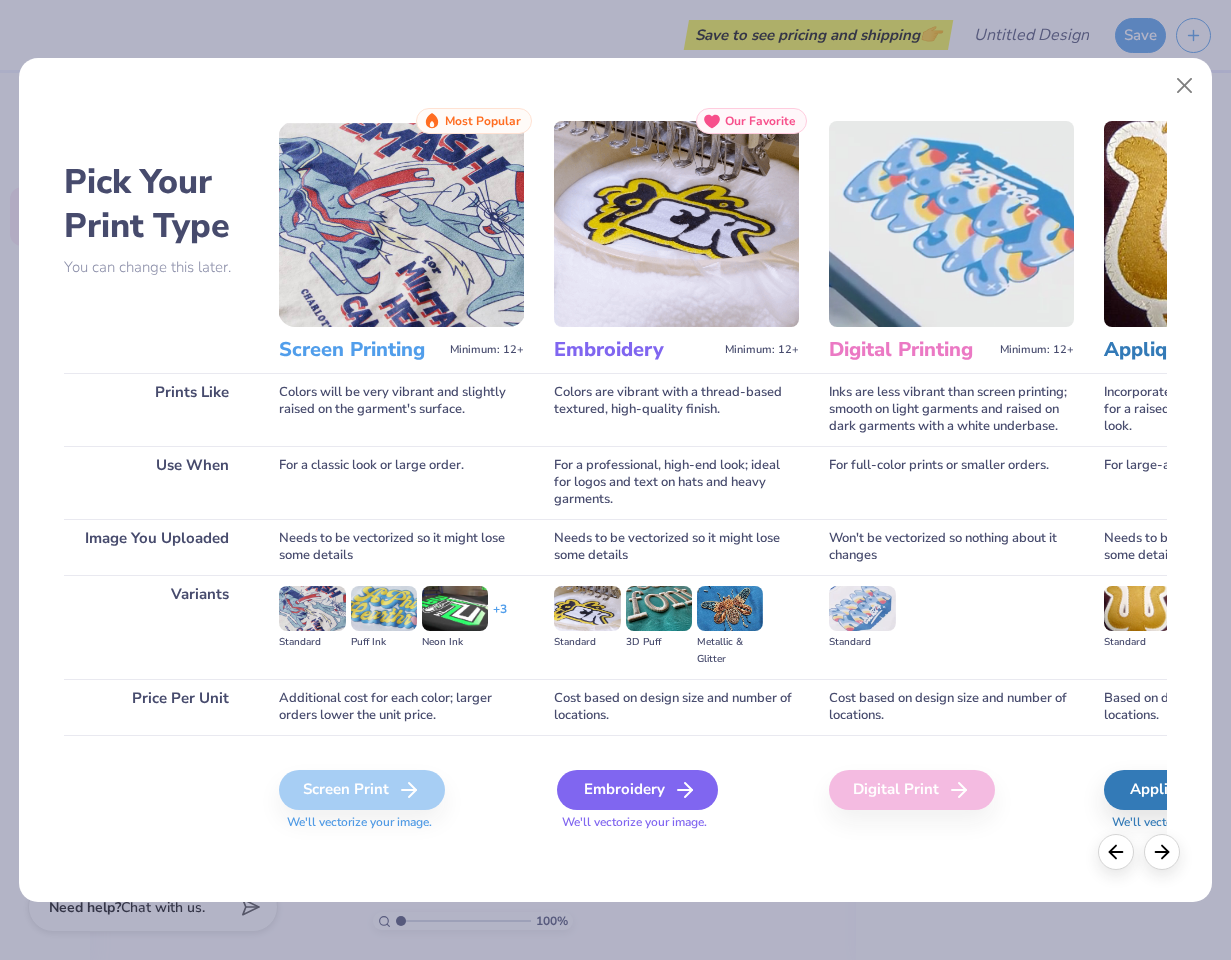 click on "Embroidery" at bounding box center [637, 790] 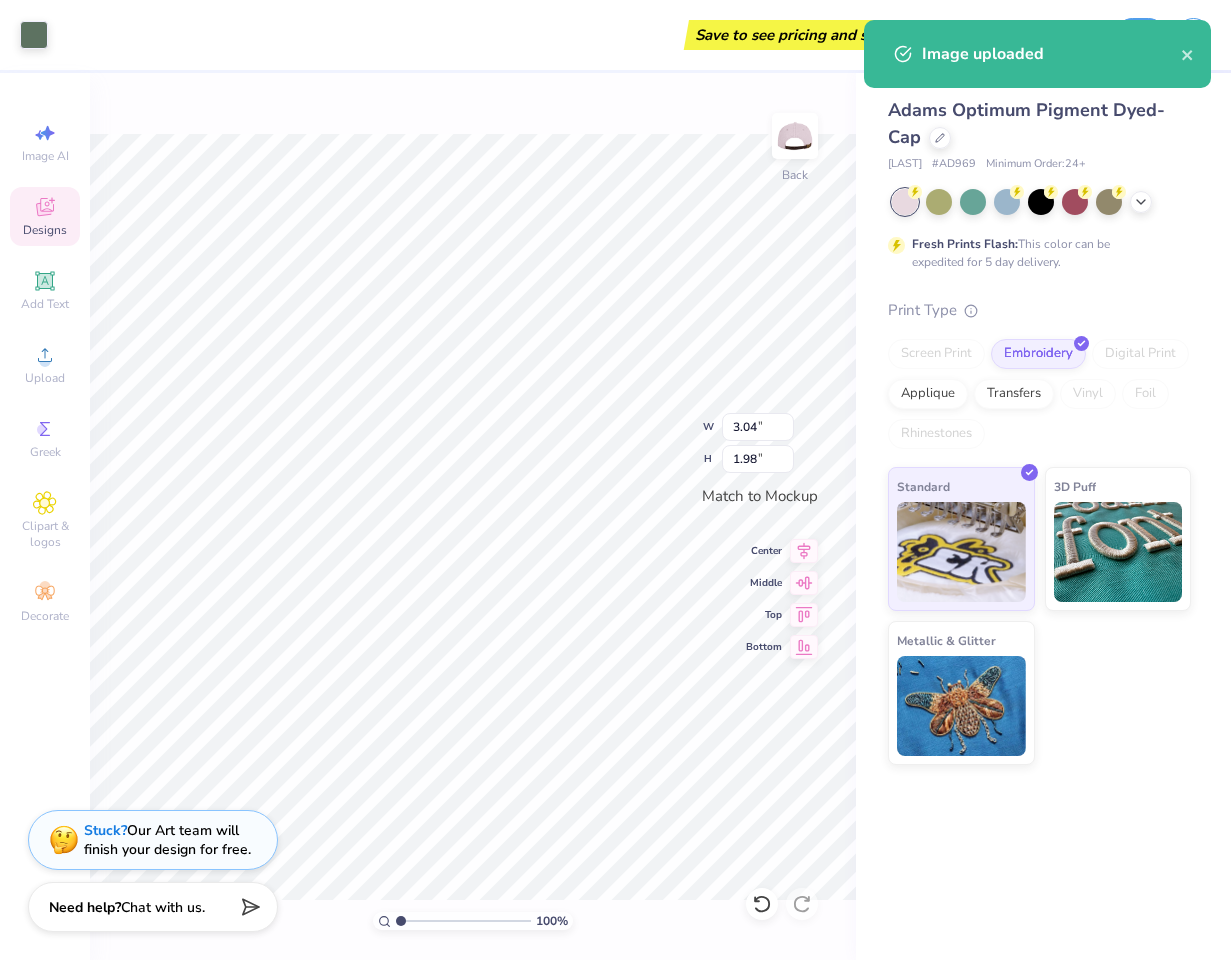type on "2.18" 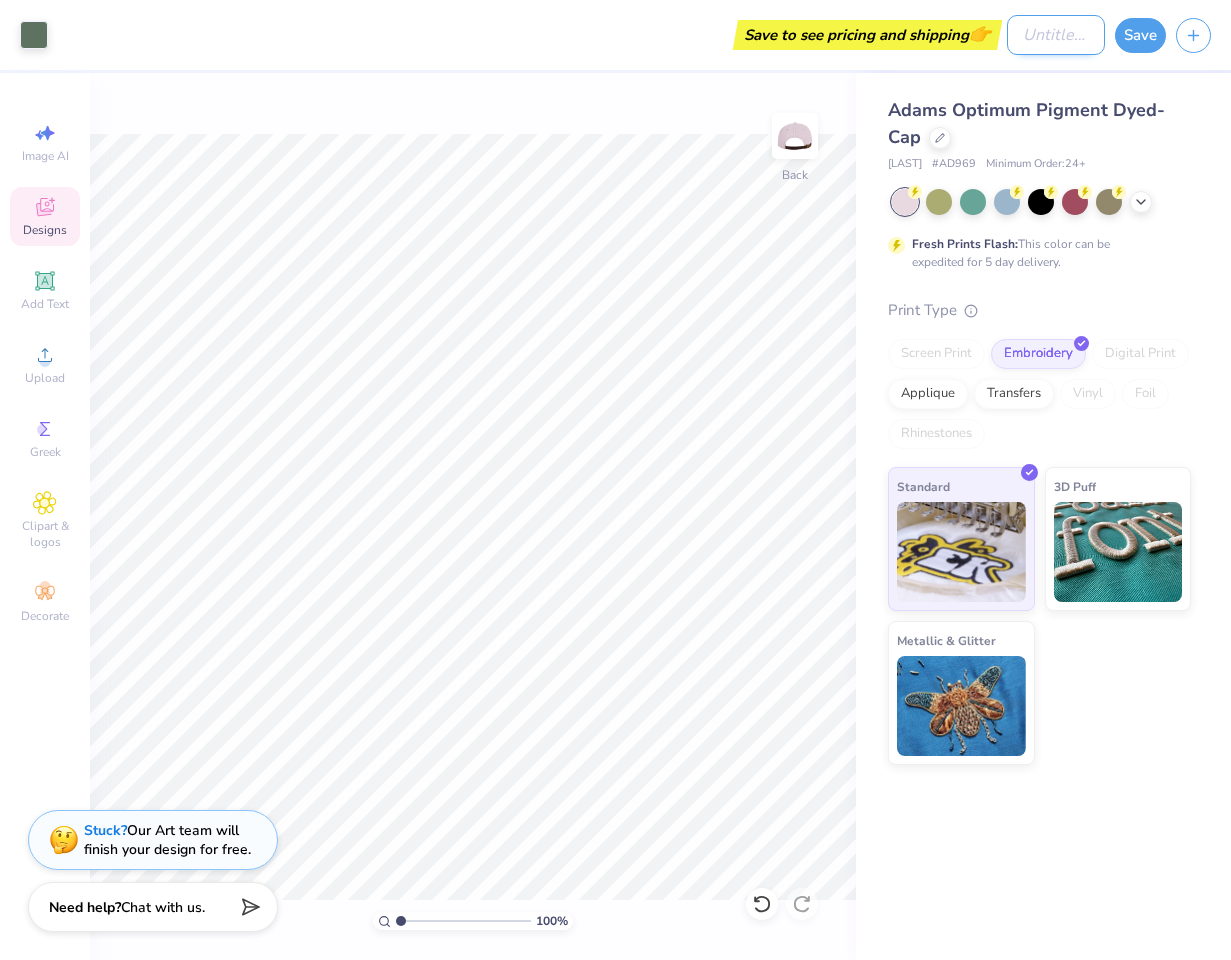 click on "Design Title" at bounding box center (1056, 35) 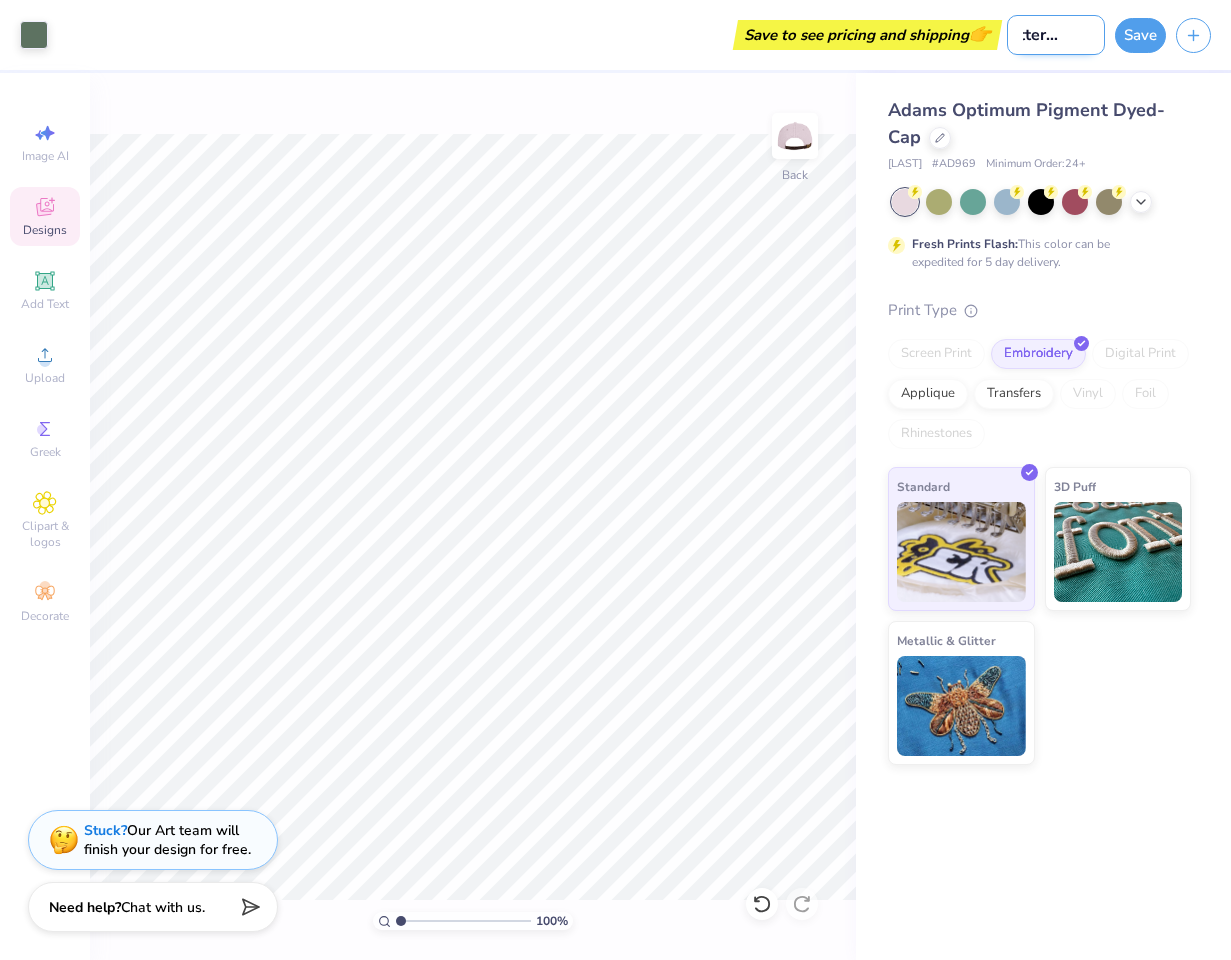 scroll, scrollTop: 0, scrollLeft: 33, axis: horizontal 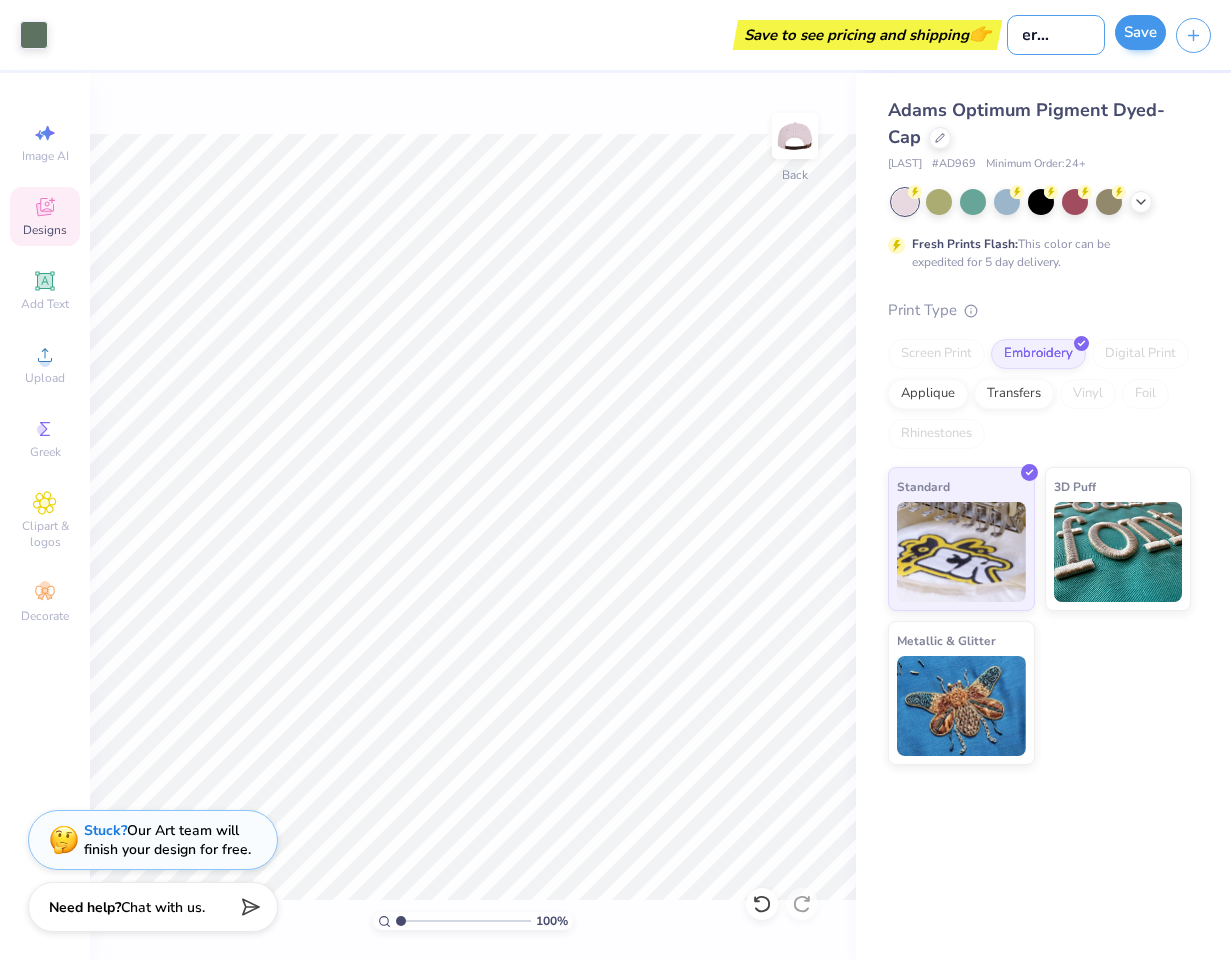 type on "Butterfly Cap" 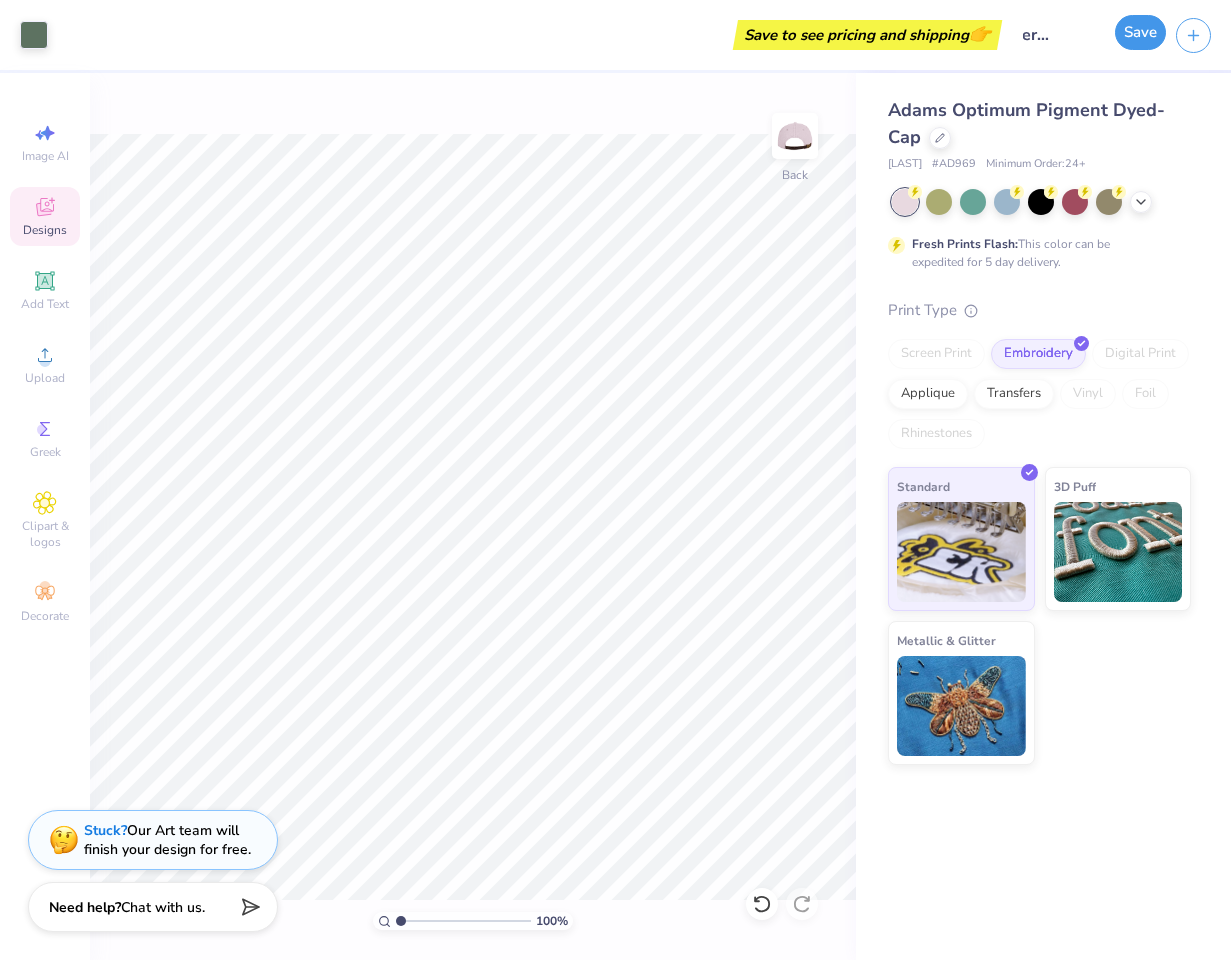 click on "Save" at bounding box center [1140, 32] 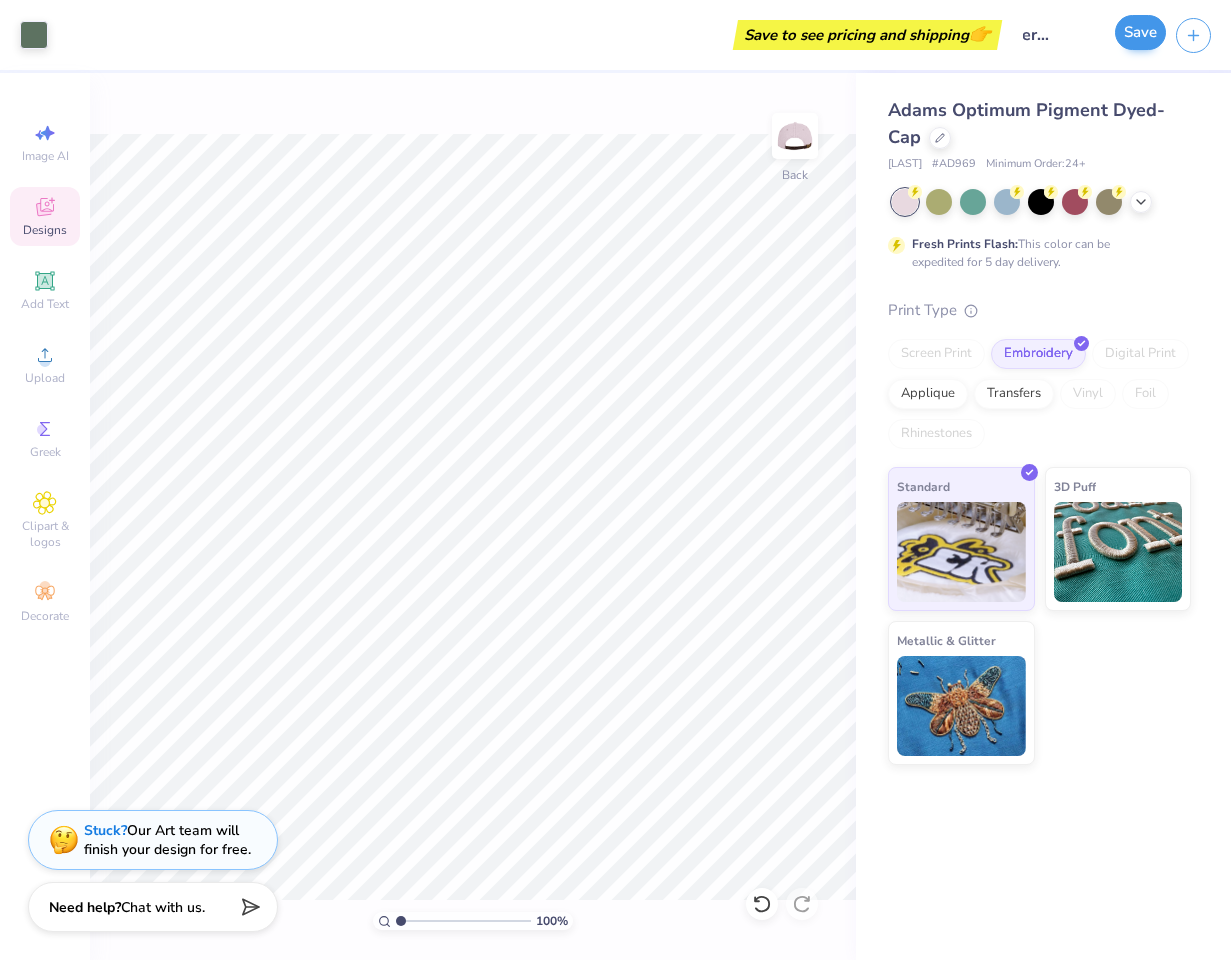 scroll, scrollTop: 0, scrollLeft: 0, axis: both 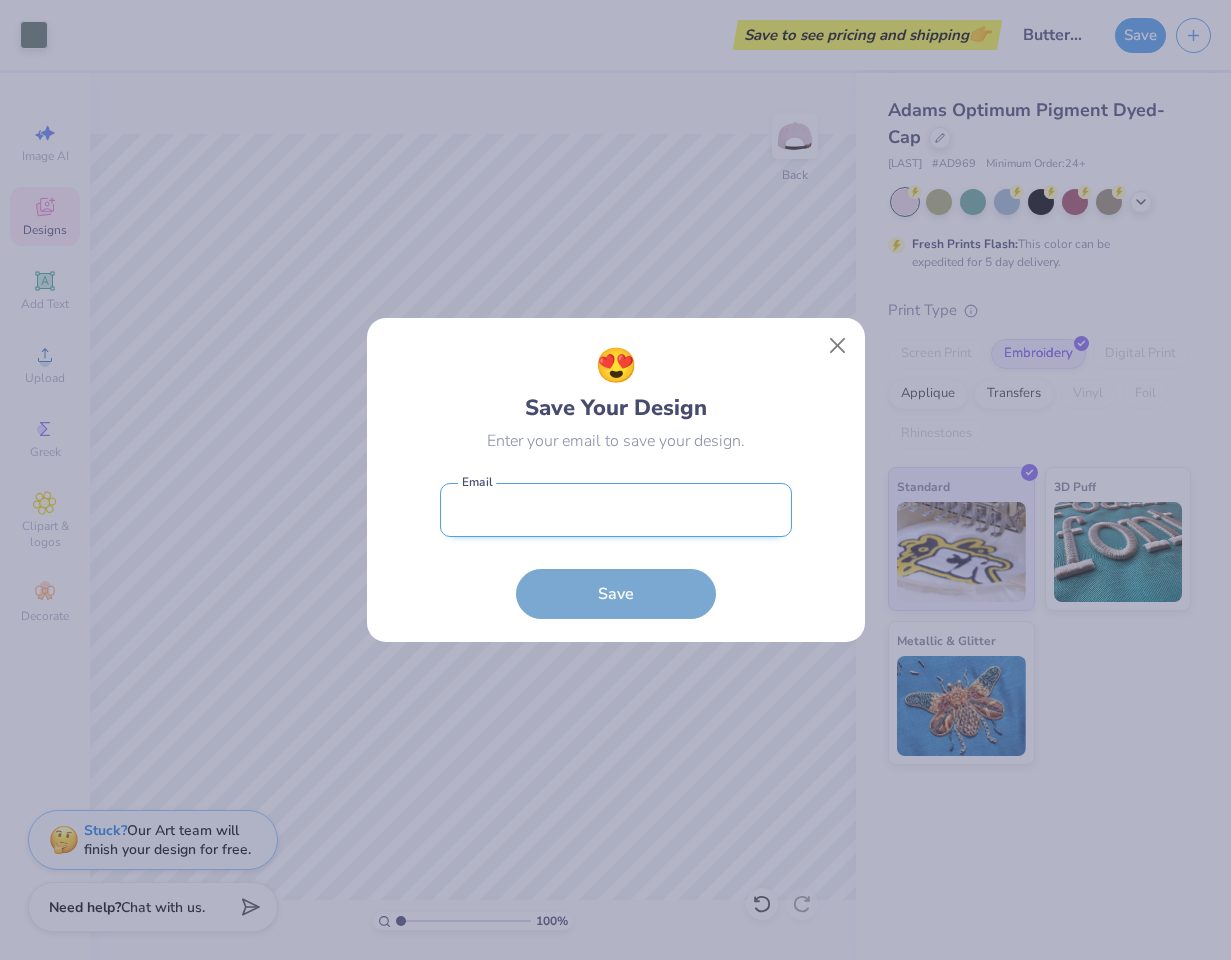 click at bounding box center (616, 510) 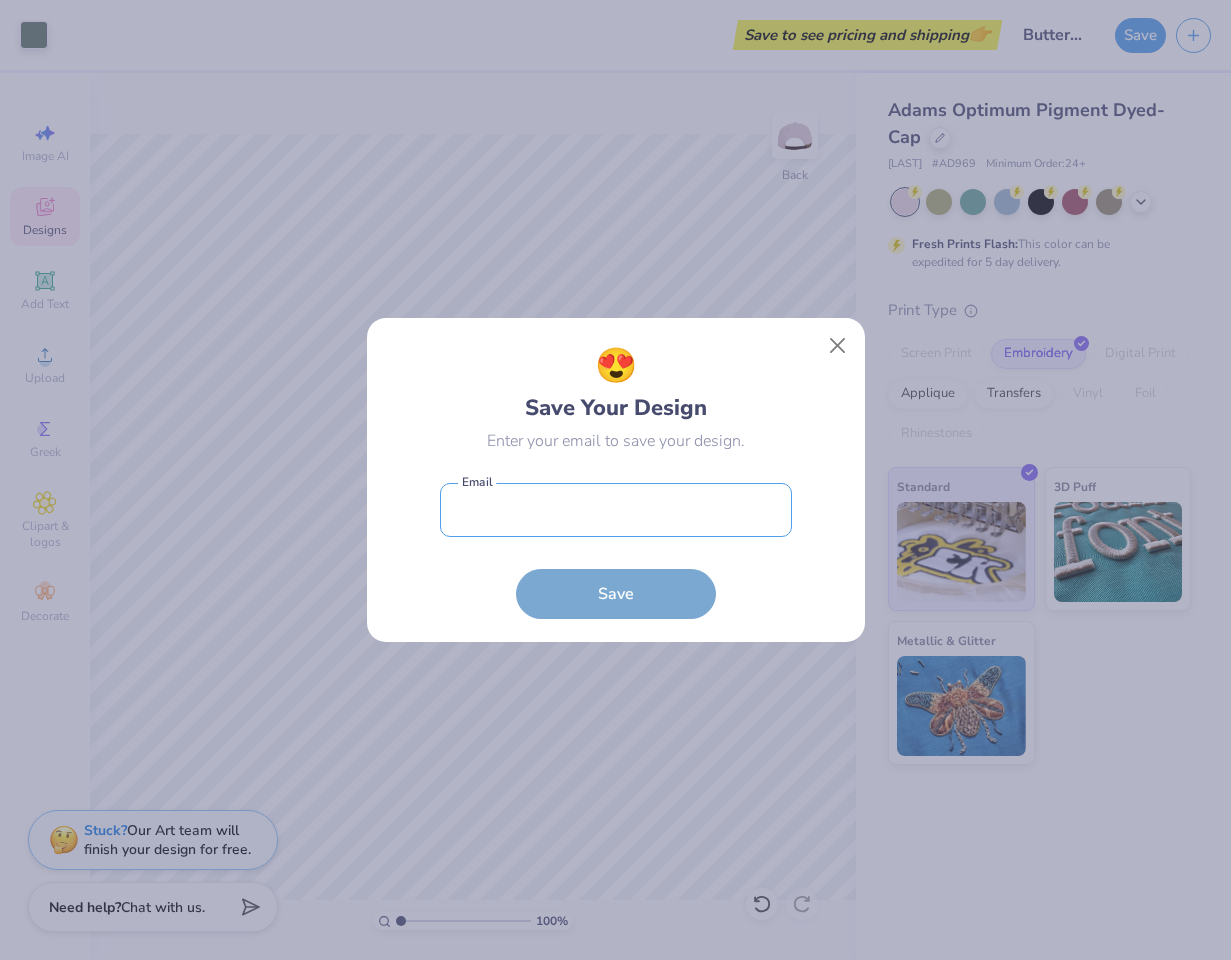 type on "lcourtneydance@gmail.com" 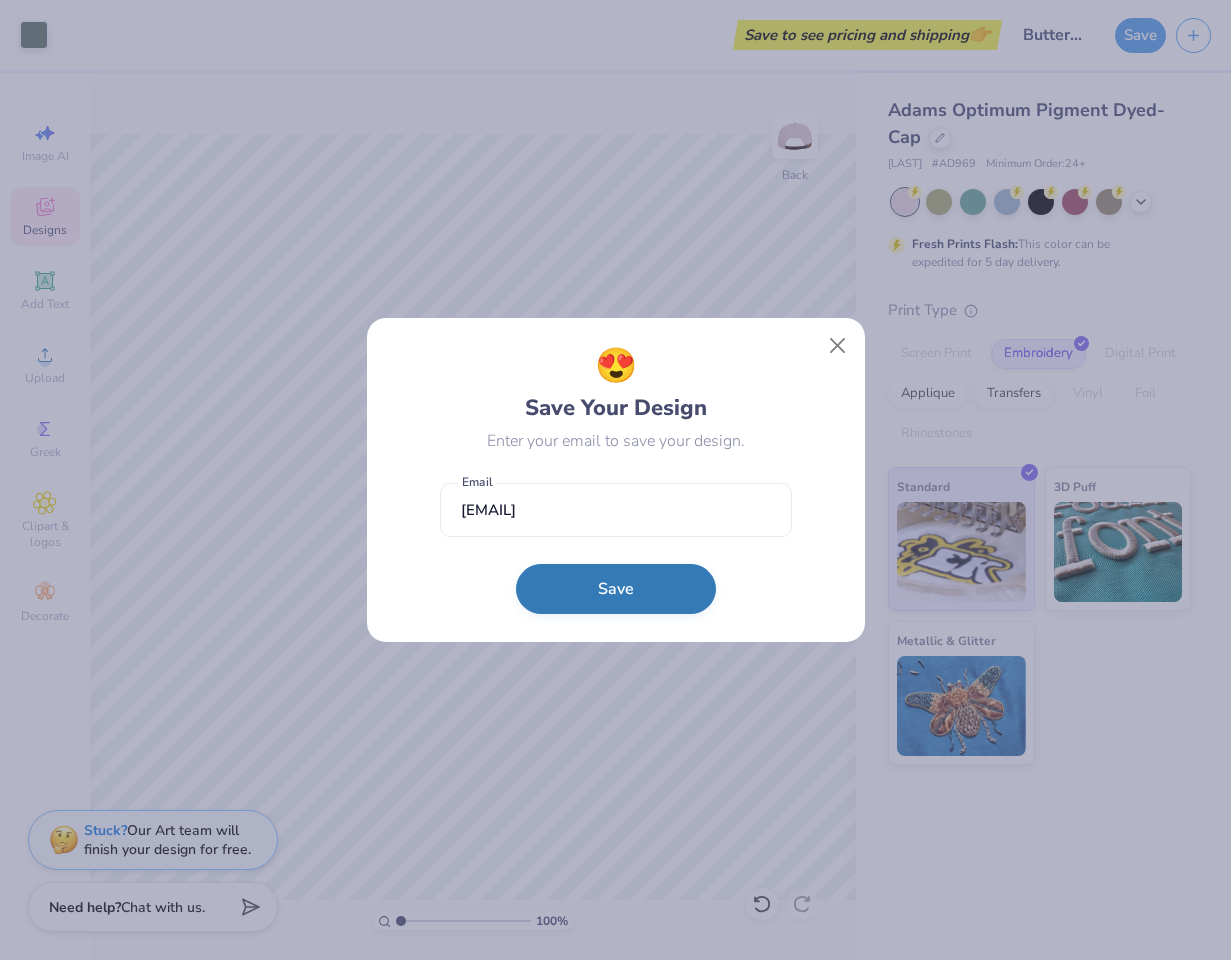 click on "Save" at bounding box center (616, 589) 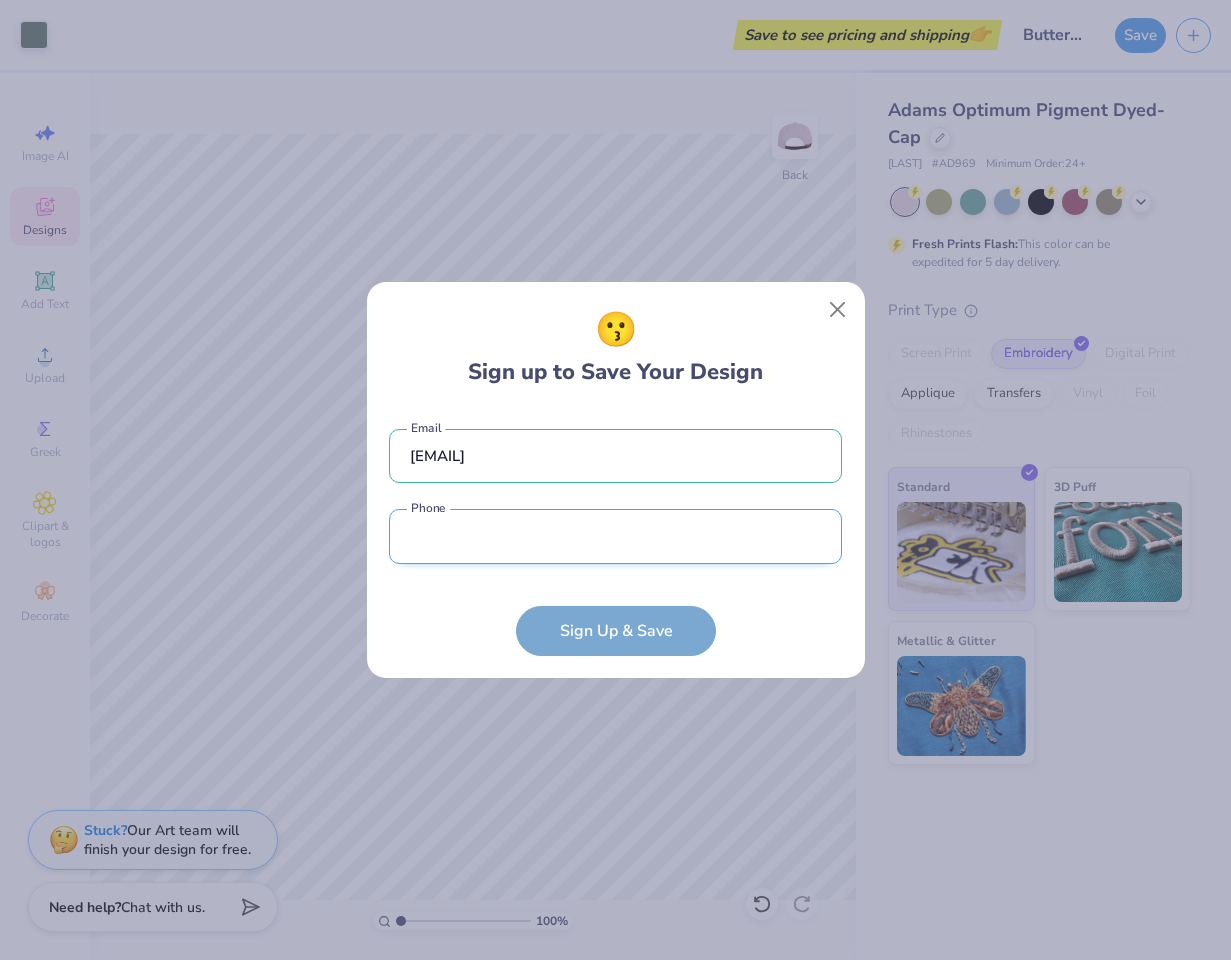 click at bounding box center (615, 536) 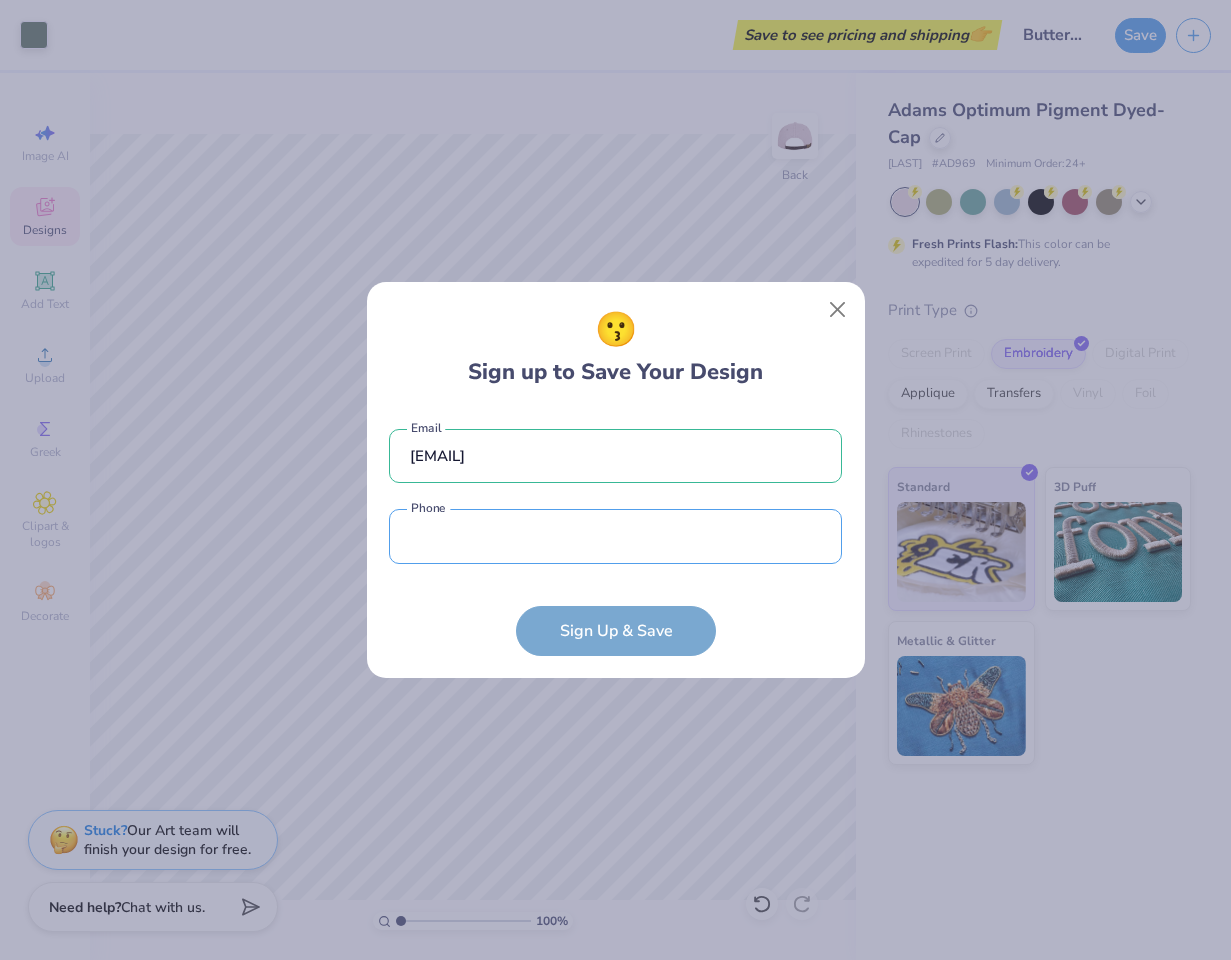 type on "(484) 949-0954" 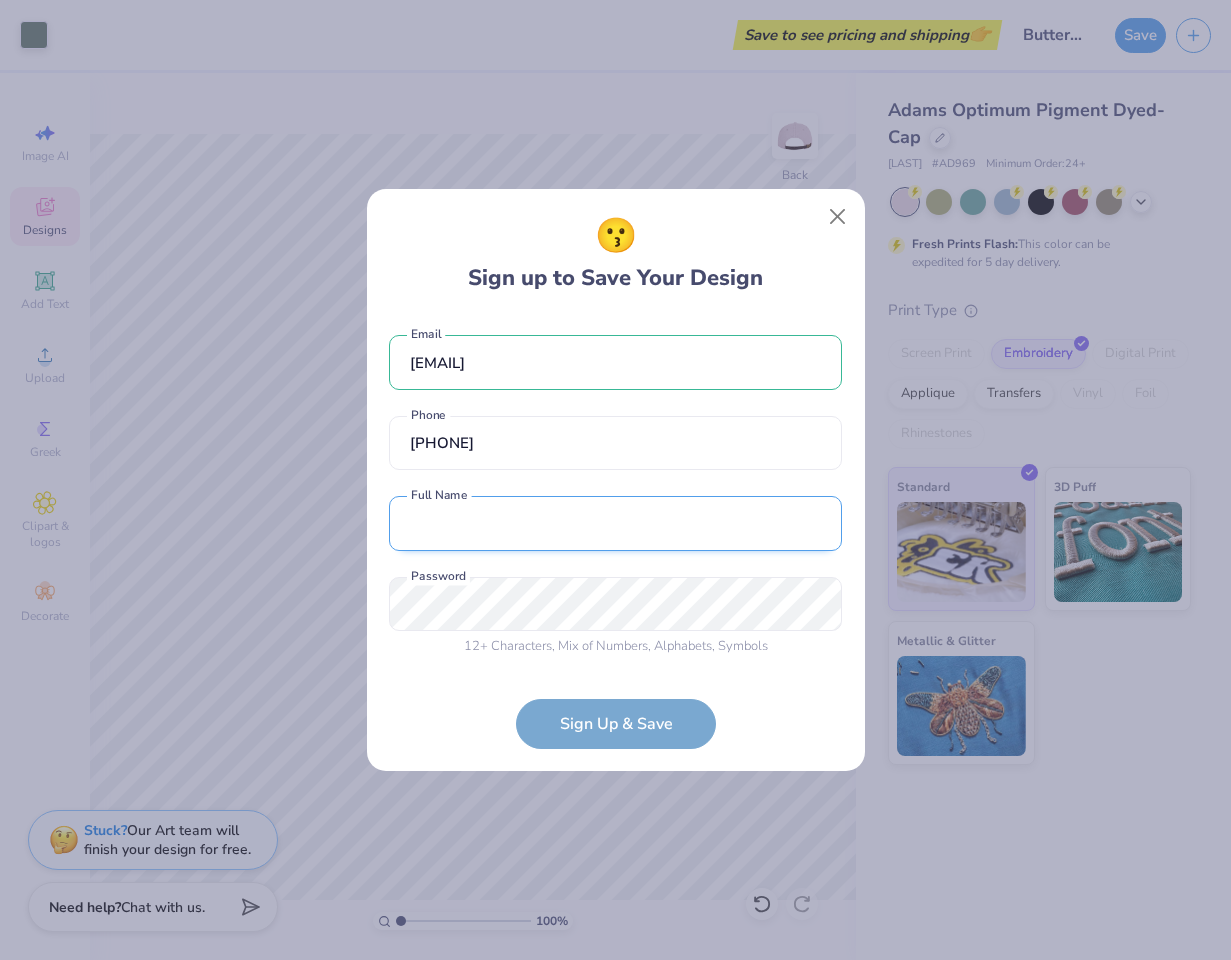 click at bounding box center (615, 523) 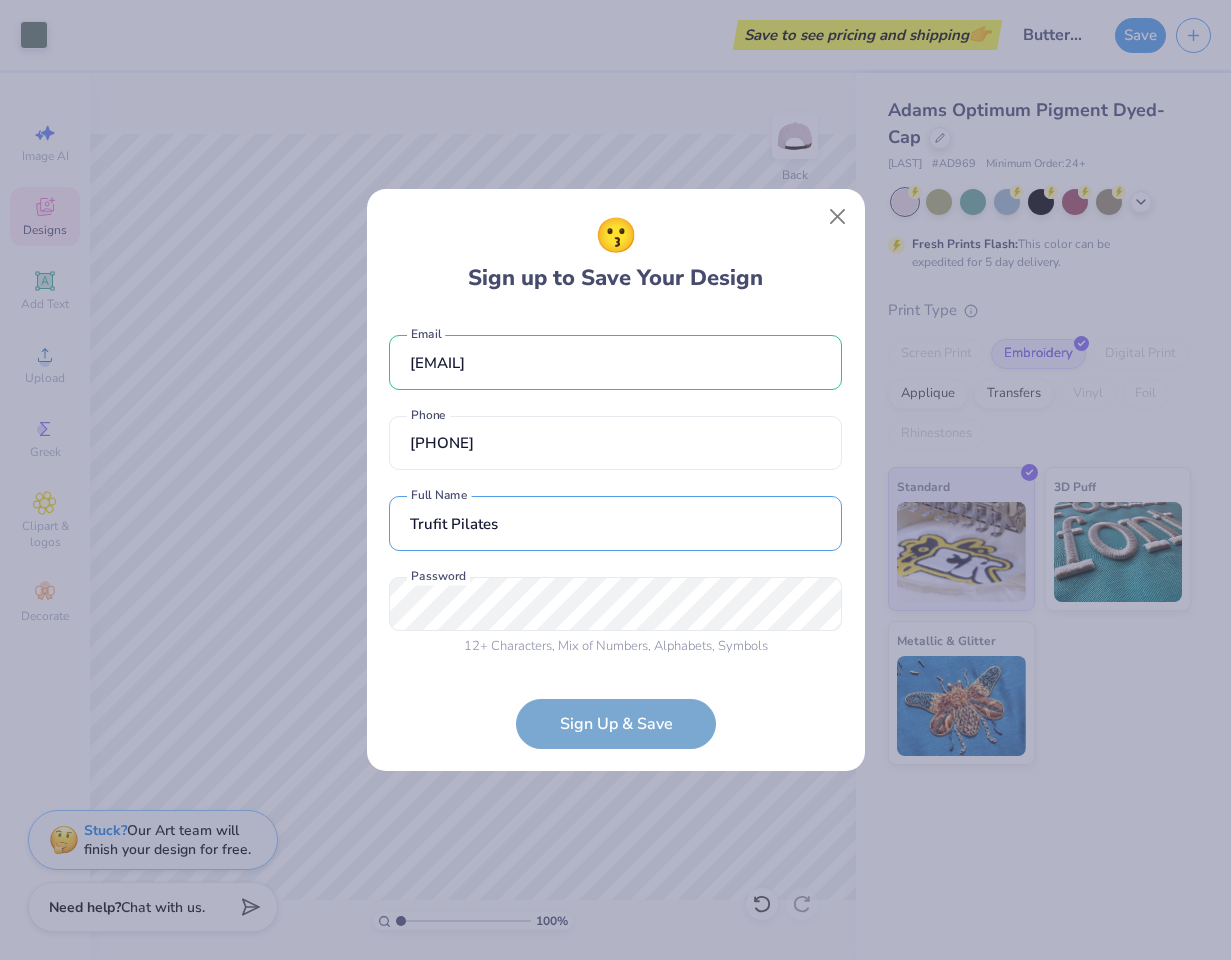 type on "Trufit Pilates" 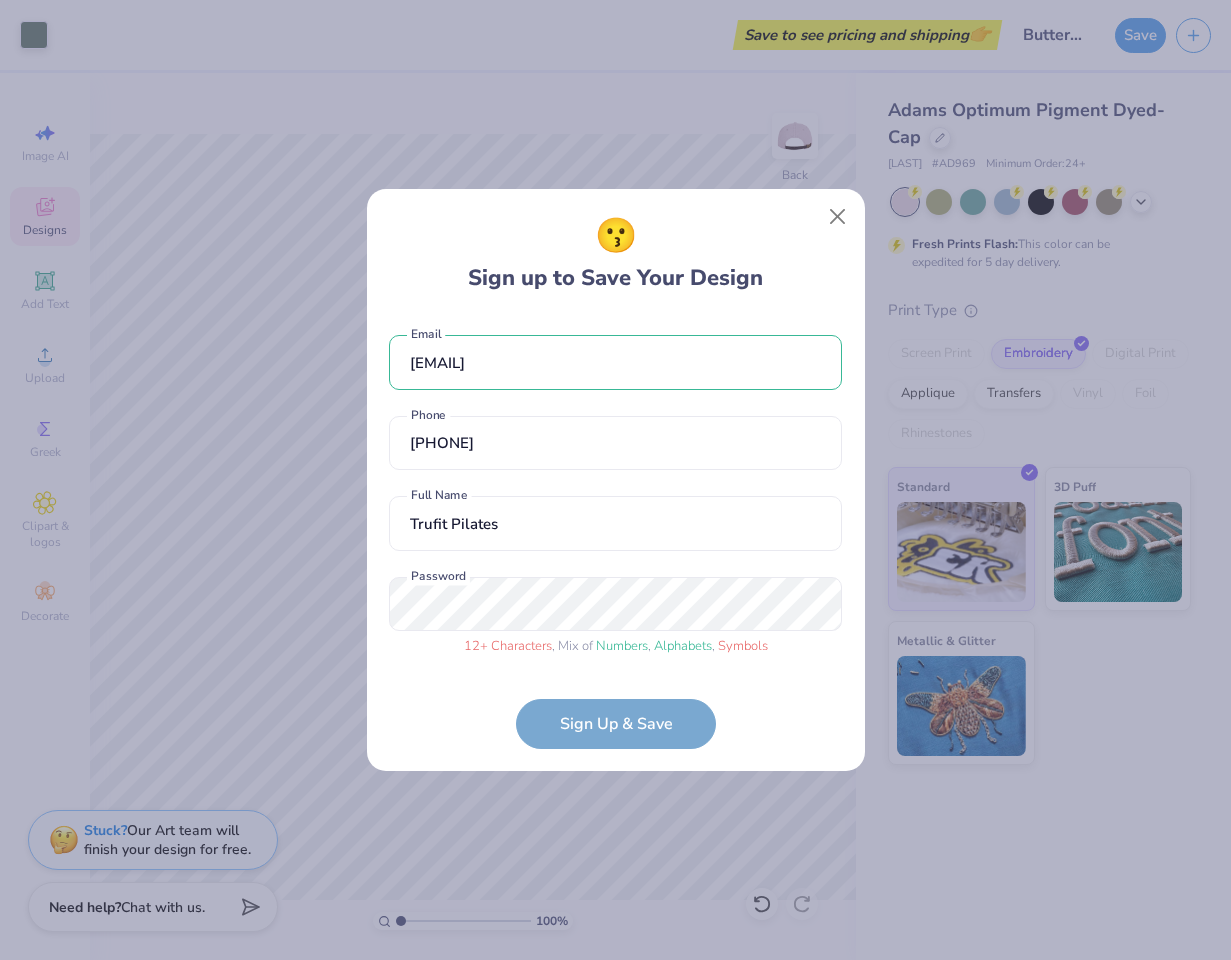 click on "lcourtneydance@gmail.com Email (484) 949-0954 Phone Trufit Pilates Full Name 12 + Characters , Mix of   Numbers ,   Alphabets ,   Symbols Password Sign Up & Save" at bounding box center [615, 532] 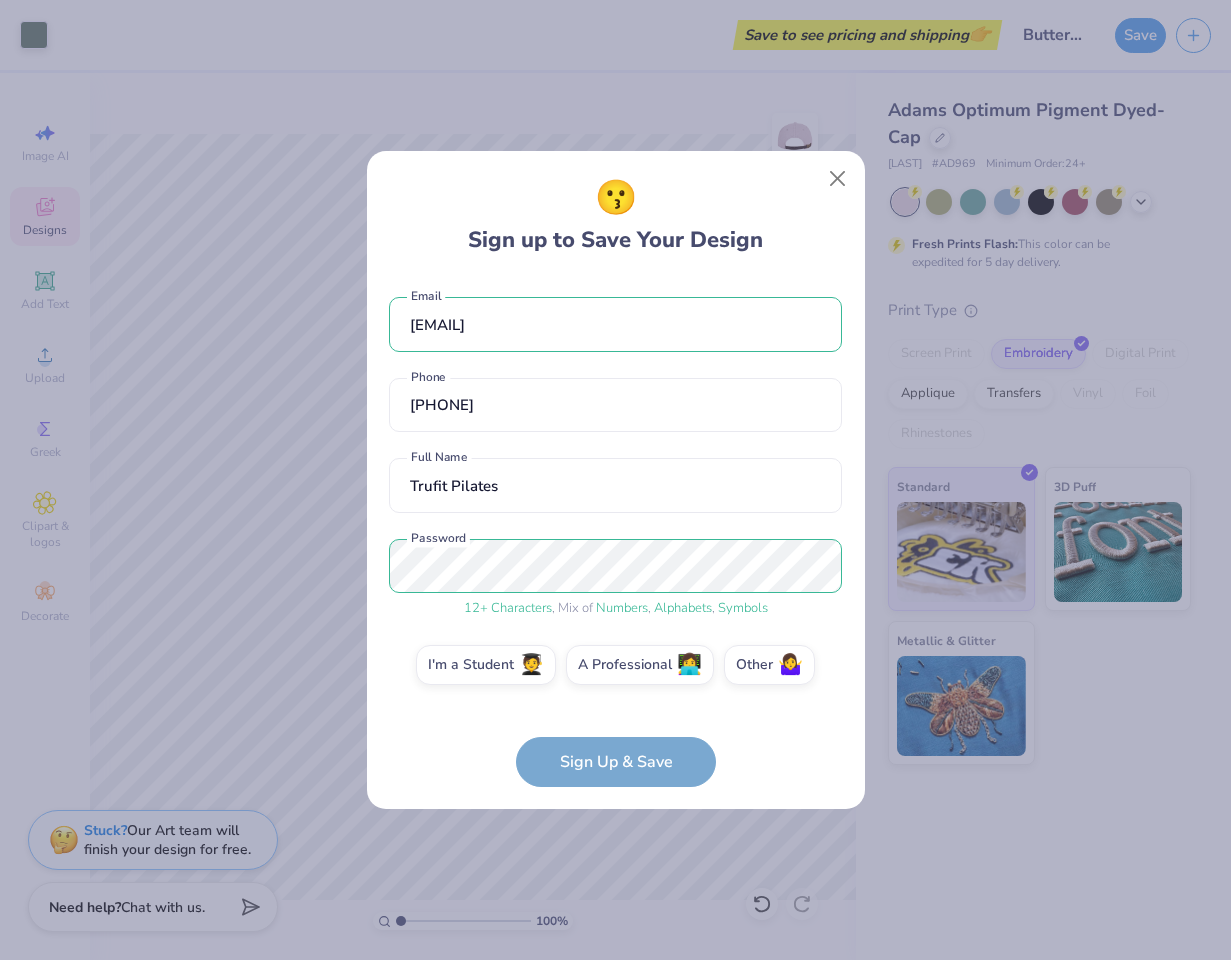 click on "lcourtneydance@gmail.com Email (484) 949-0954 Phone Trufit Pilates Full Name 12 + Characters , Mix of   Numbers ,   Alphabets ,   Symbols Password I'm a Student 🧑‍🎓 A Professional 👩‍💻 Other 🤷‍♀️ Sign Up & Save" at bounding box center (615, 532) 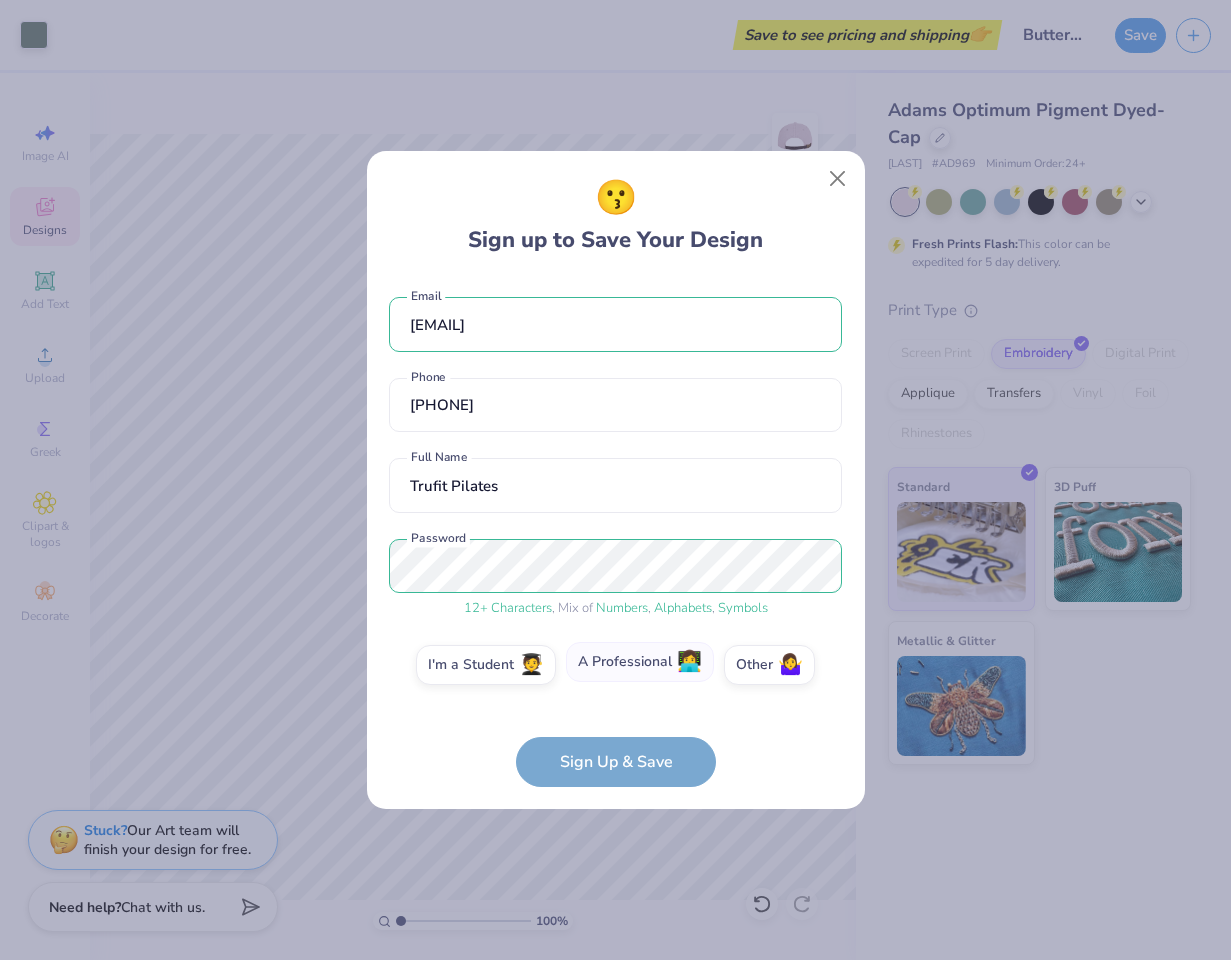 click on "A Professional 👩‍💻" at bounding box center [640, 662] 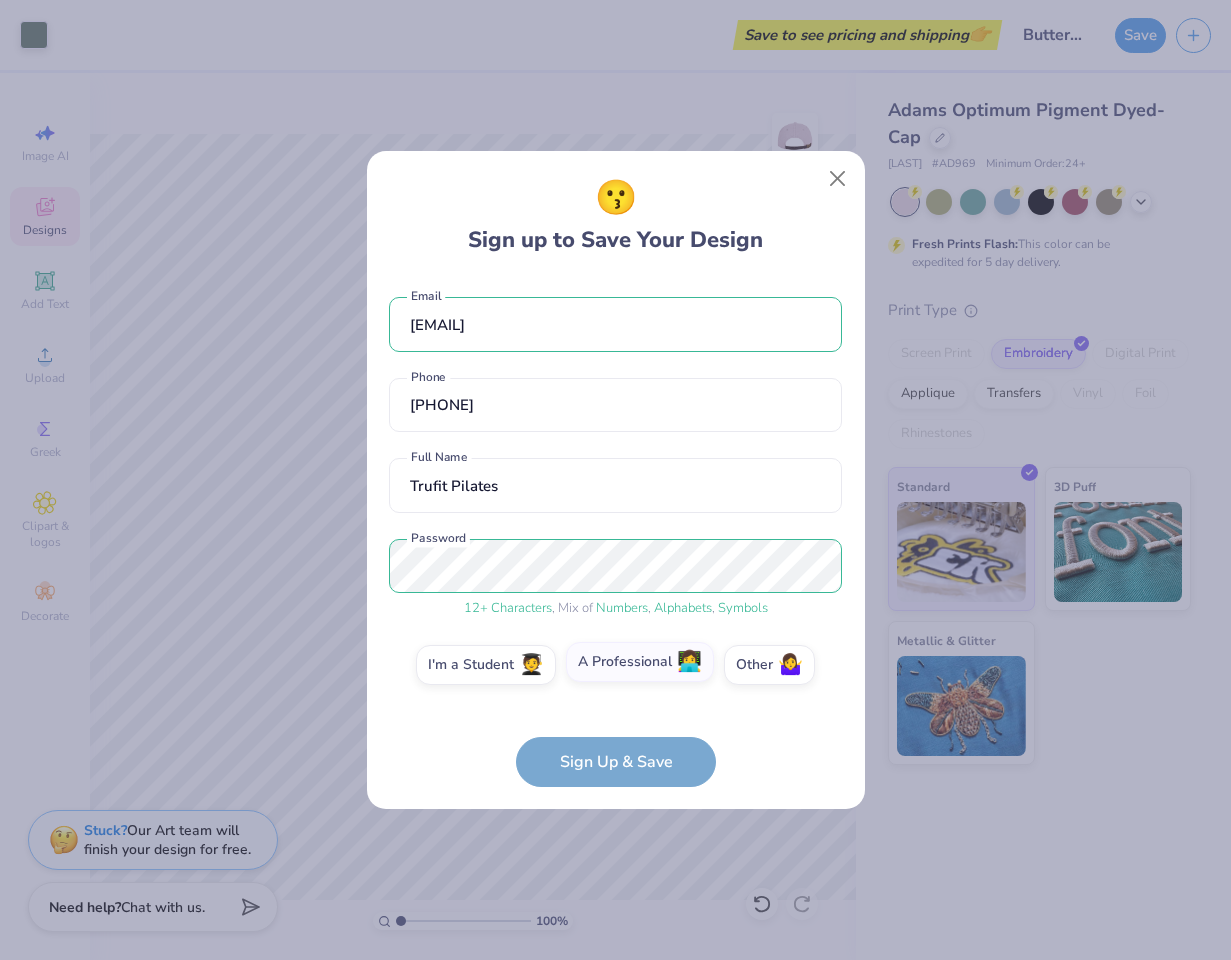 click on "A Professional 👩‍💻" at bounding box center (615, 669) 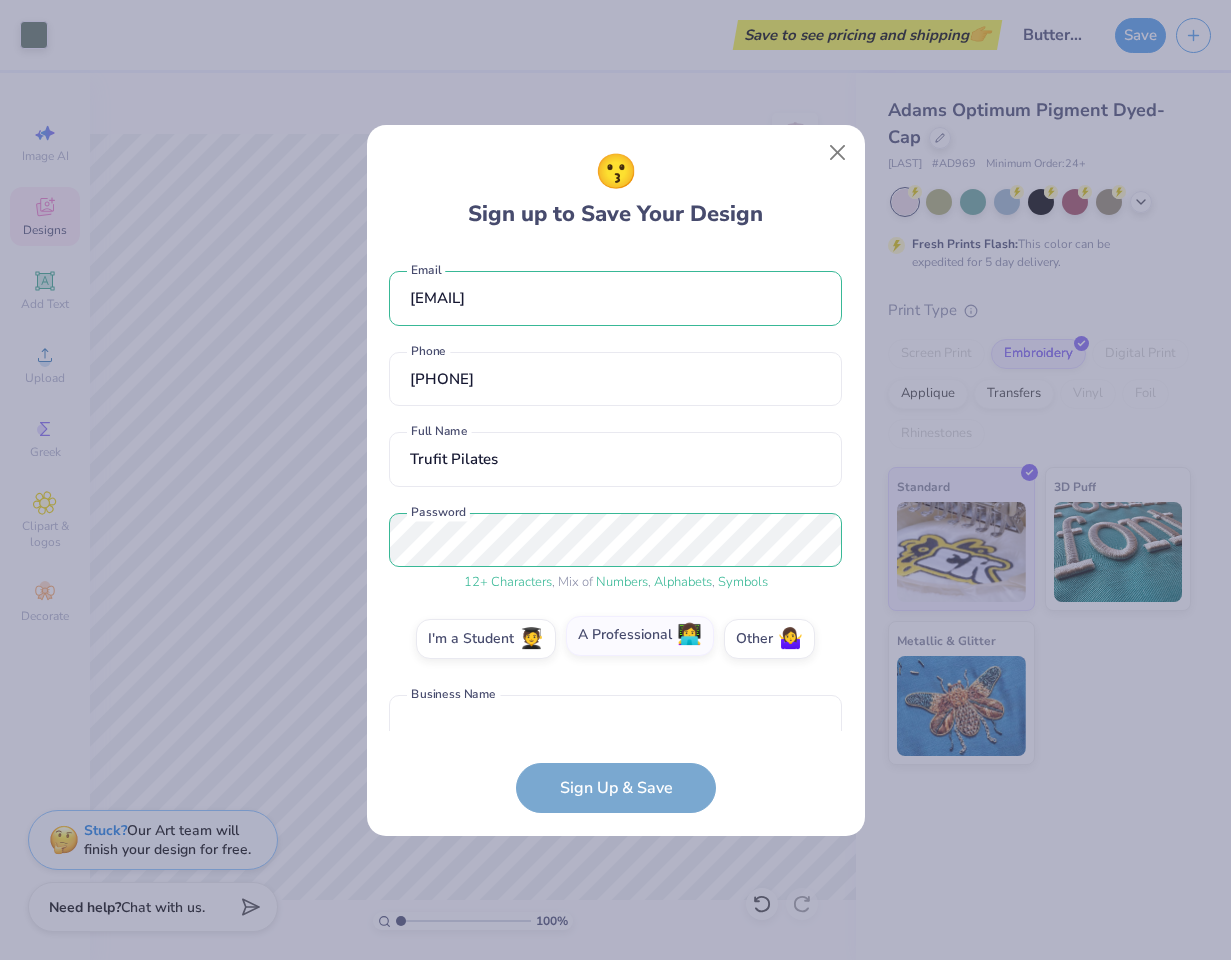 scroll, scrollTop: 108, scrollLeft: 0, axis: vertical 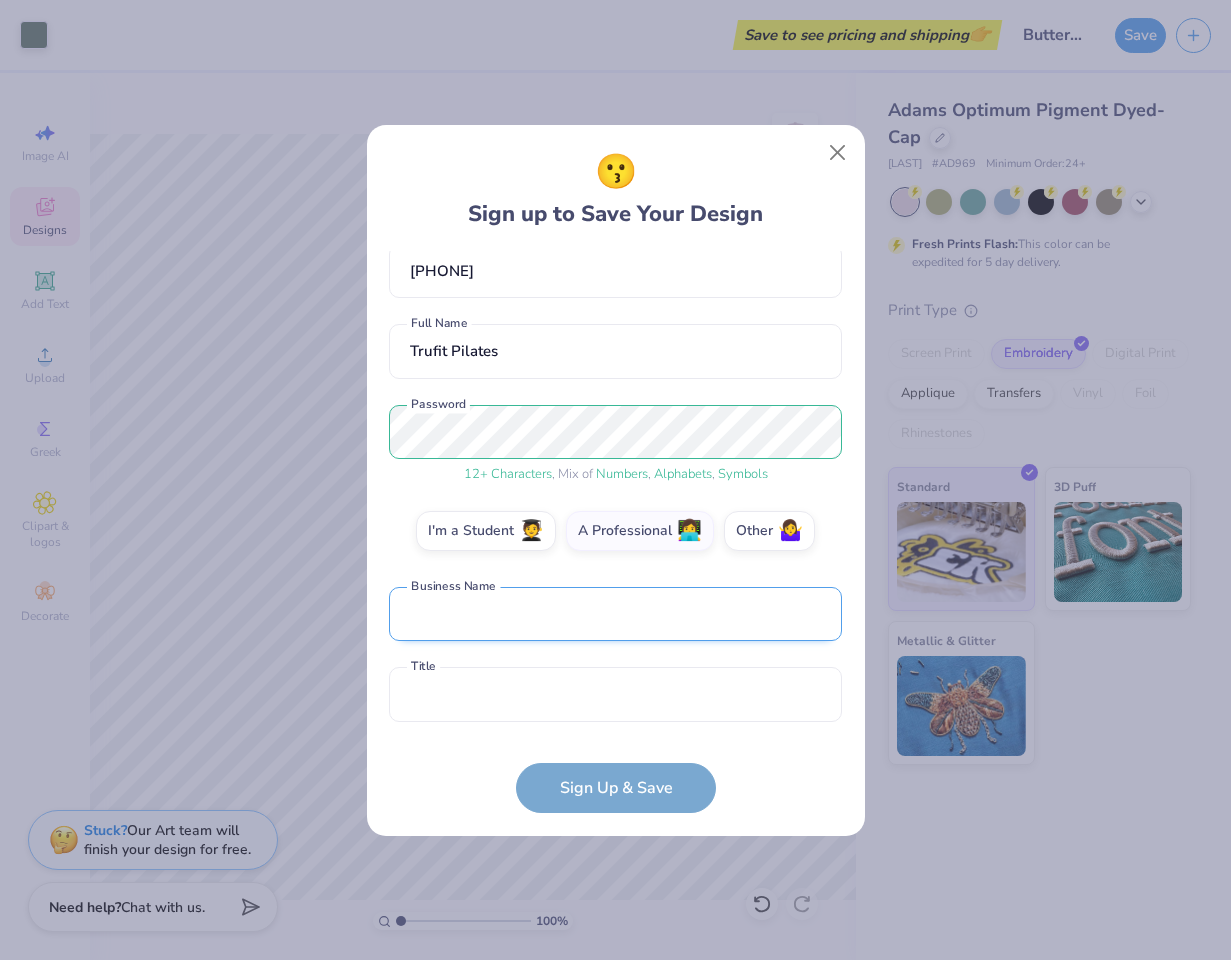 click at bounding box center (615, 614) 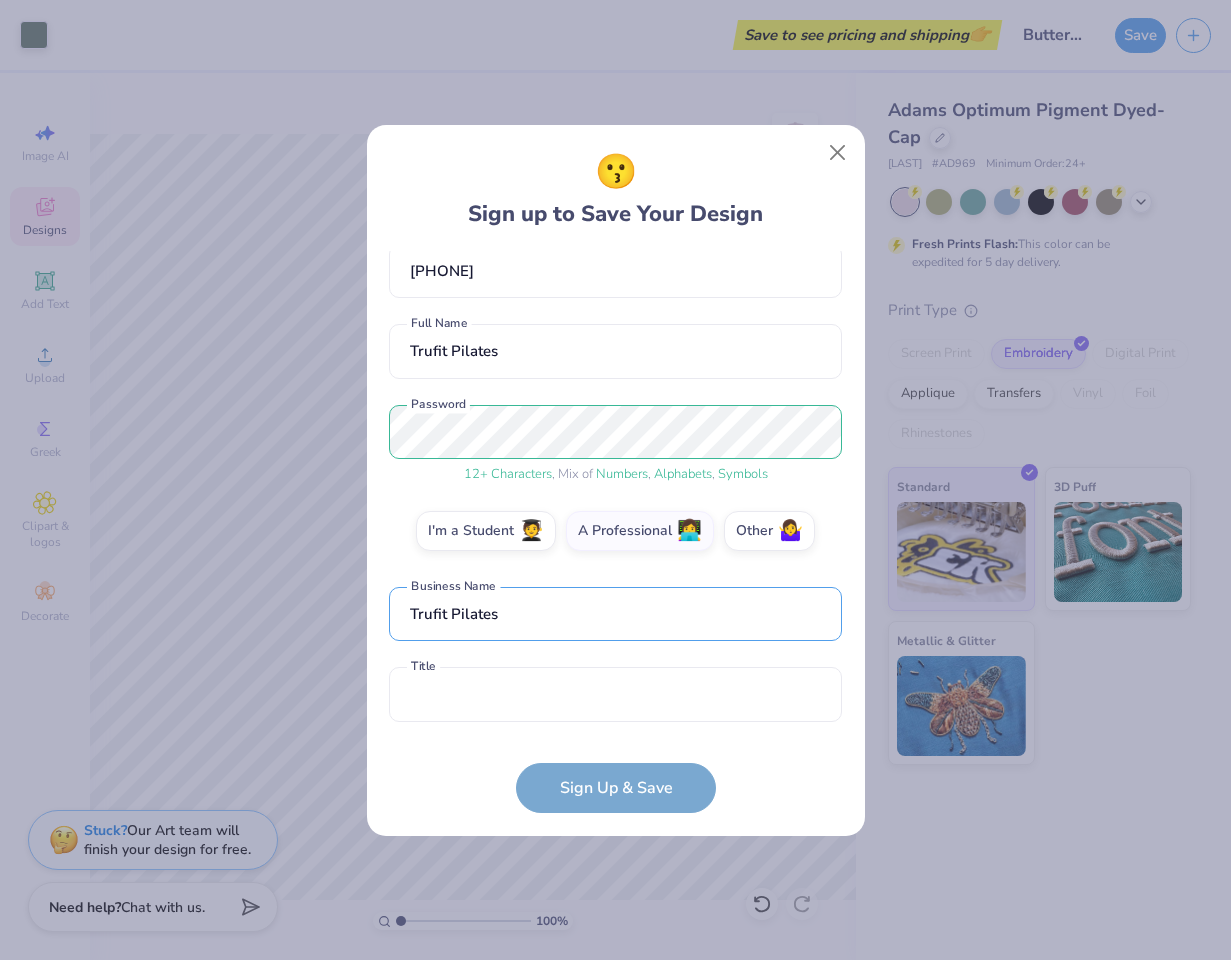 type on "Trufit Pilates" 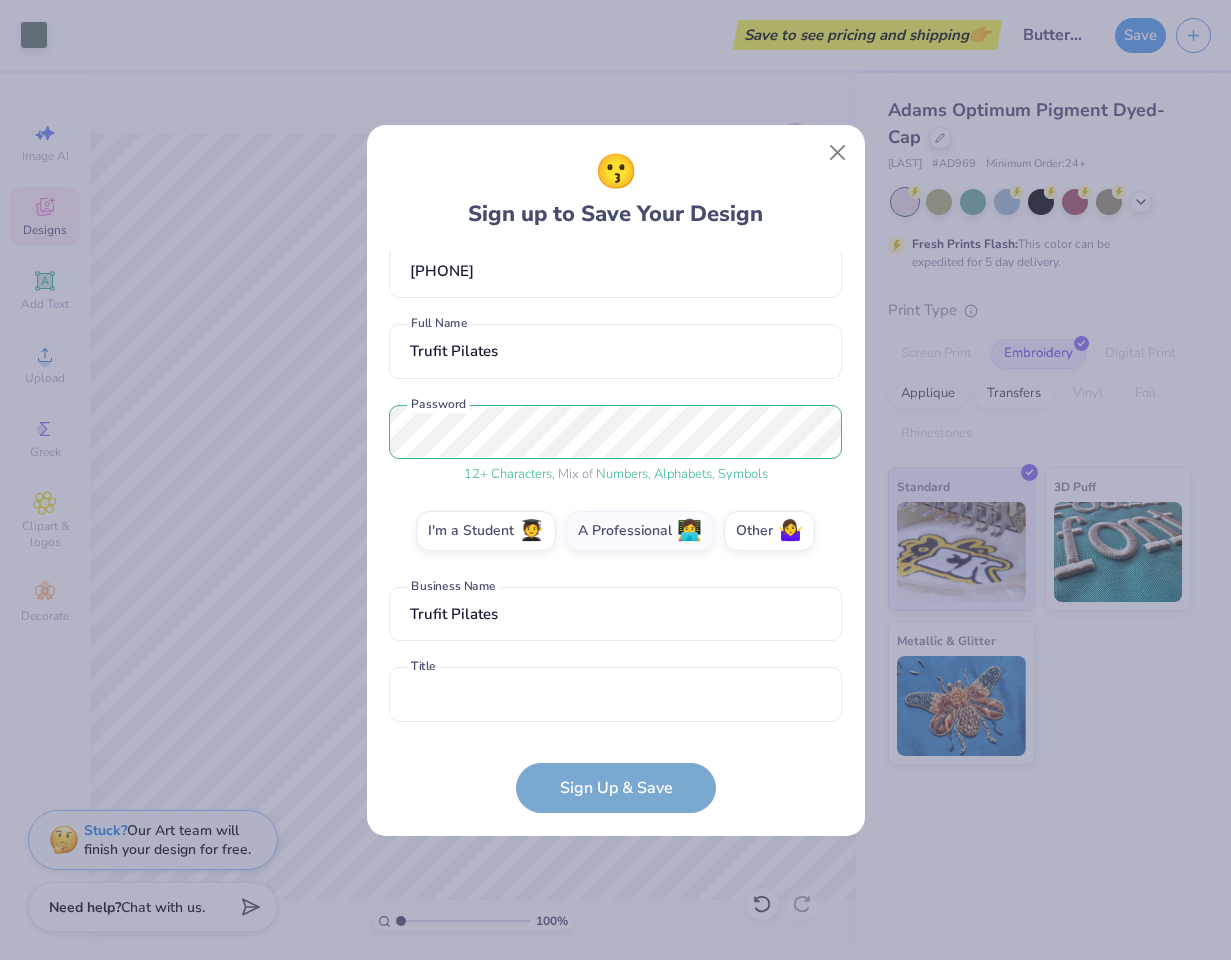 click on "lcourtneydance@gmail.com Email (484) 949-0954 Phone Trufit Pilates Full Name 12 + Characters , Mix of   Numbers ,   Alphabets ,   Symbols Password I'm a Student 🧑‍🎓 A Professional 👩‍💻 Other 🤷‍♀️ Trufit Pilates Business Name Title is a required field Title Sign Up & Save" at bounding box center (615, 532) 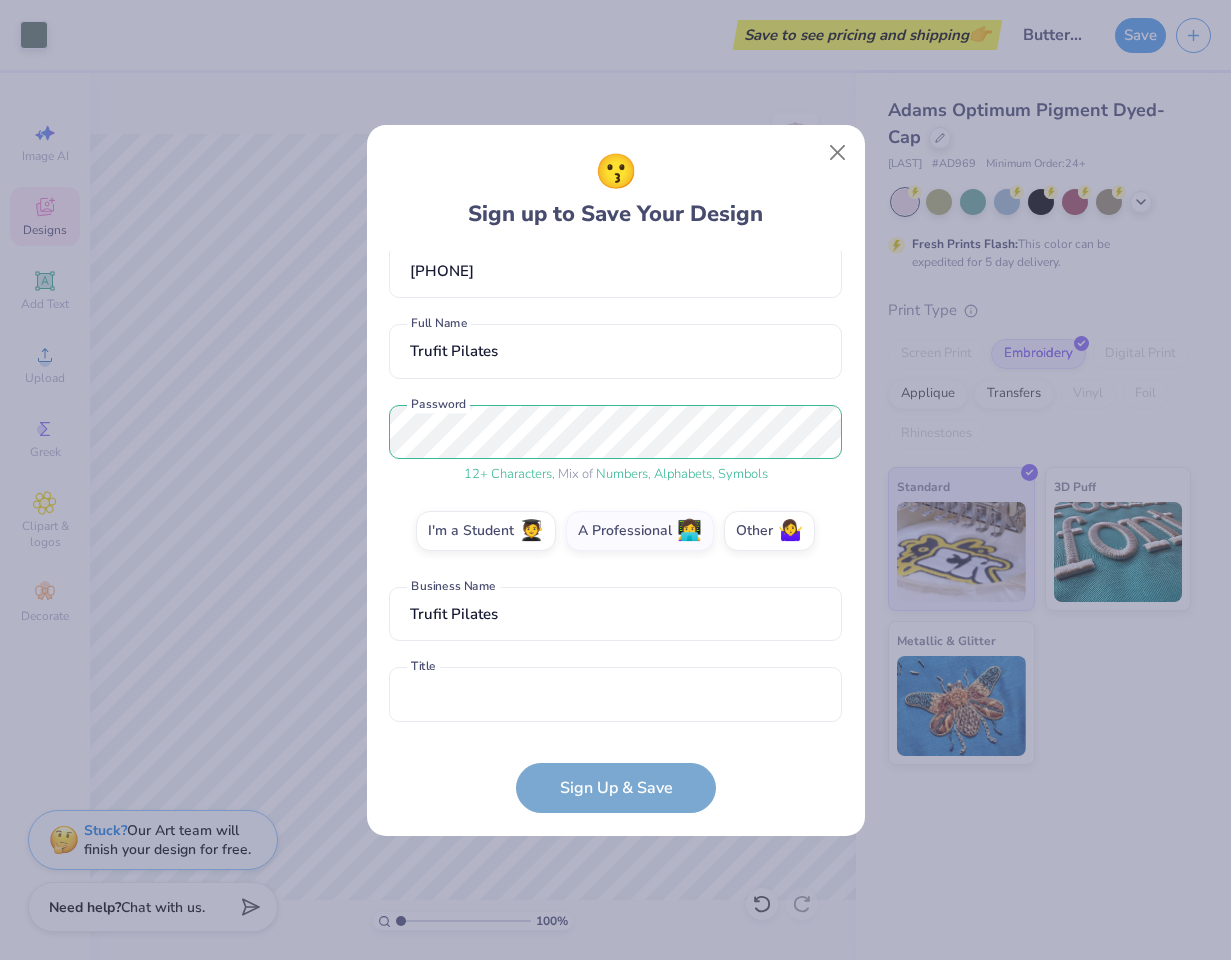 click on "lcourtneydance@gmail.com Email (484) 949-0954 Phone Trufit Pilates Full Name 12 + Characters , Mix of   Numbers ,   Alphabets ,   Symbols Password I'm a Student 🧑‍🎓 A Professional 👩‍💻 Other 🤷‍♀️ Trufit Pilates Business Name Title is a required field Title Sign Up & Save" at bounding box center [615, 532] 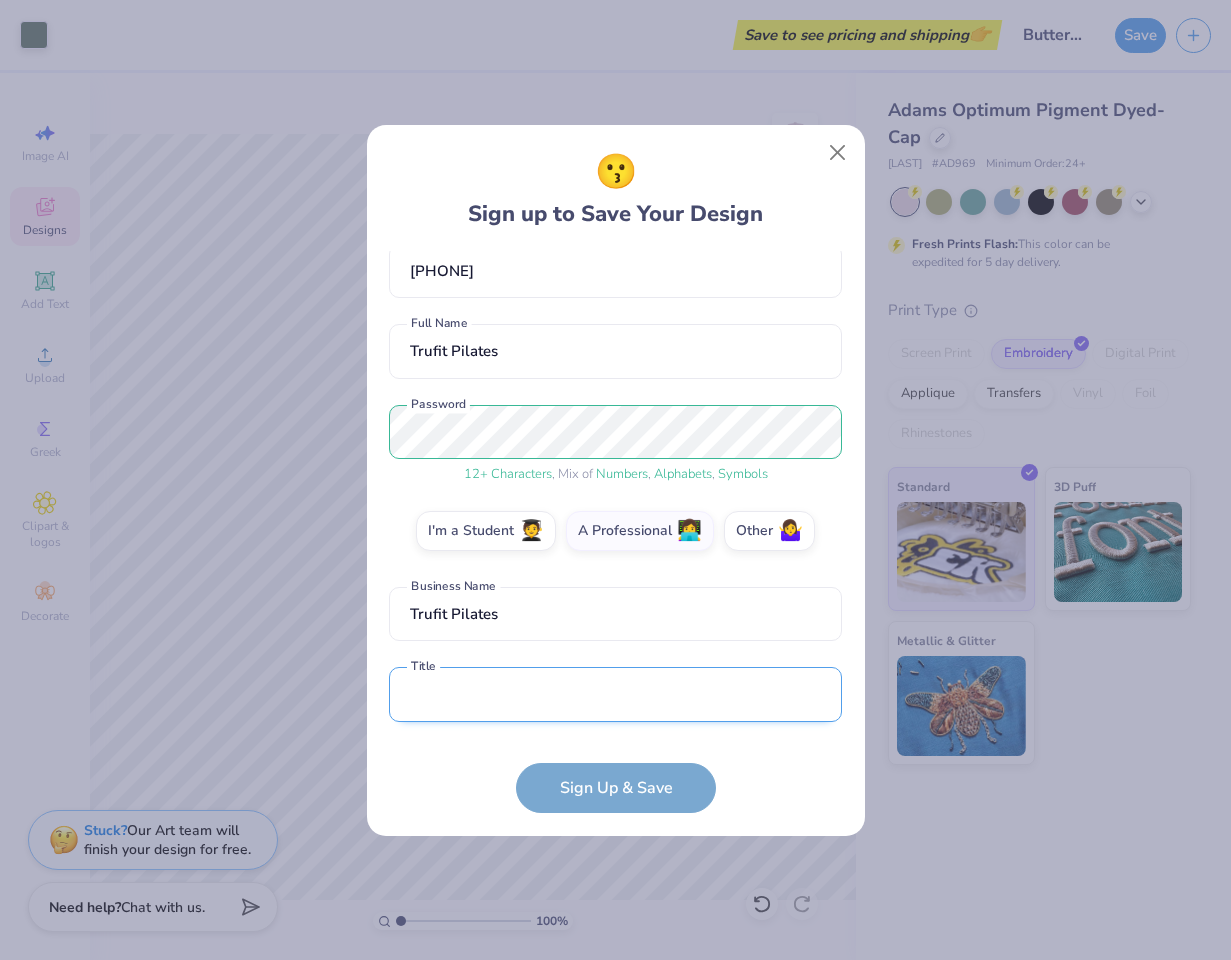 click at bounding box center (615, 694) 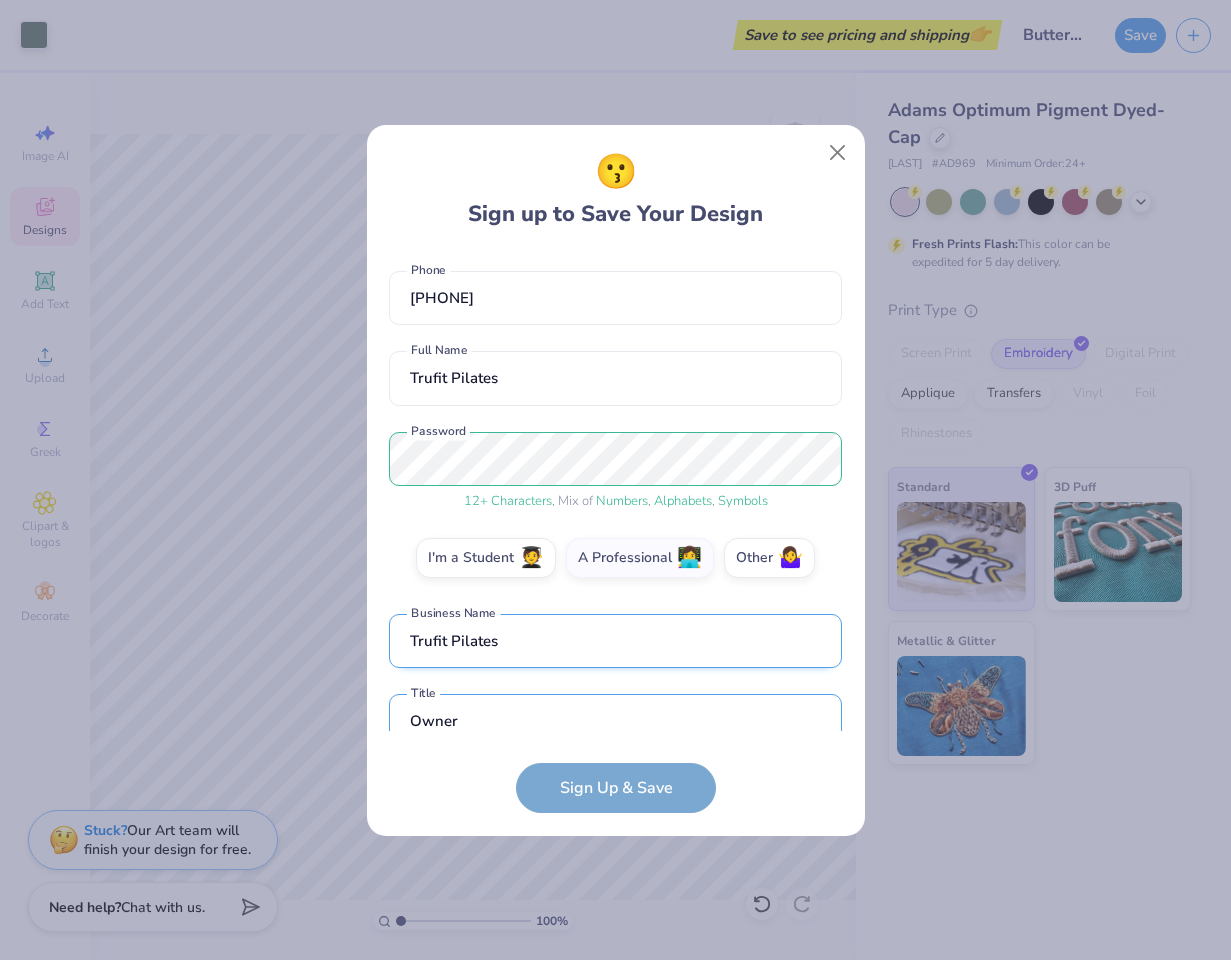 scroll, scrollTop: 0, scrollLeft: 0, axis: both 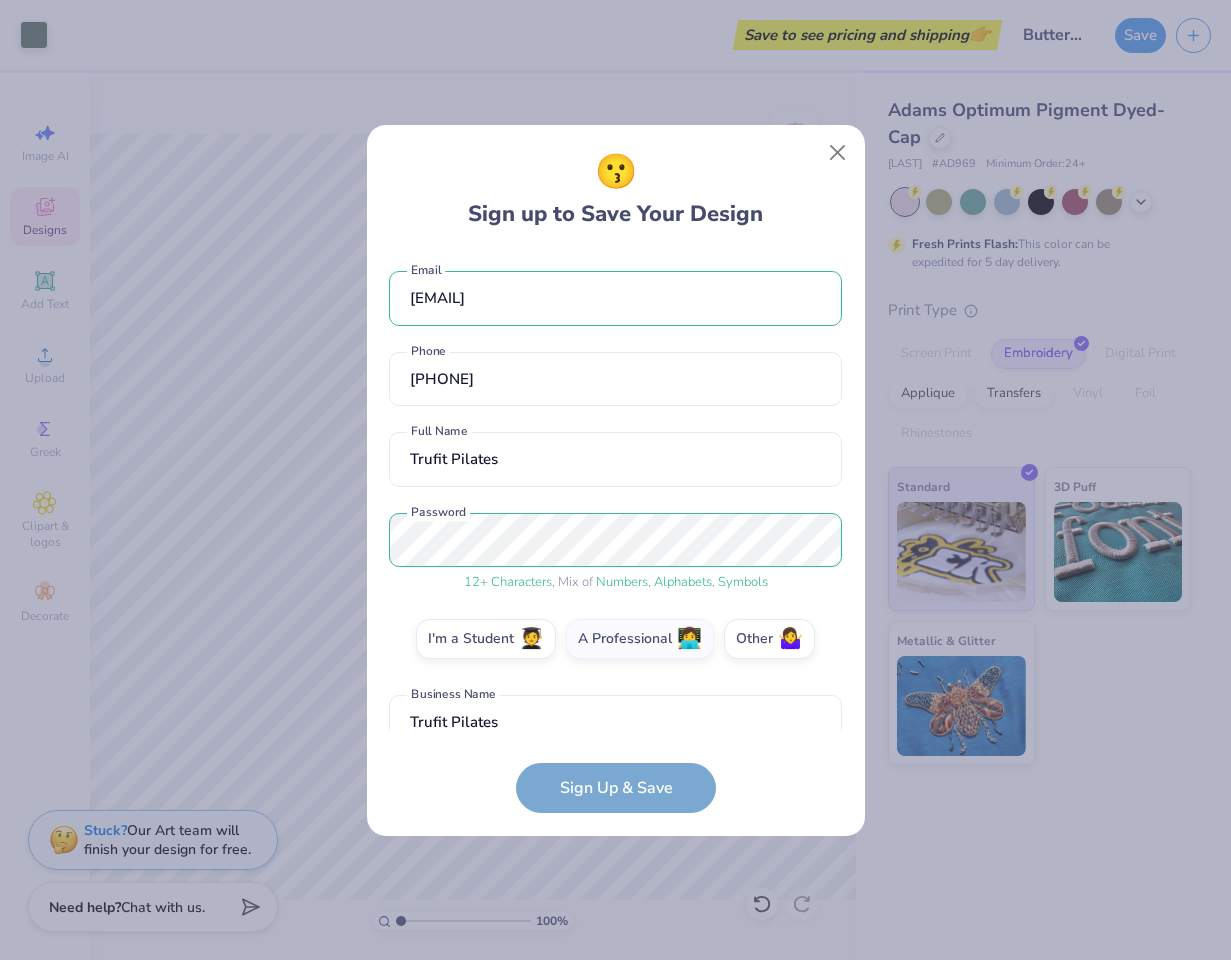 type on "Owner" 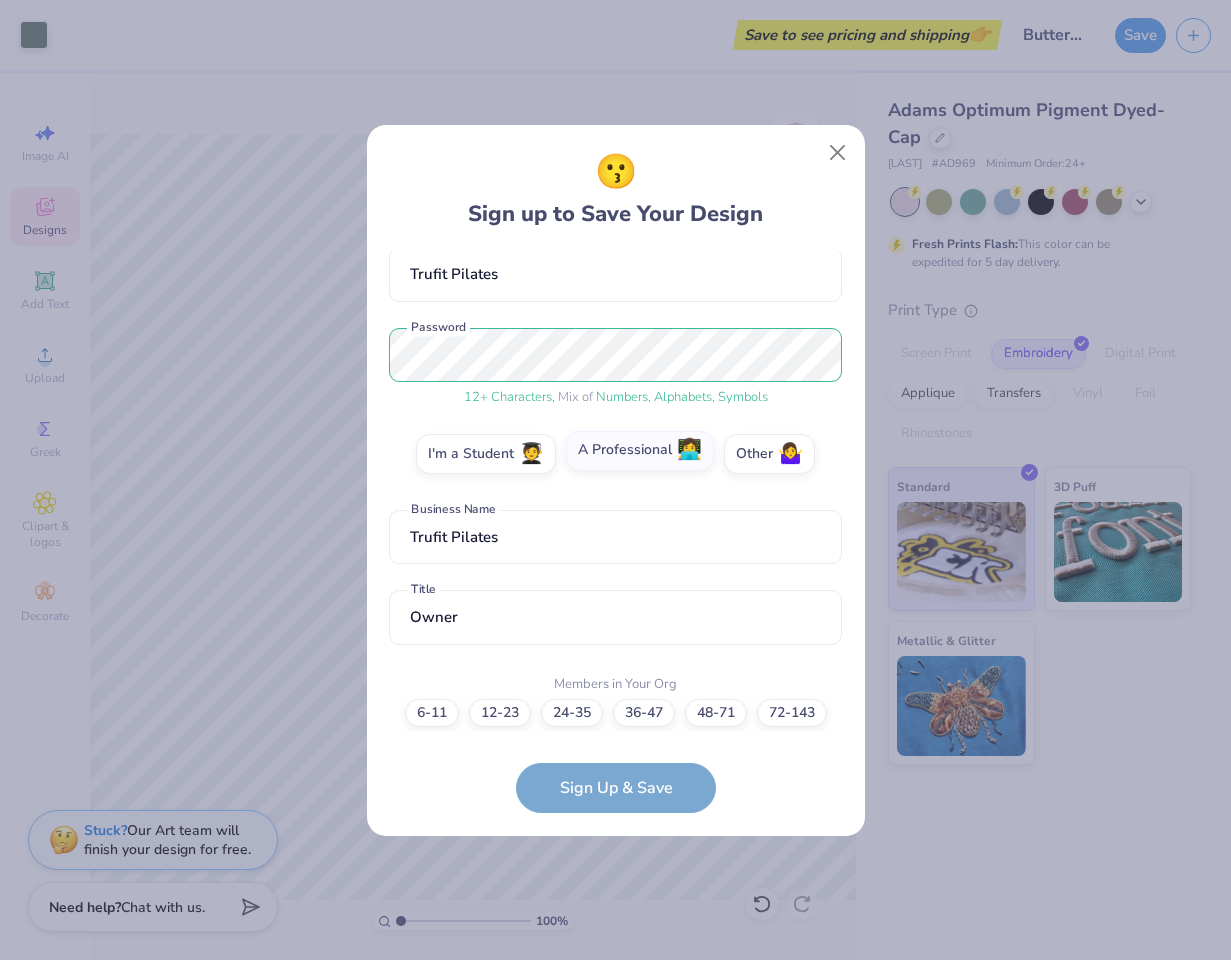 scroll, scrollTop: 228, scrollLeft: 0, axis: vertical 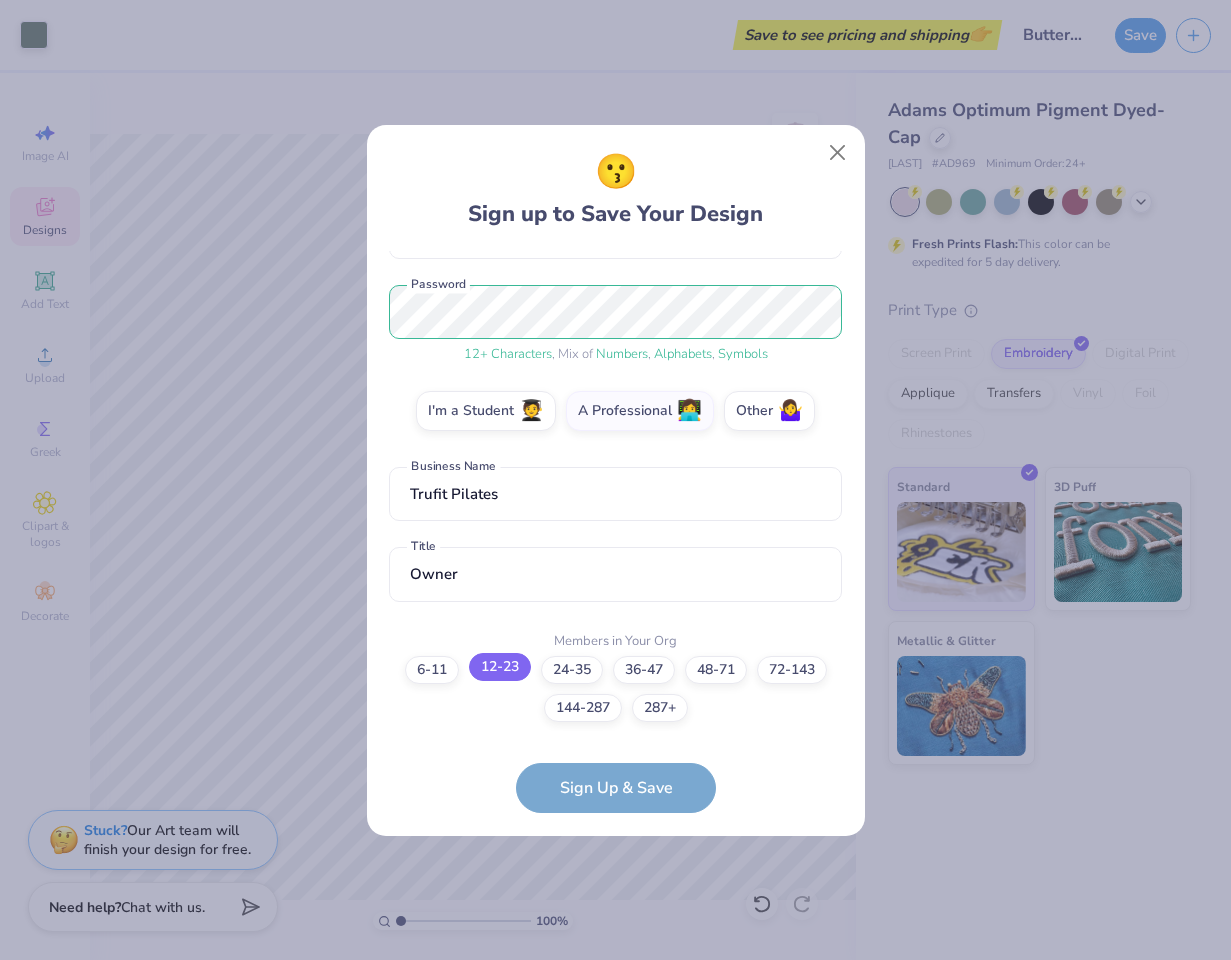 click on "12-23" at bounding box center (500, 667) 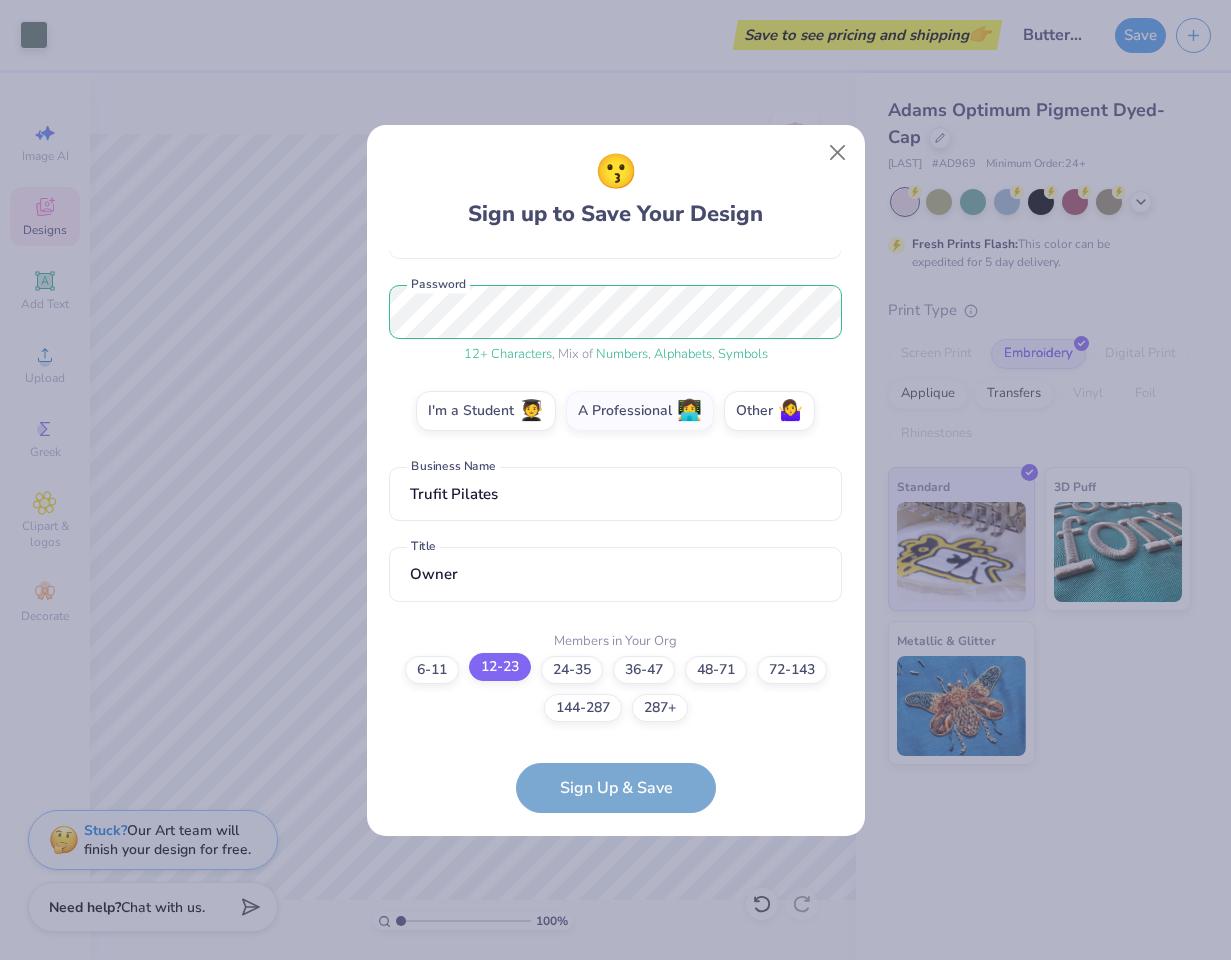 scroll, scrollTop: 0, scrollLeft: 0, axis: both 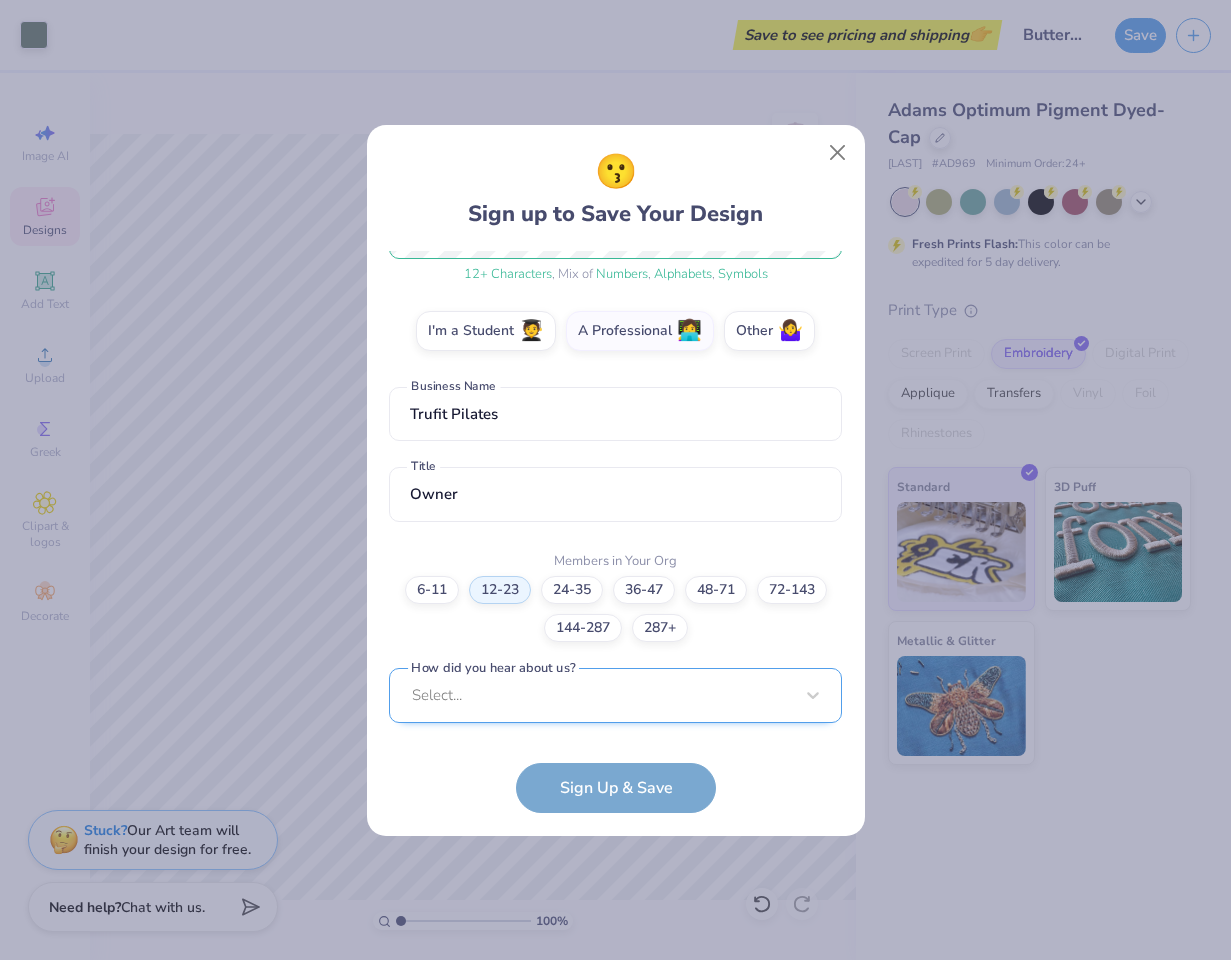 click on "Select..." at bounding box center (615, 695) 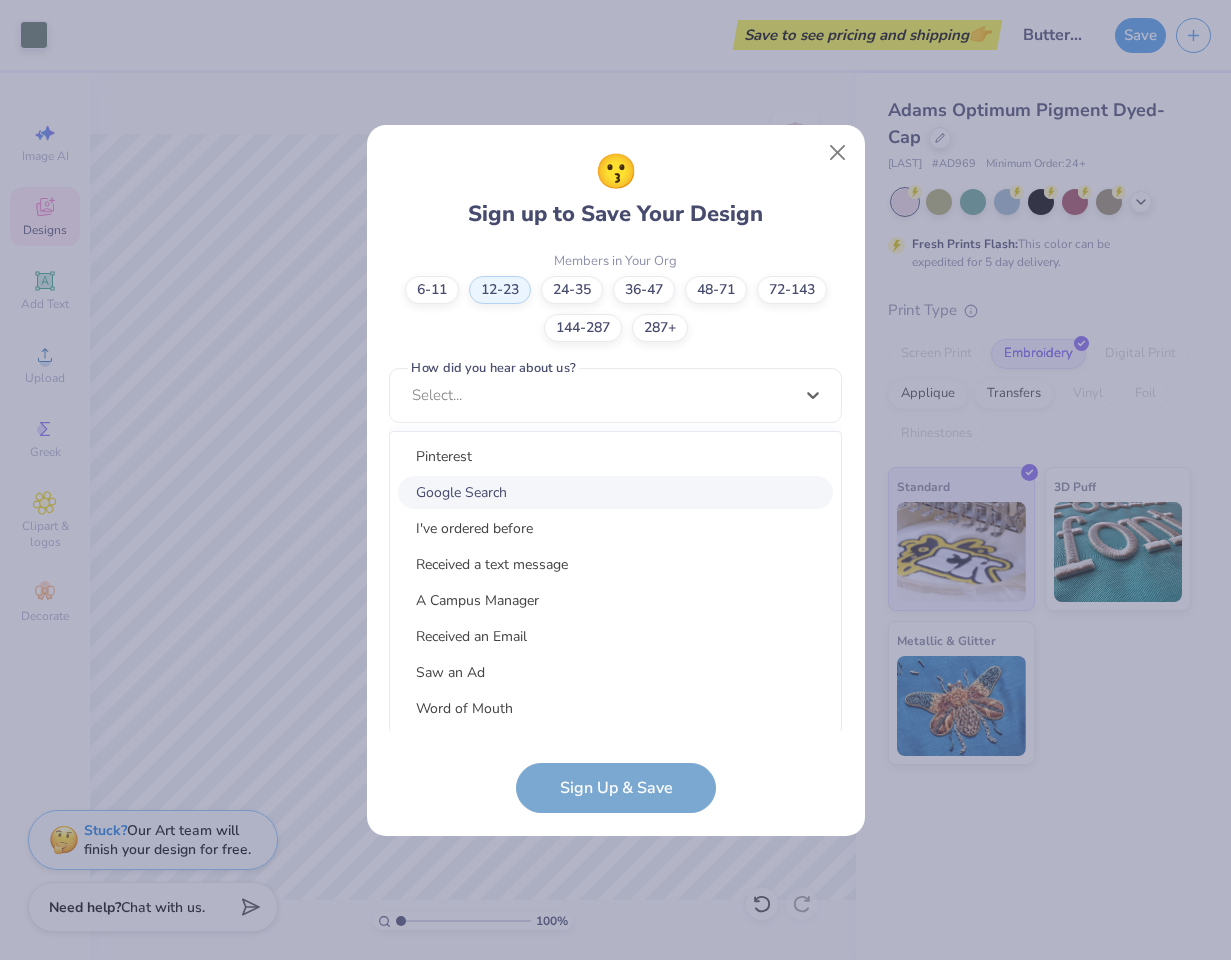 click on "Google Search" at bounding box center [615, 492] 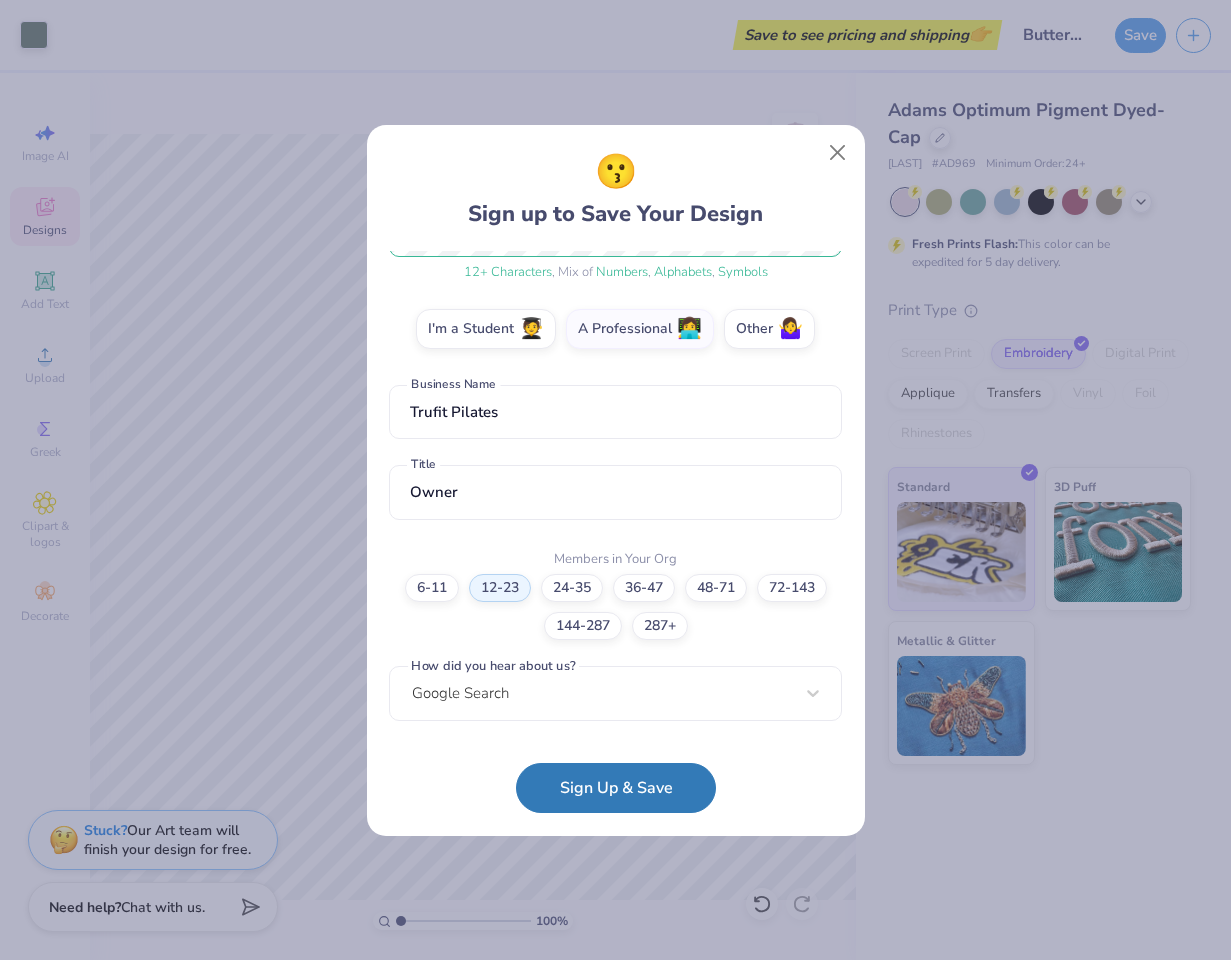scroll, scrollTop: 308, scrollLeft: 0, axis: vertical 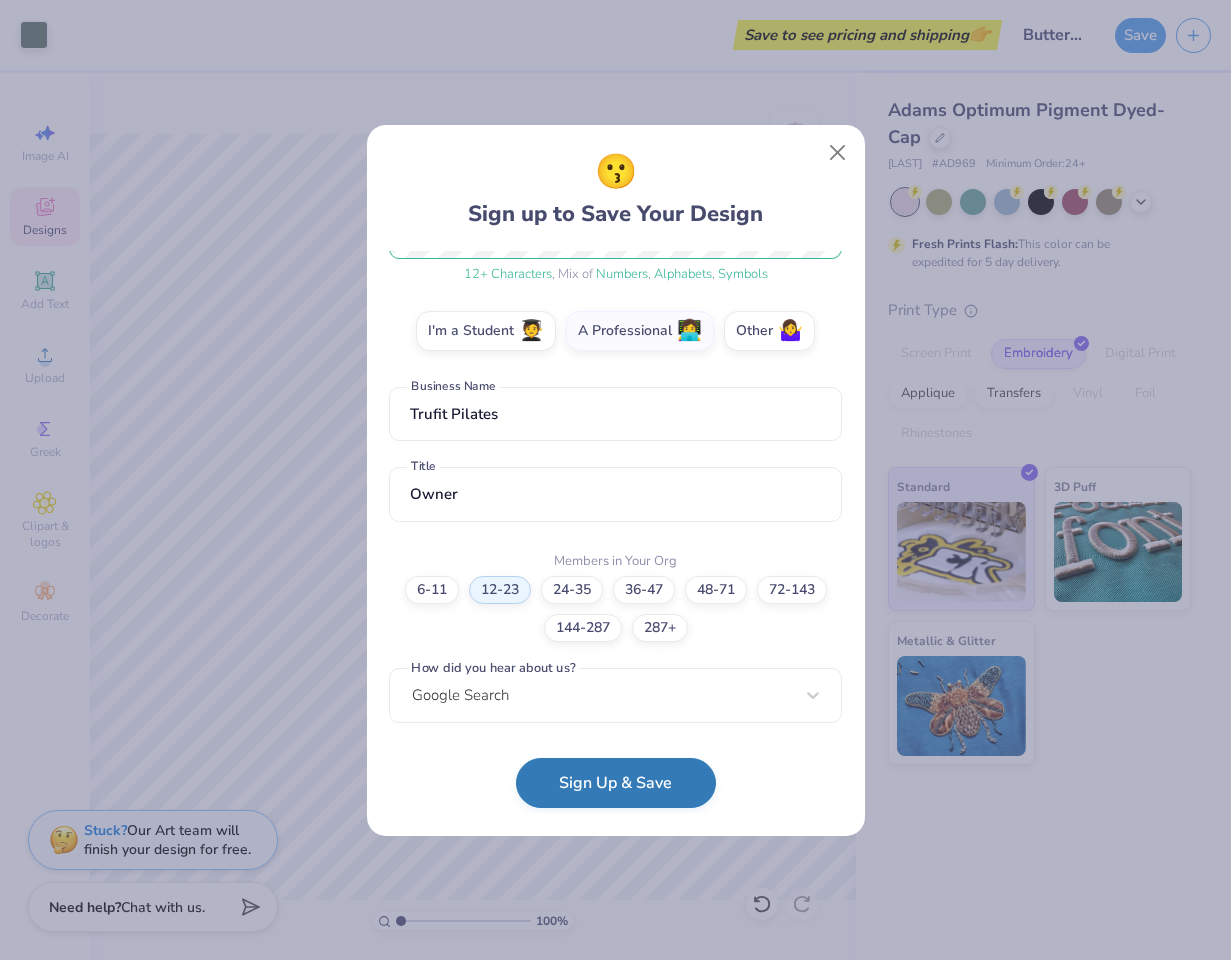 click on "Sign Up & Save" at bounding box center (616, 783) 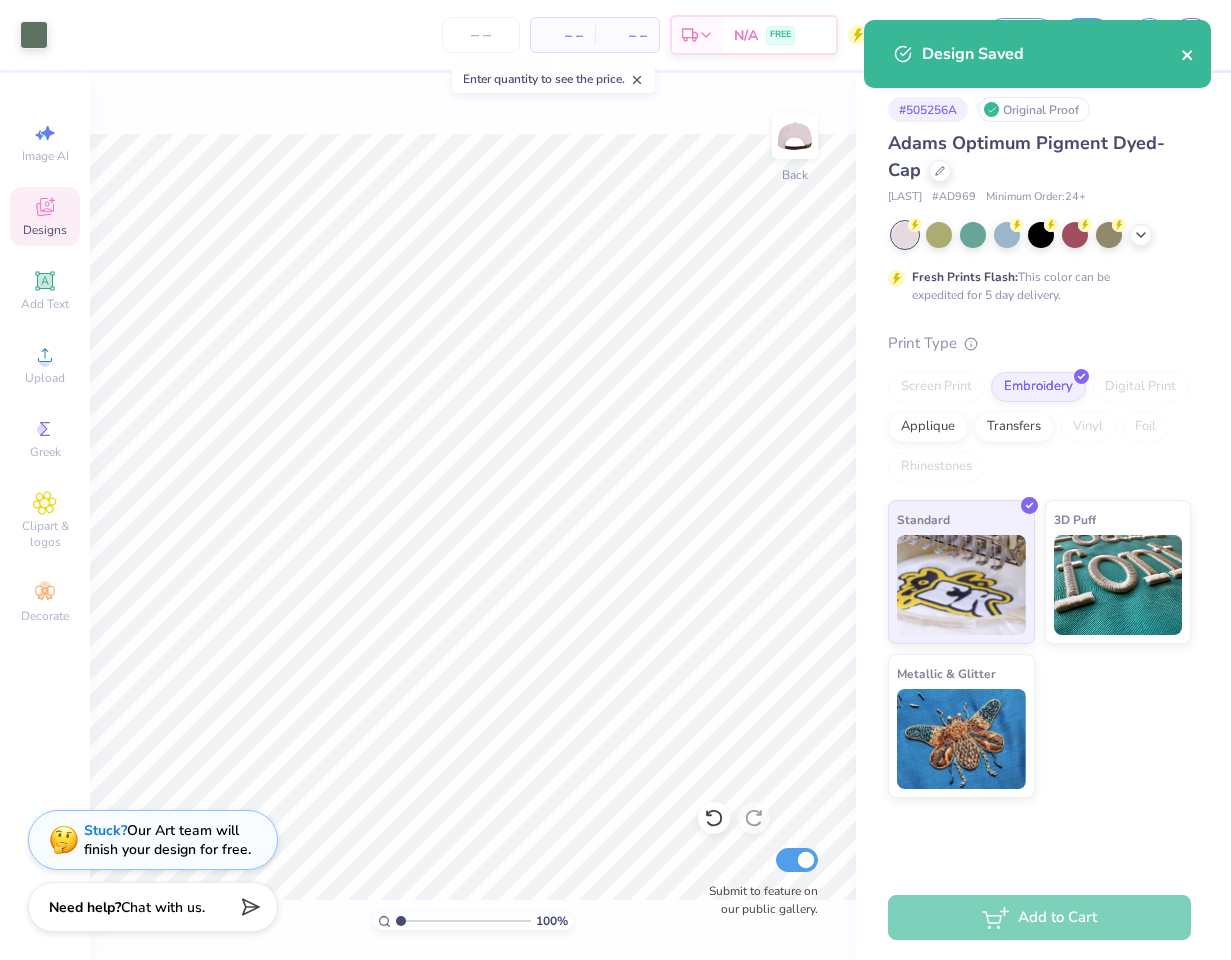 click 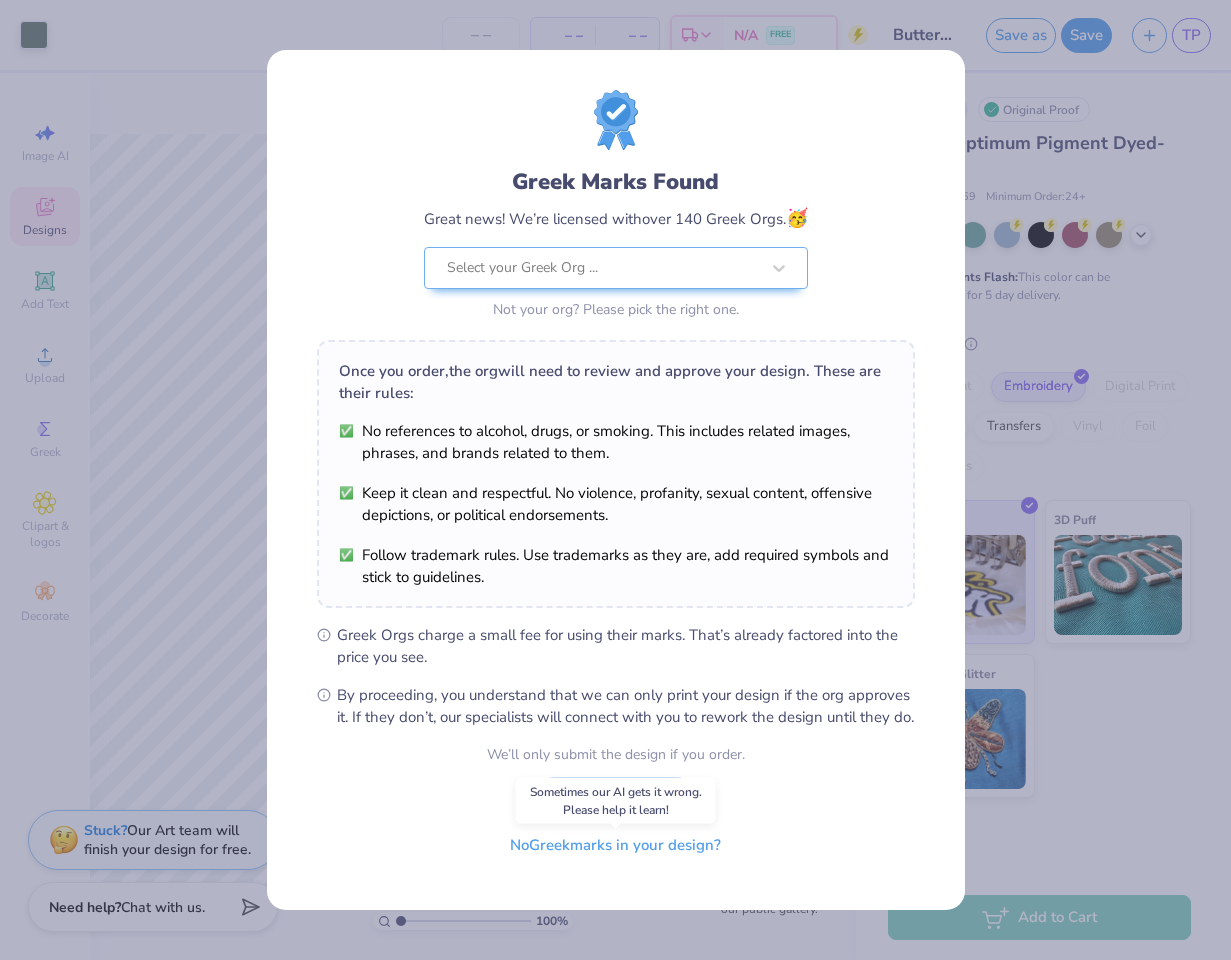 click on "No  Greek  marks in your design?" at bounding box center (615, 845) 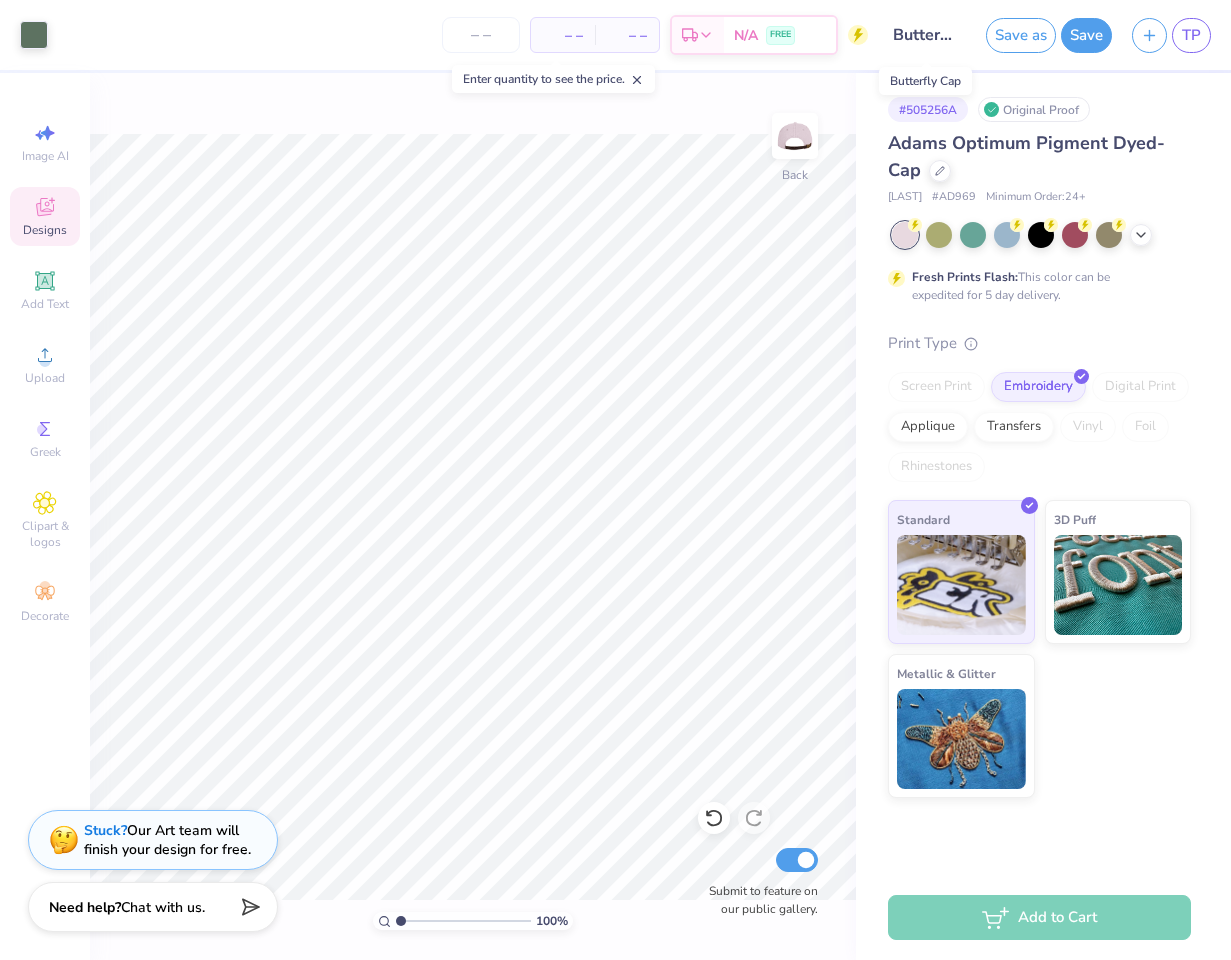 click on "Butterfly Cap" at bounding box center [927, 35] 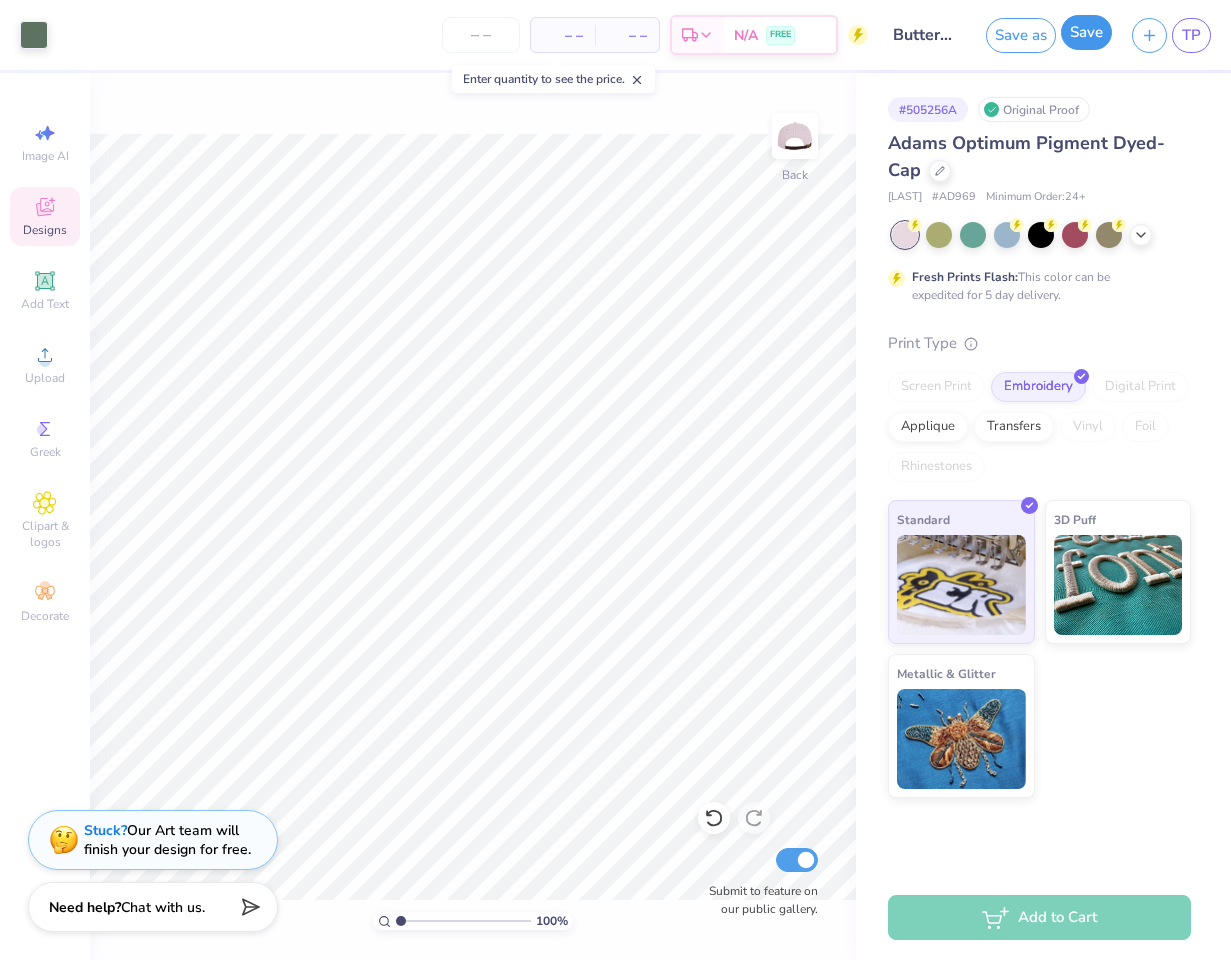 click on "Save" at bounding box center (1086, 32) 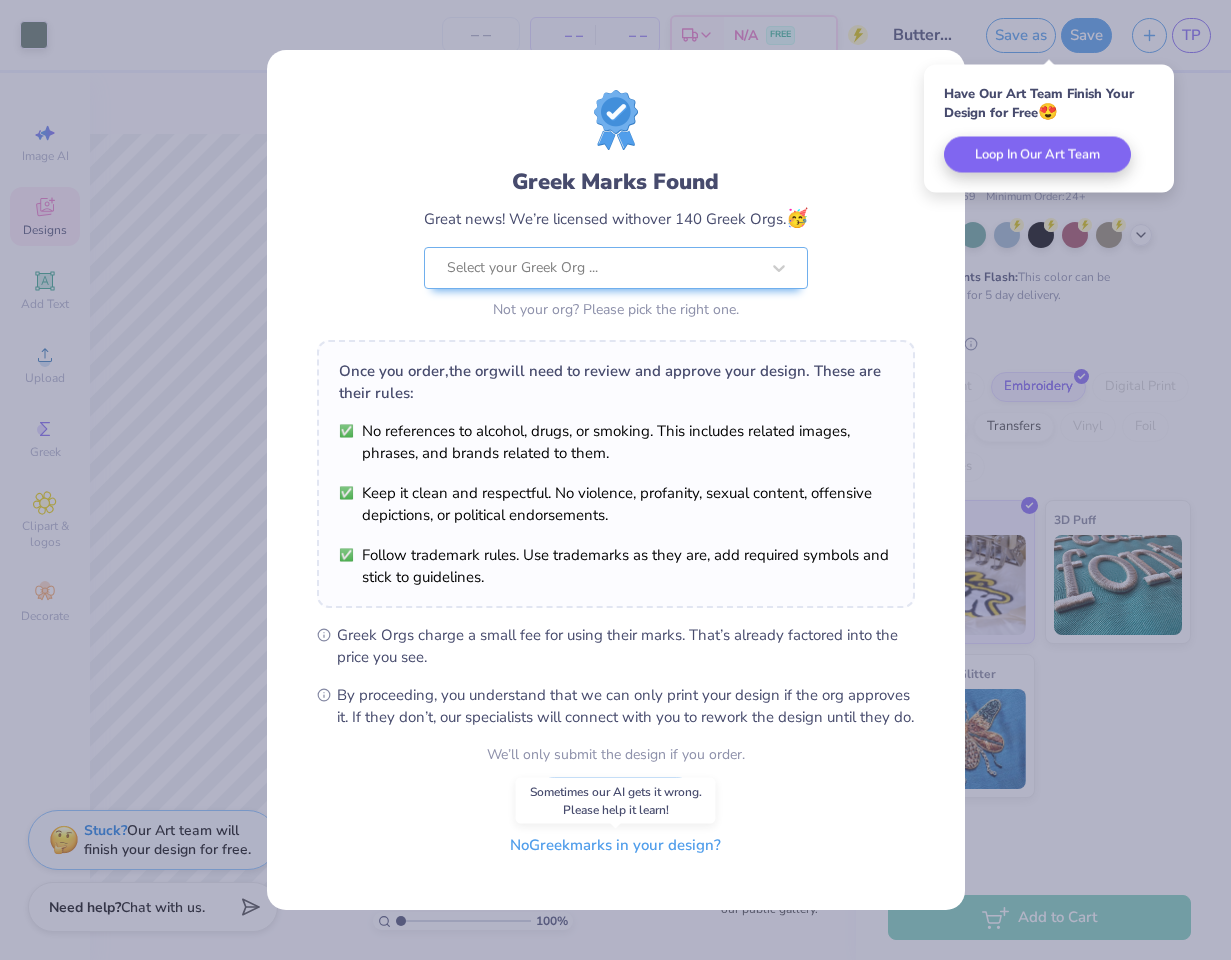 click on "No  Greek  marks in your design?" at bounding box center [615, 845] 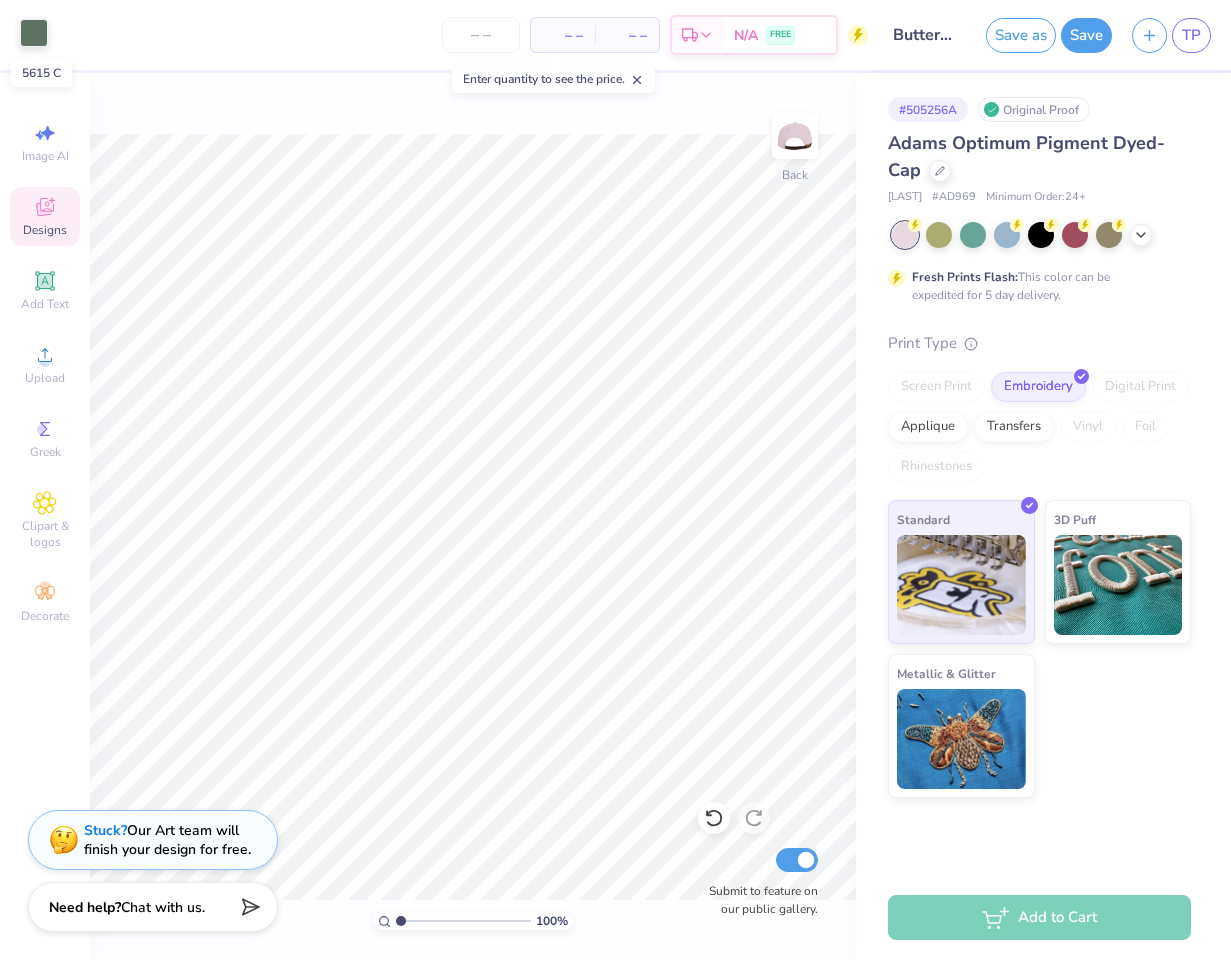 click at bounding box center [34, 33] 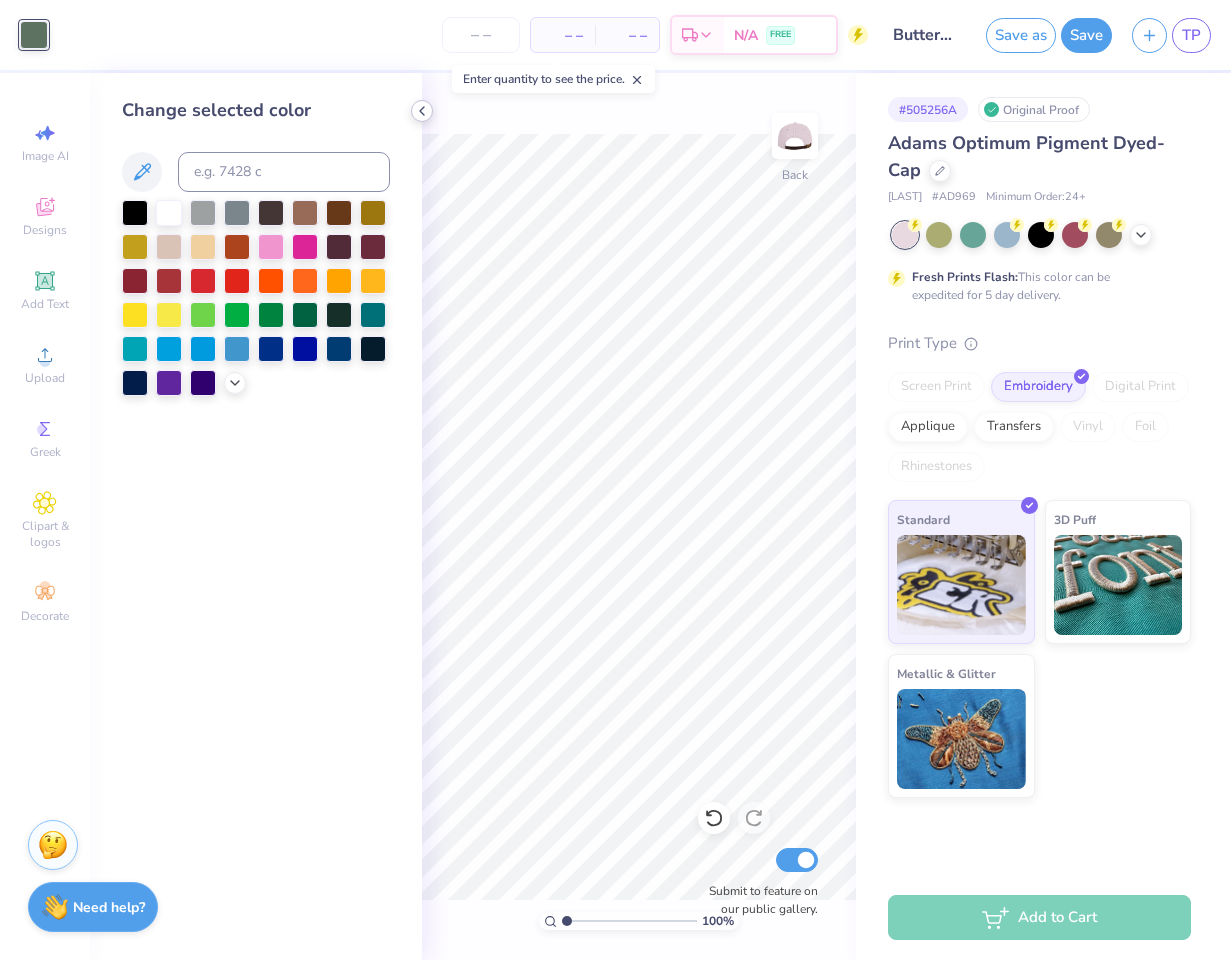 click 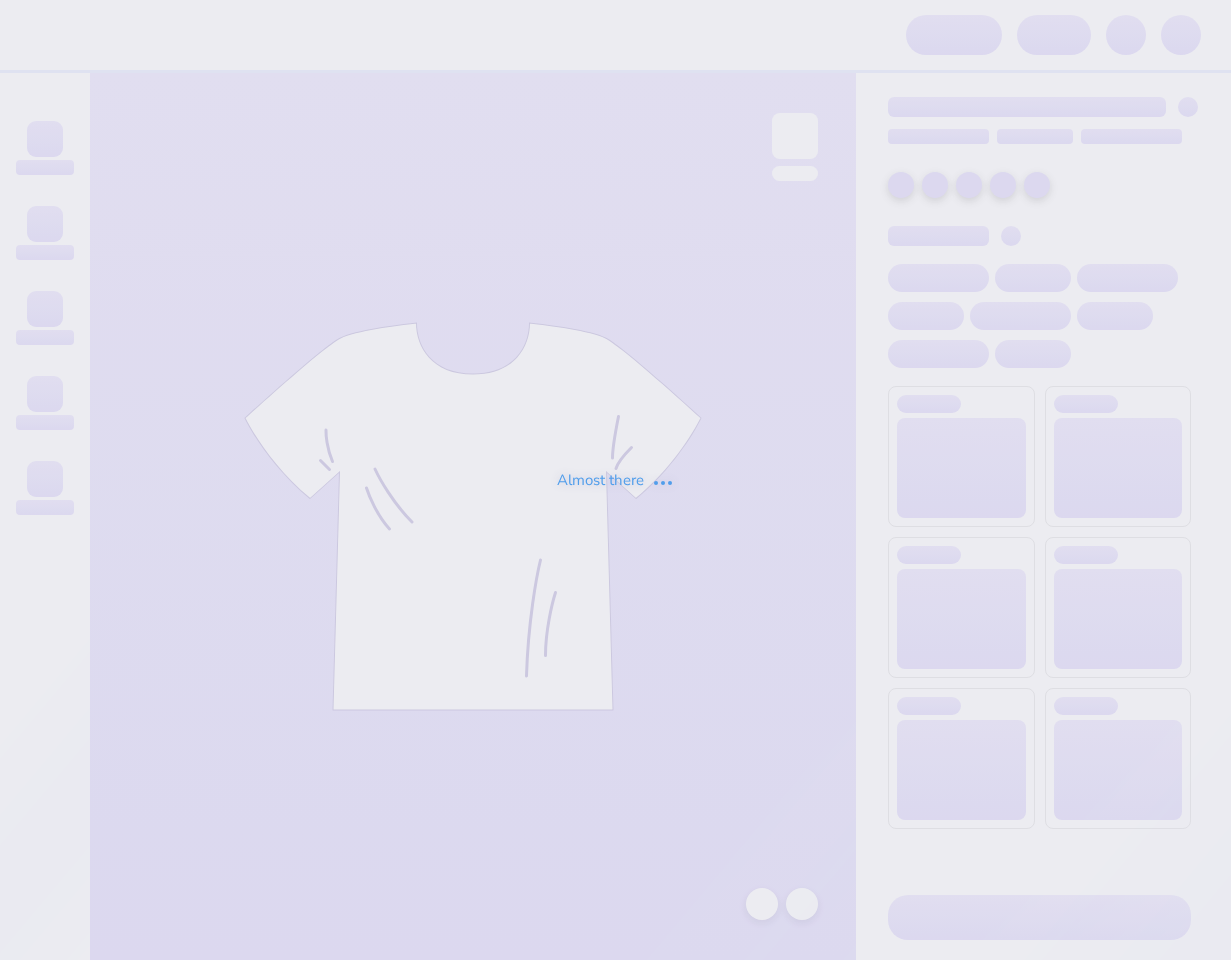 scroll, scrollTop: 0, scrollLeft: 0, axis: both 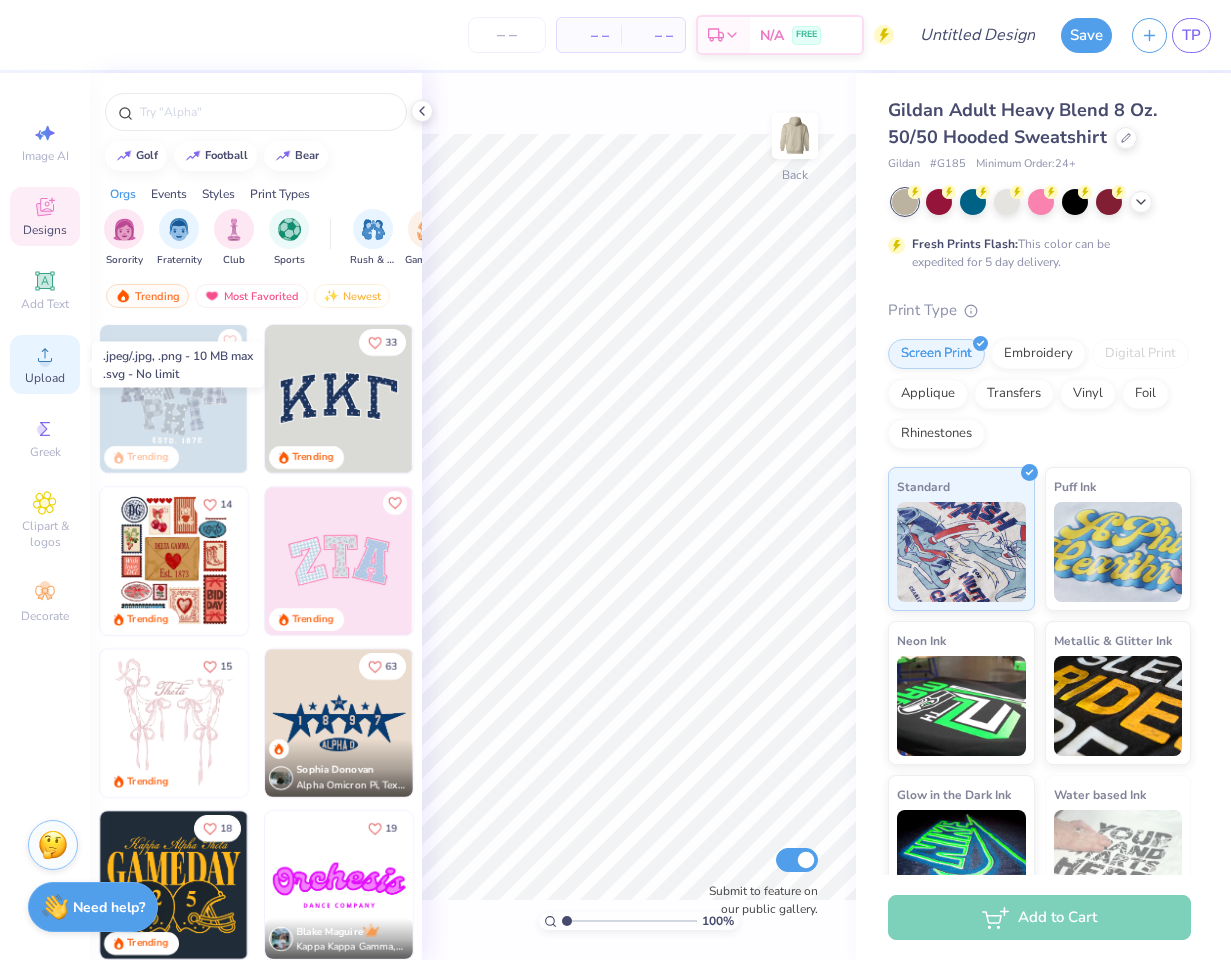 click on "Upload" at bounding box center [45, 364] 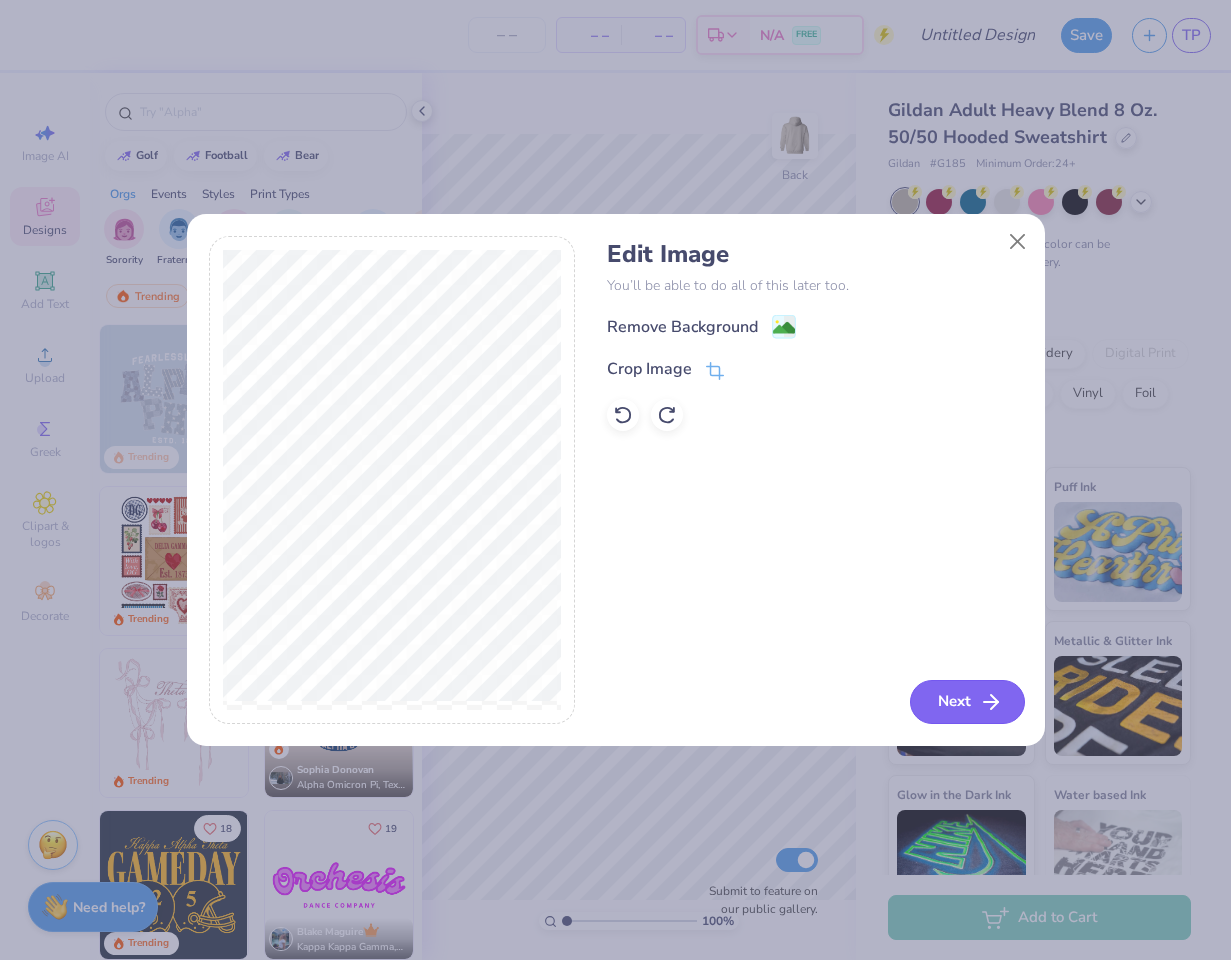 click on "Next" at bounding box center [967, 702] 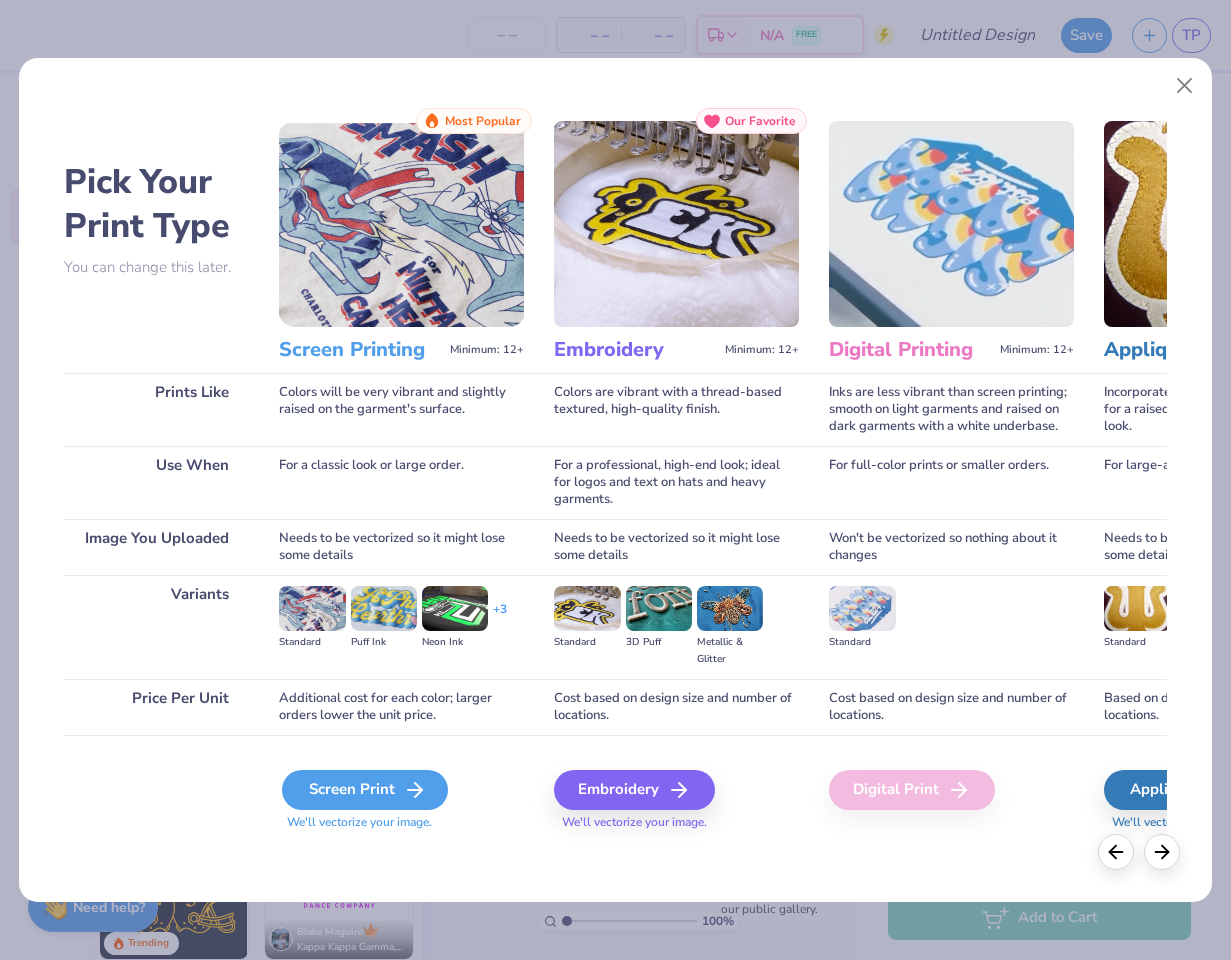 click on "Screen Print" at bounding box center [365, 790] 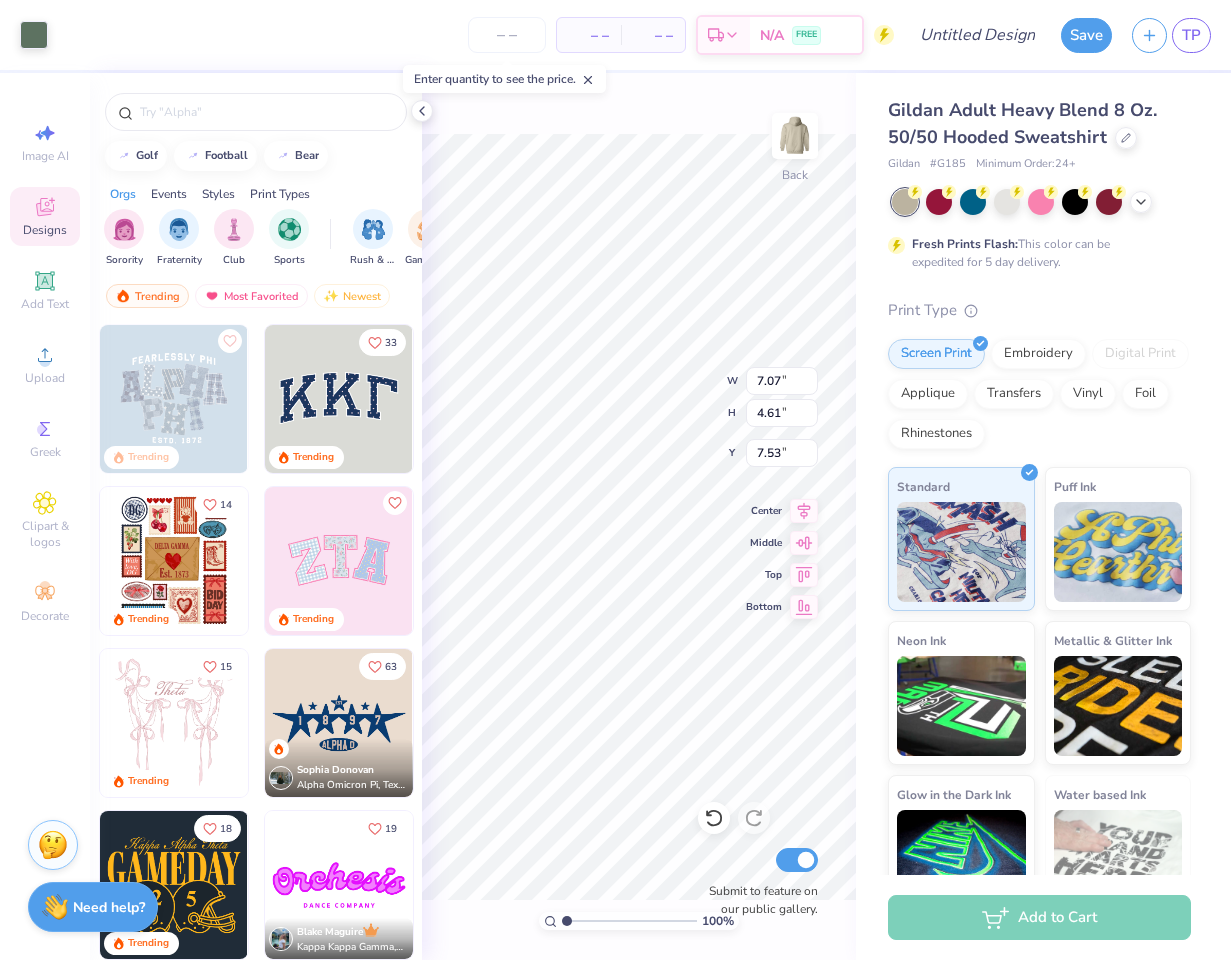 type on "7.07" 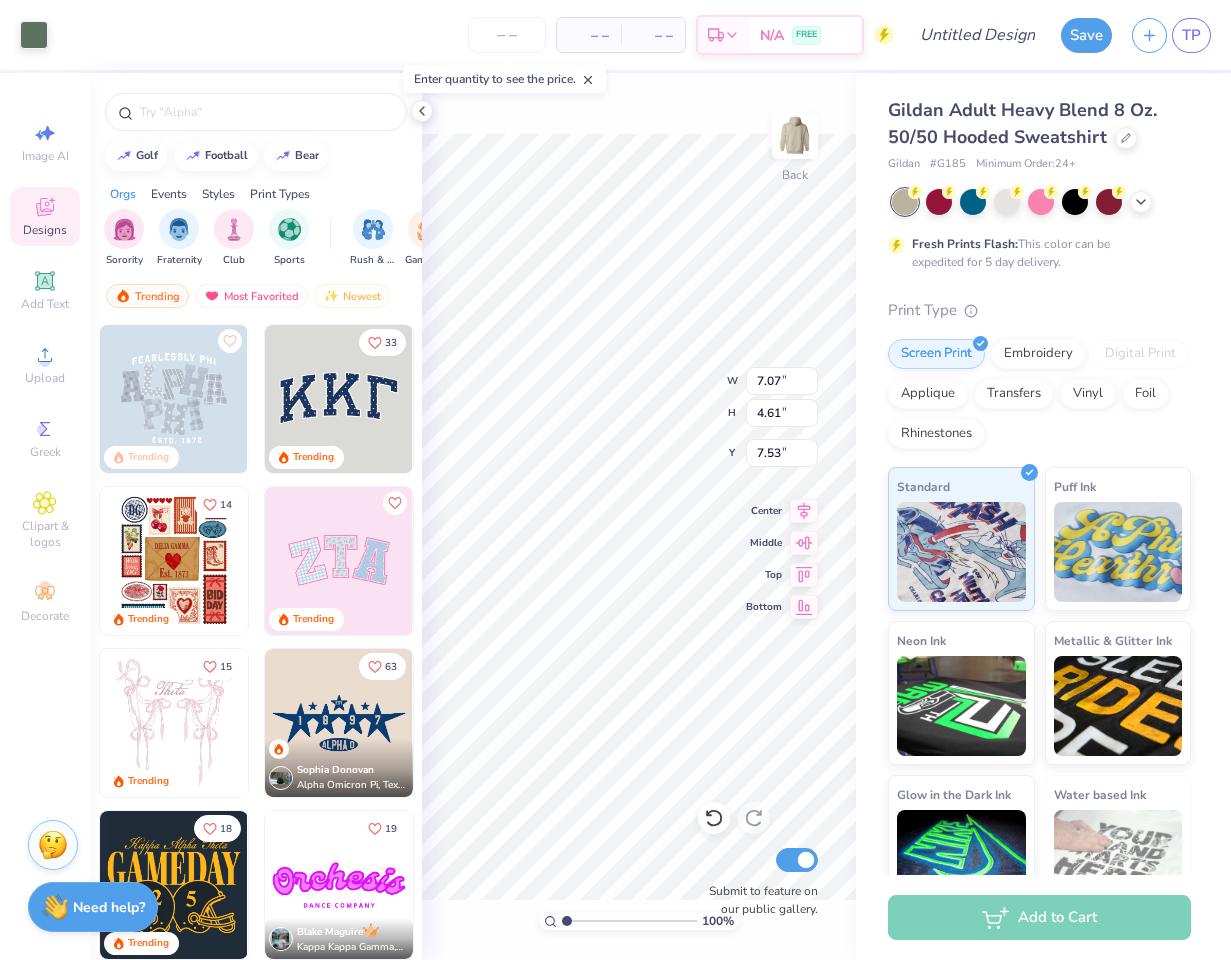 type on "4.61" 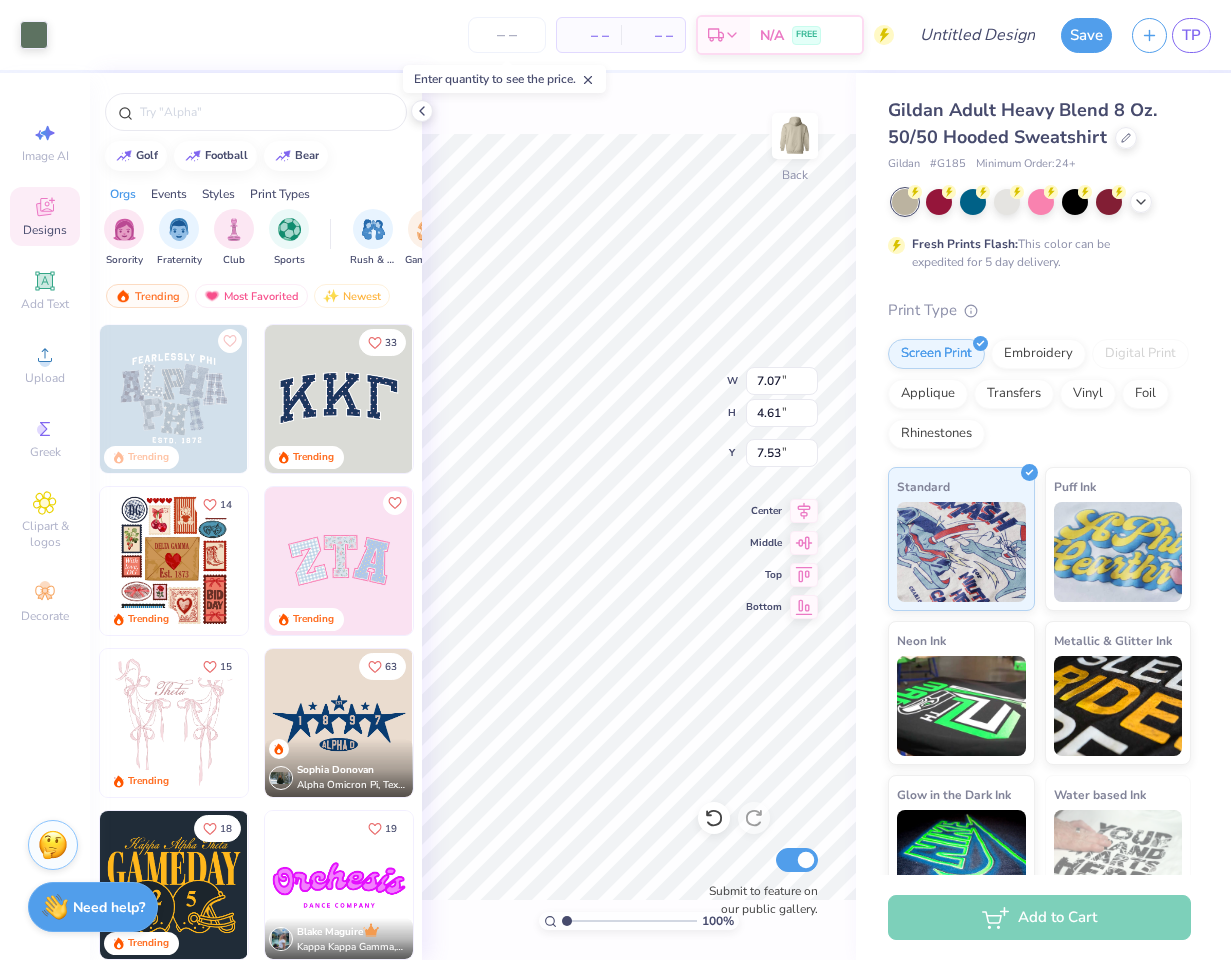 type on "7.53" 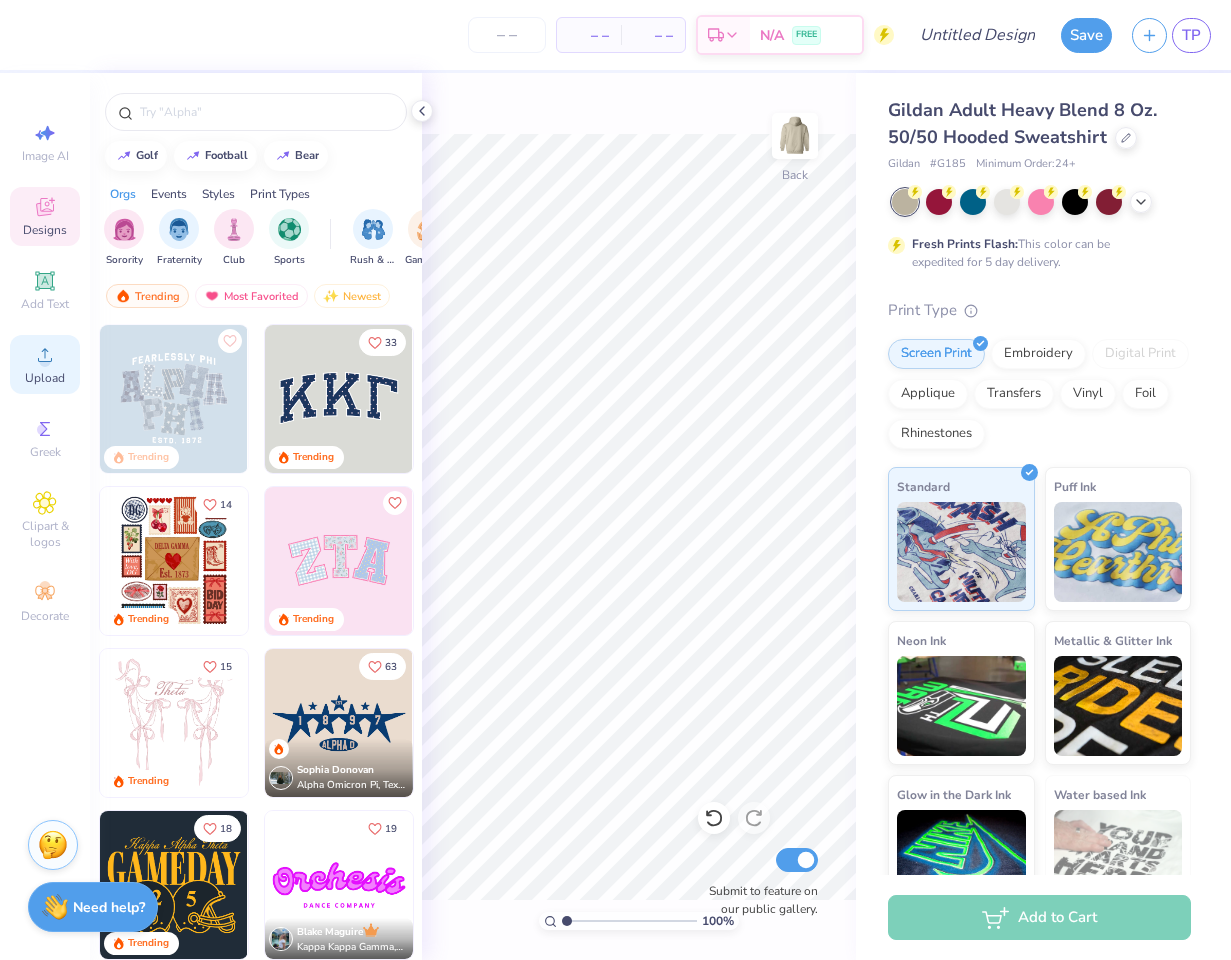 click 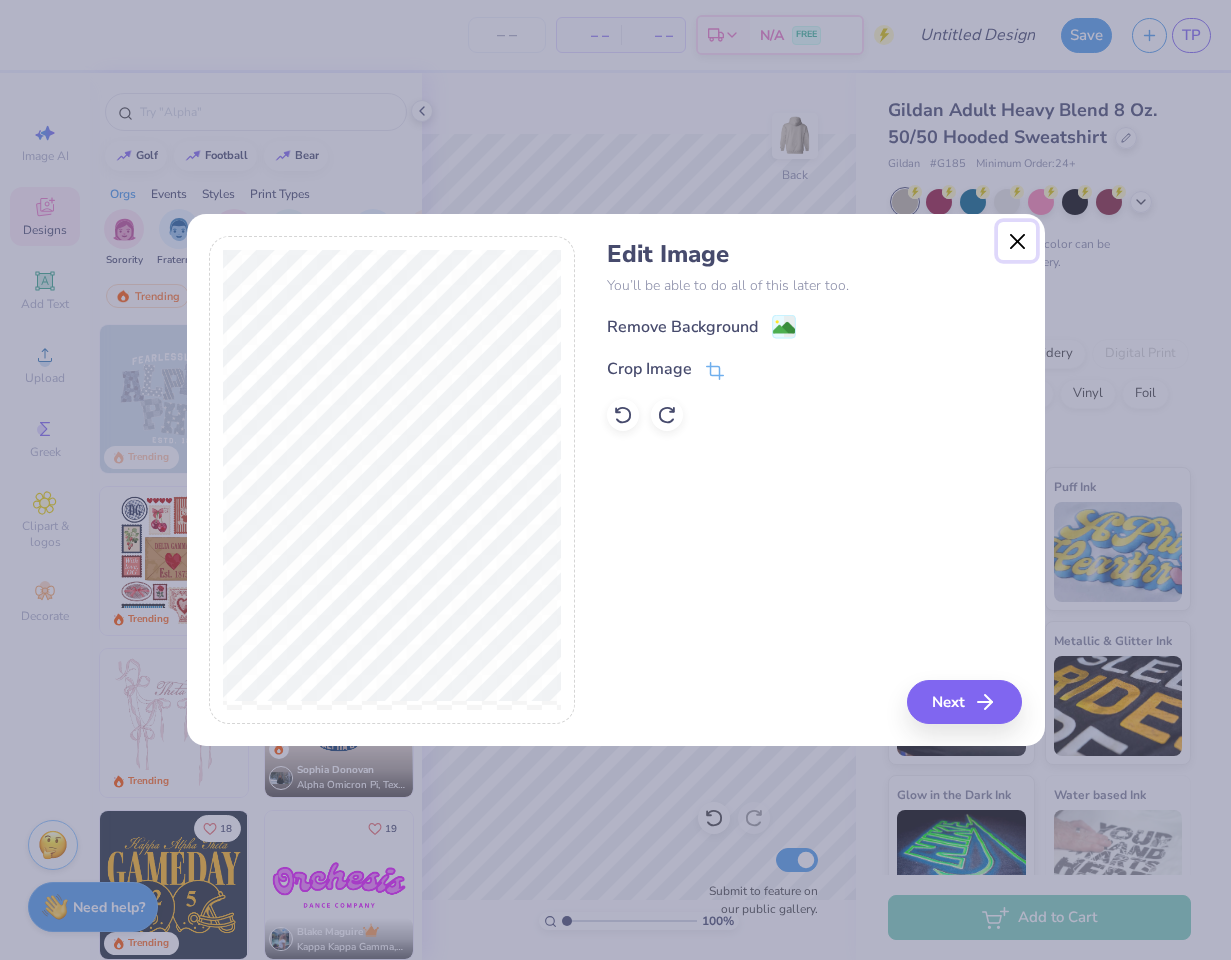 click at bounding box center [1017, 241] 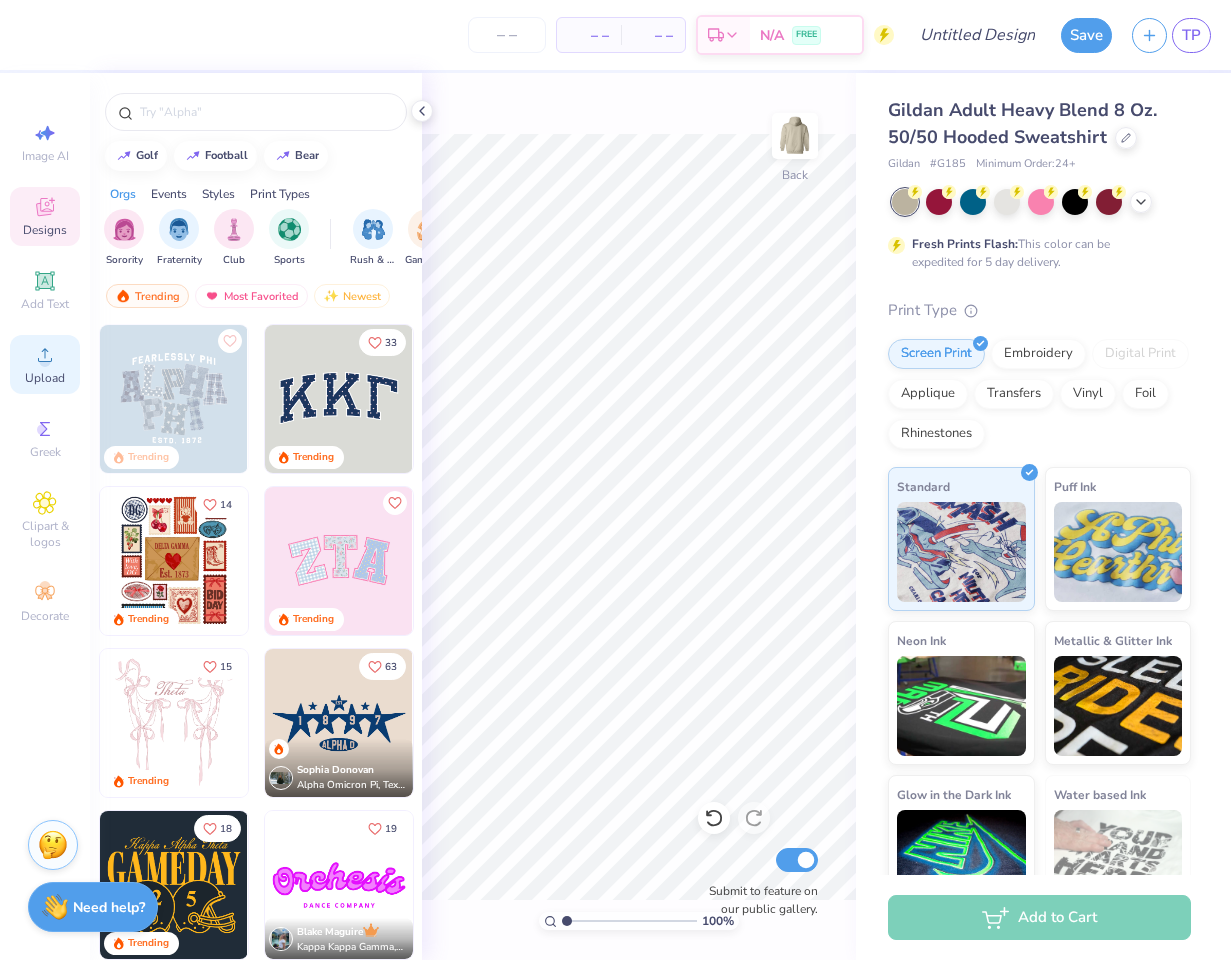 click 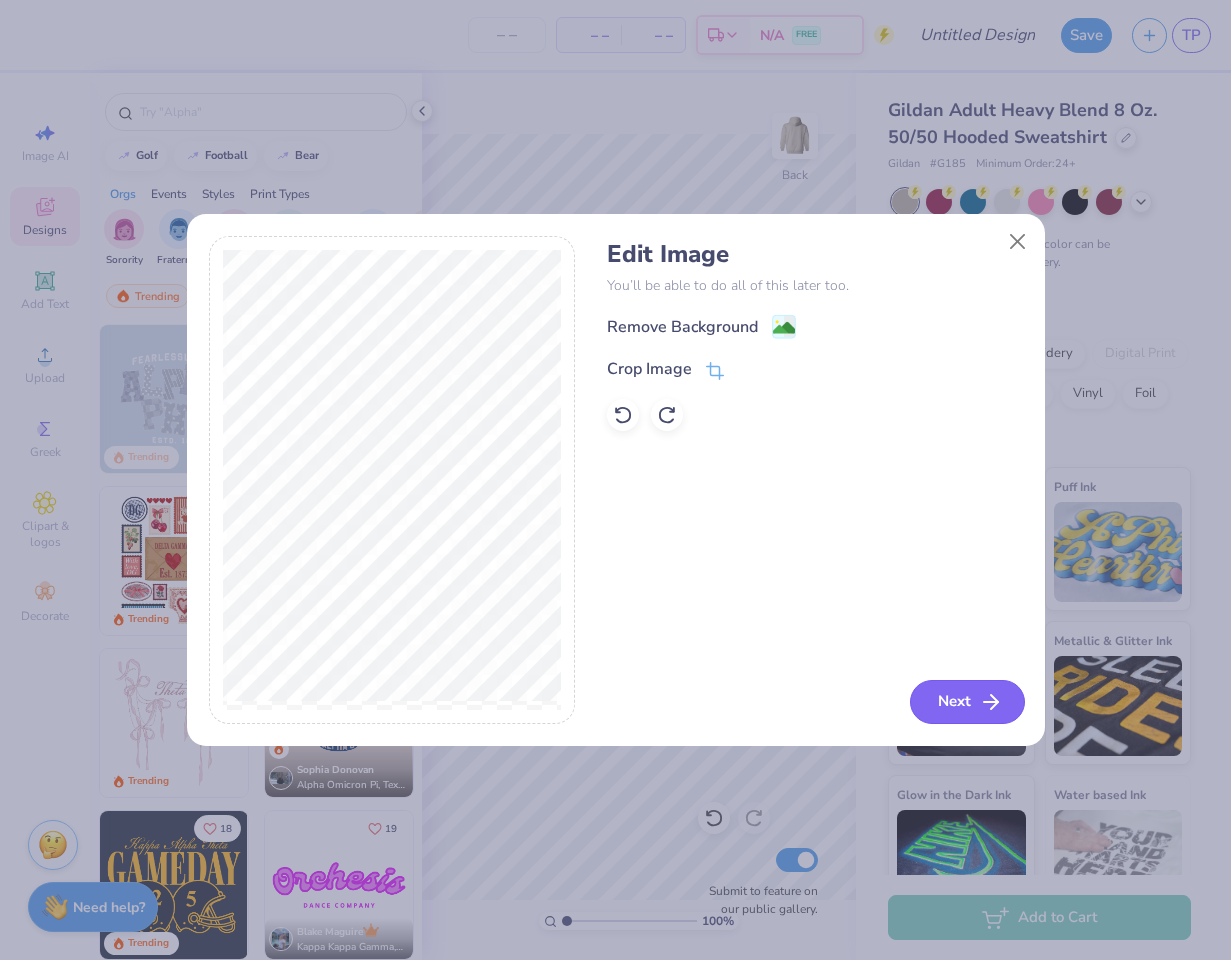 click on "Next" at bounding box center [967, 702] 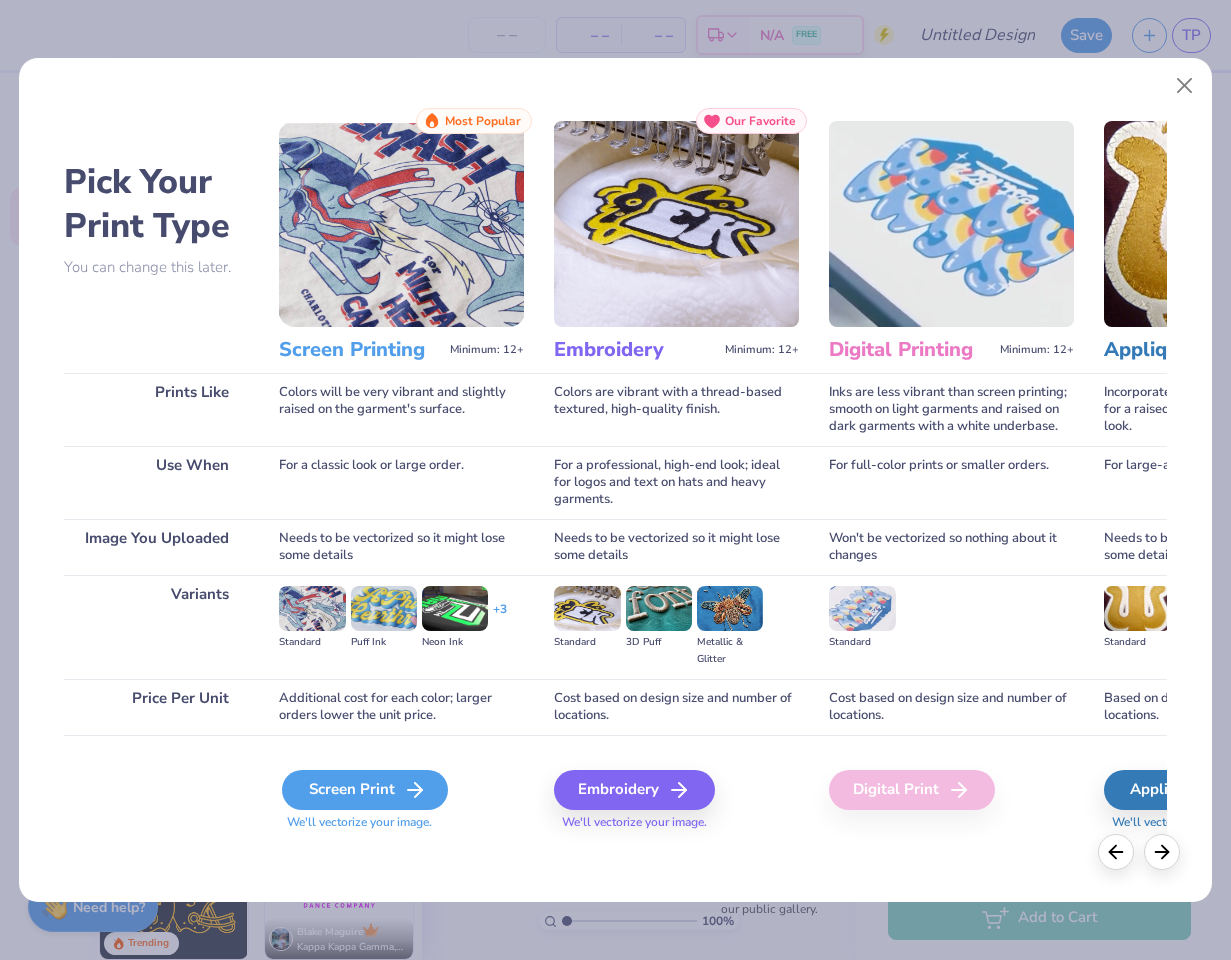 click on "Screen Print" at bounding box center [365, 790] 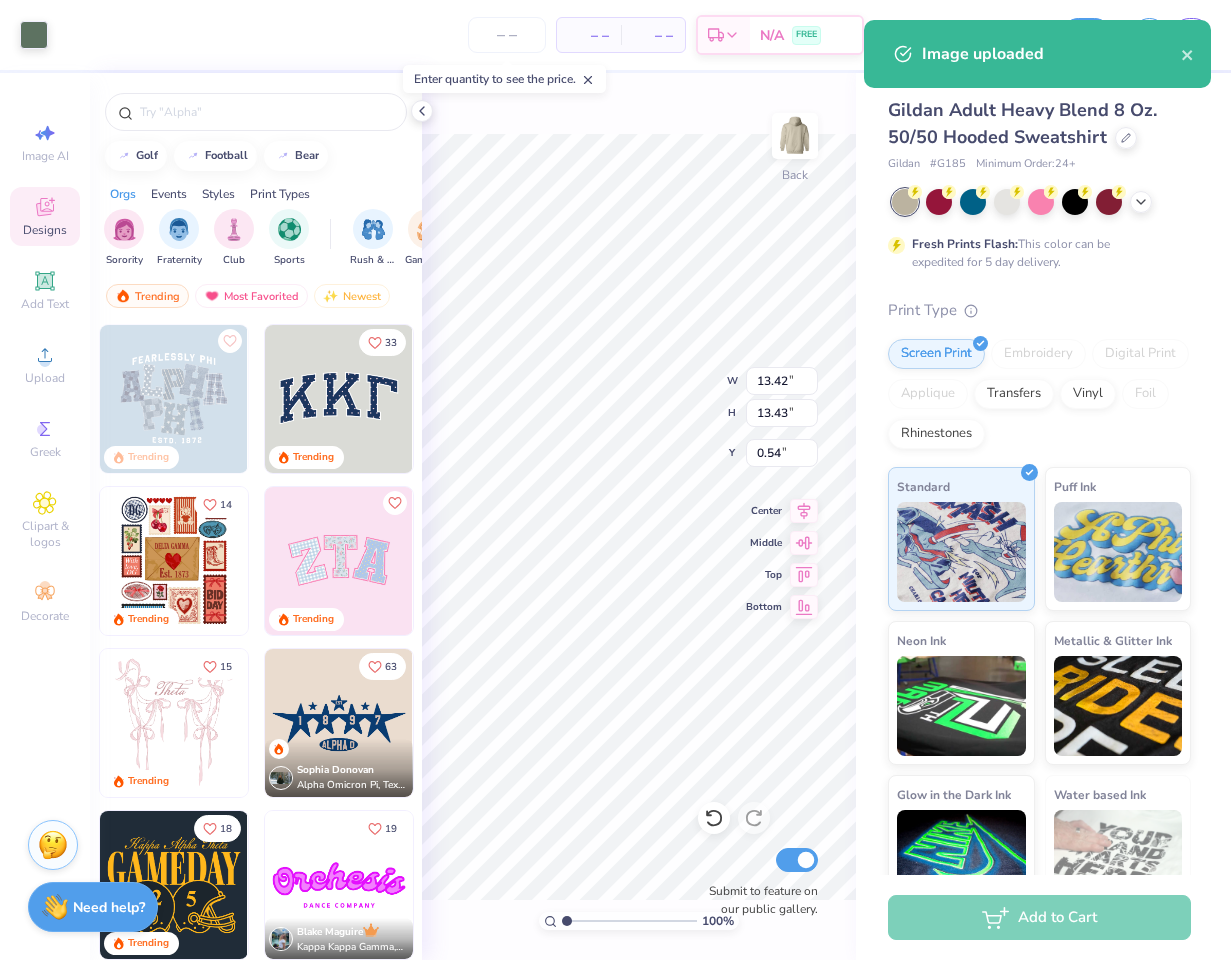 type on "3.72" 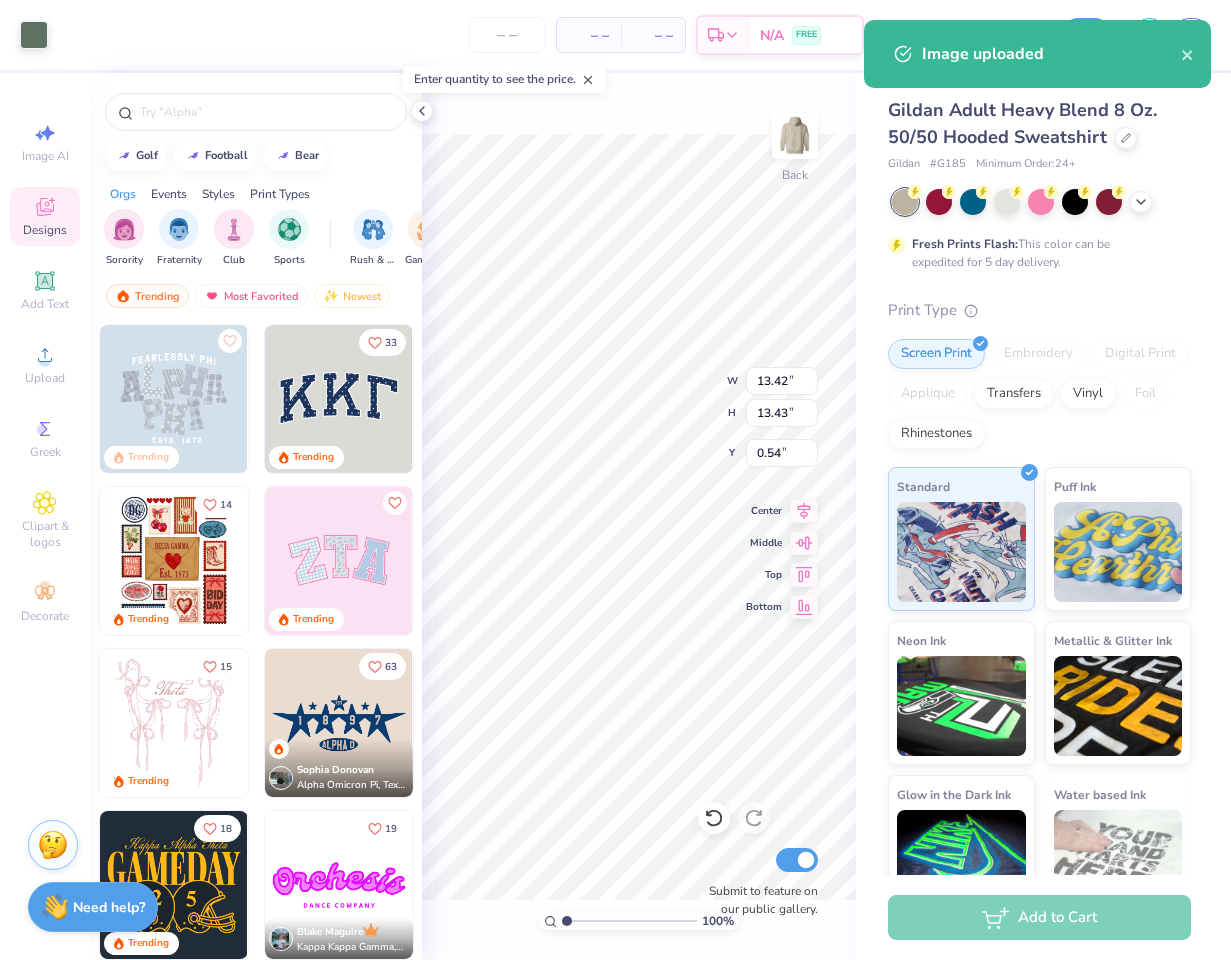 type on "3.72" 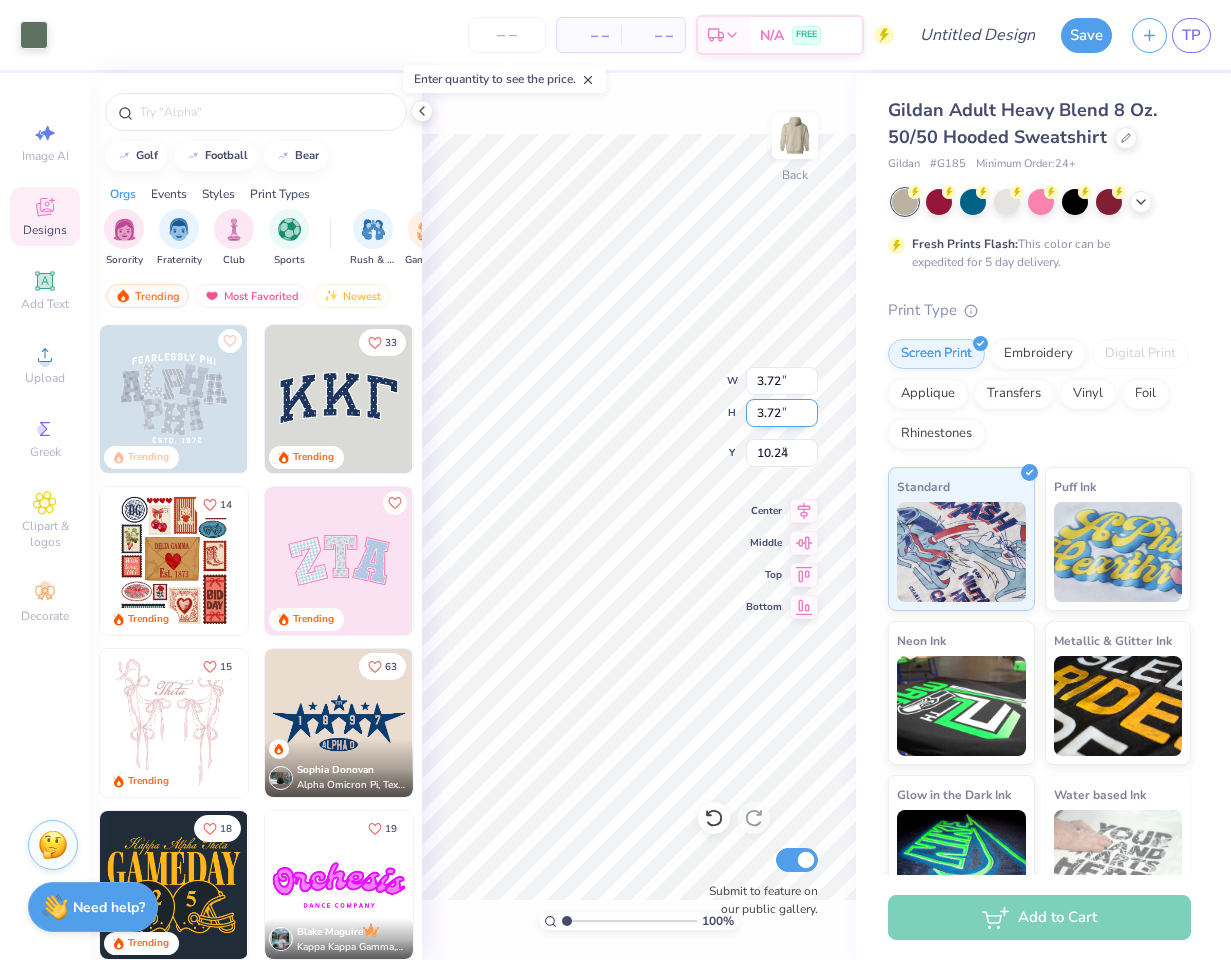 type on "3.00" 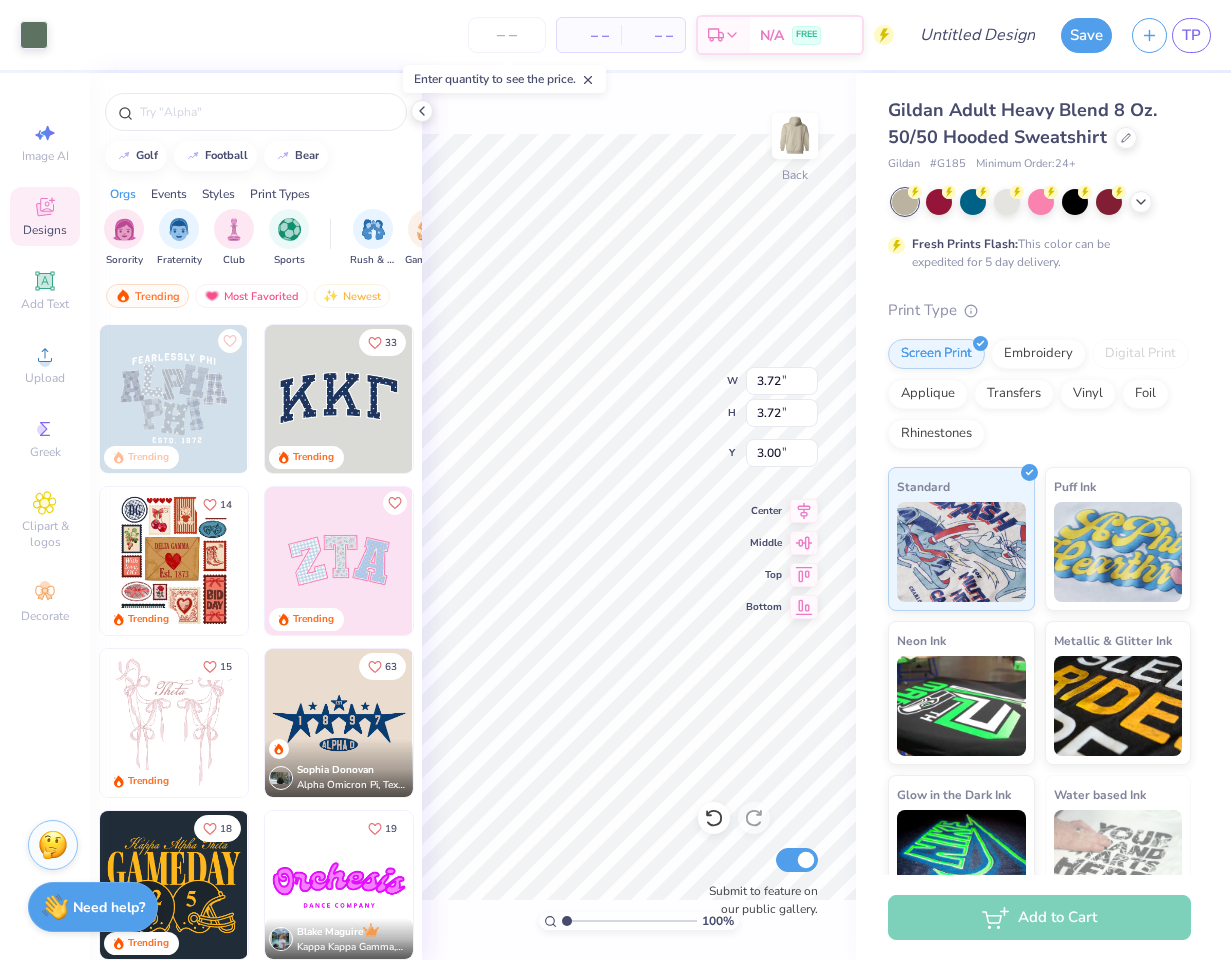 type on "2.93" 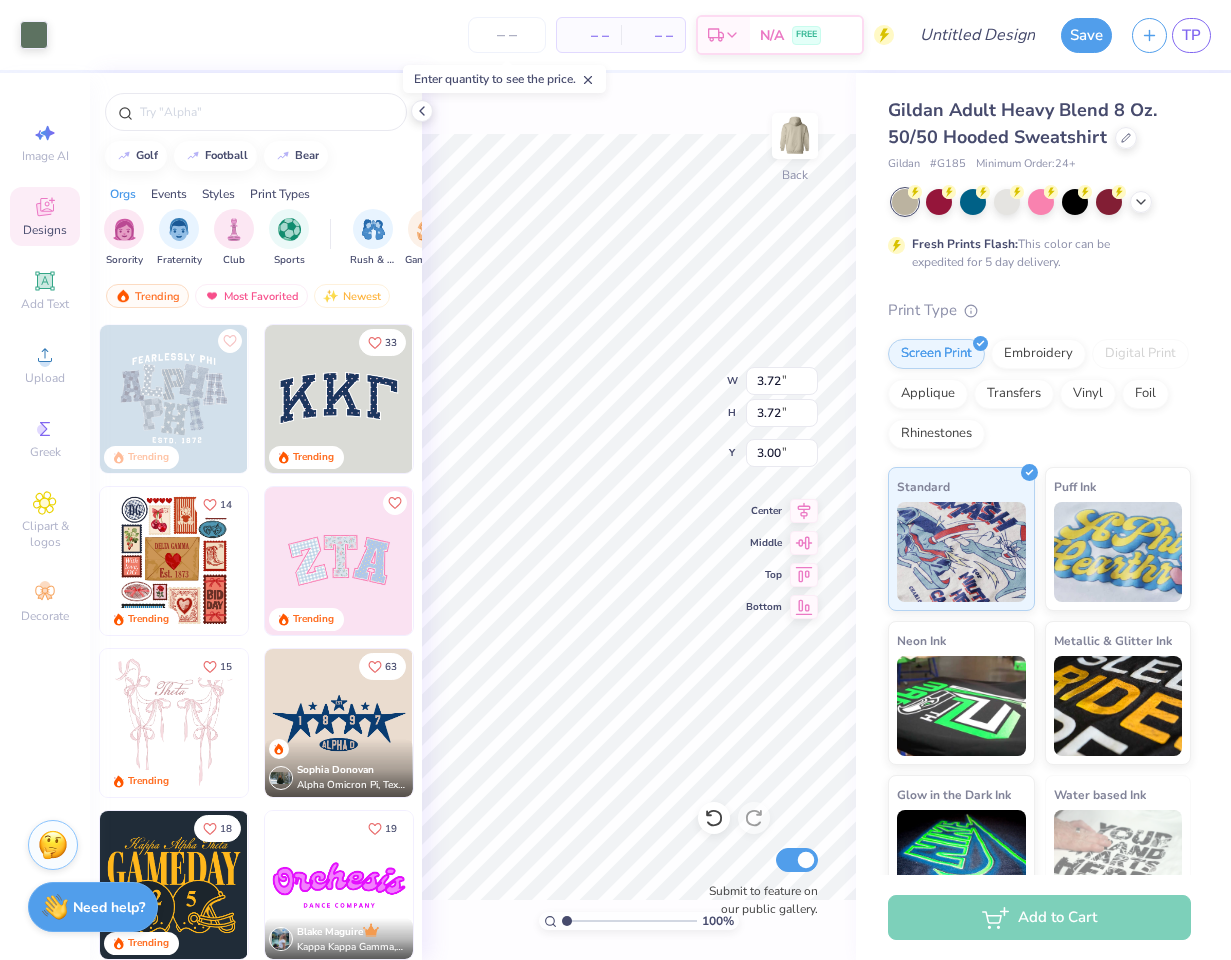type on "2.93" 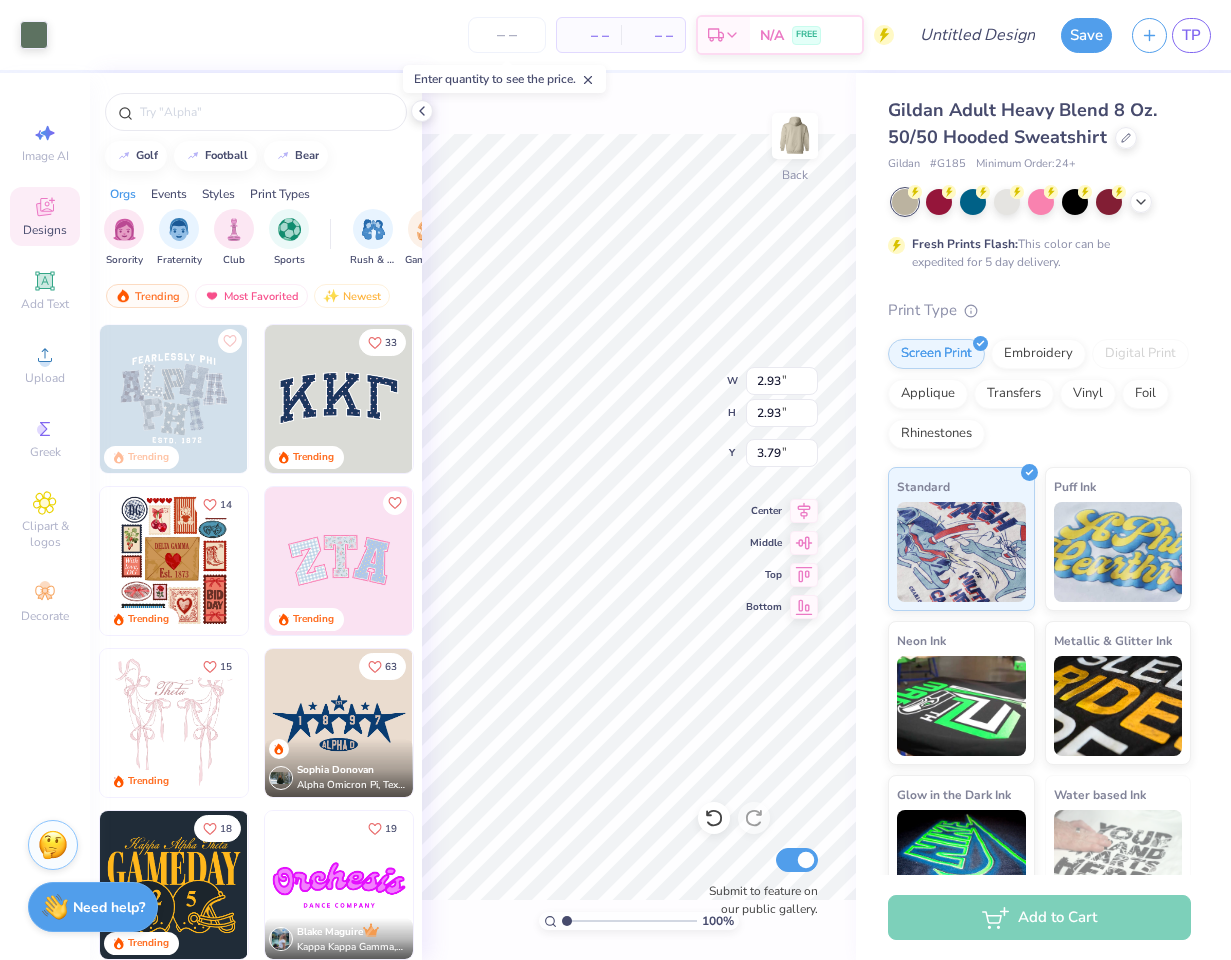 type on "3.00" 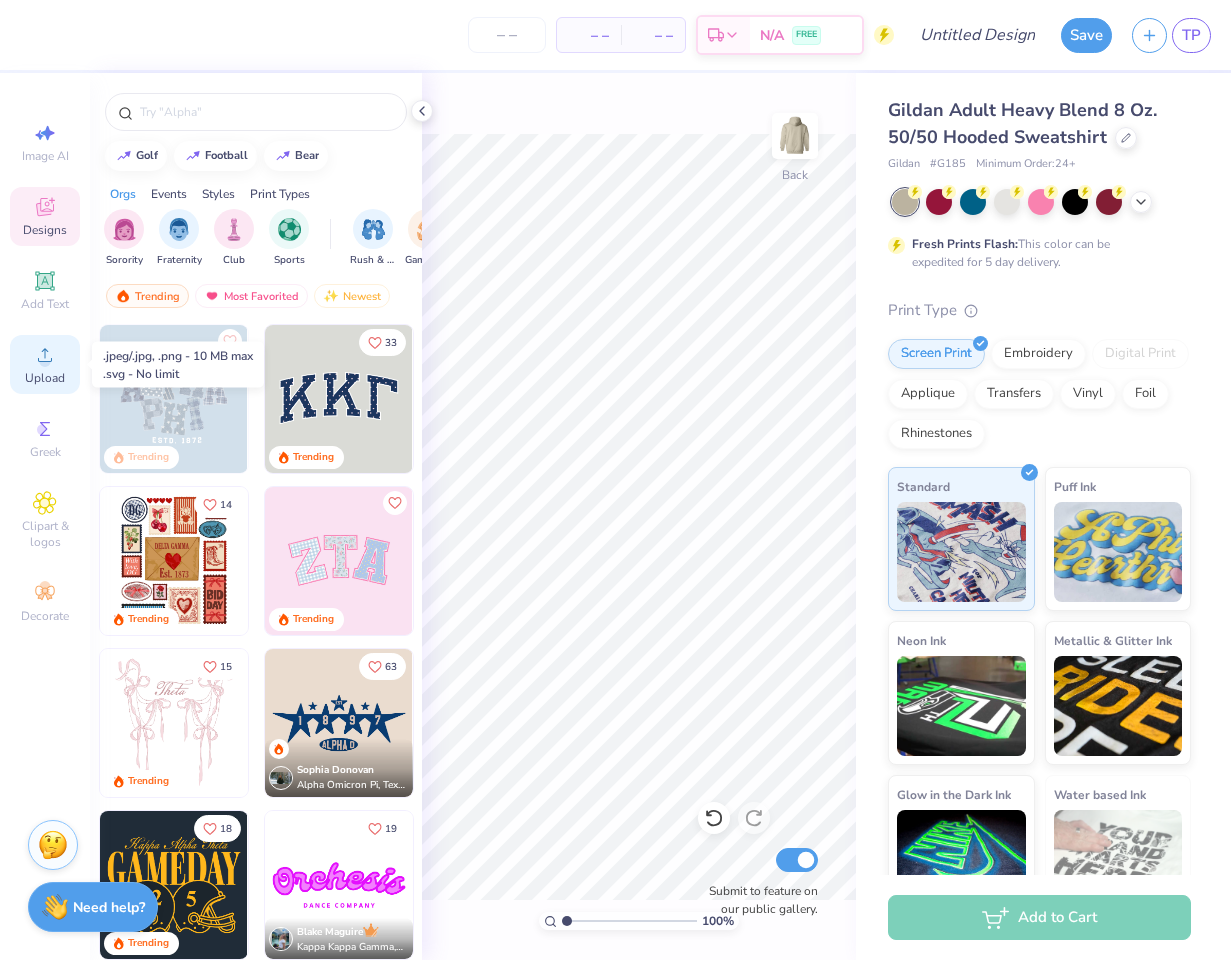 click 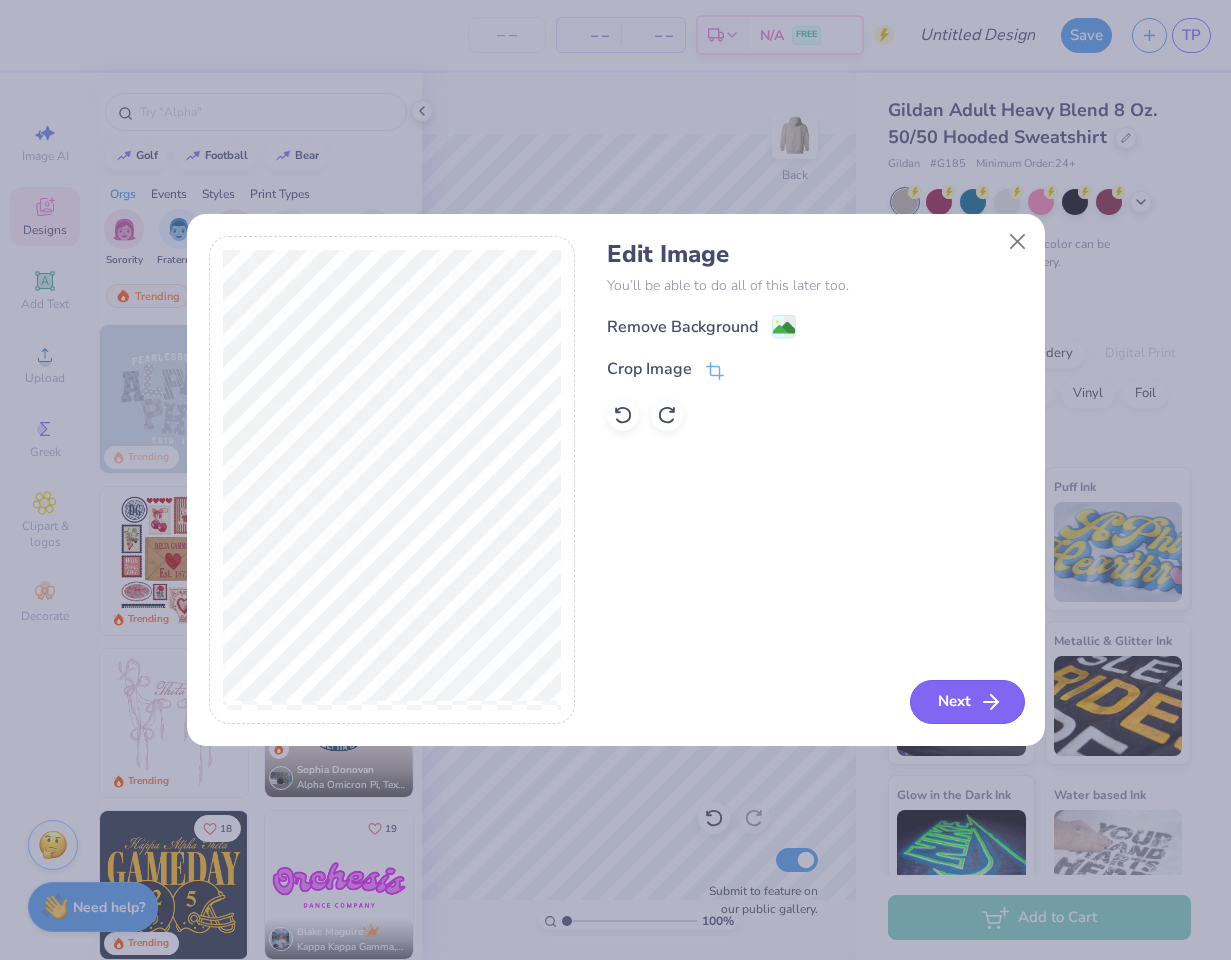 click on "Next" at bounding box center (967, 702) 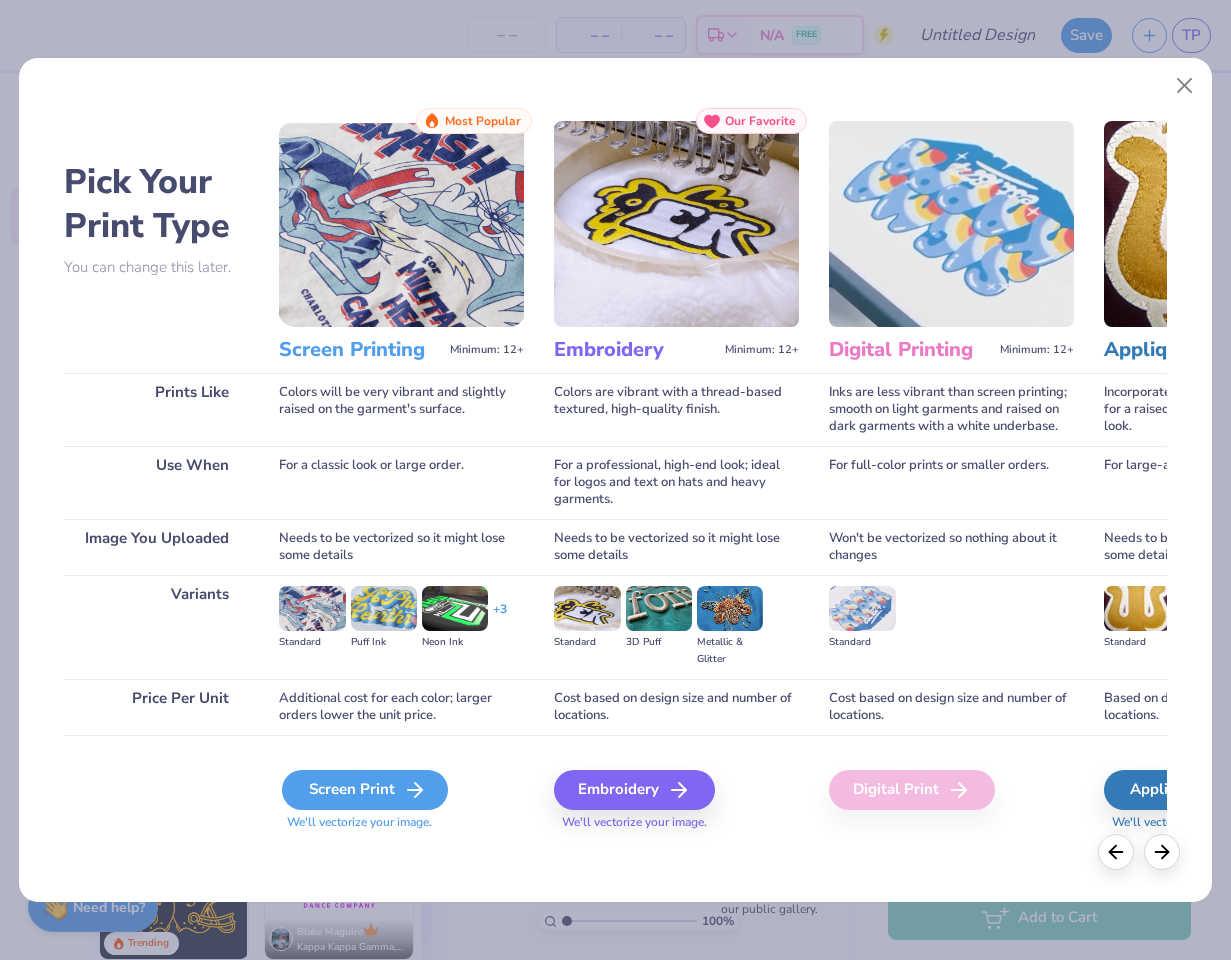 click on "Screen Print" at bounding box center [365, 790] 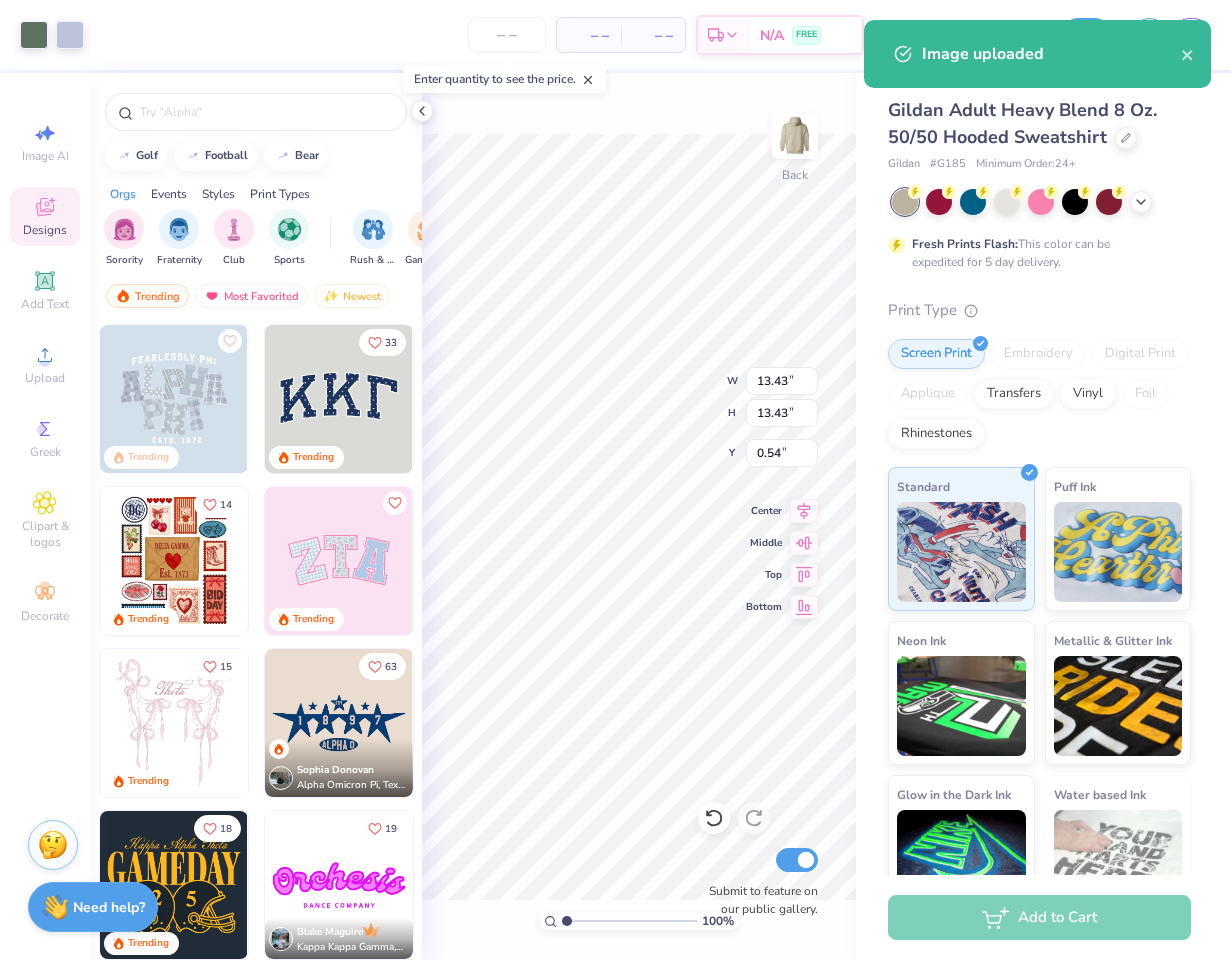 type on "3.41" 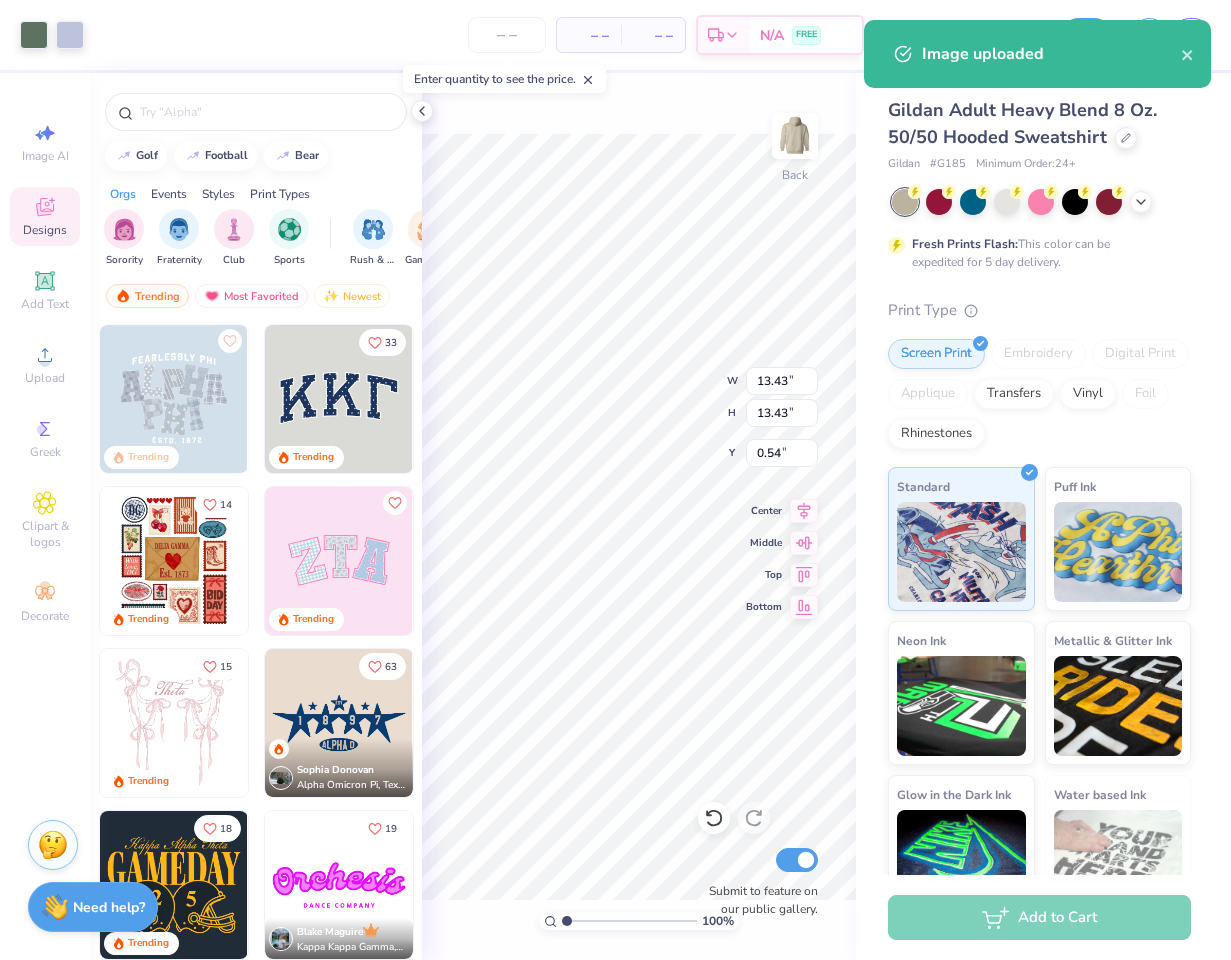 type on "3.41" 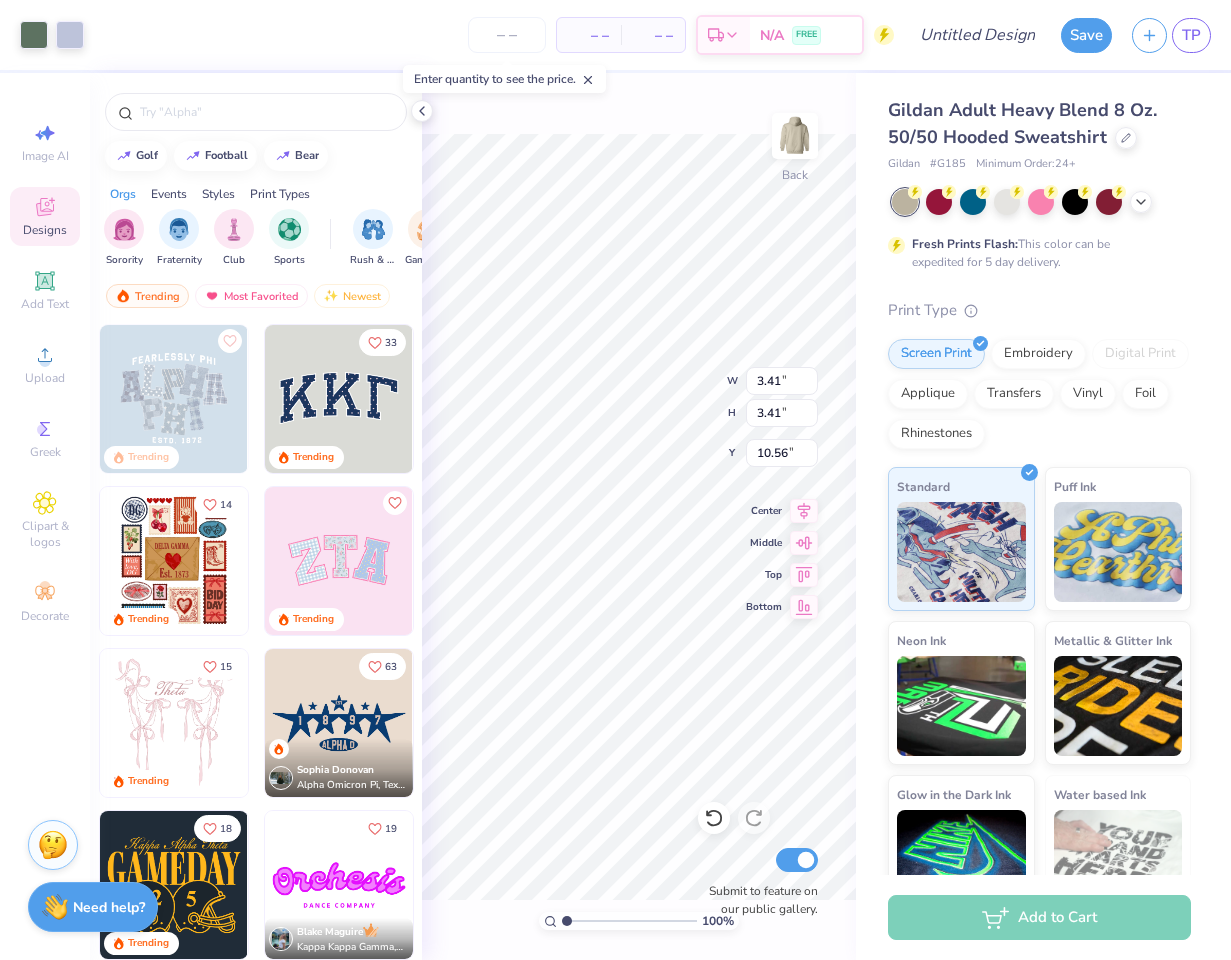 type on "3.00" 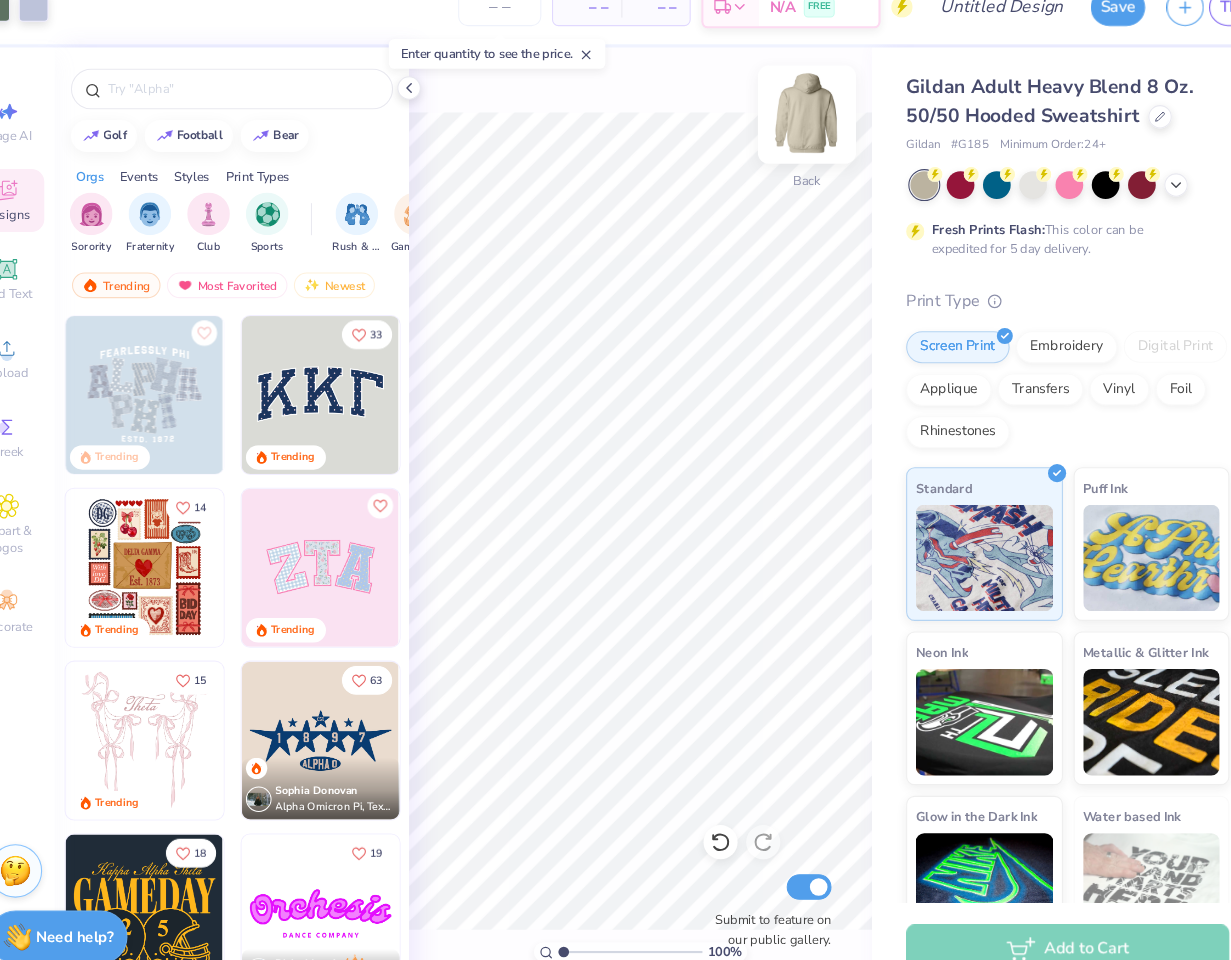click at bounding box center [795, 136] 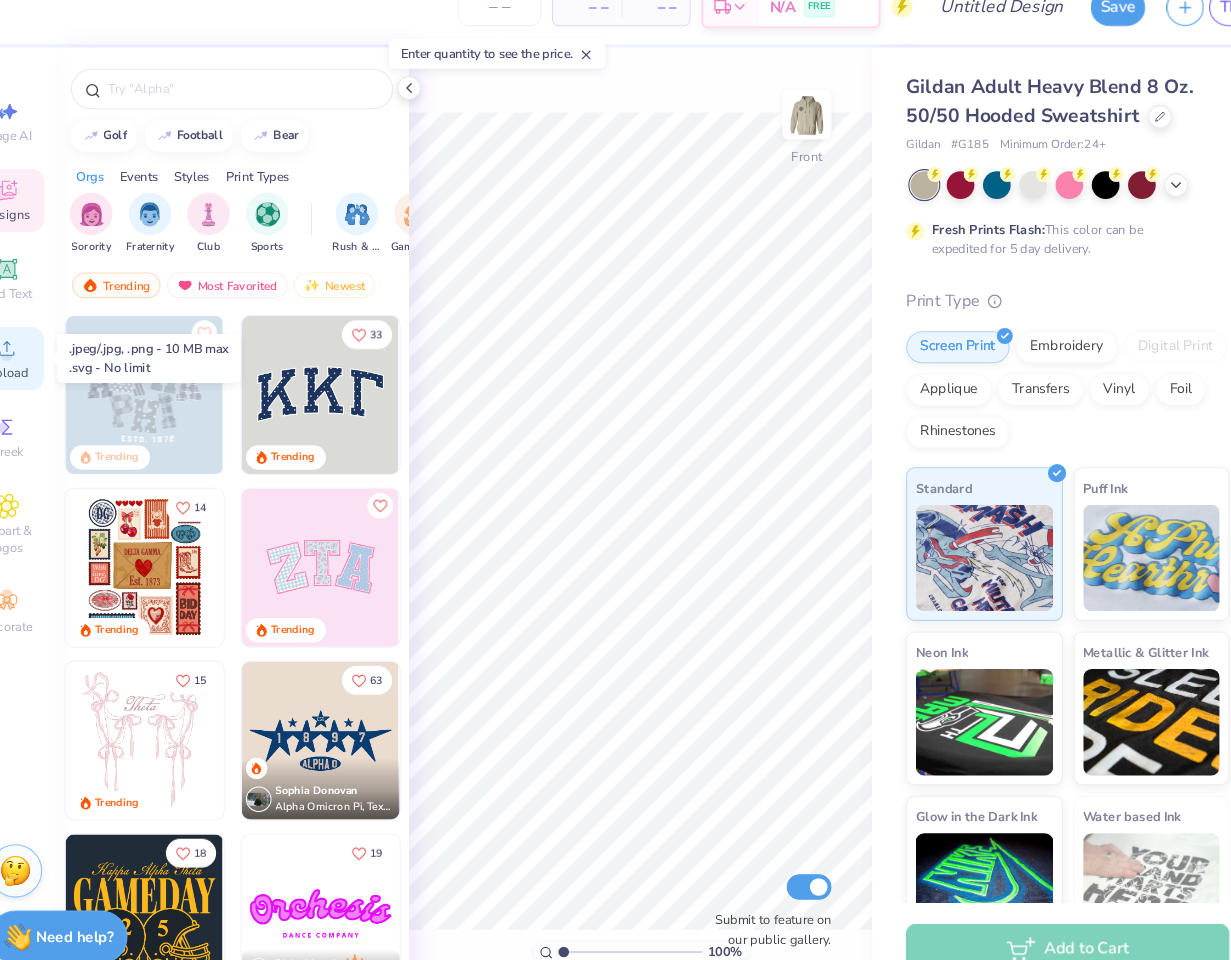 click on "Upload" at bounding box center (45, 378) 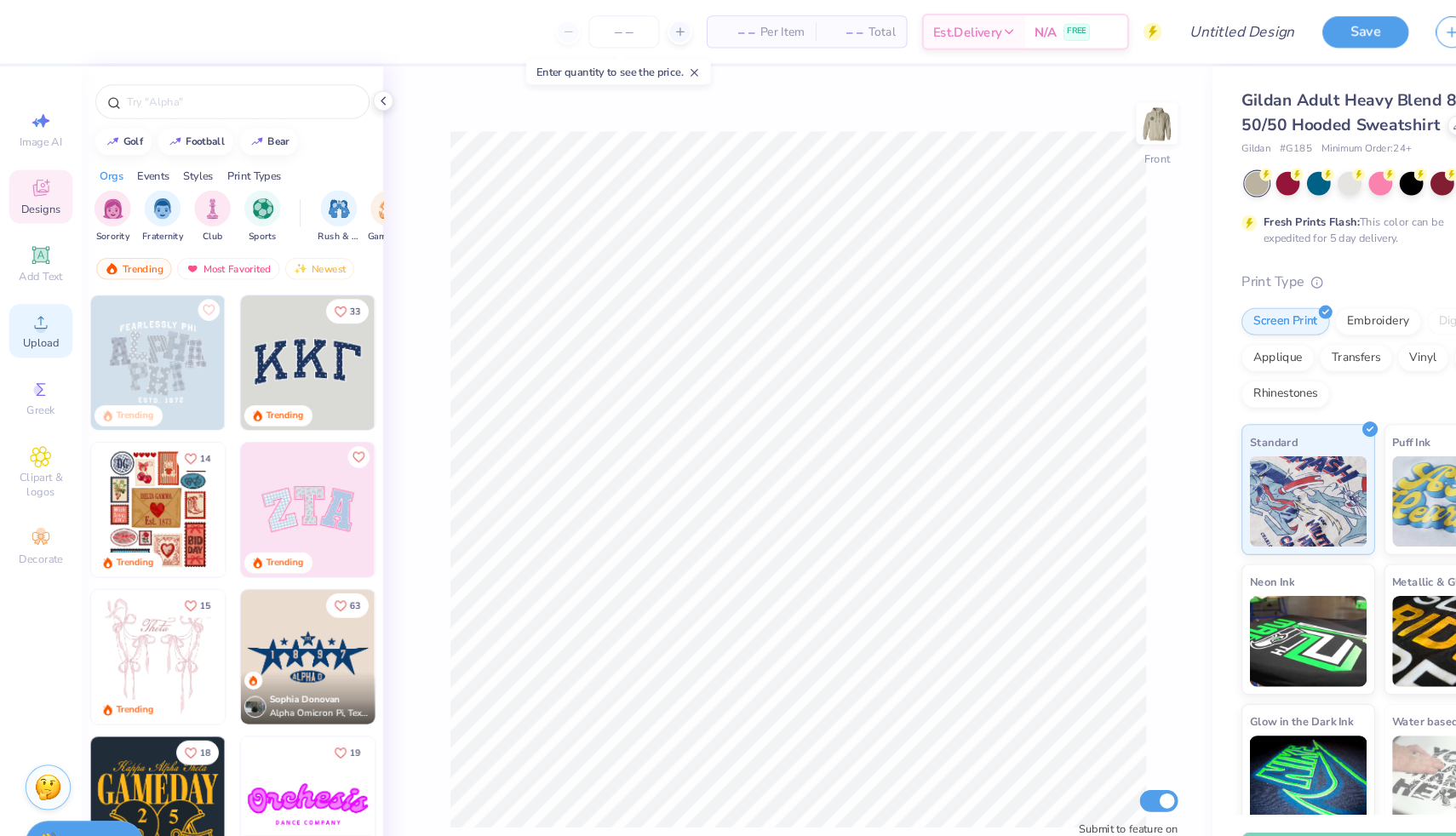 click 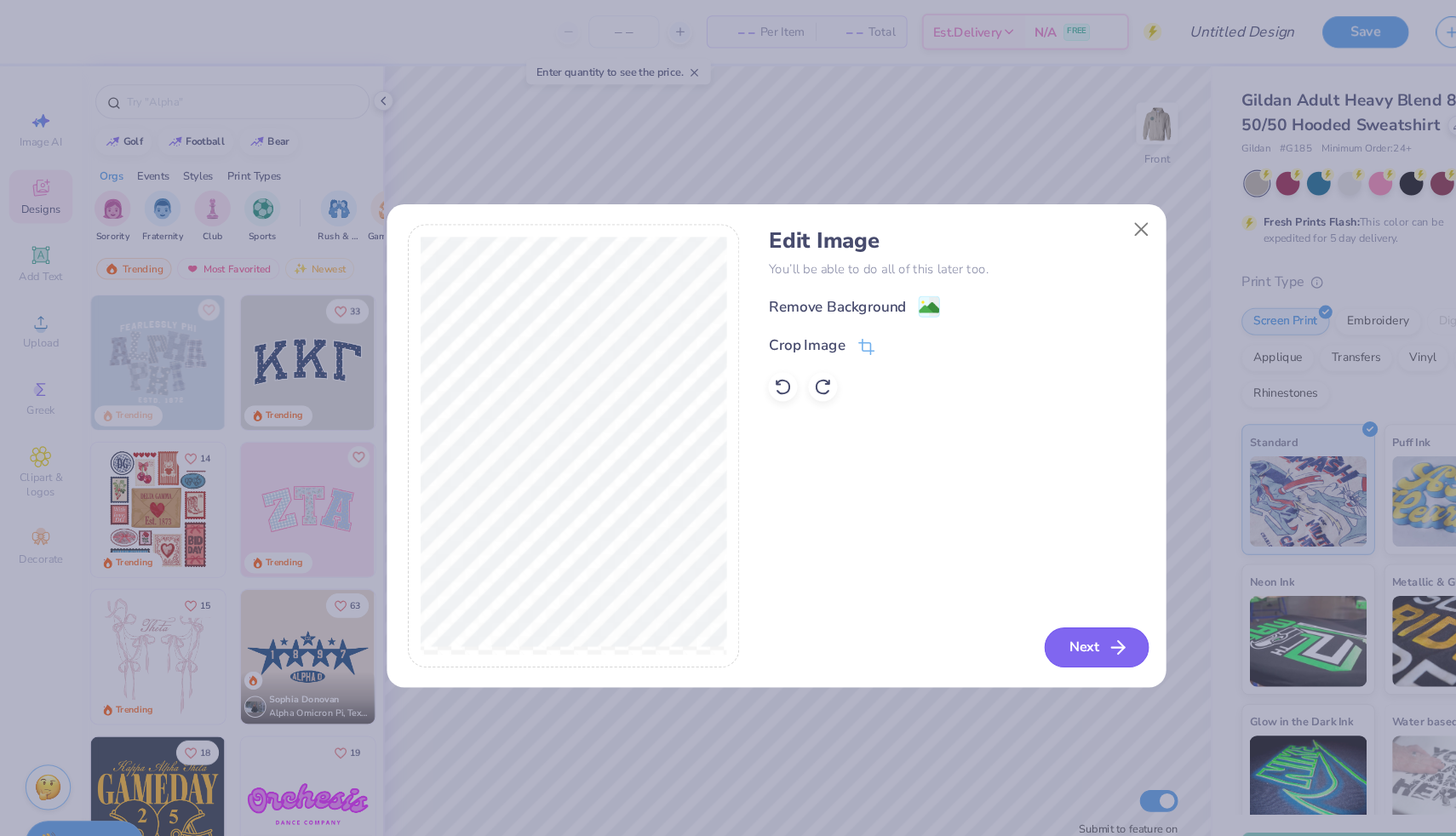 click on "Next" at bounding box center [1028, 607] 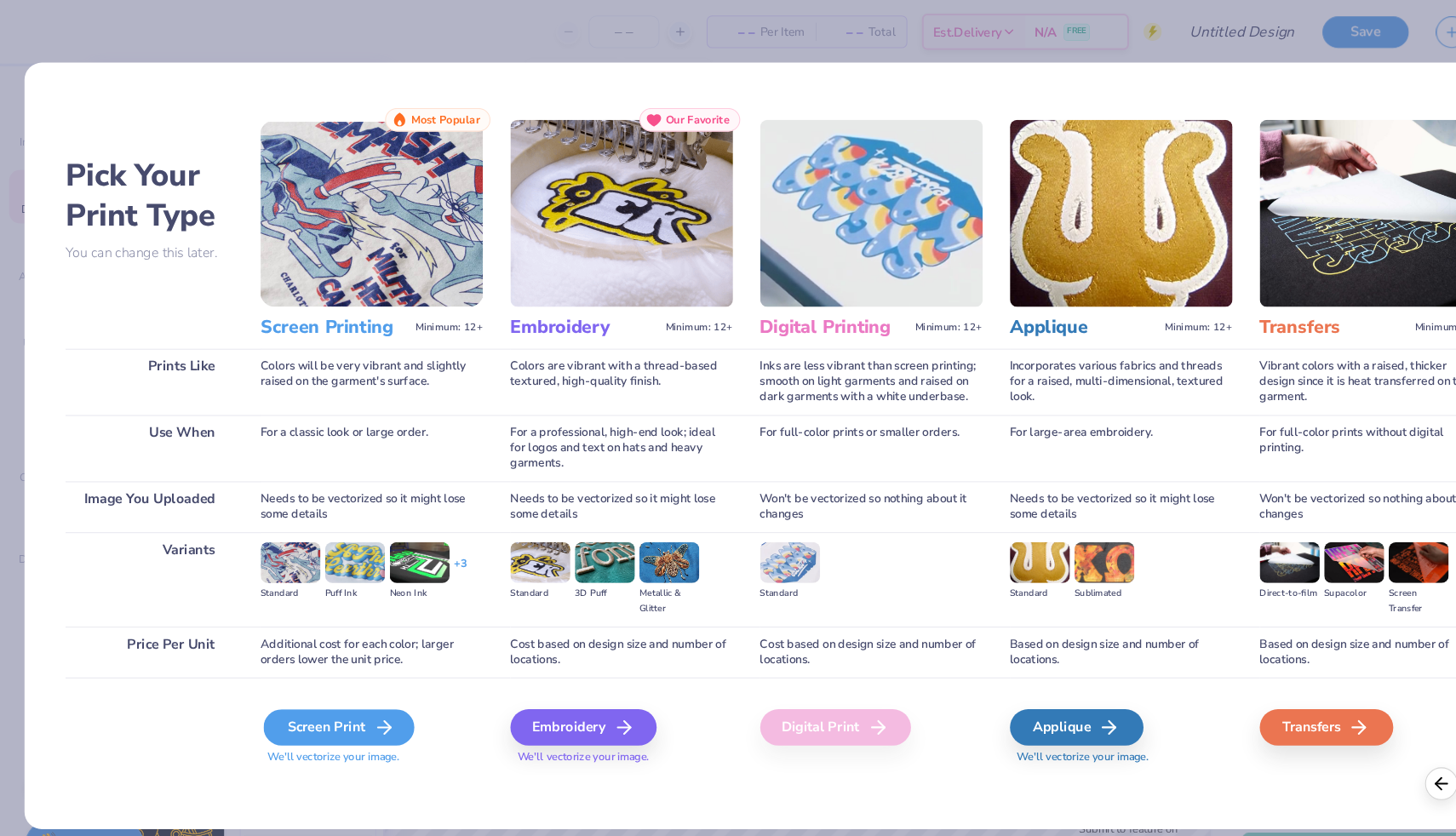 click on "Screen Print" at bounding box center [318, 682] 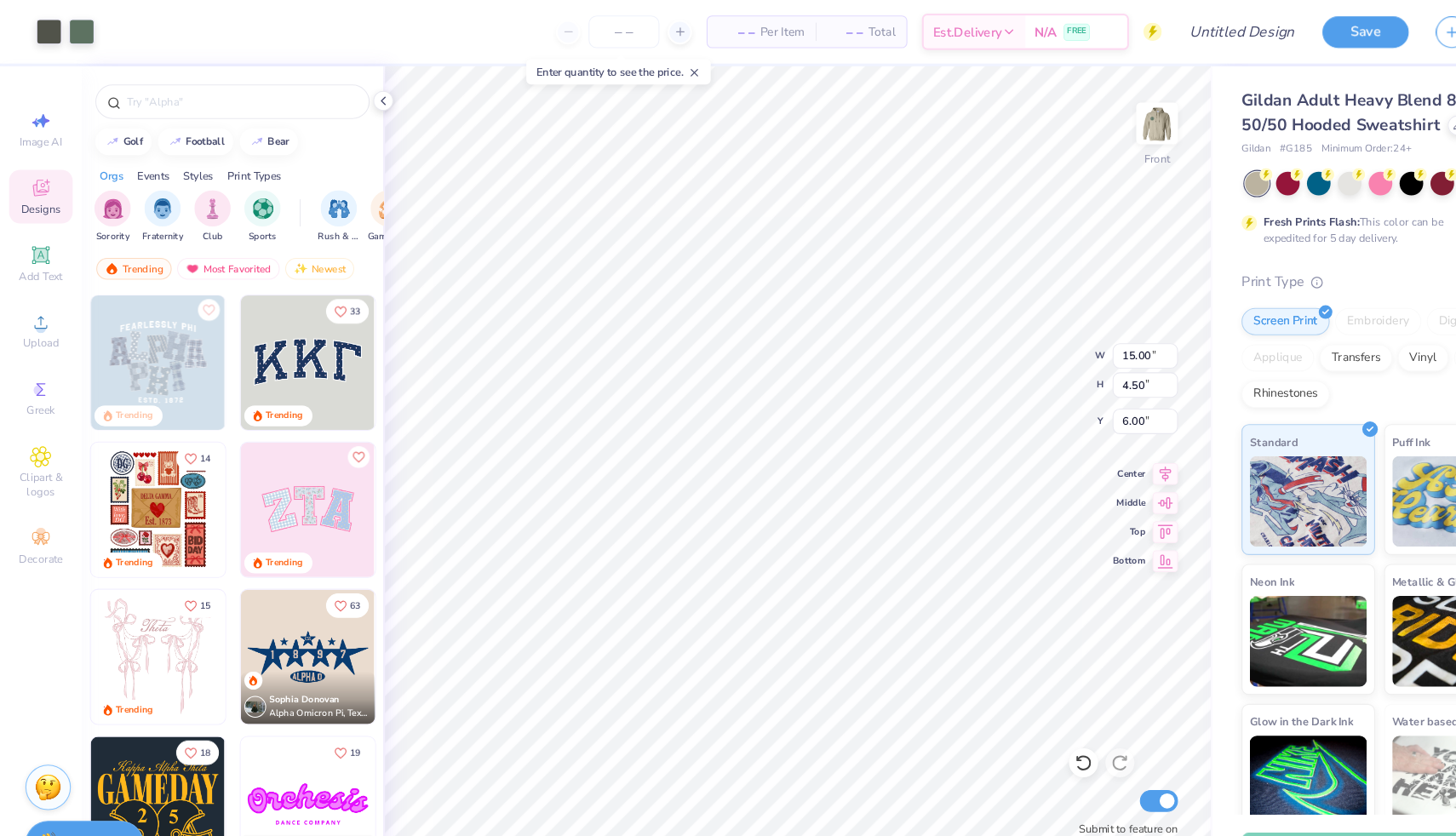 type on "6.00" 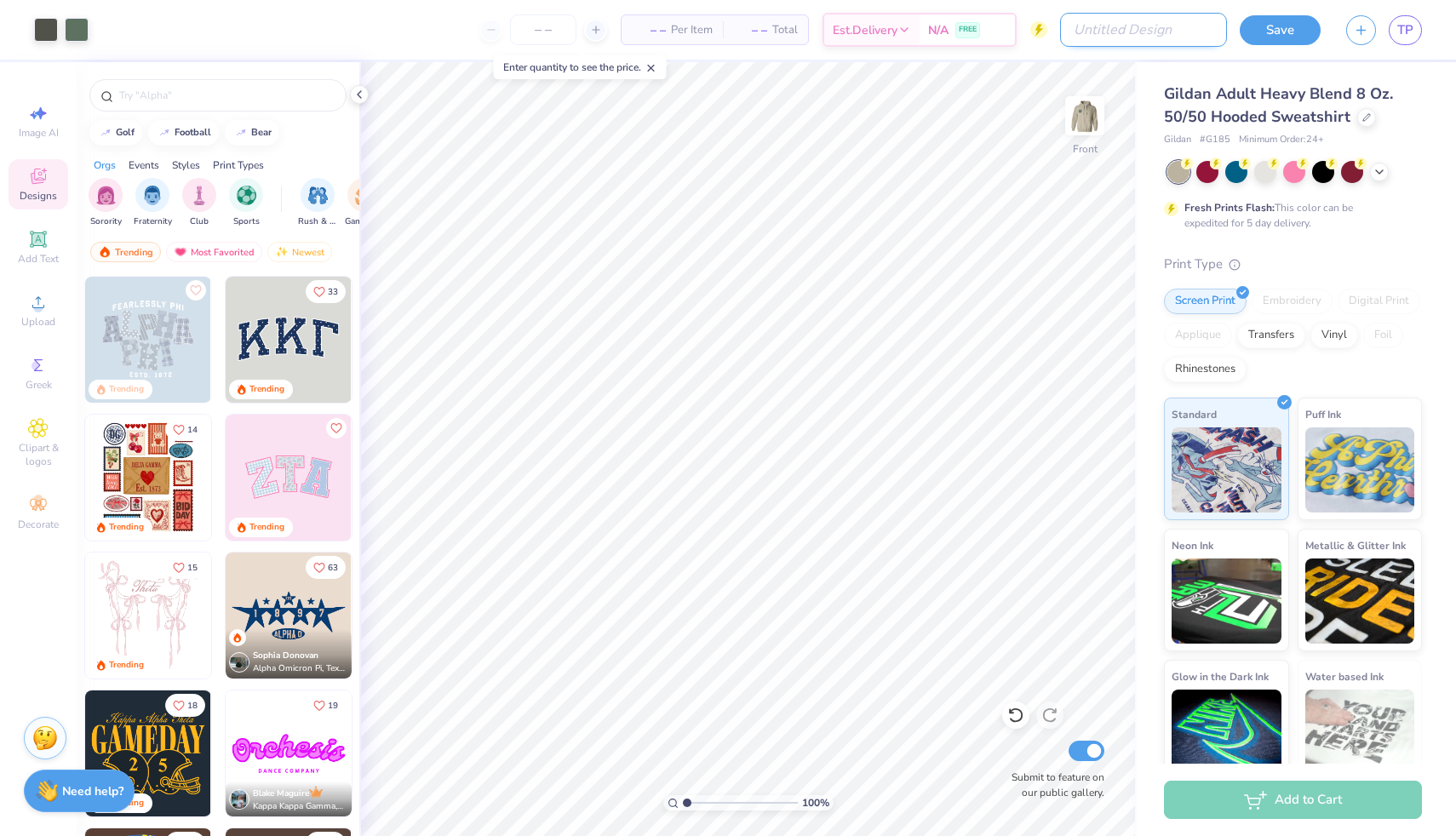 click on "Design Title" at bounding box center (1144, 30) 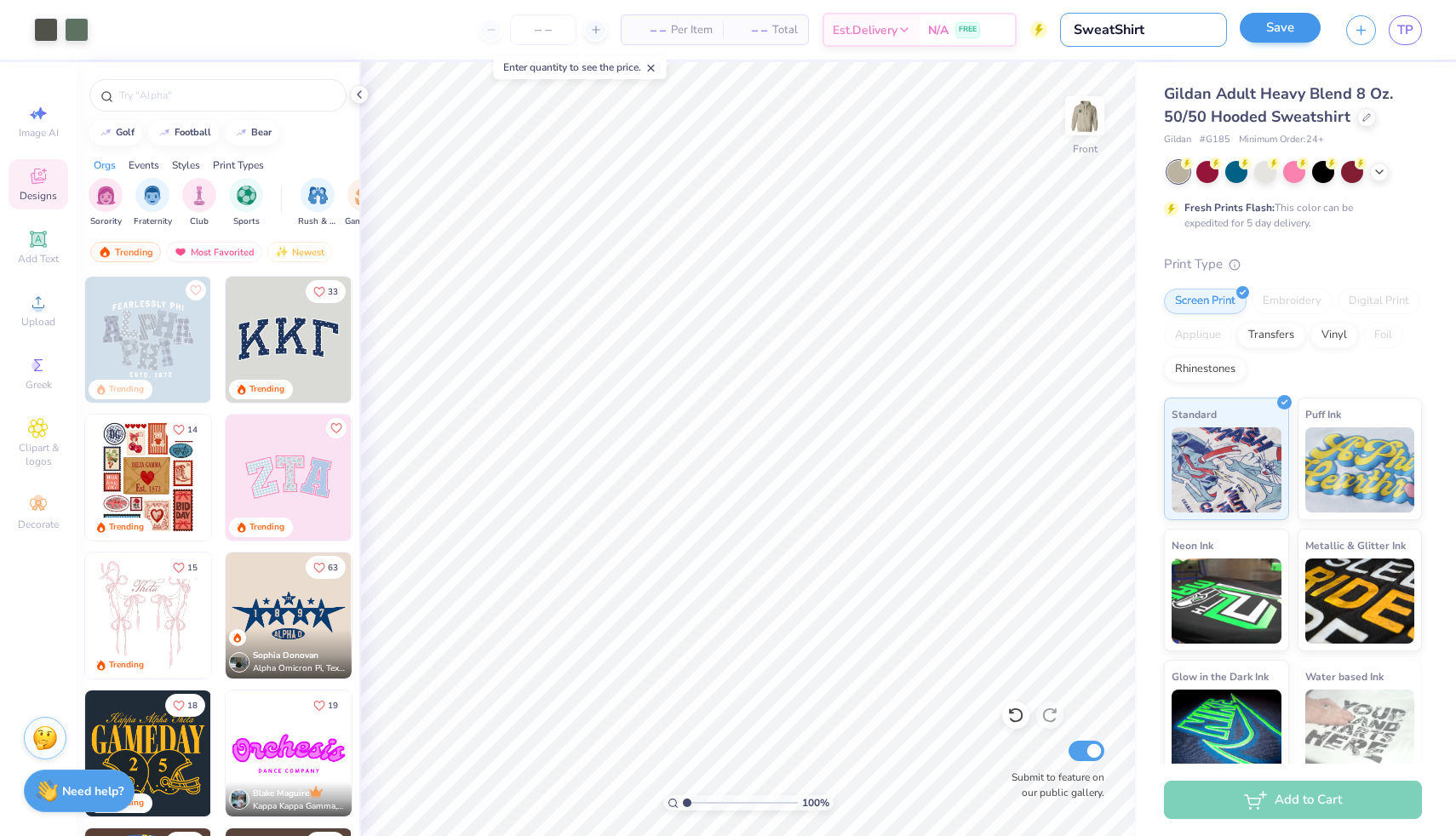 type on "SweatShirt" 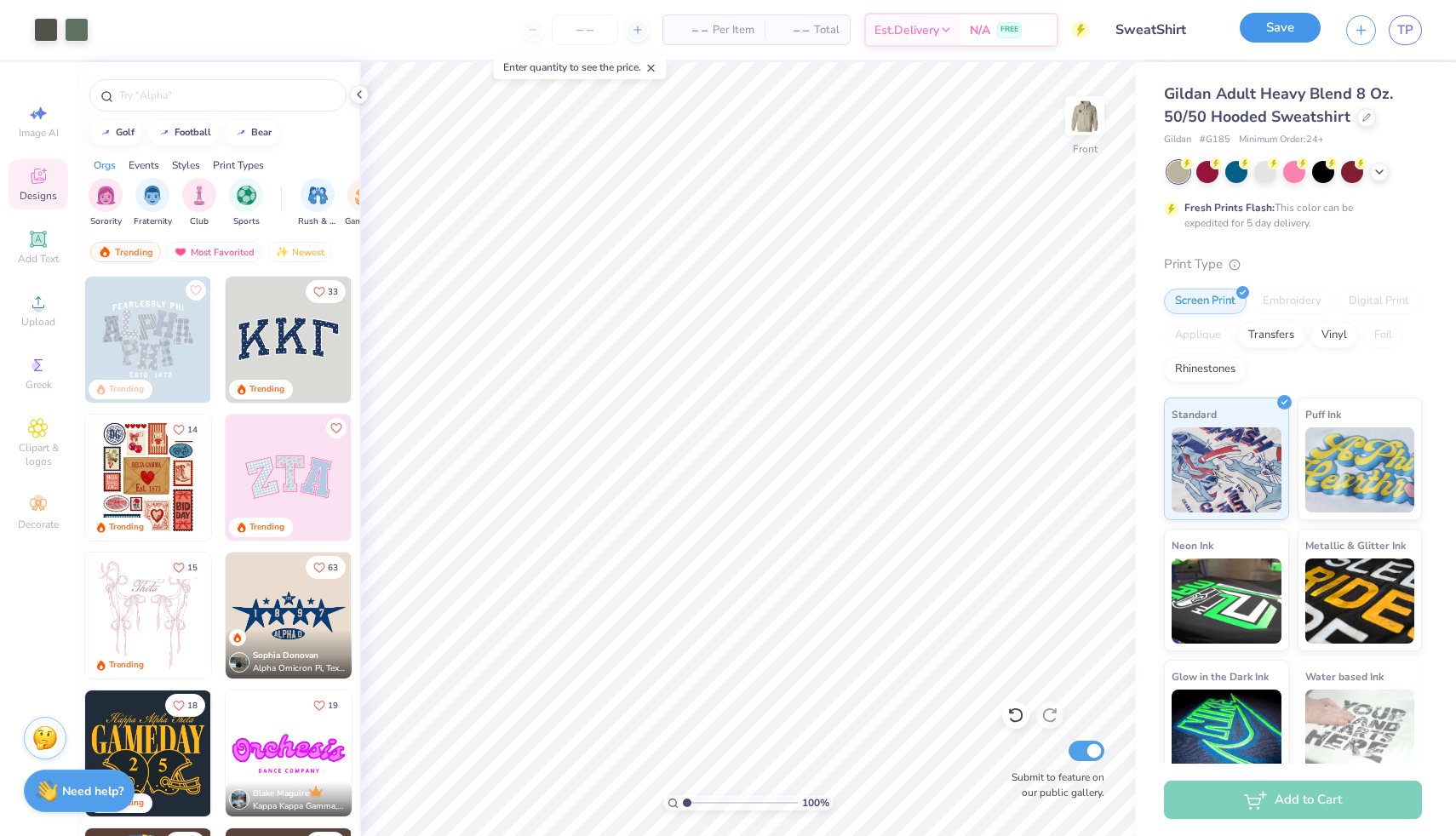 click on "Save" at bounding box center (1280, 27) 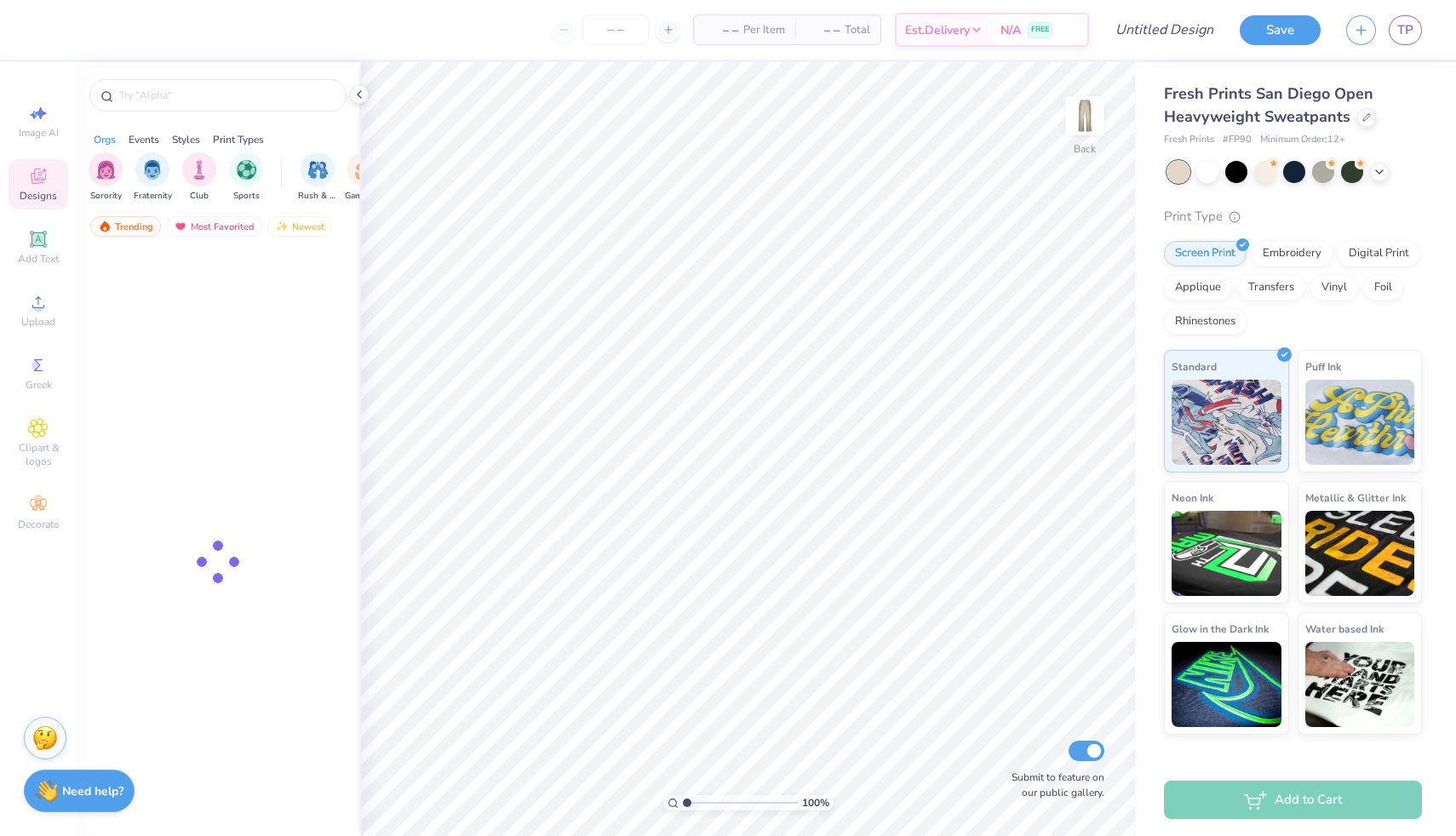 scroll, scrollTop: 0, scrollLeft: 0, axis: both 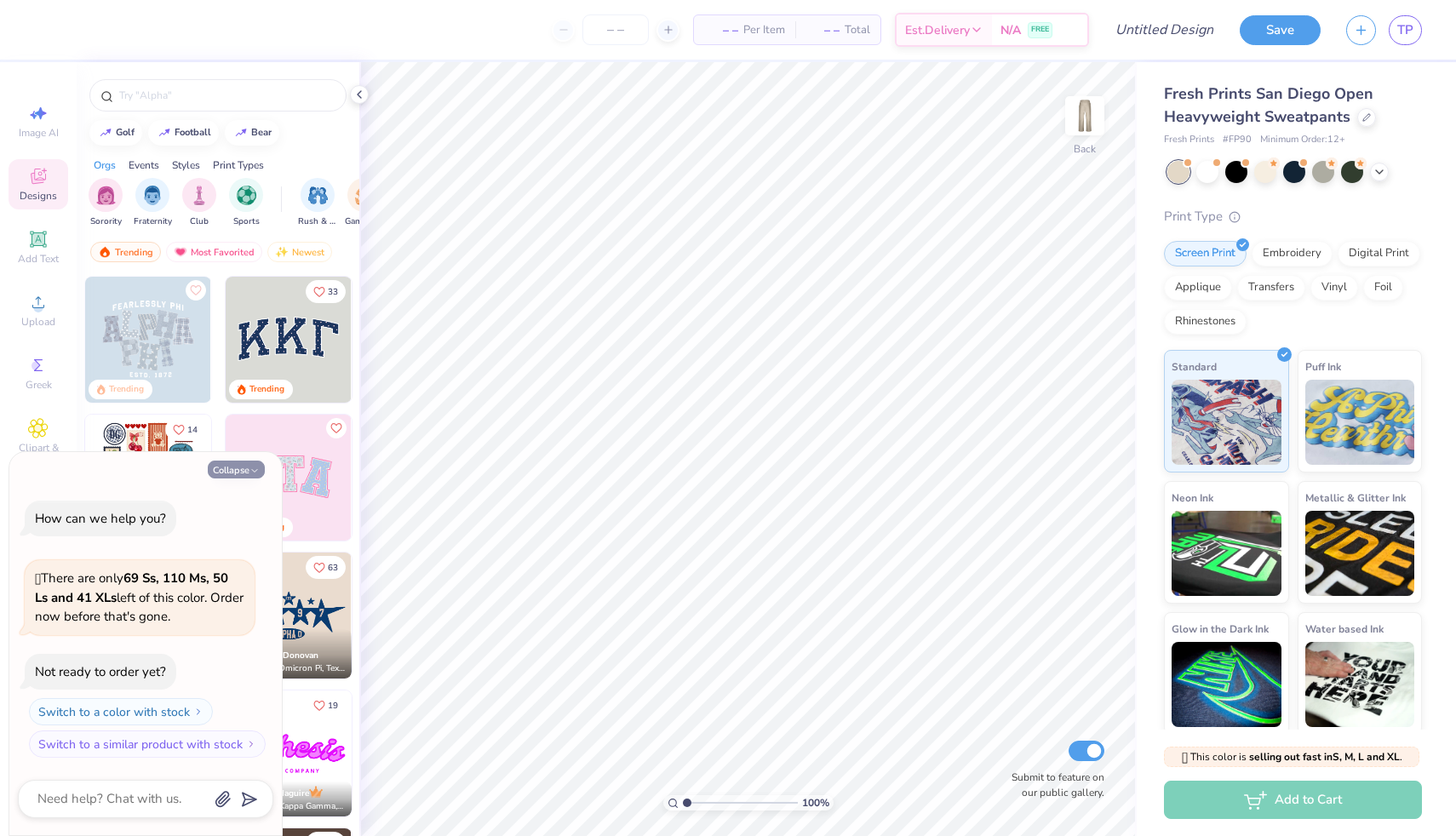 click on "Collapse" at bounding box center [236, 469] 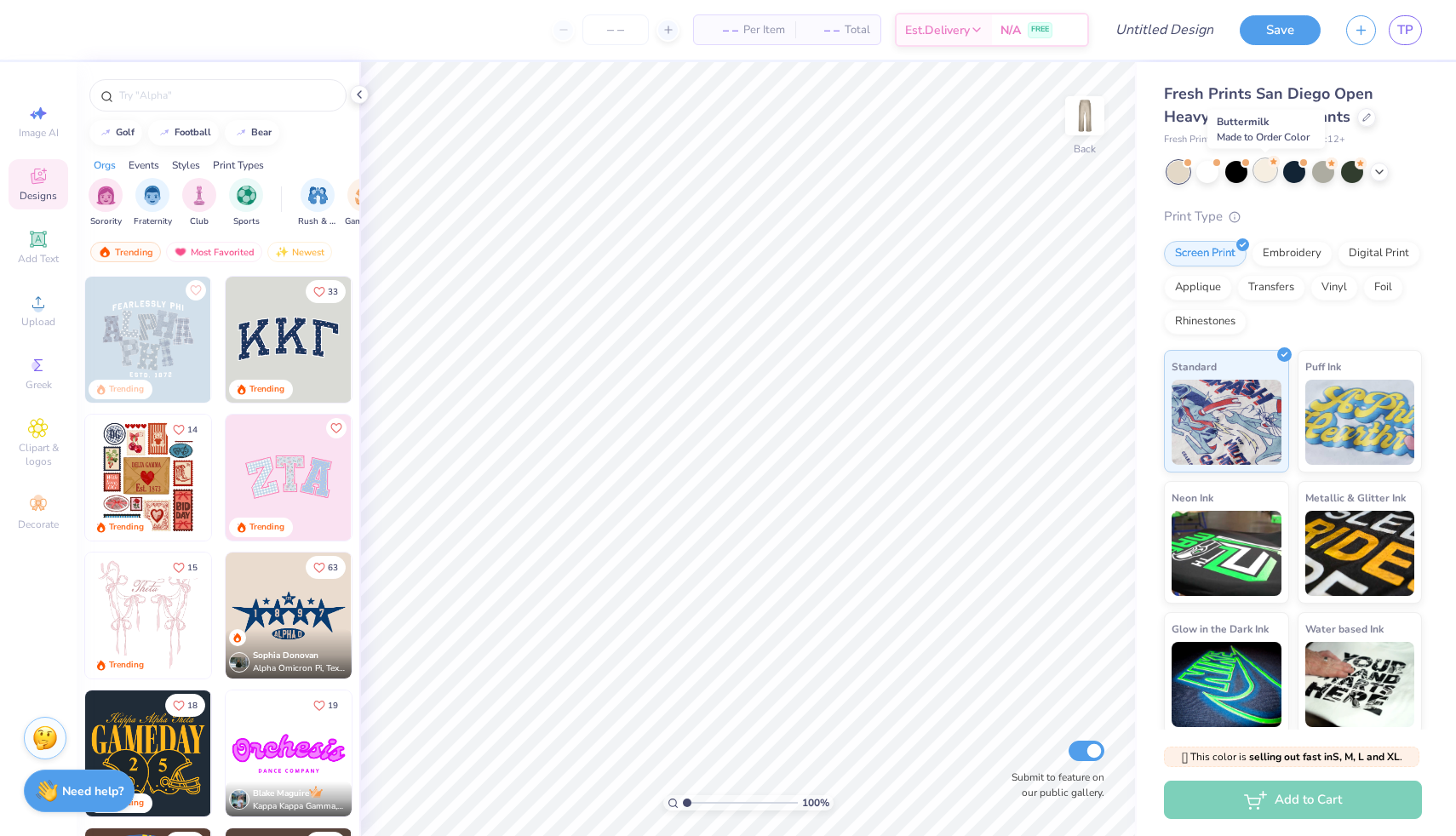 click at bounding box center [1265, 170] 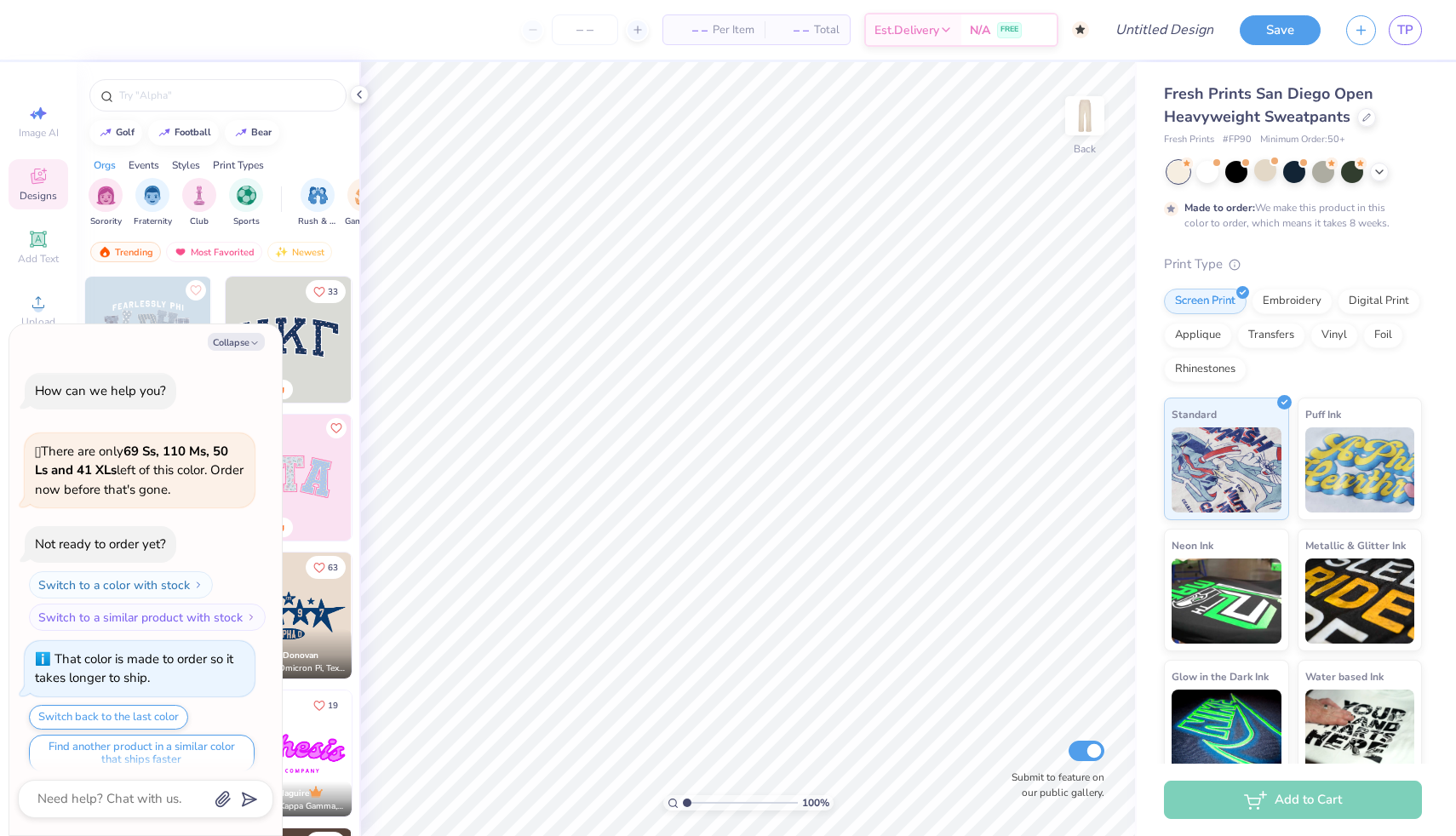 scroll, scrollTop: 14, scrollLeft: 0, axis: vertical 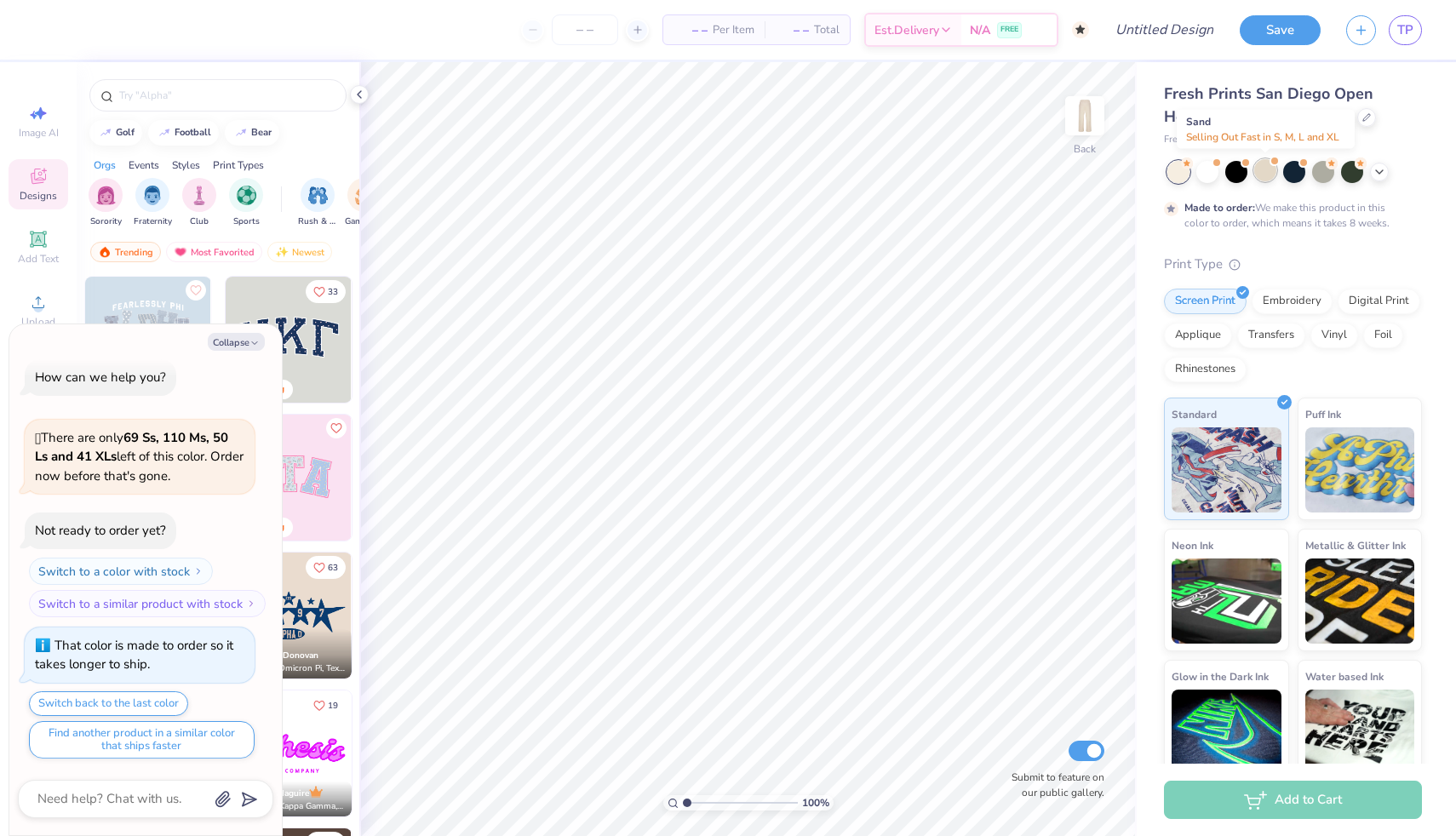 click at bounding box center [1265, 170] 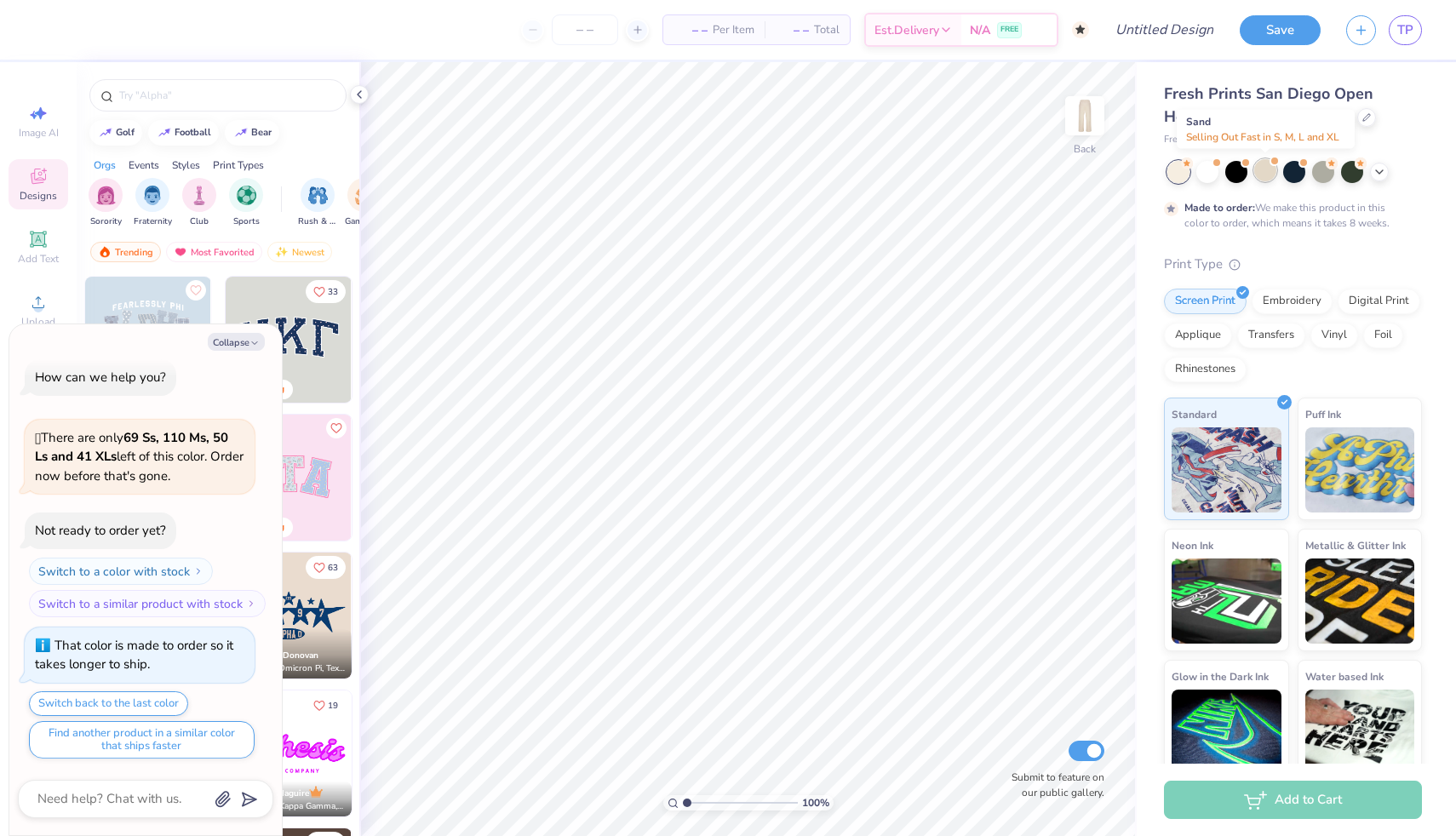 scroll, scrollTop: 320, scrollLeft: 0, axis: vertical 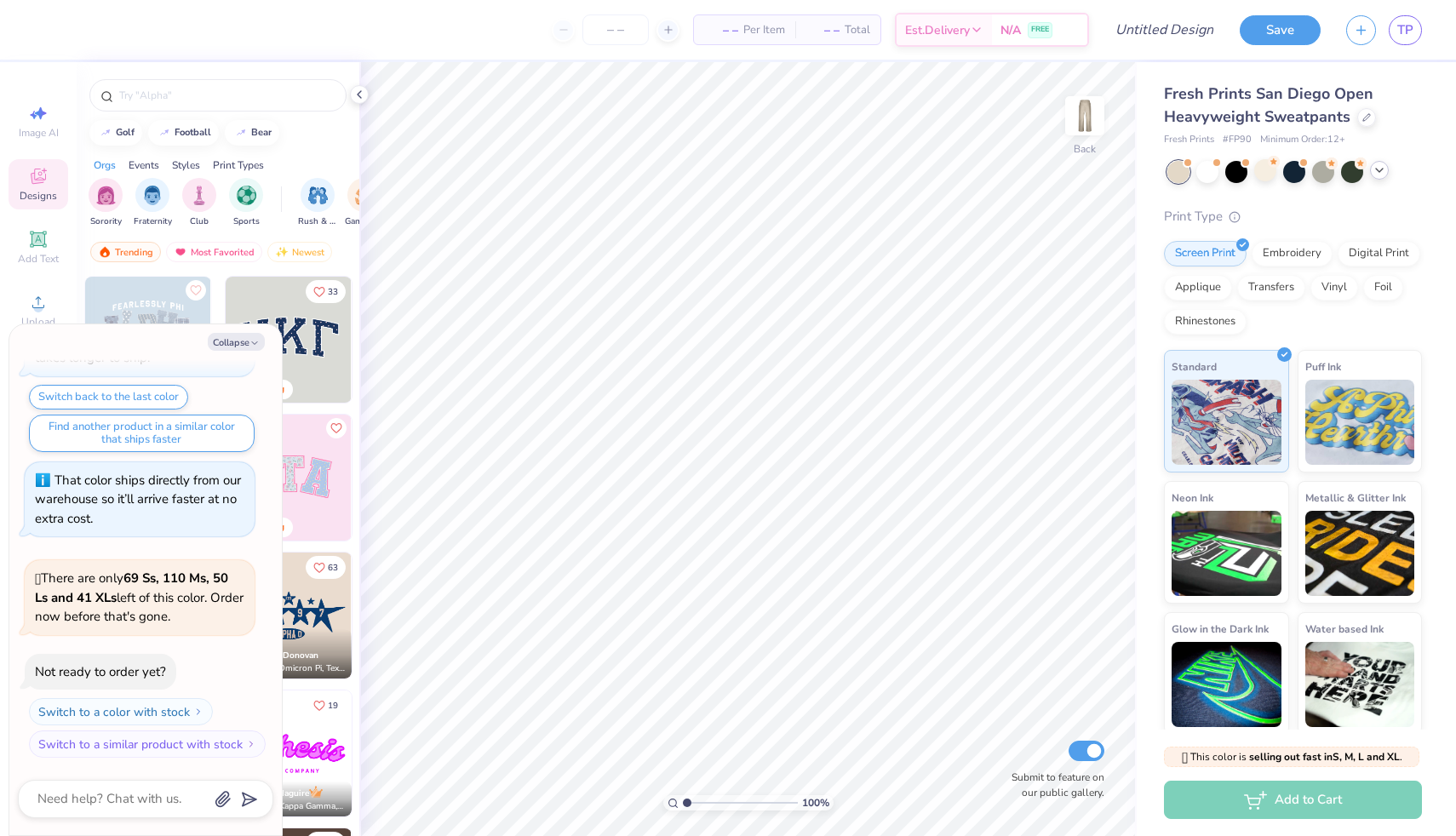 click 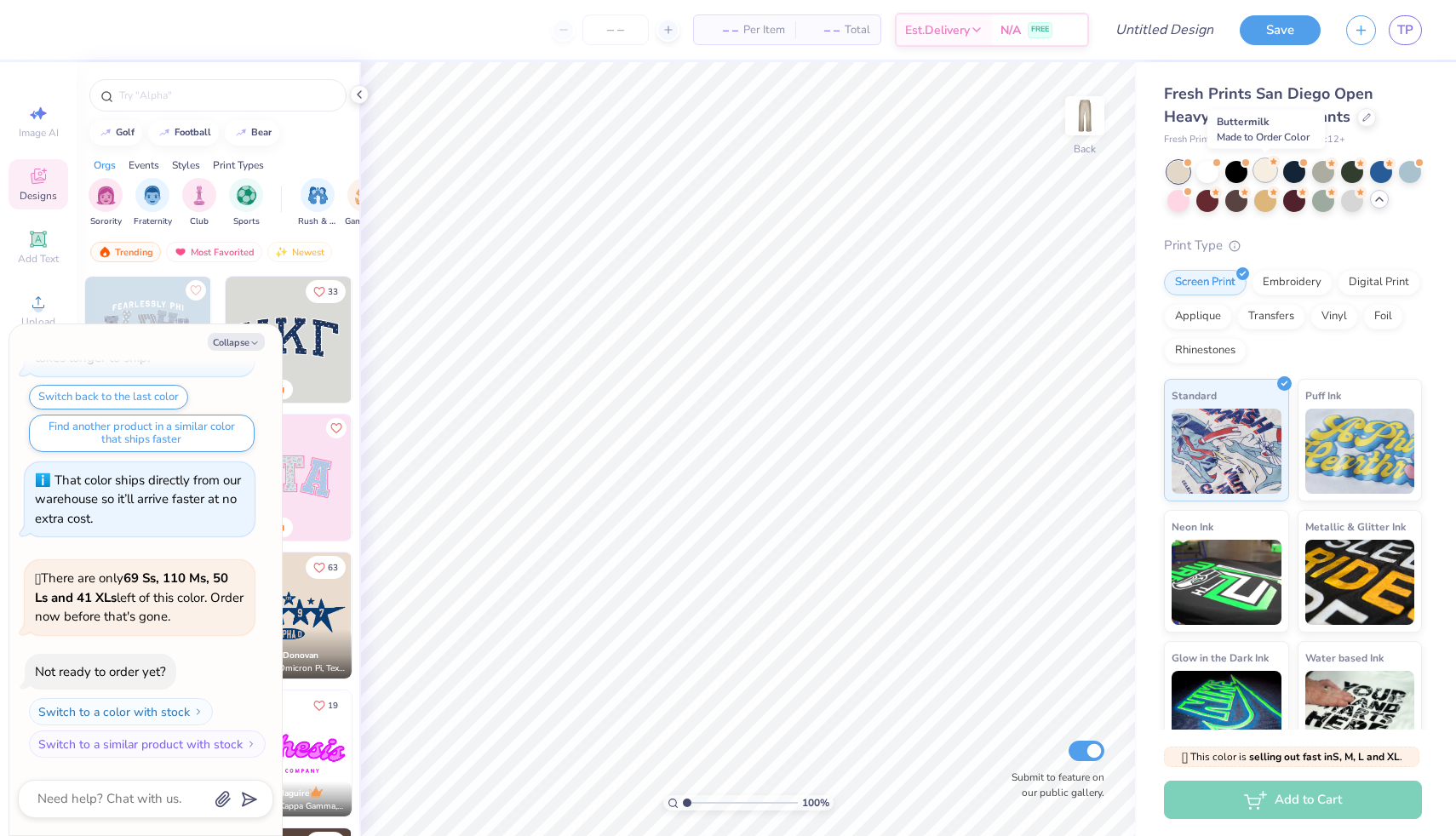 click at bounding box center (1265, 170) 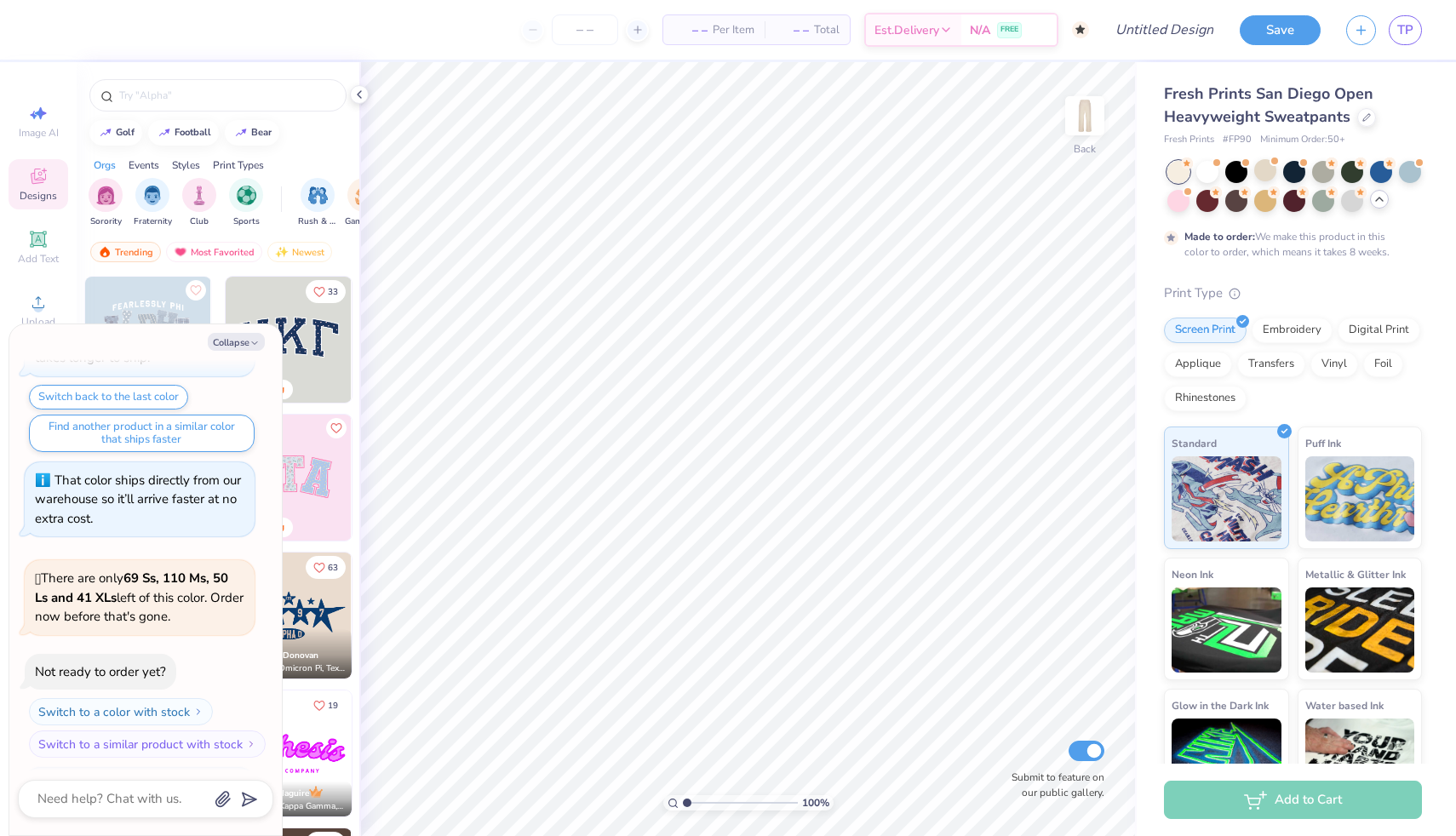 scroll, scrollTop: 461, scrollLeft: 0, axis: vertical 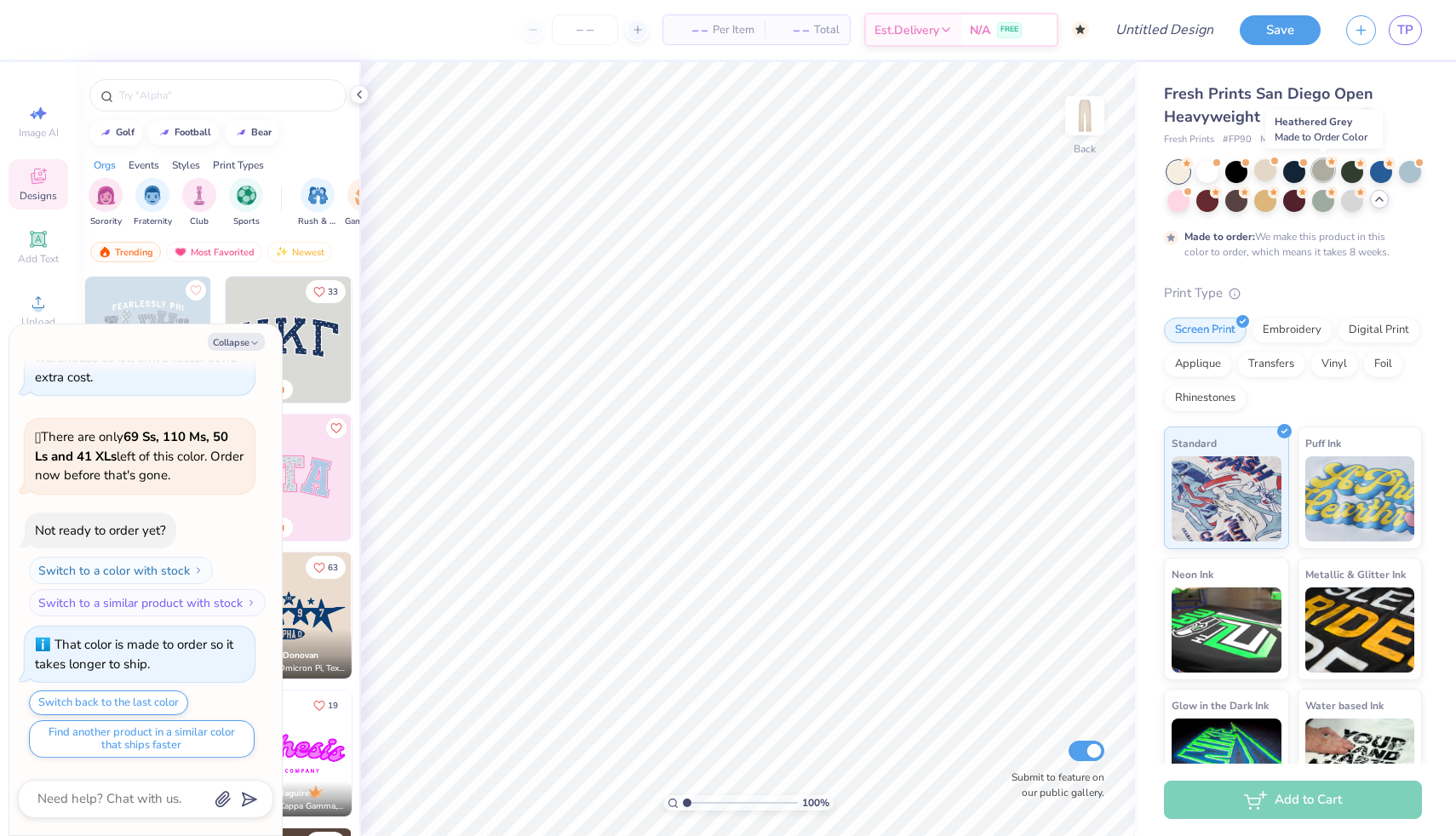 click at bounding box center [1323, 170] 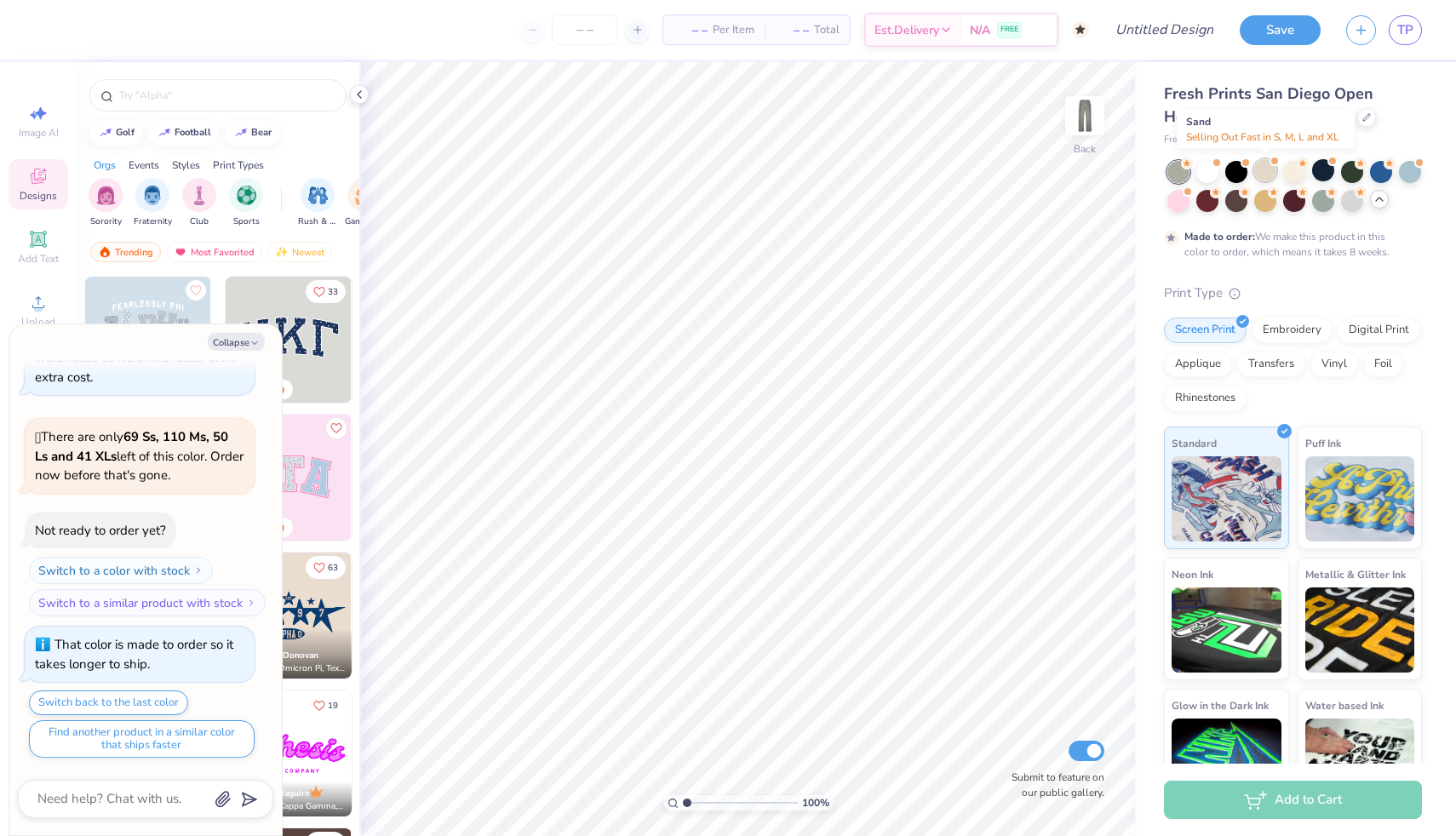 click at bounding box center (1265, 170) 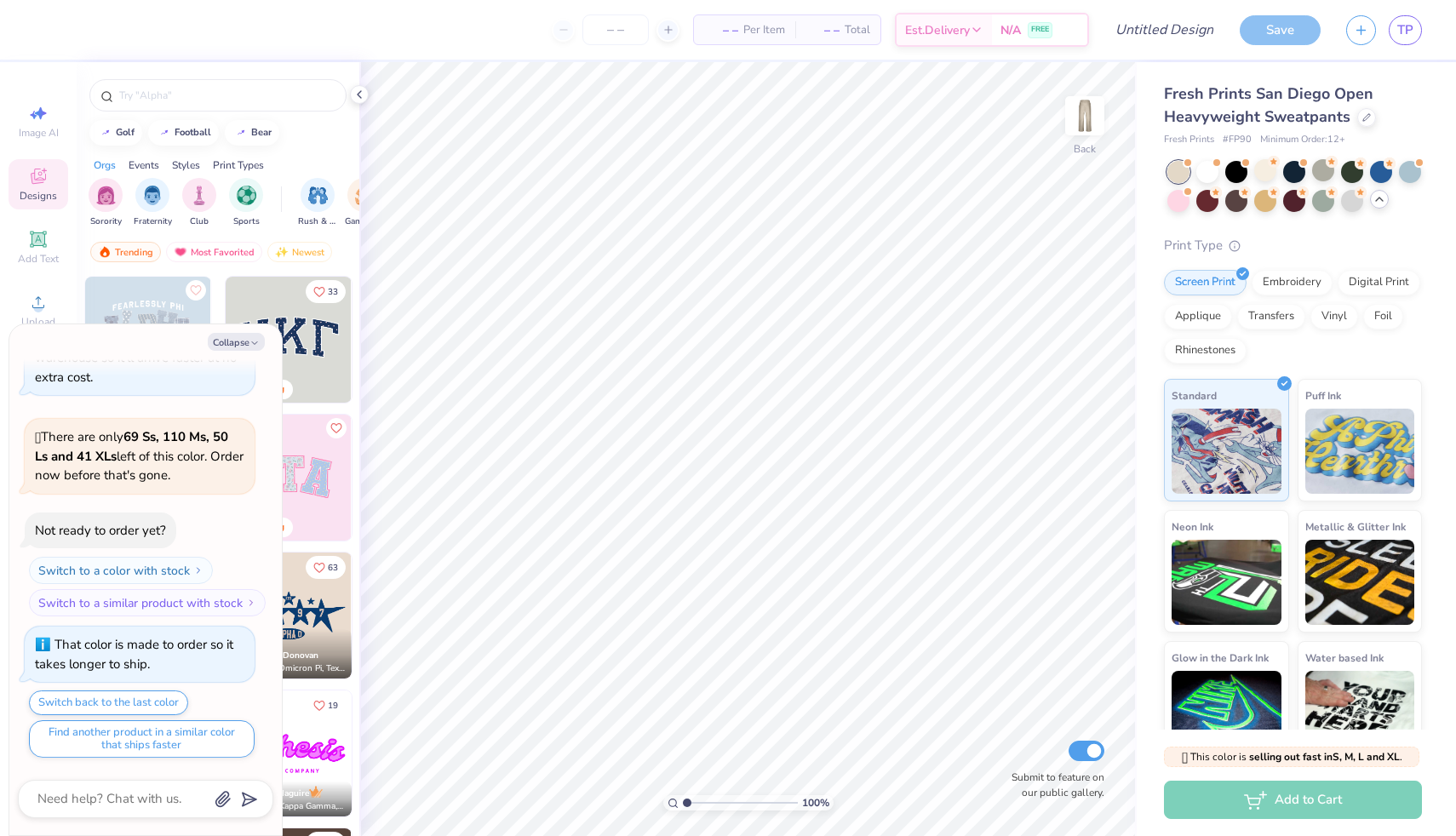 scroll, scrollTop: 767, scrollLeft: 0, axis: vertical 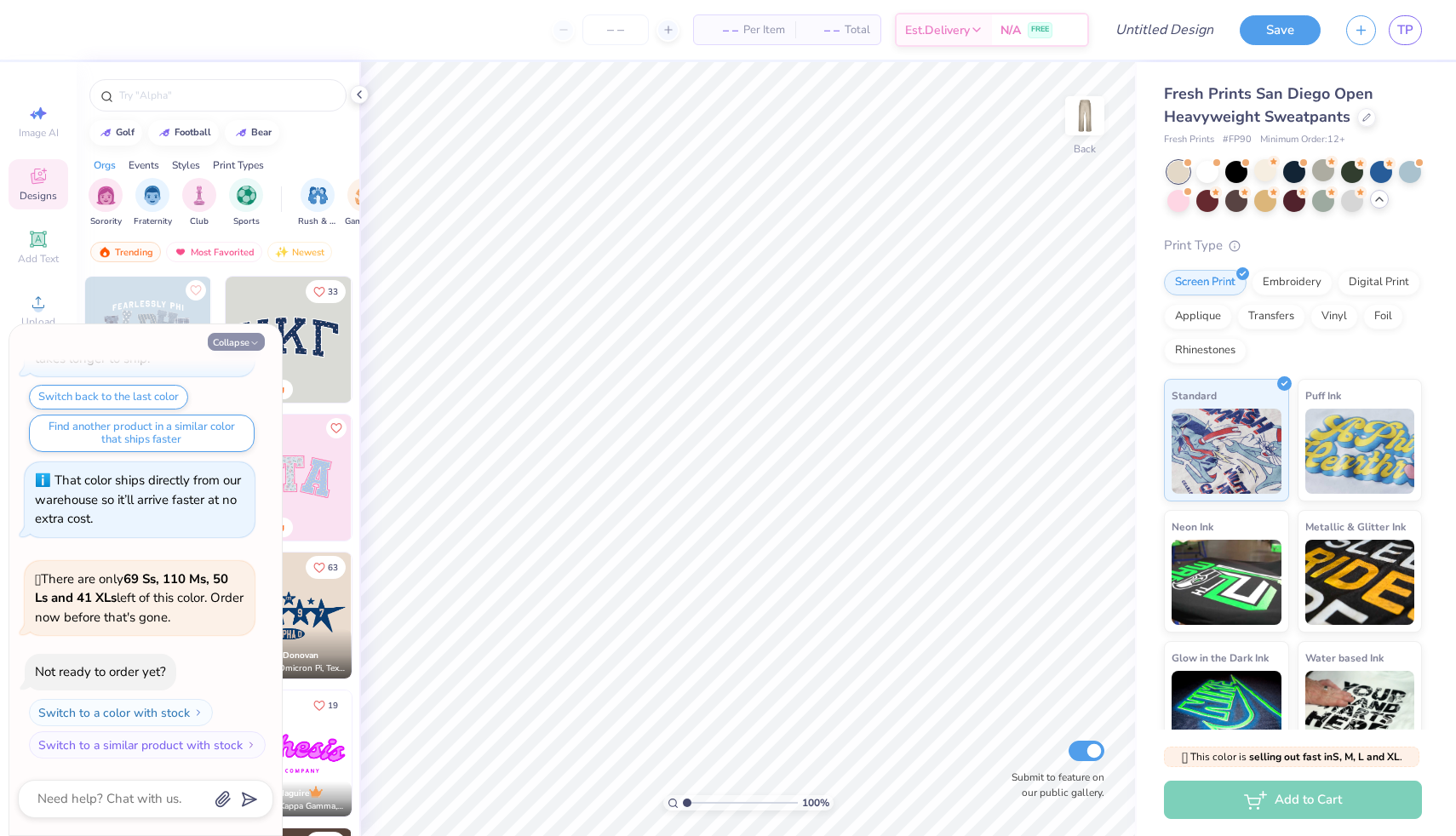 click 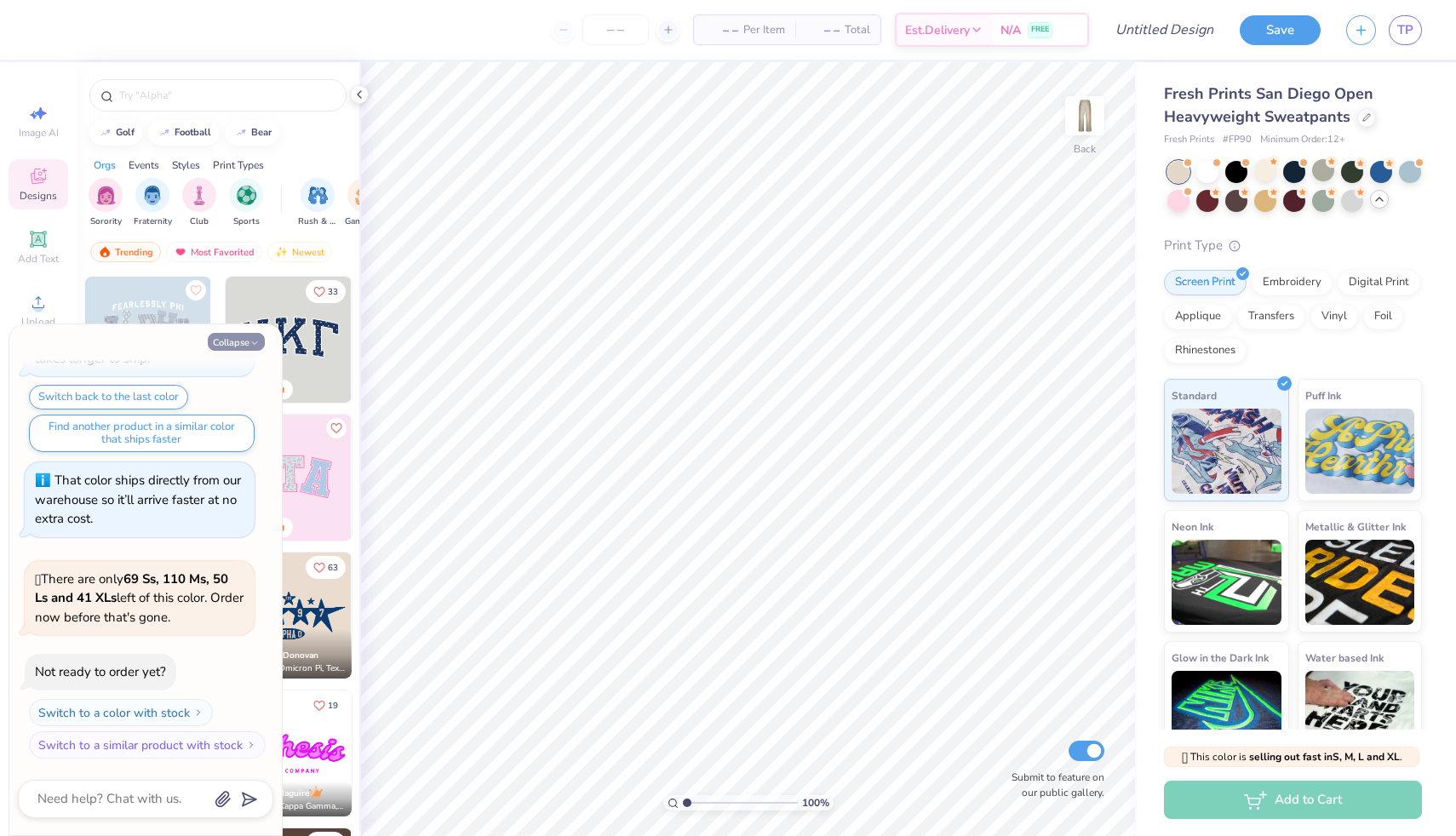 type on "x" 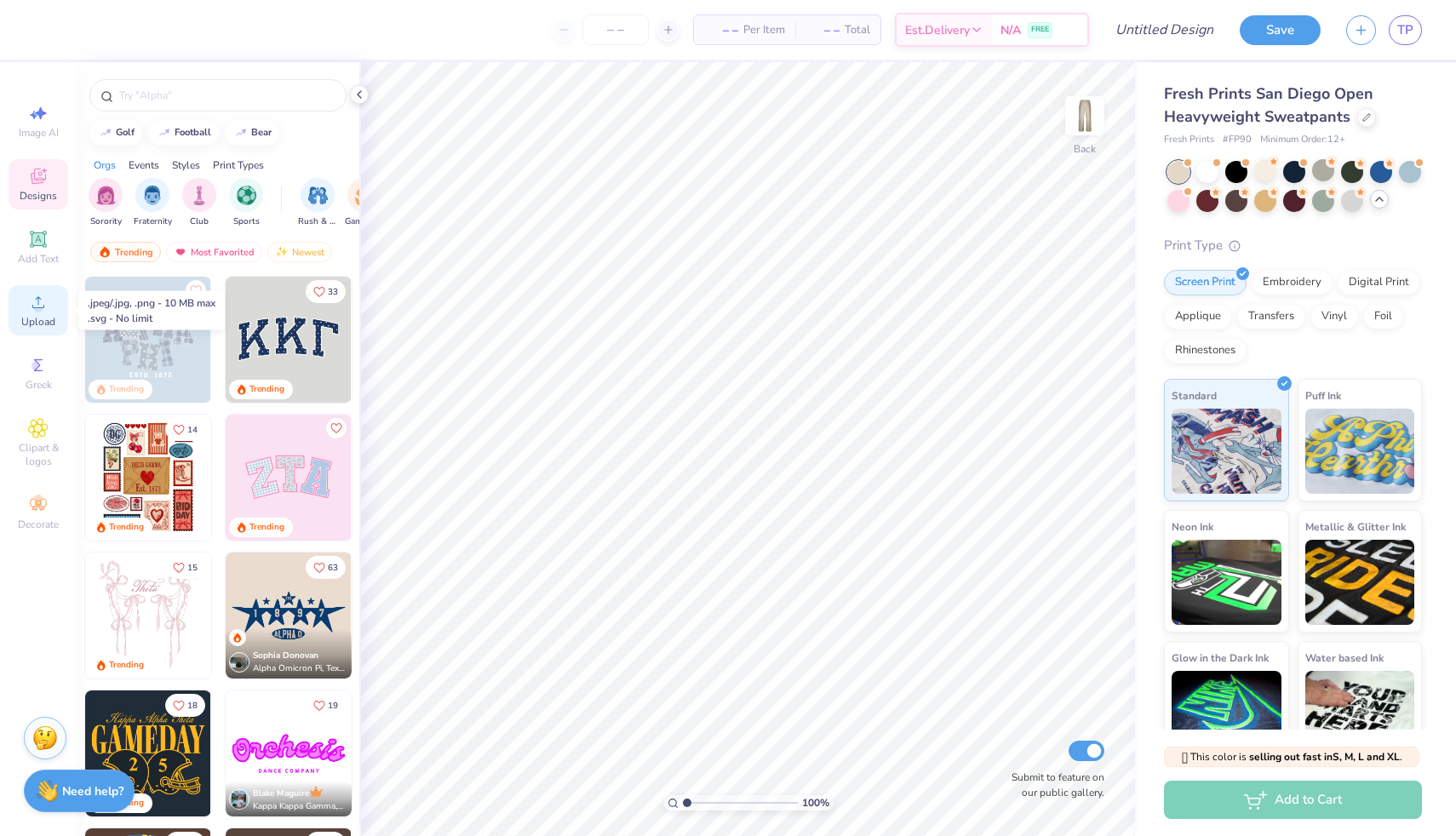 click 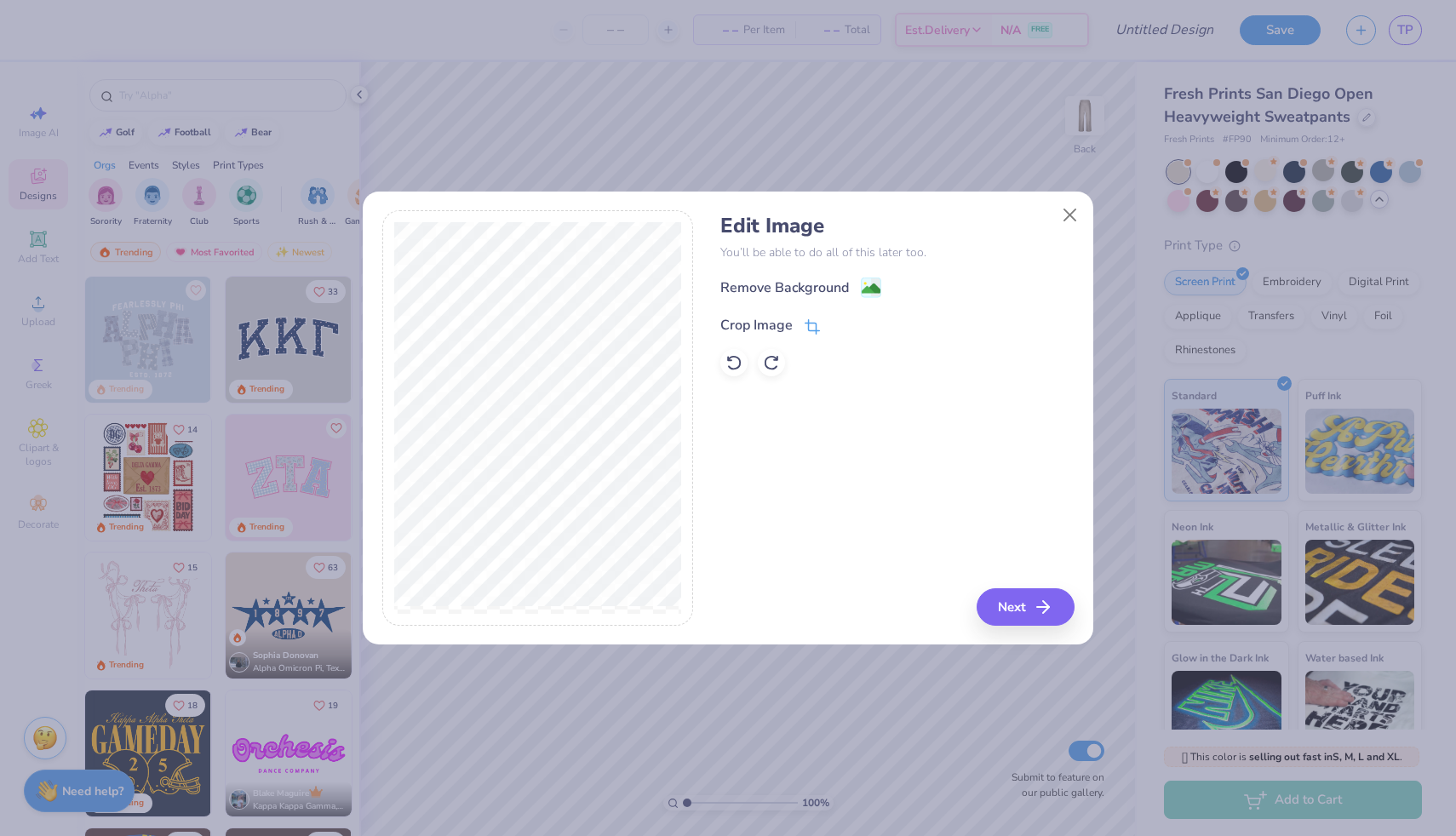 click 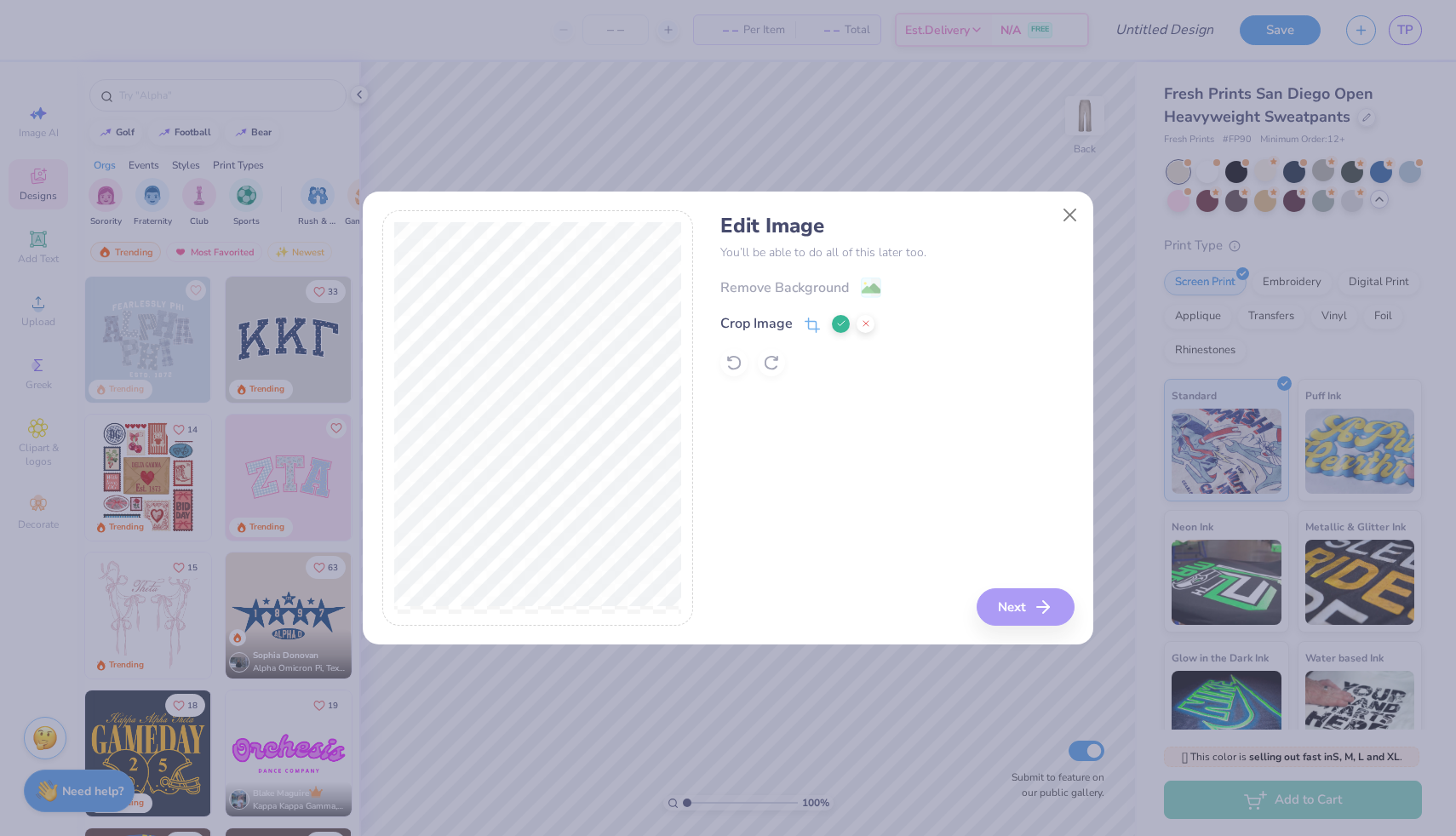 click 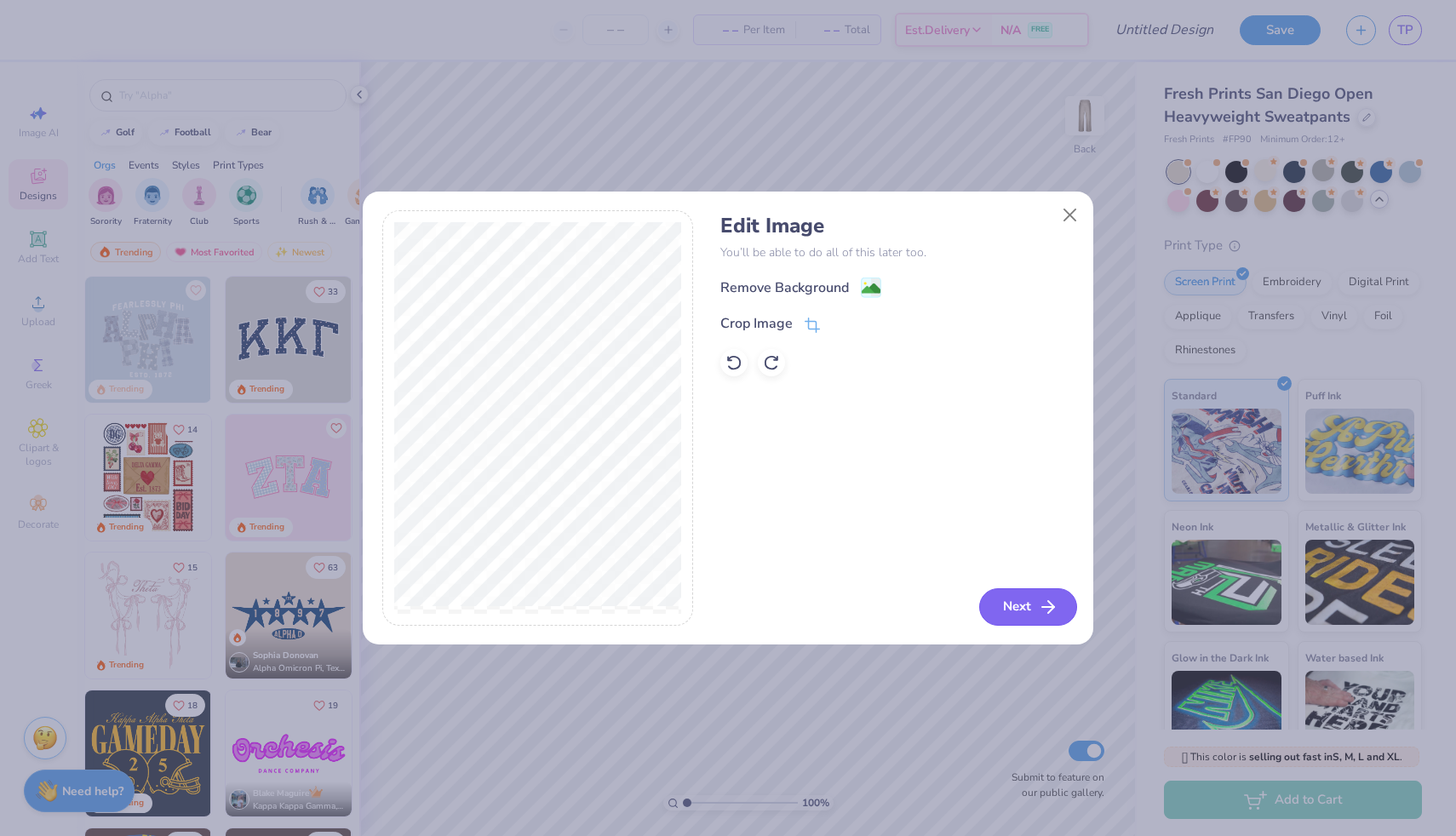 click 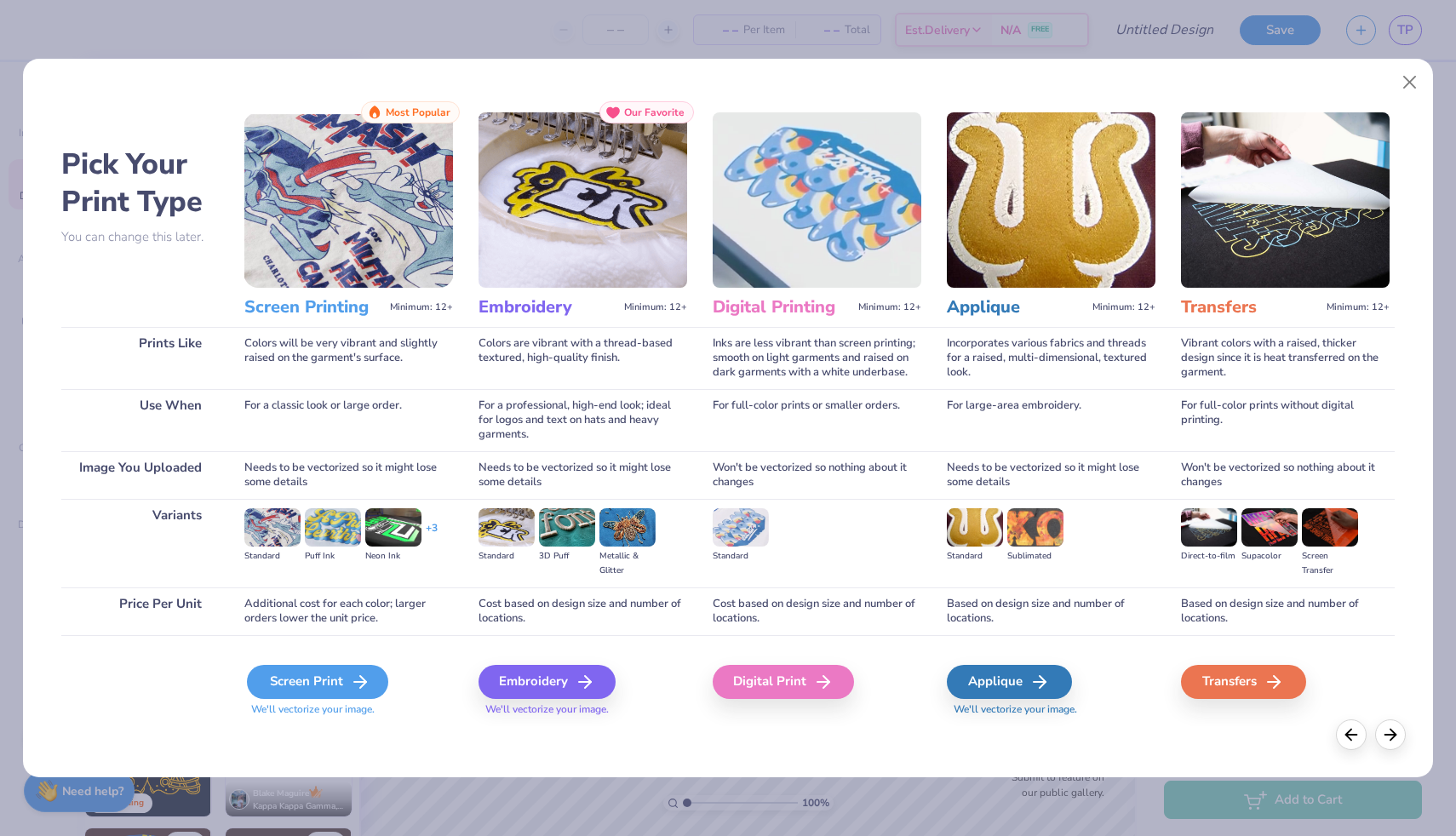 click on "Screen Print" at bounding box center (318, 682) 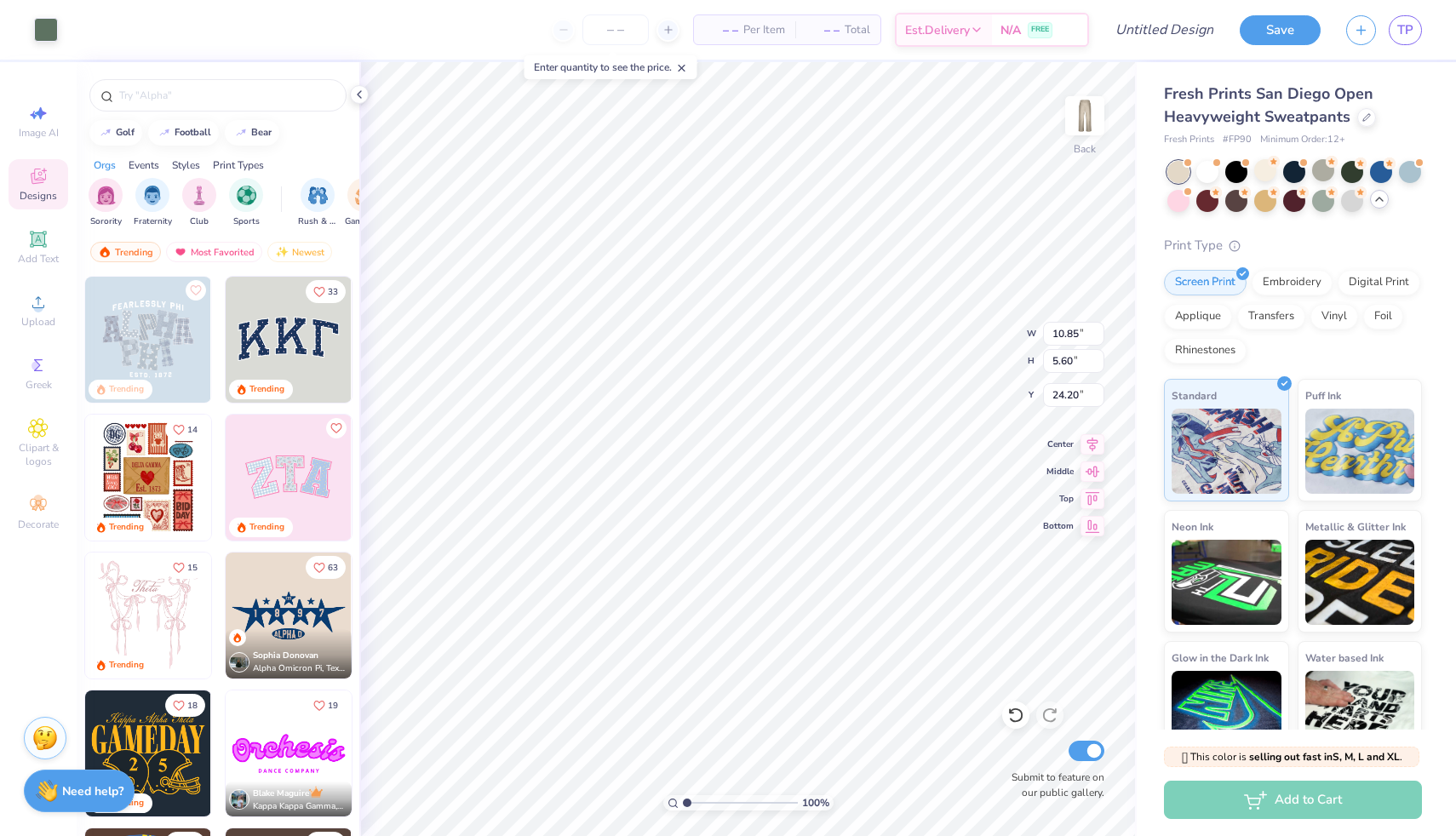type on "8.13" 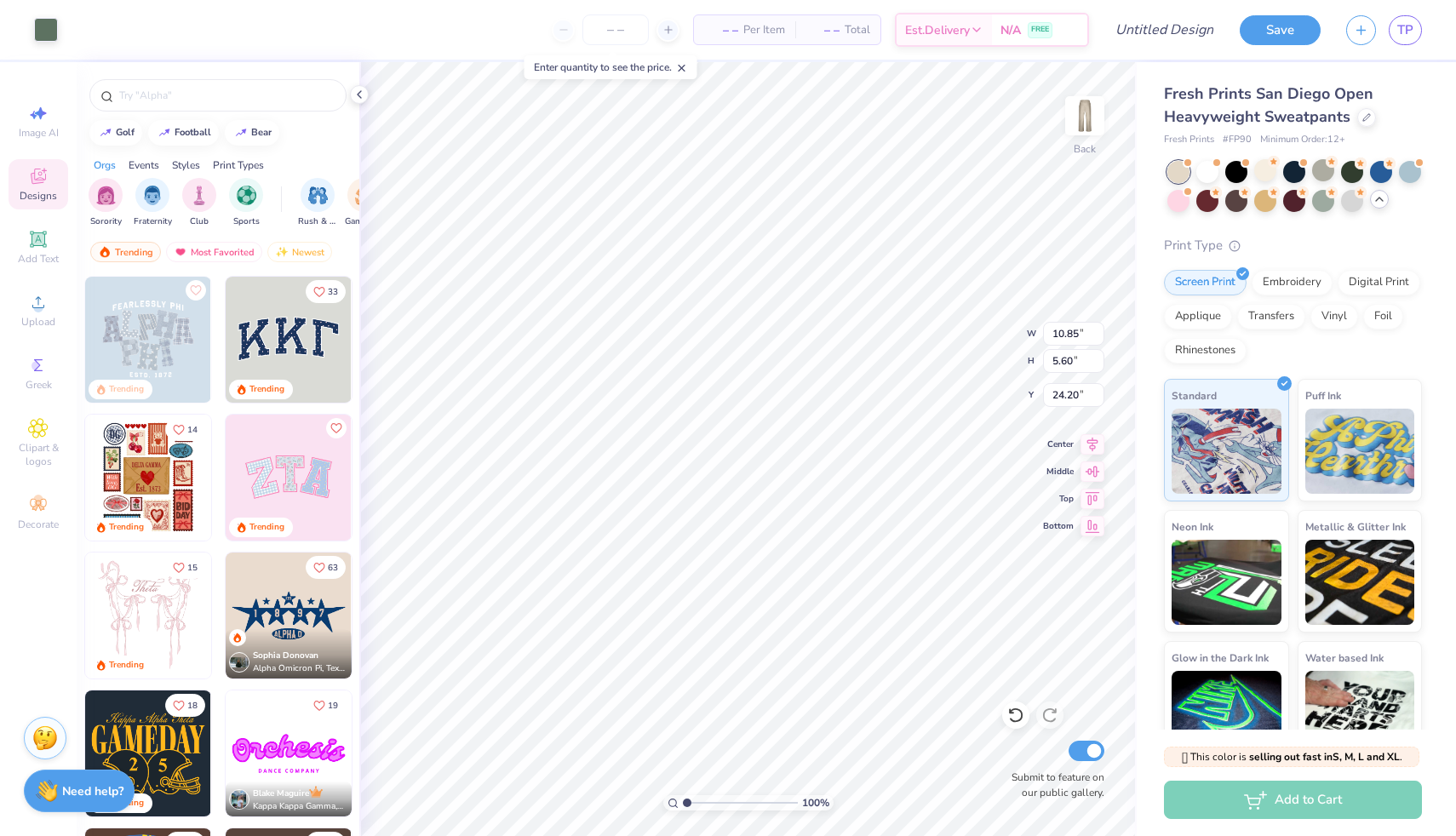 type on "4.19" 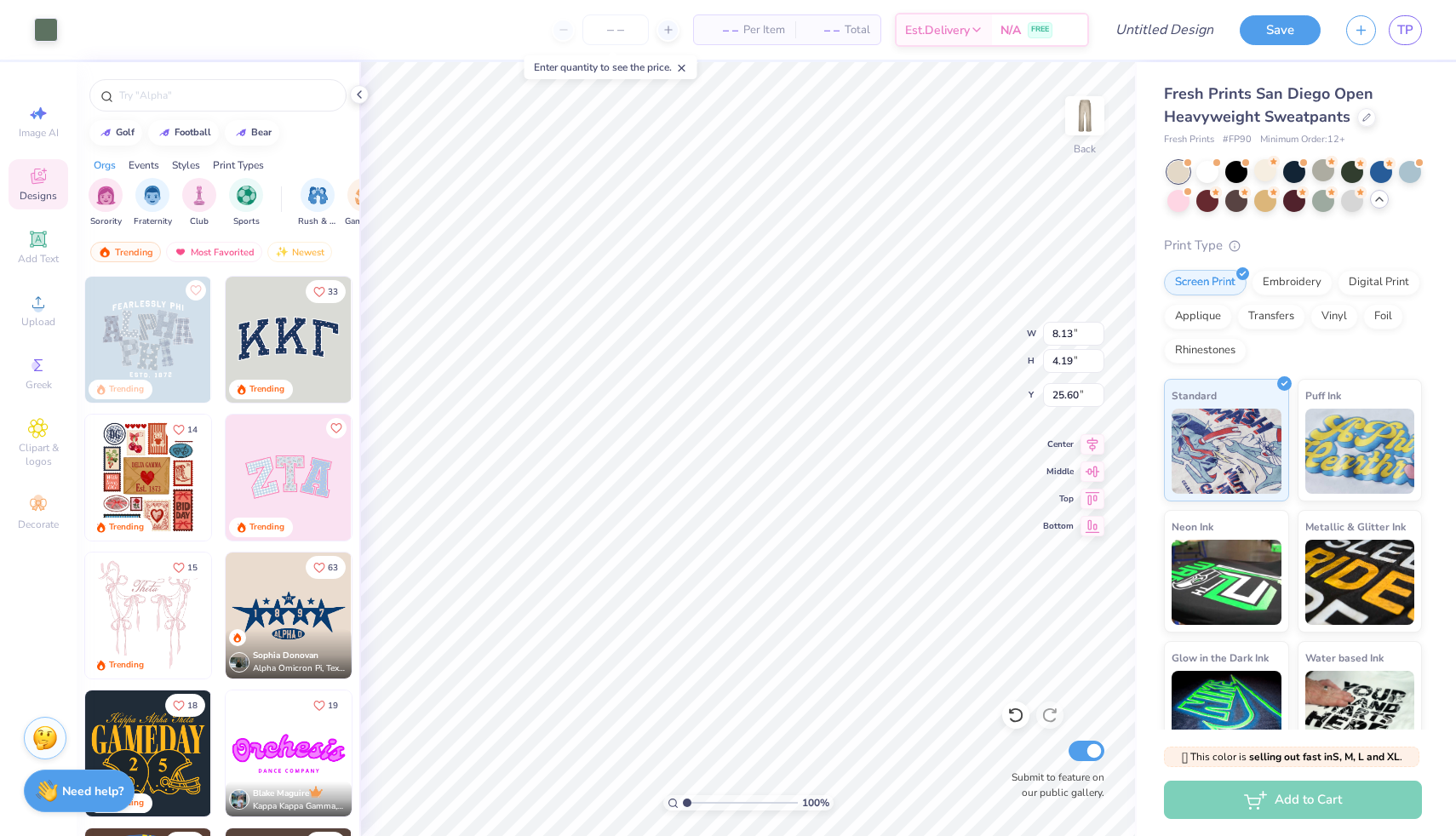 type on "4.98" 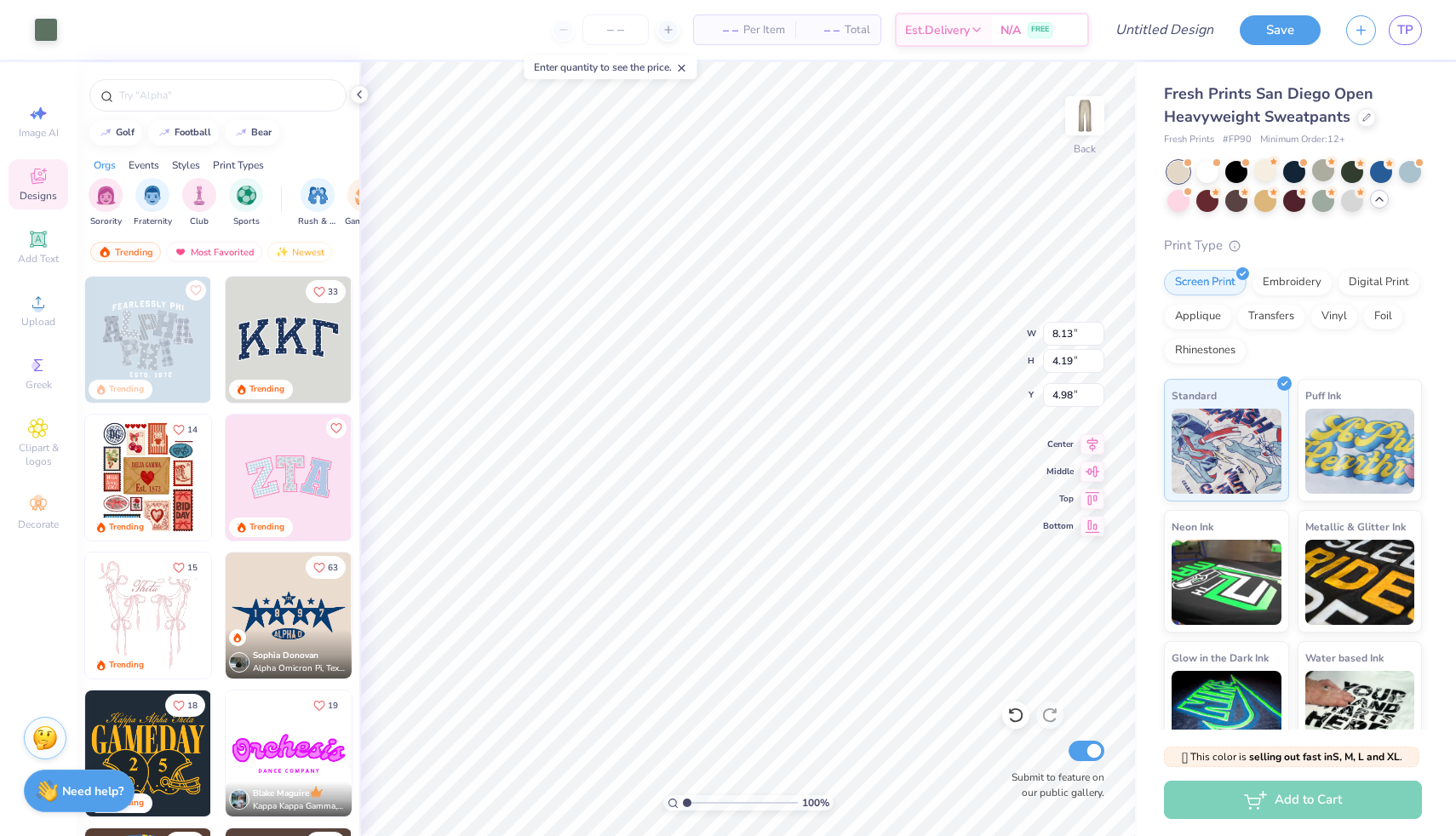 type on "7.02" 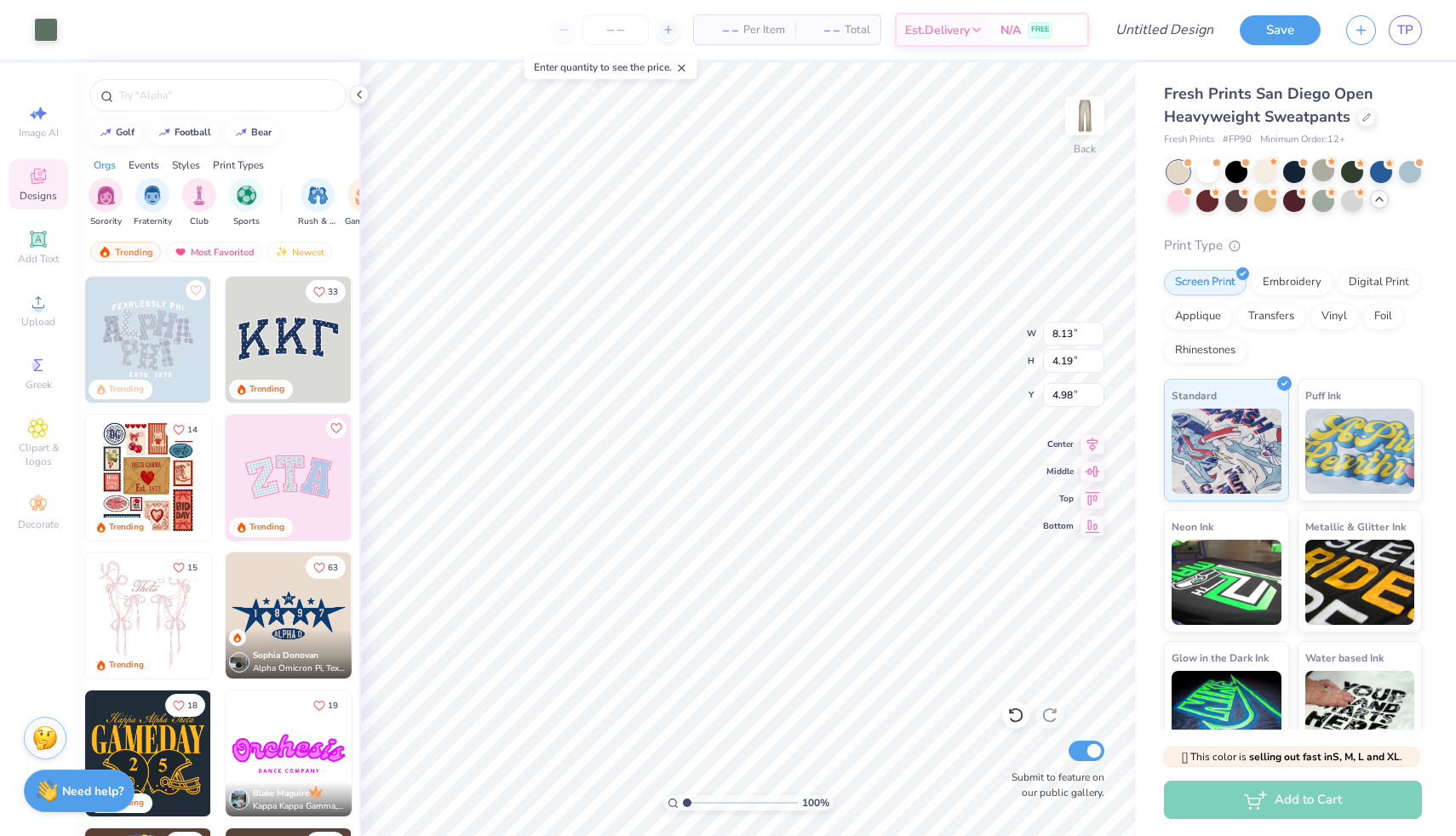 type on "3.62" 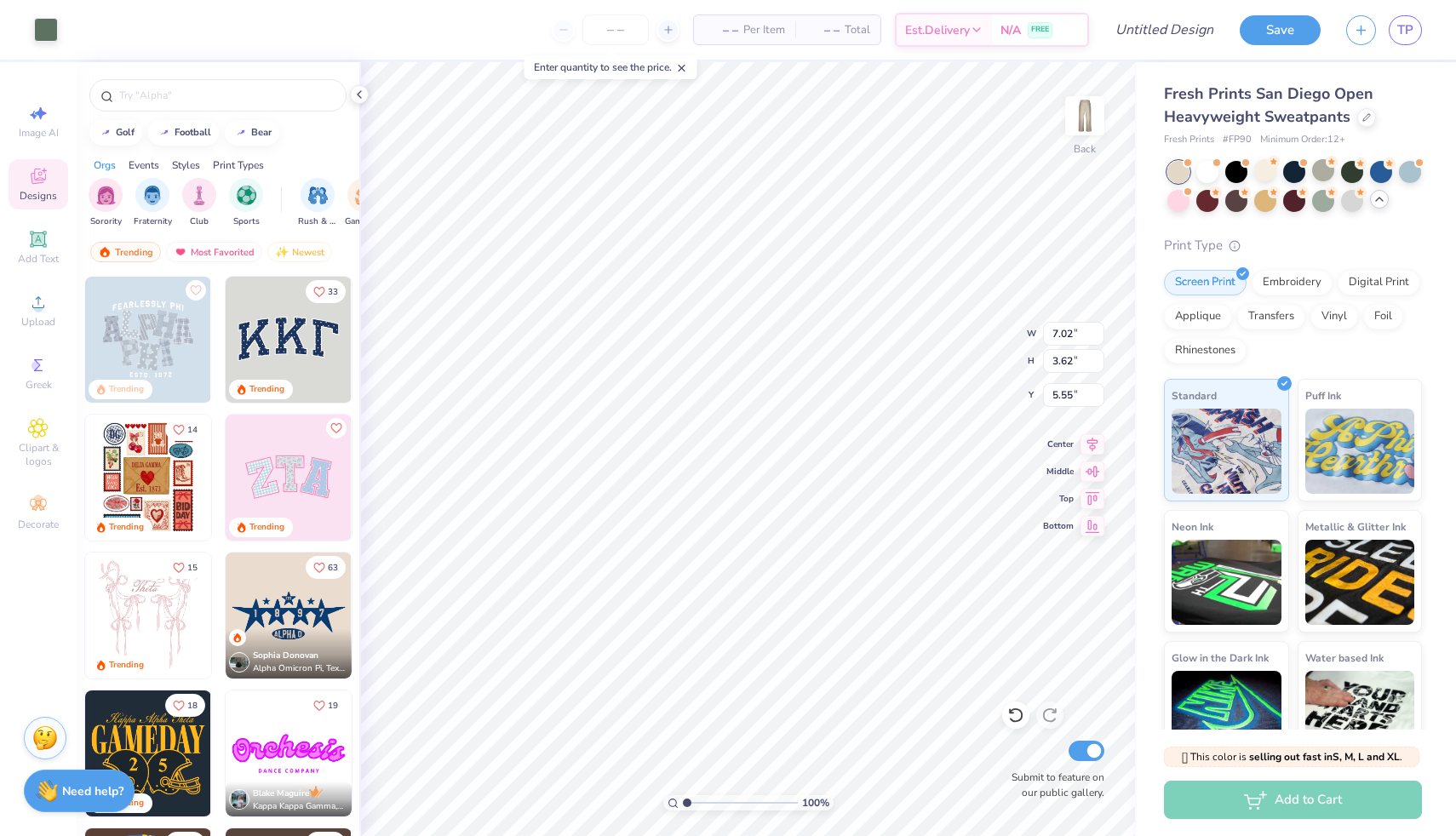 type on "4.10" 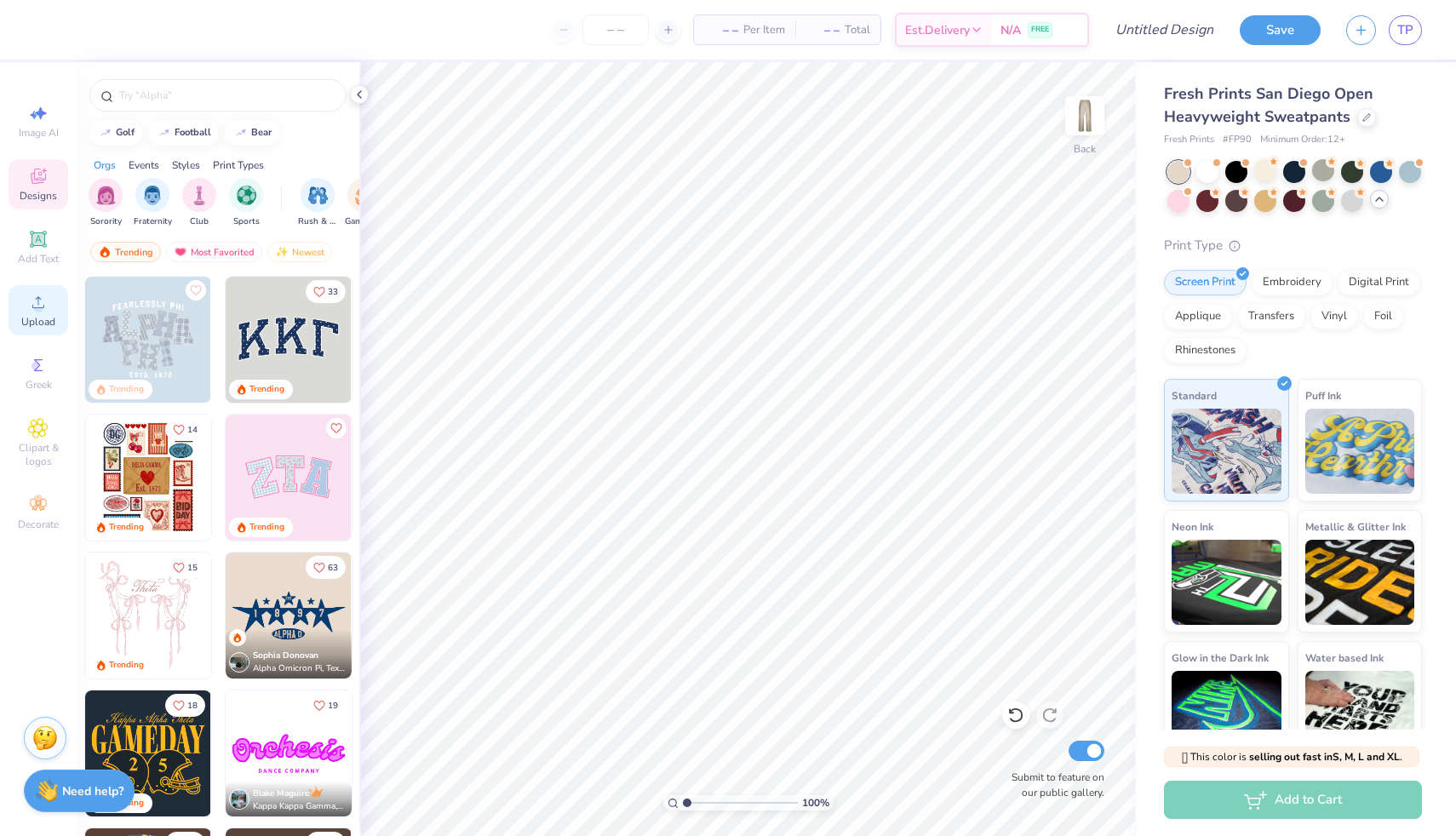 click 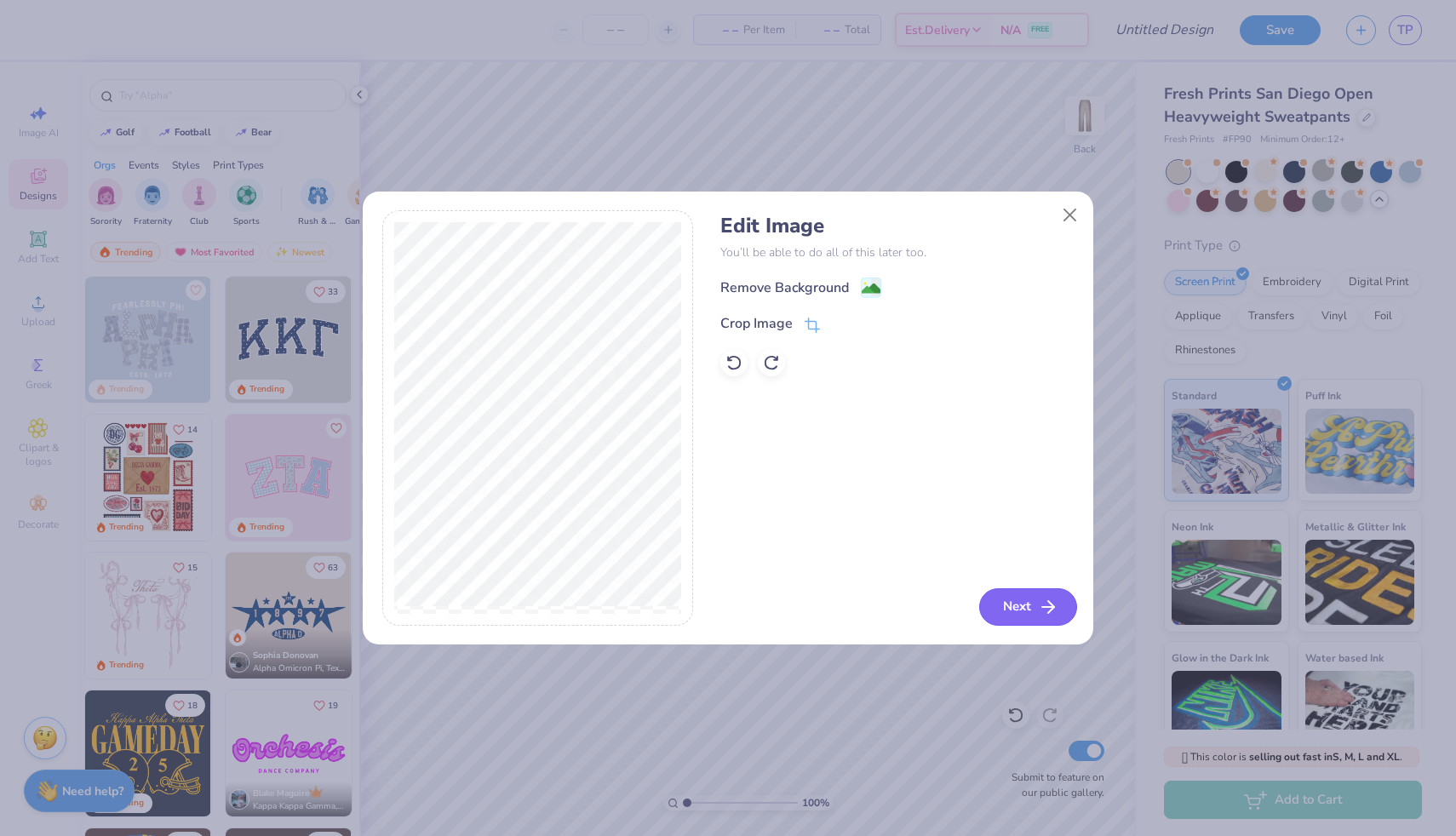 click on "Next" at bounding box center [1028, 607] 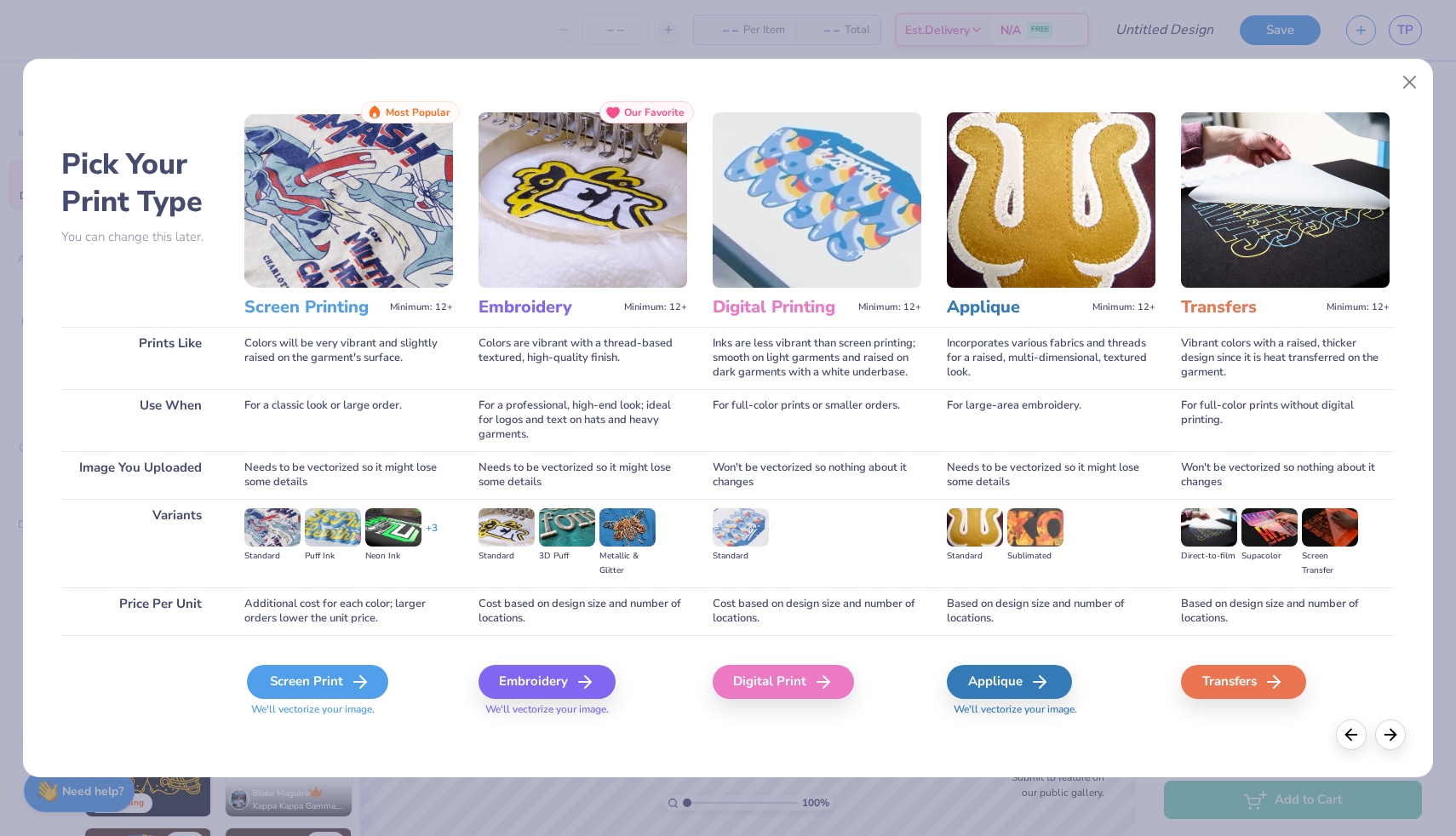 click on "Screen Print" at bounding box center [318, 682] 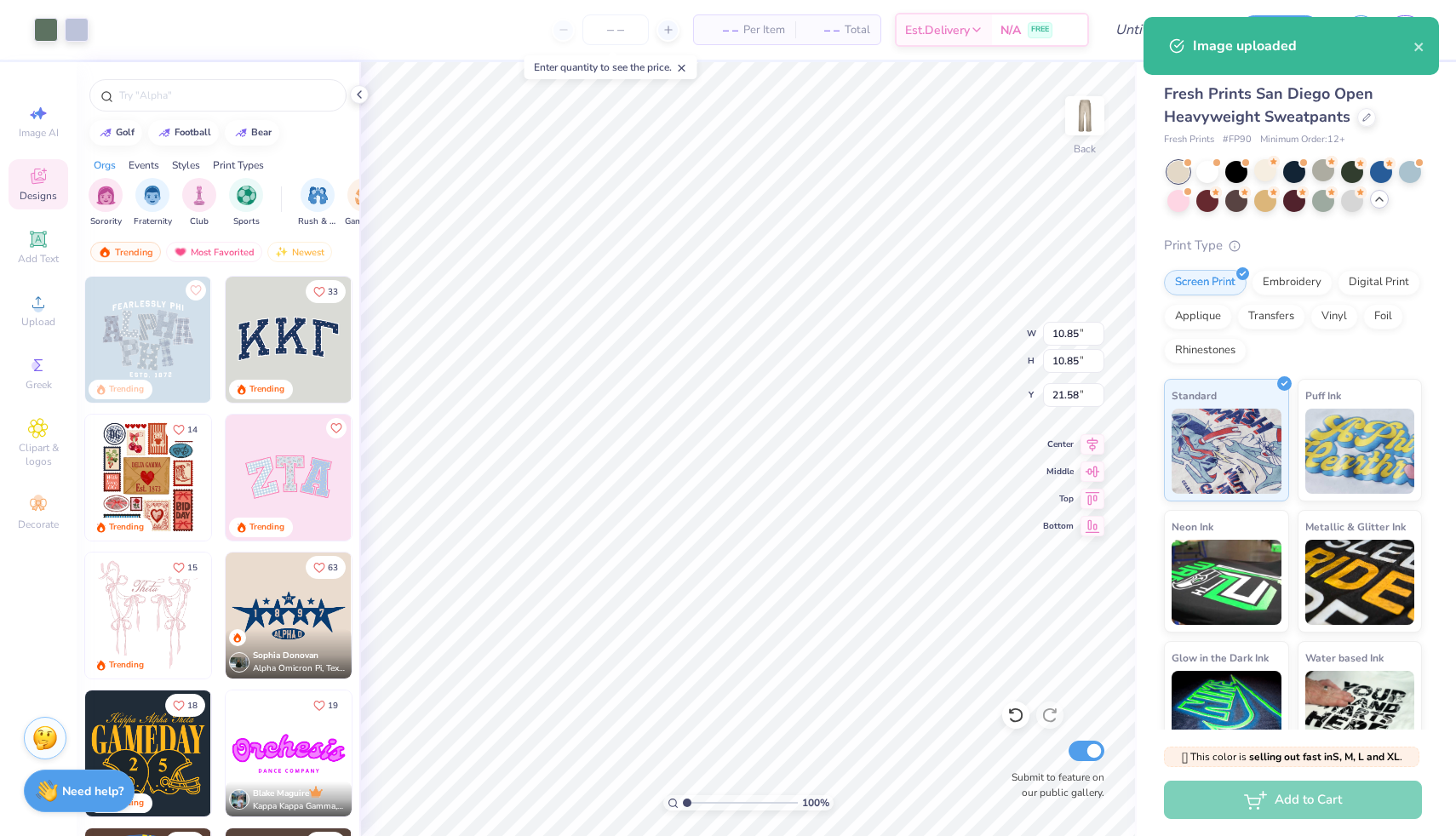 type on "4.74" 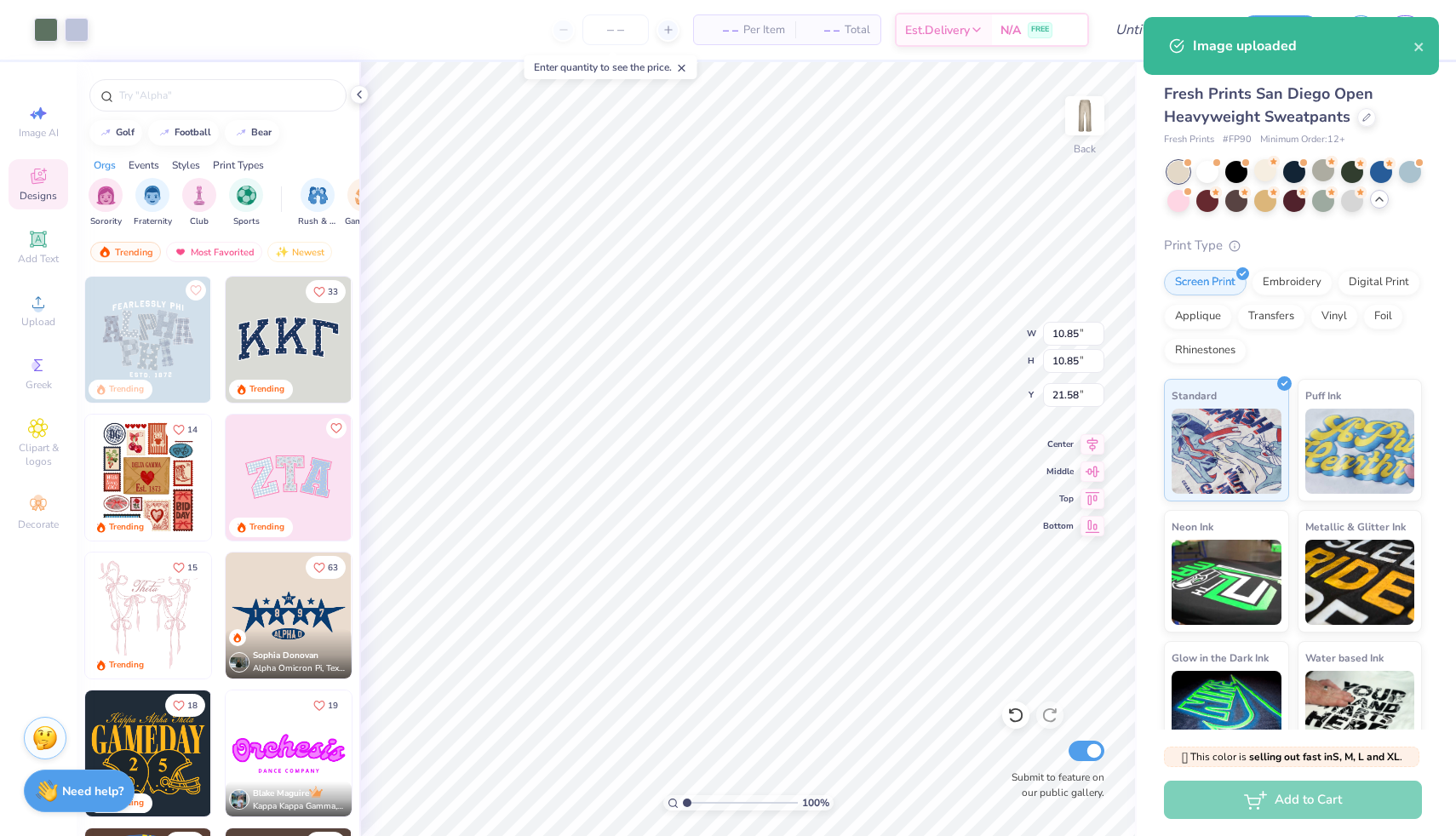 type on "4.74" 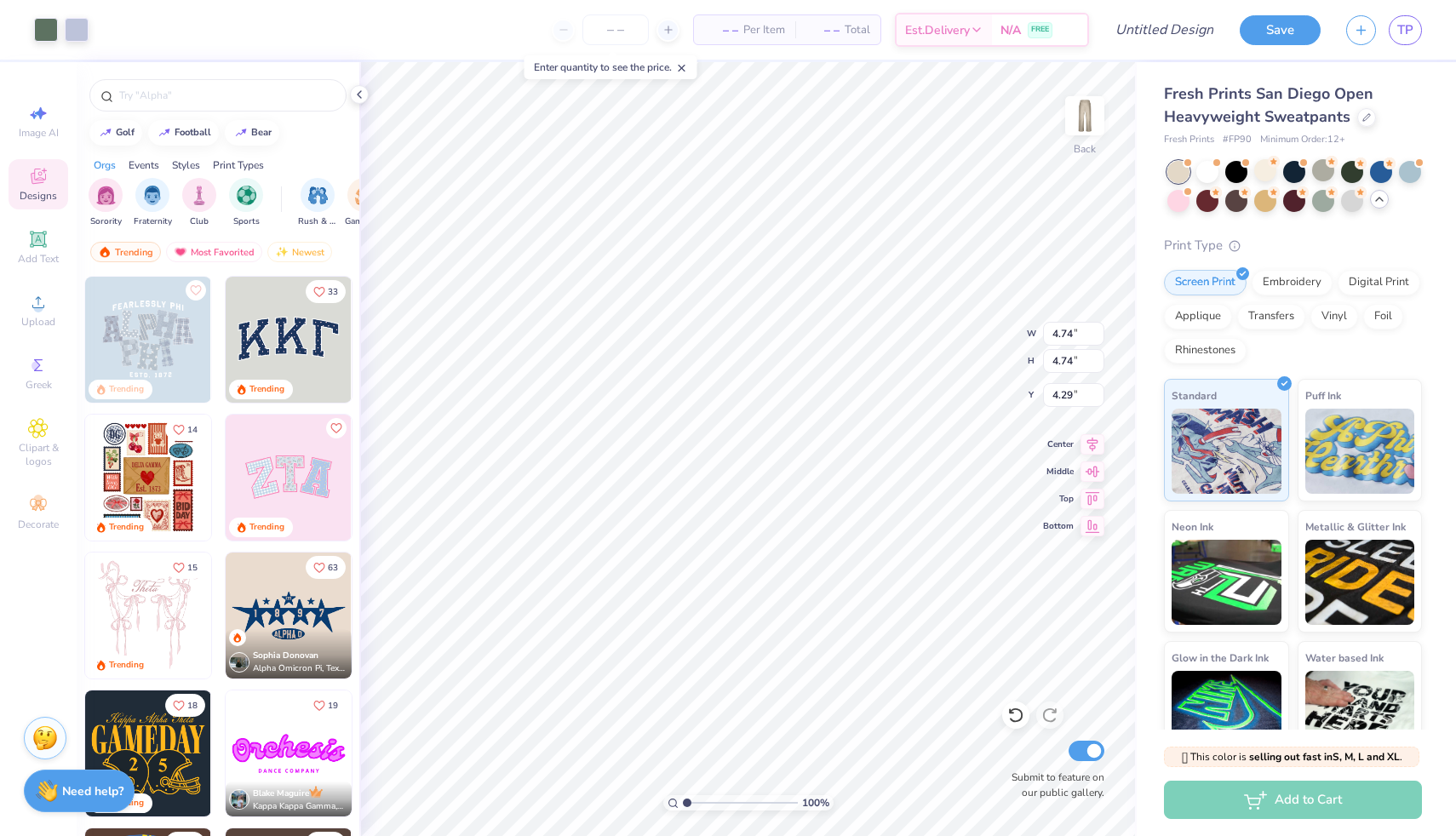 type on "4.11" 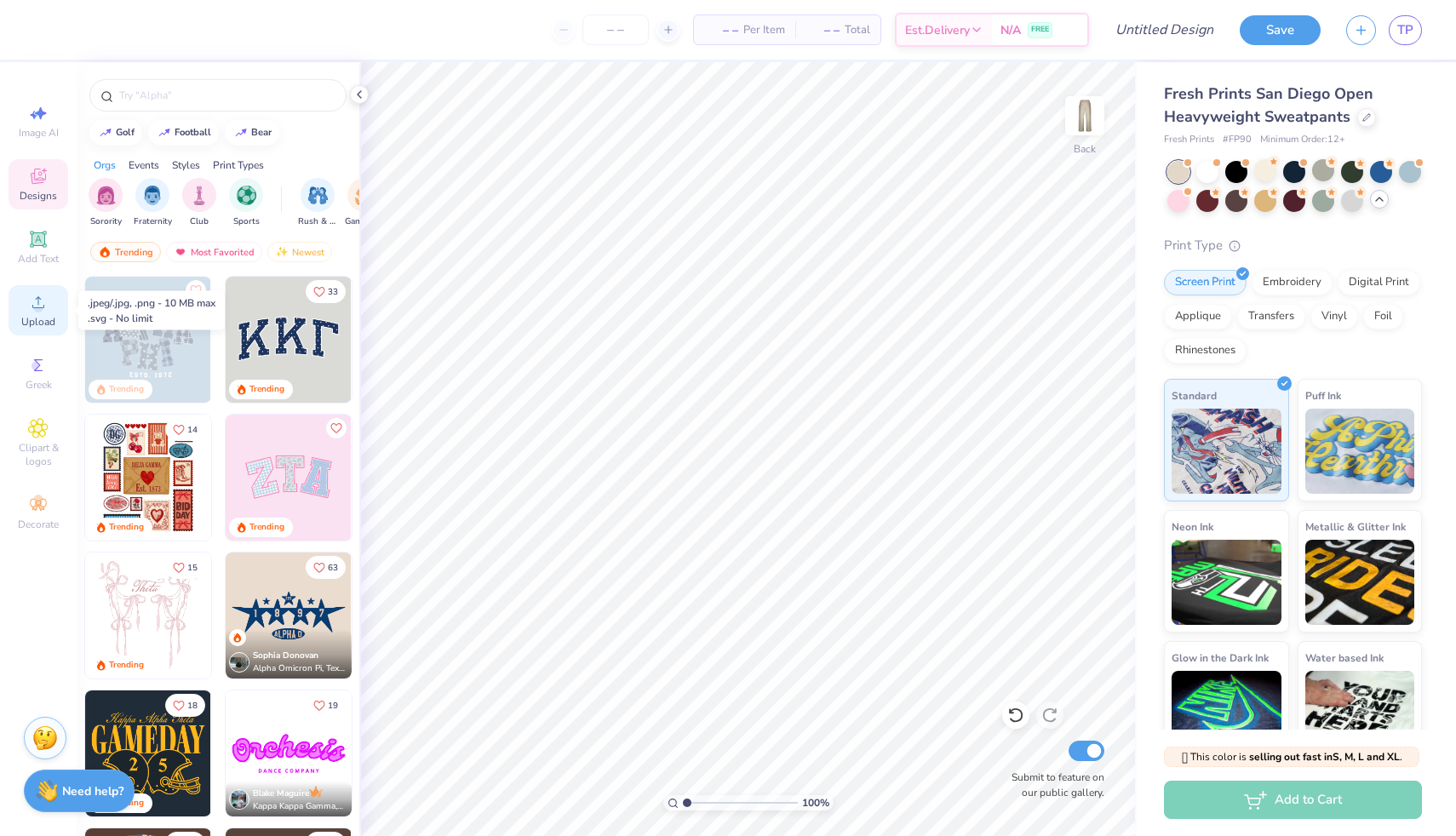 click 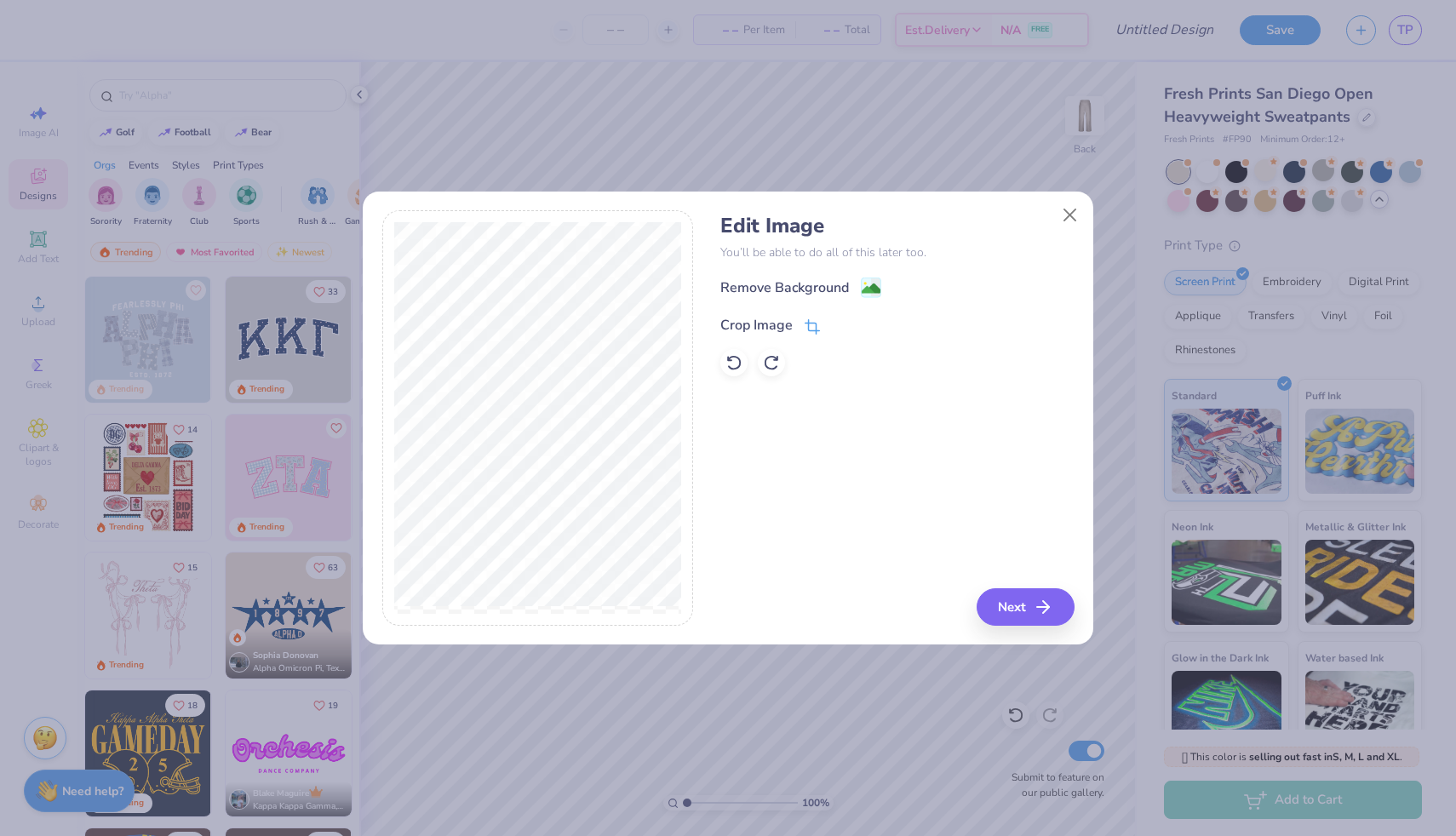 click 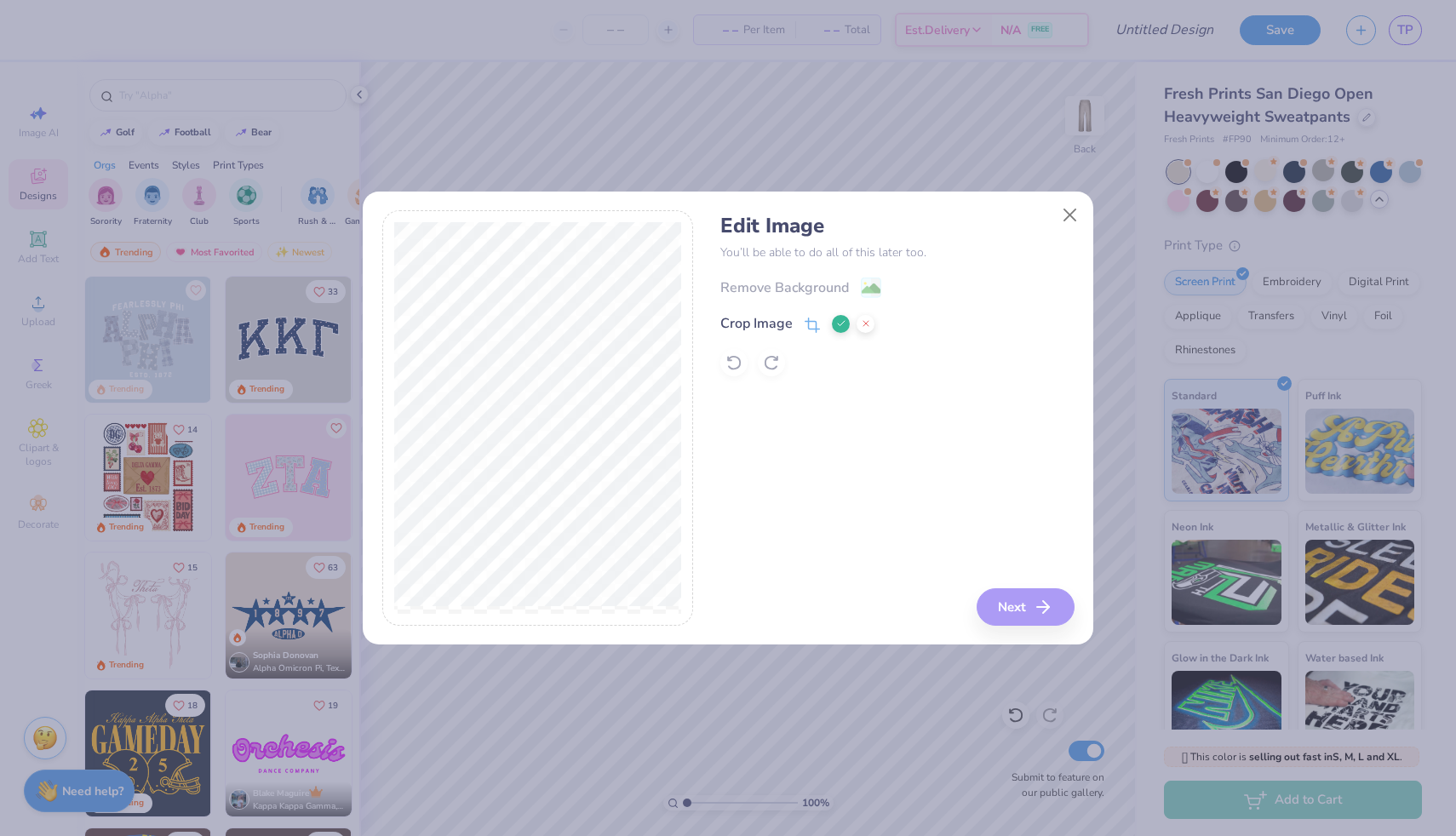 click 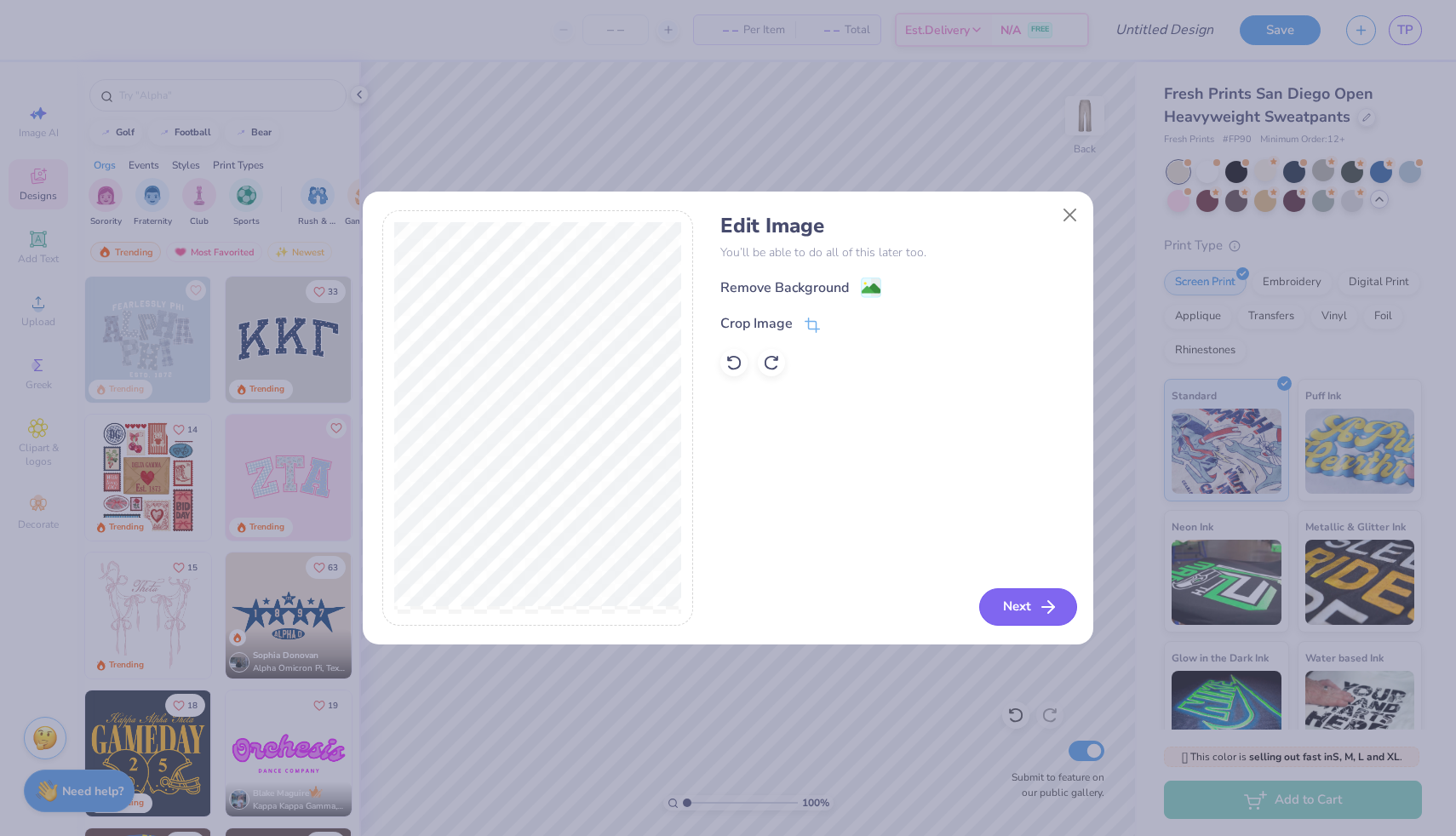 click on "Next" at bounding box center (1028, 607) 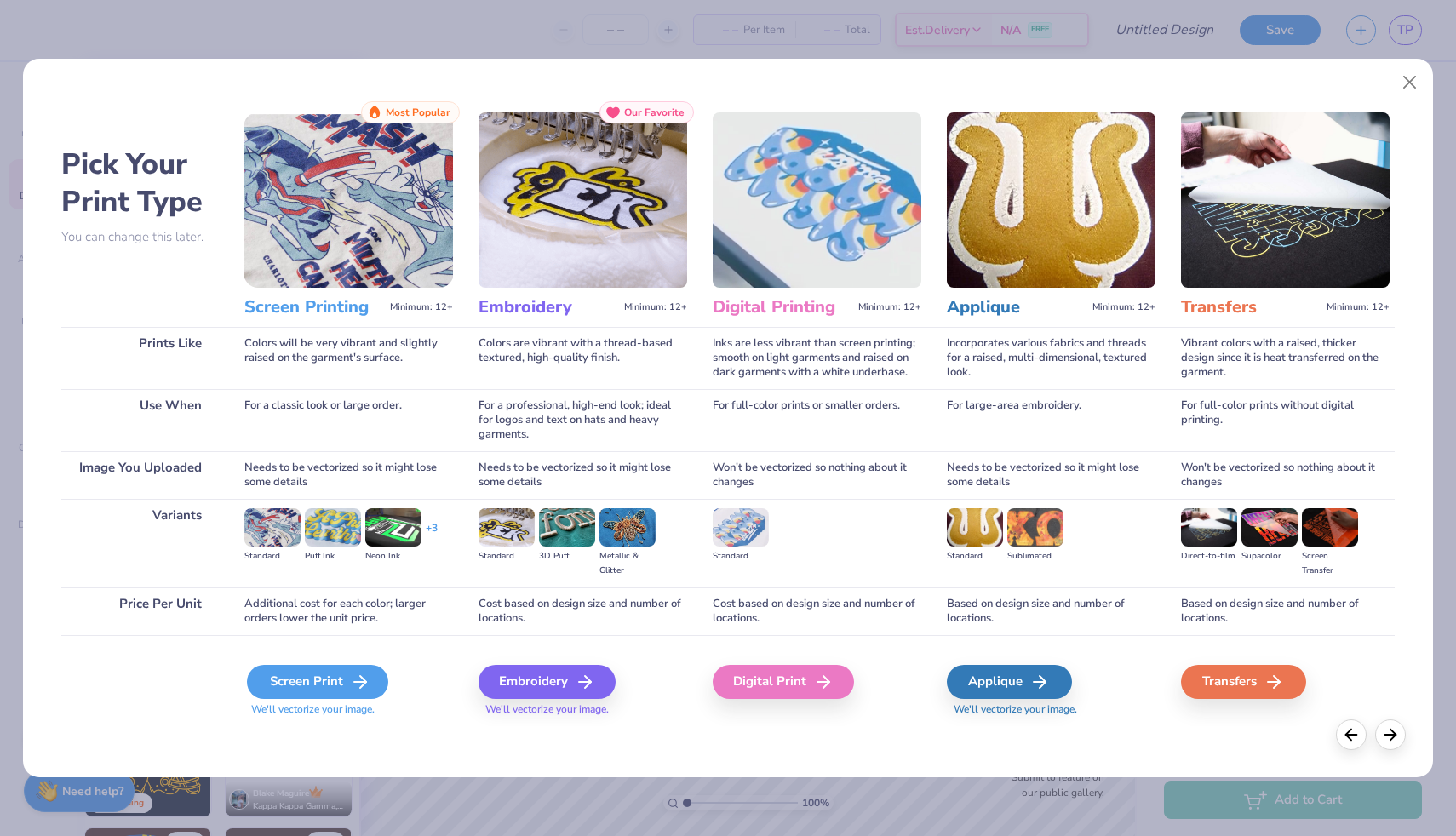click on "Screen Print" at bounding box center [318, 682] 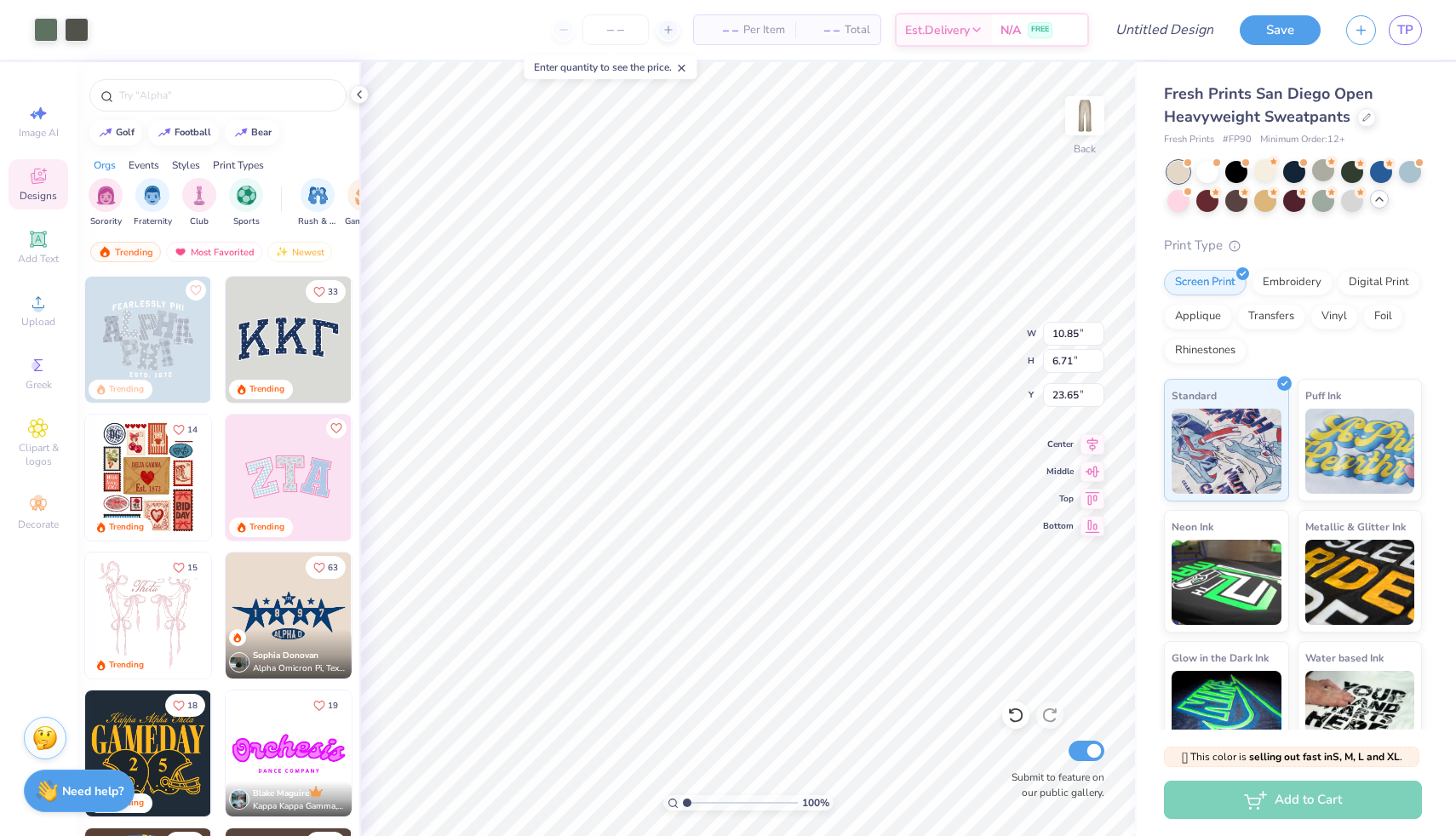 type on "4.87" 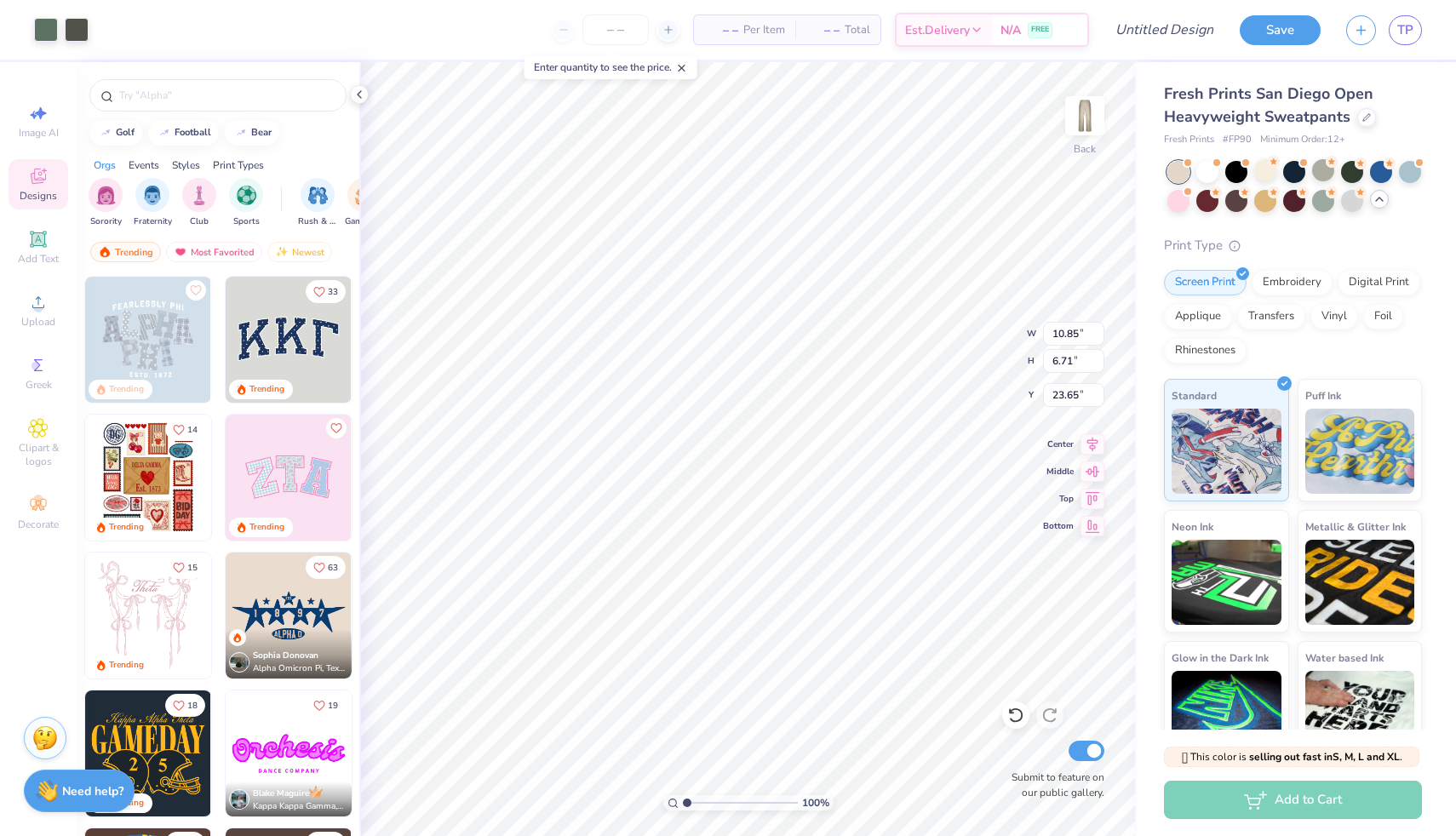 type on "3.01" 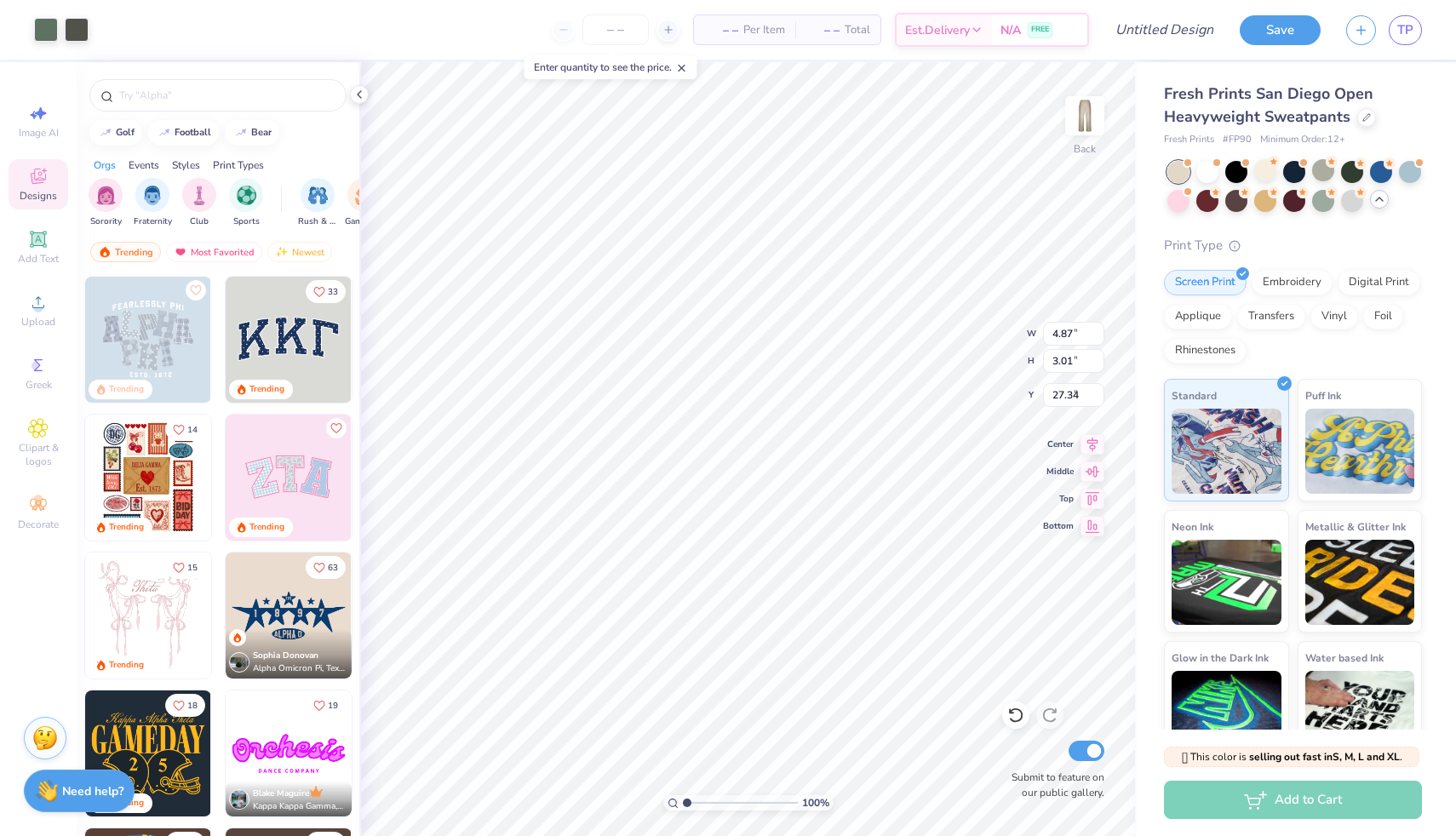 type on "4.30" 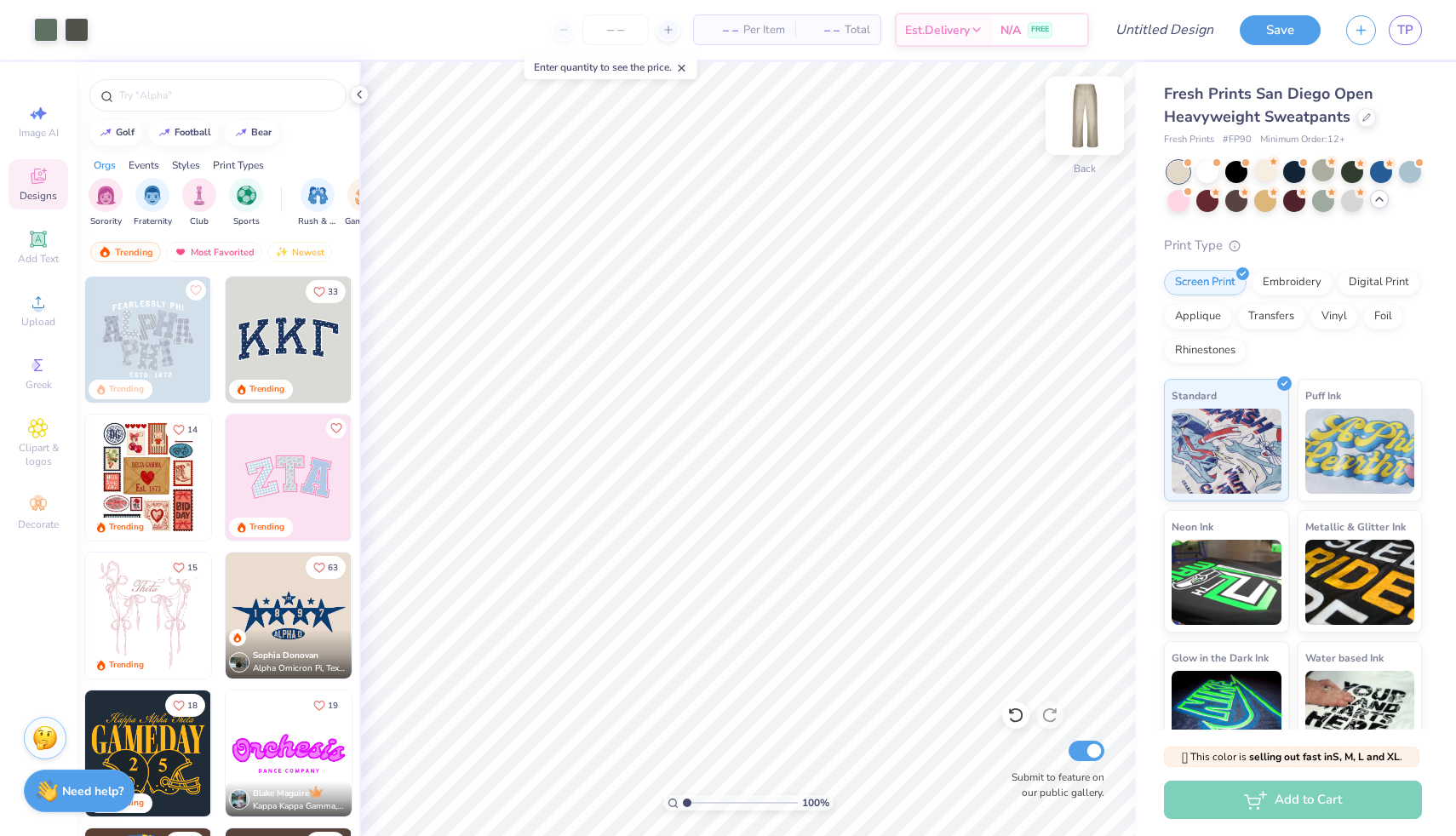 click at bounding box center [1085, 116] 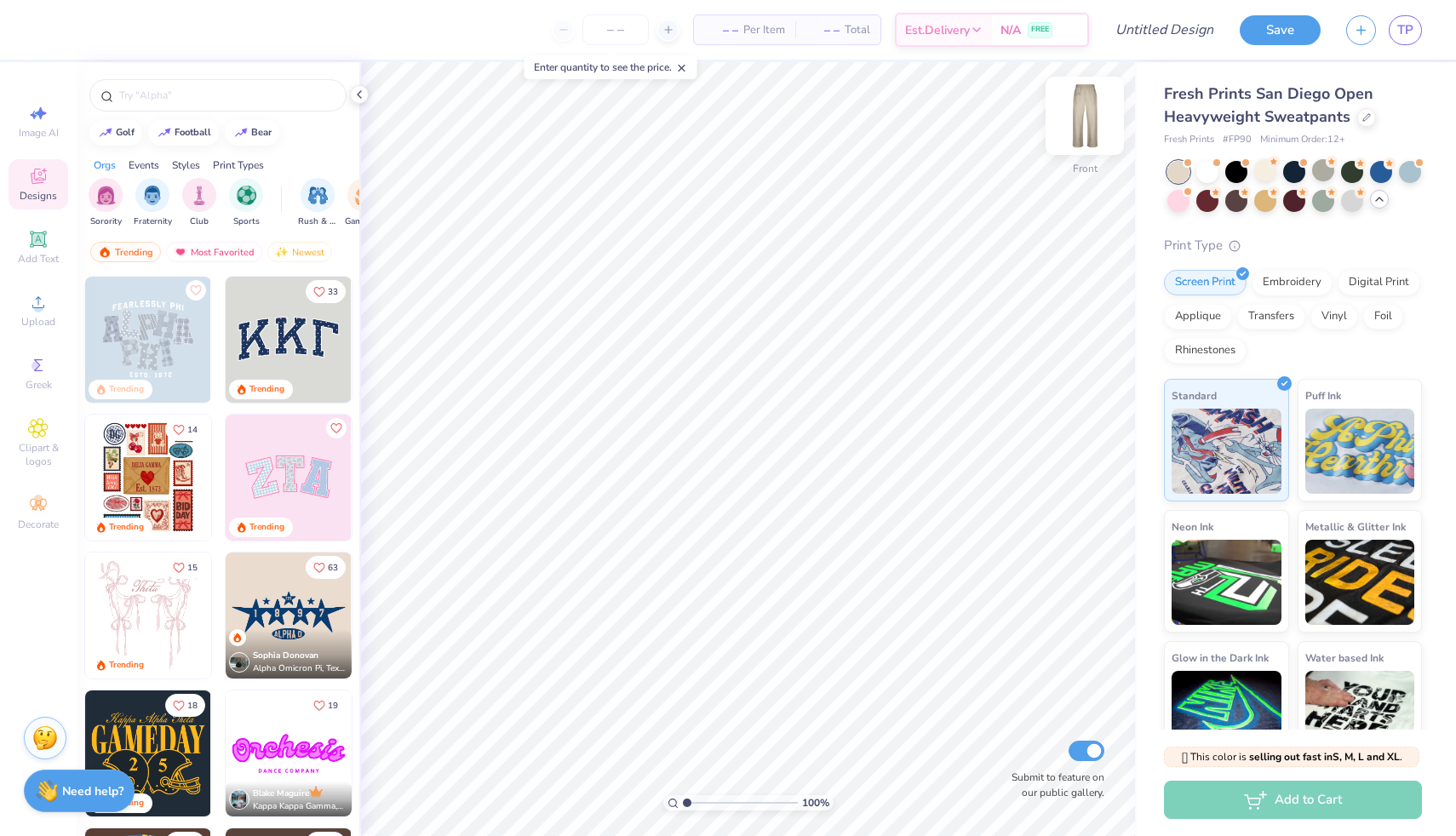 click at bounding box center (1085, 116) 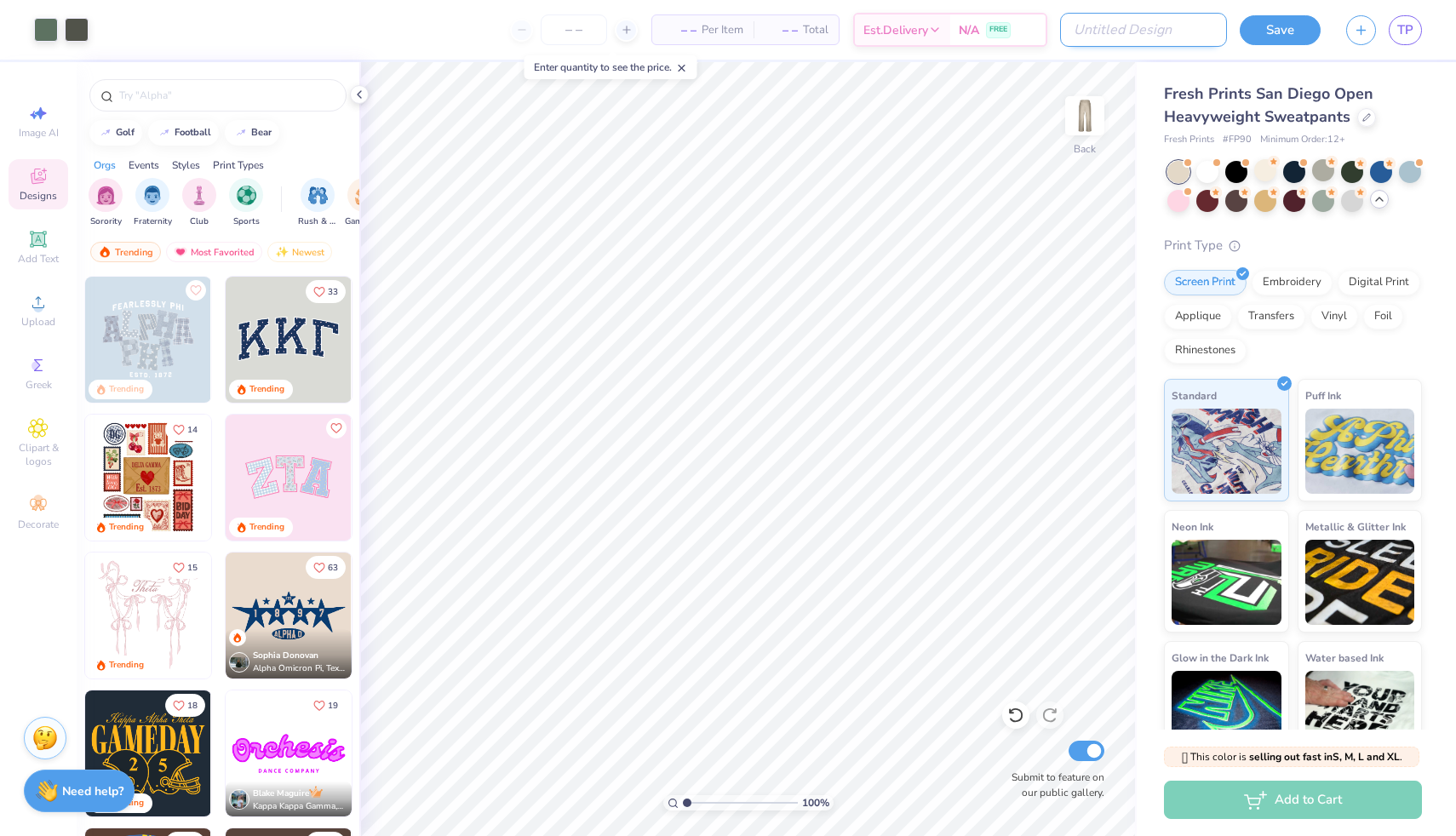click on "Design Title" at bounding box center [1144, 30] 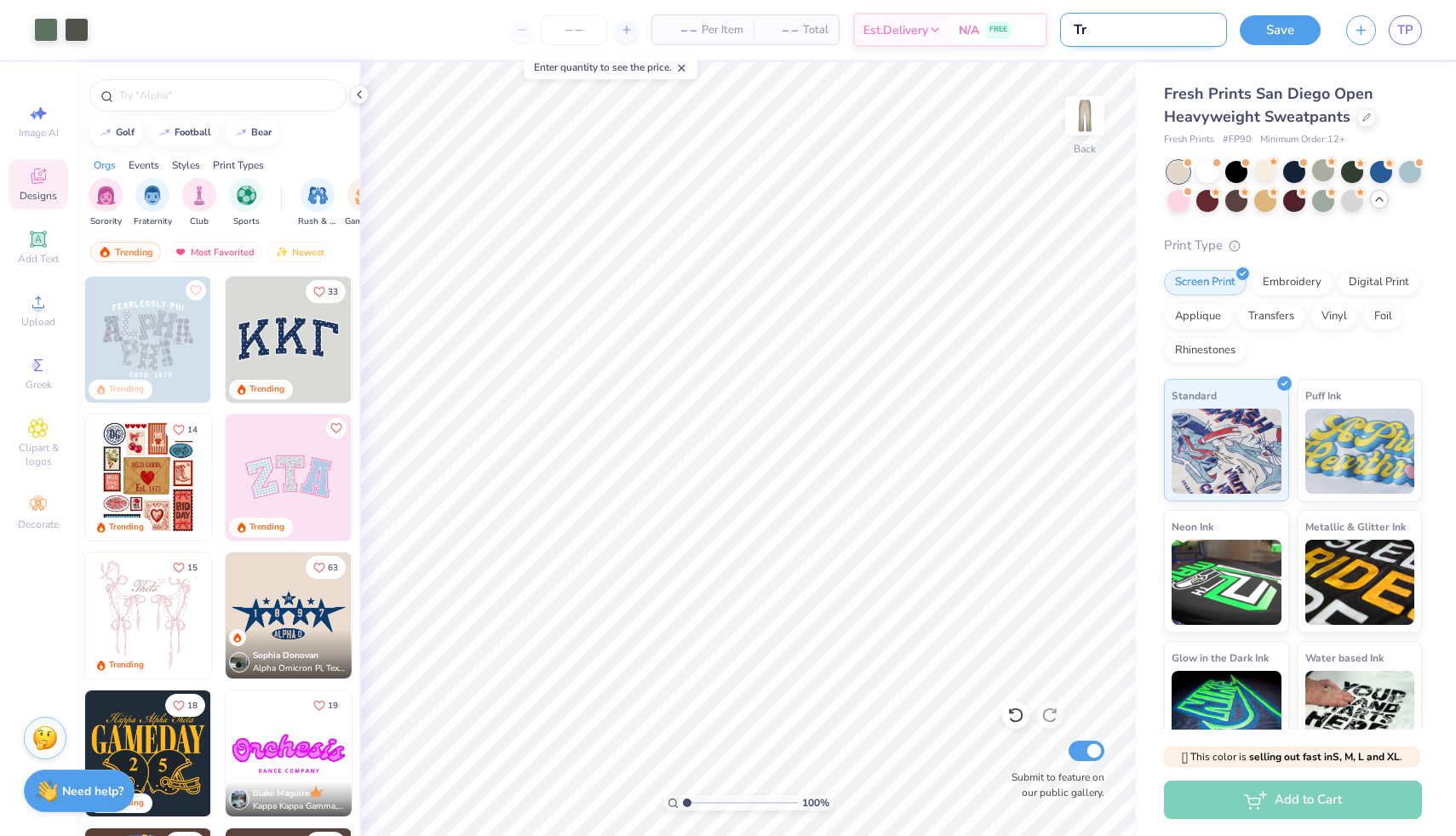 type on "T" 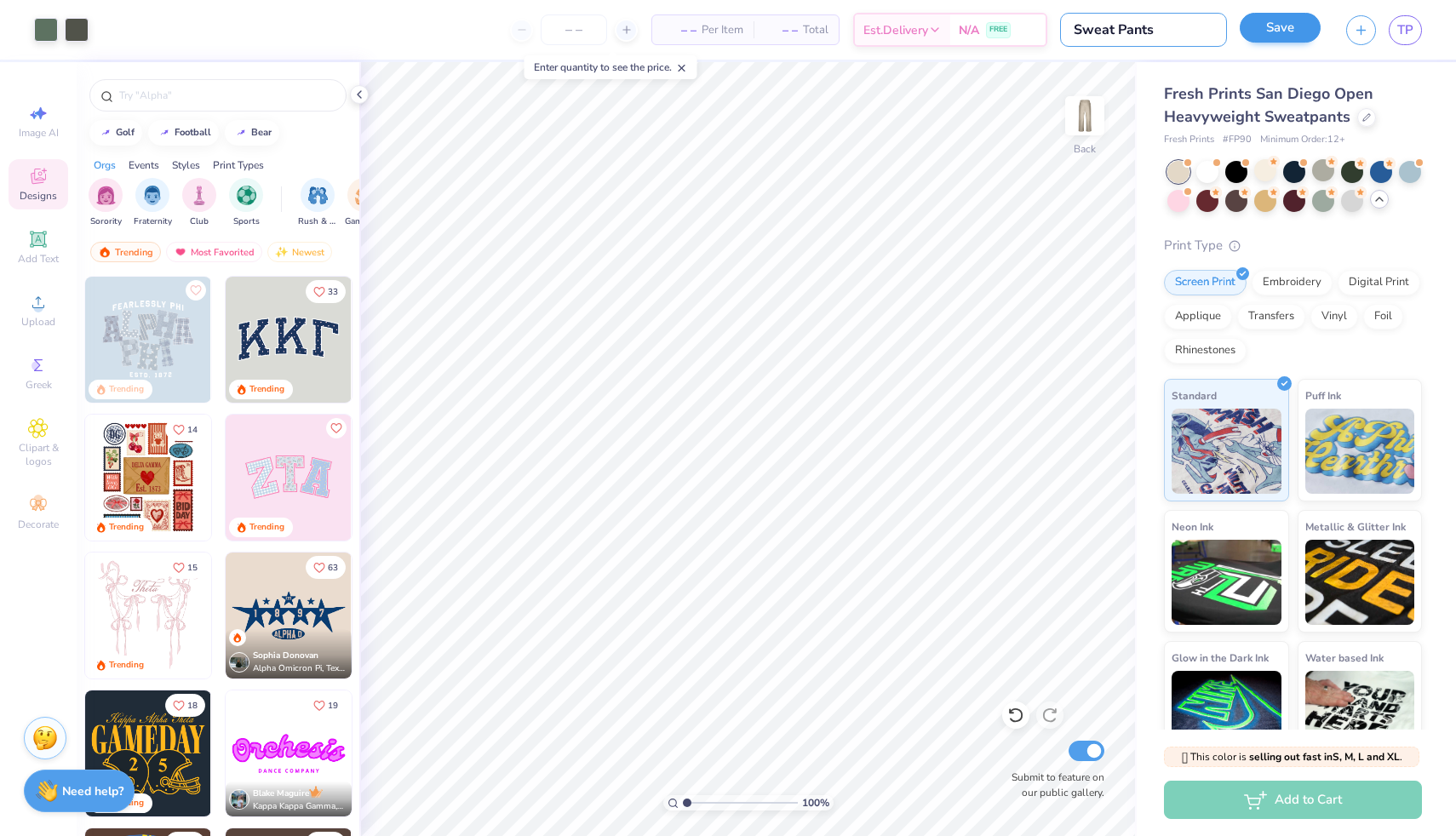 type on "Sweat Pants" 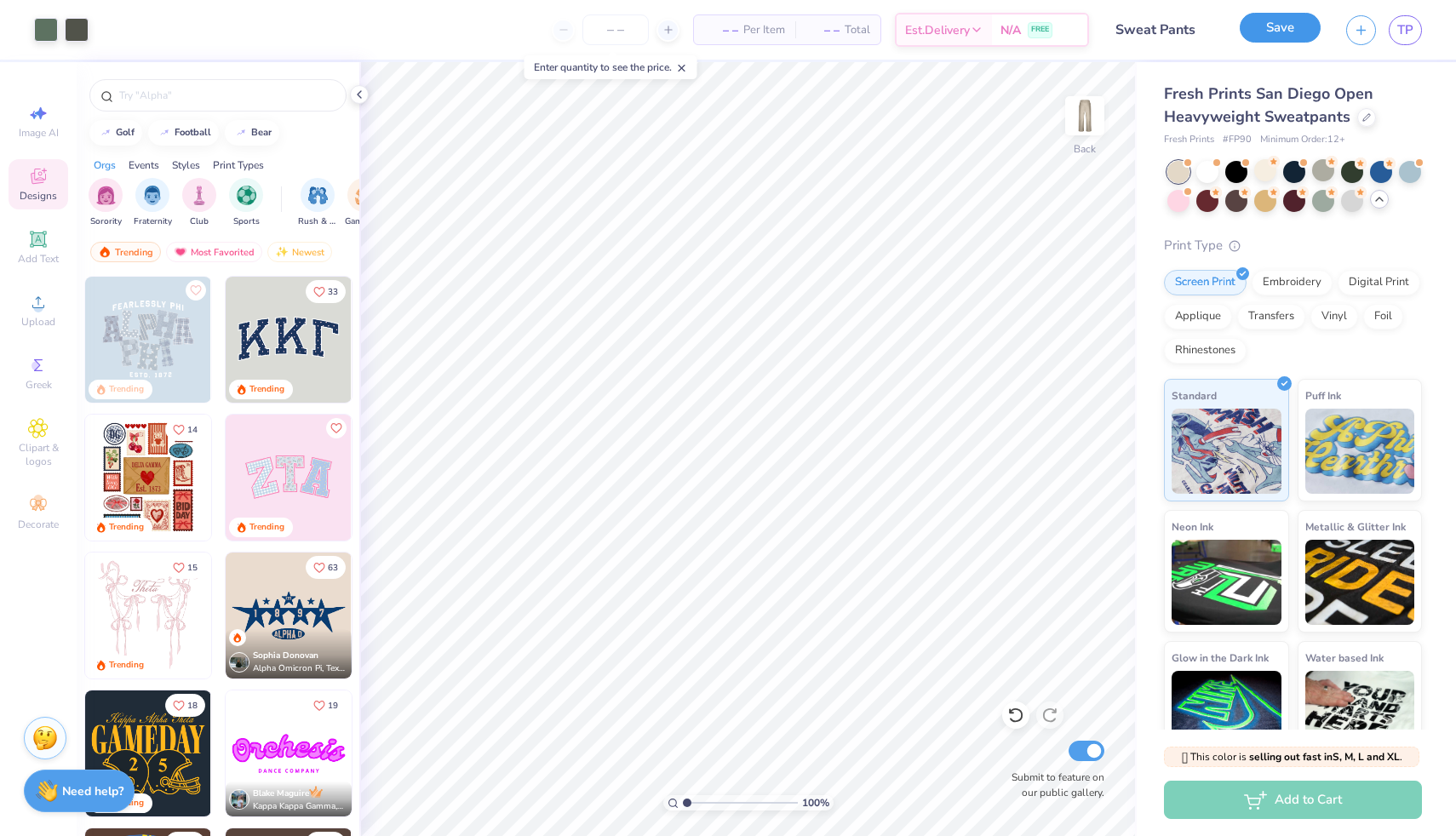 click on "Save" at bounding box center (1280, 27) 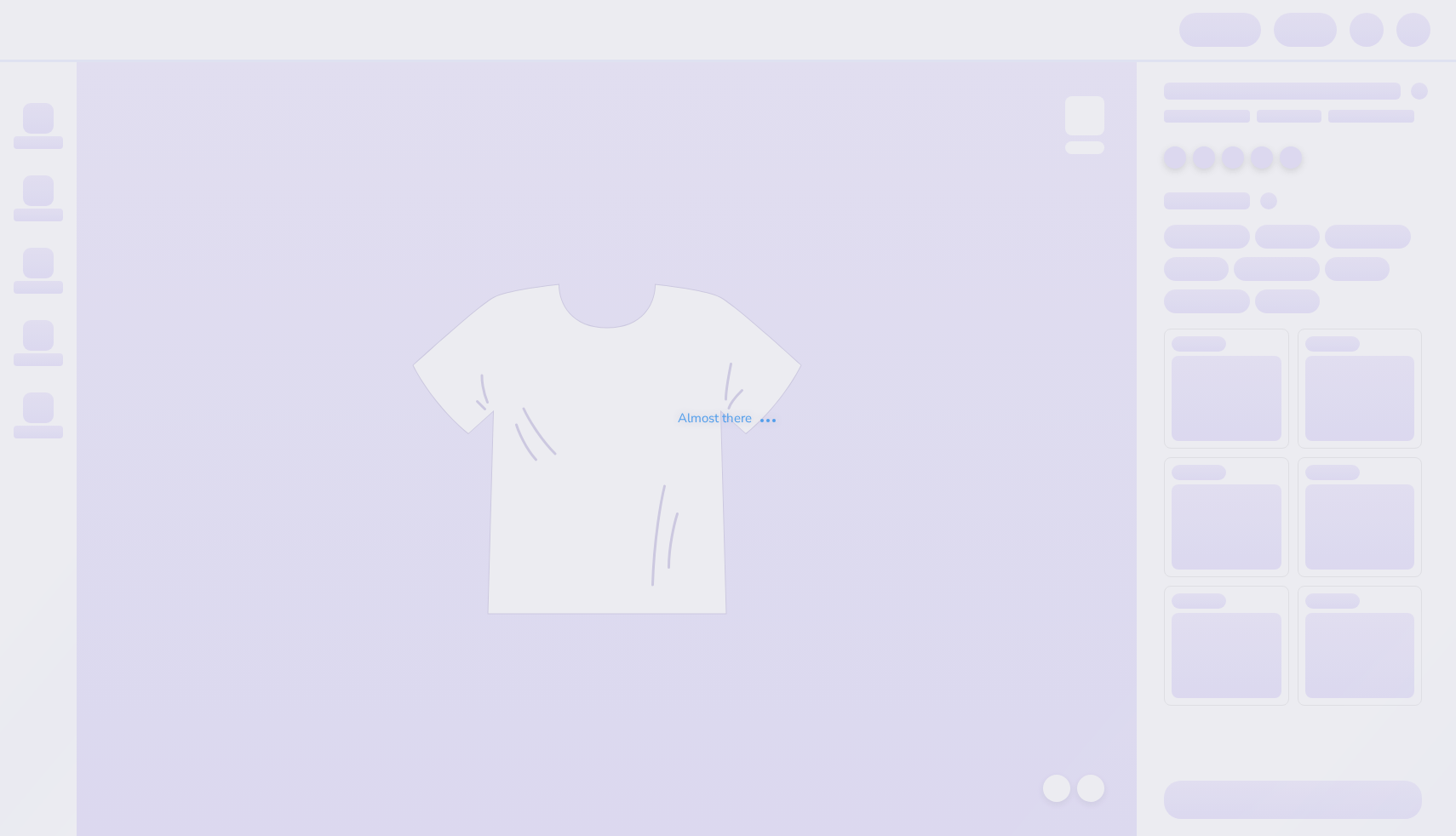scroll, scrollTop: 0, scrollLeft: 0, axis: both 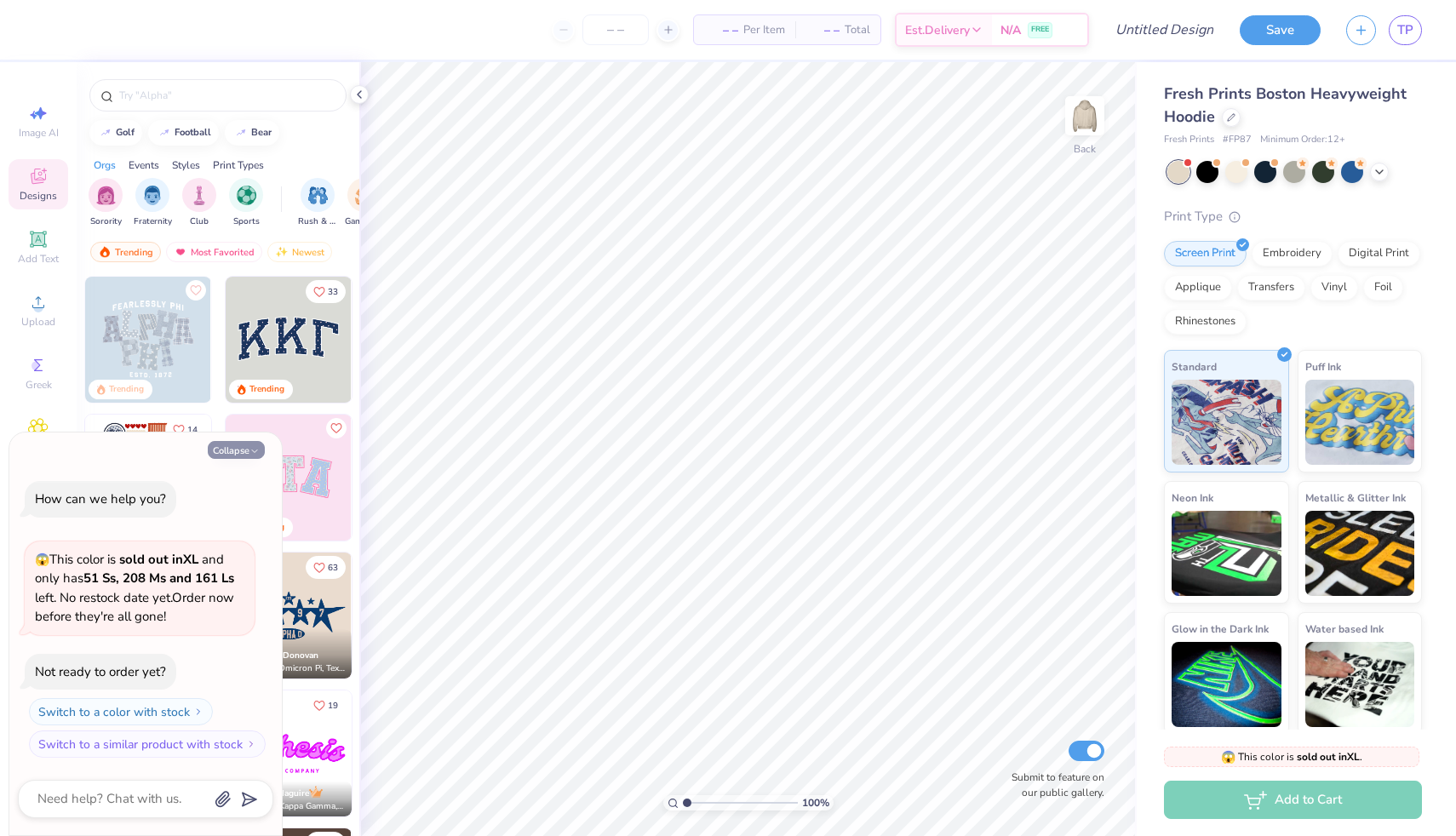 click on "Collapse" at bounding box center (236, 449) 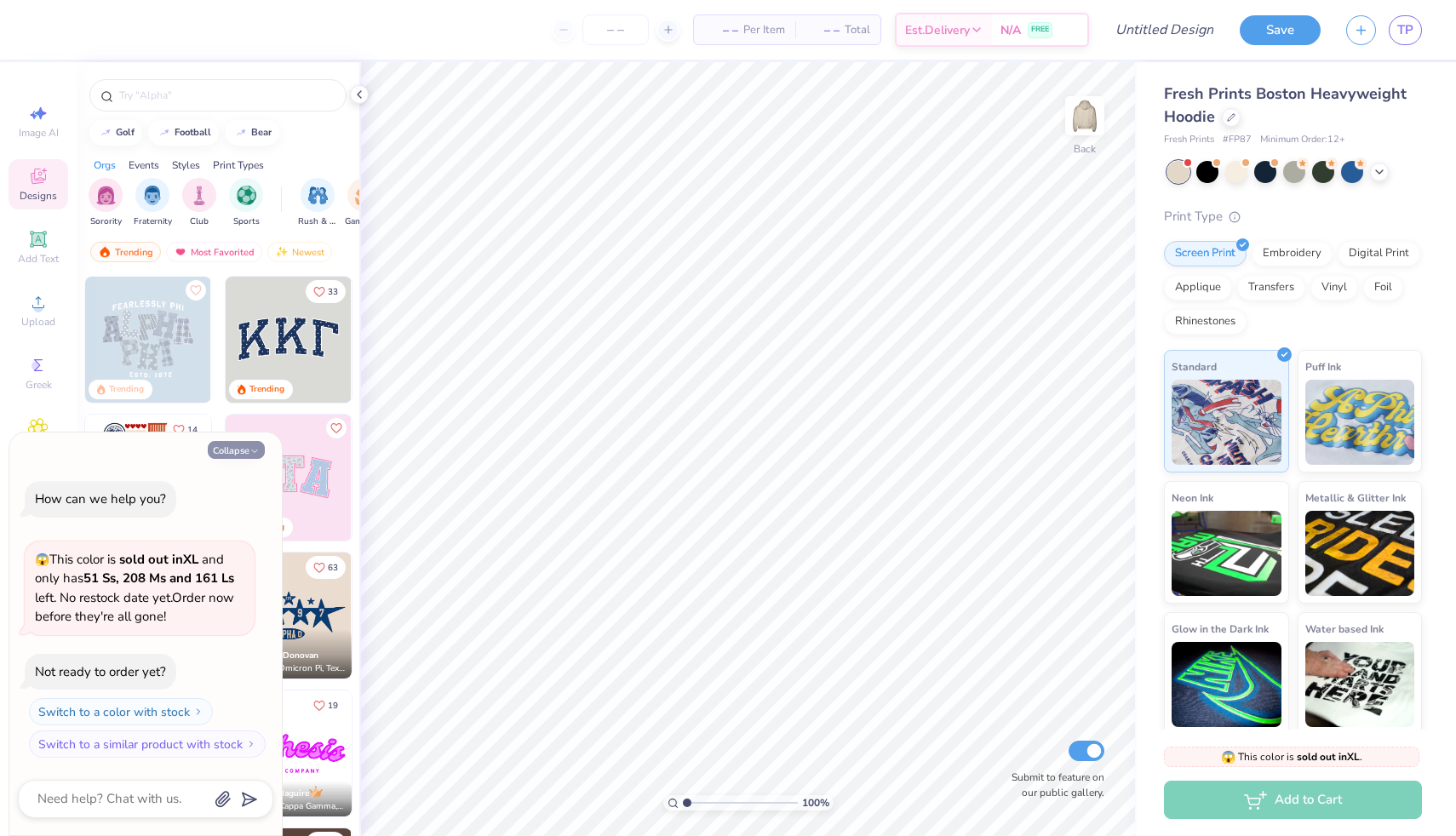 type on "x" 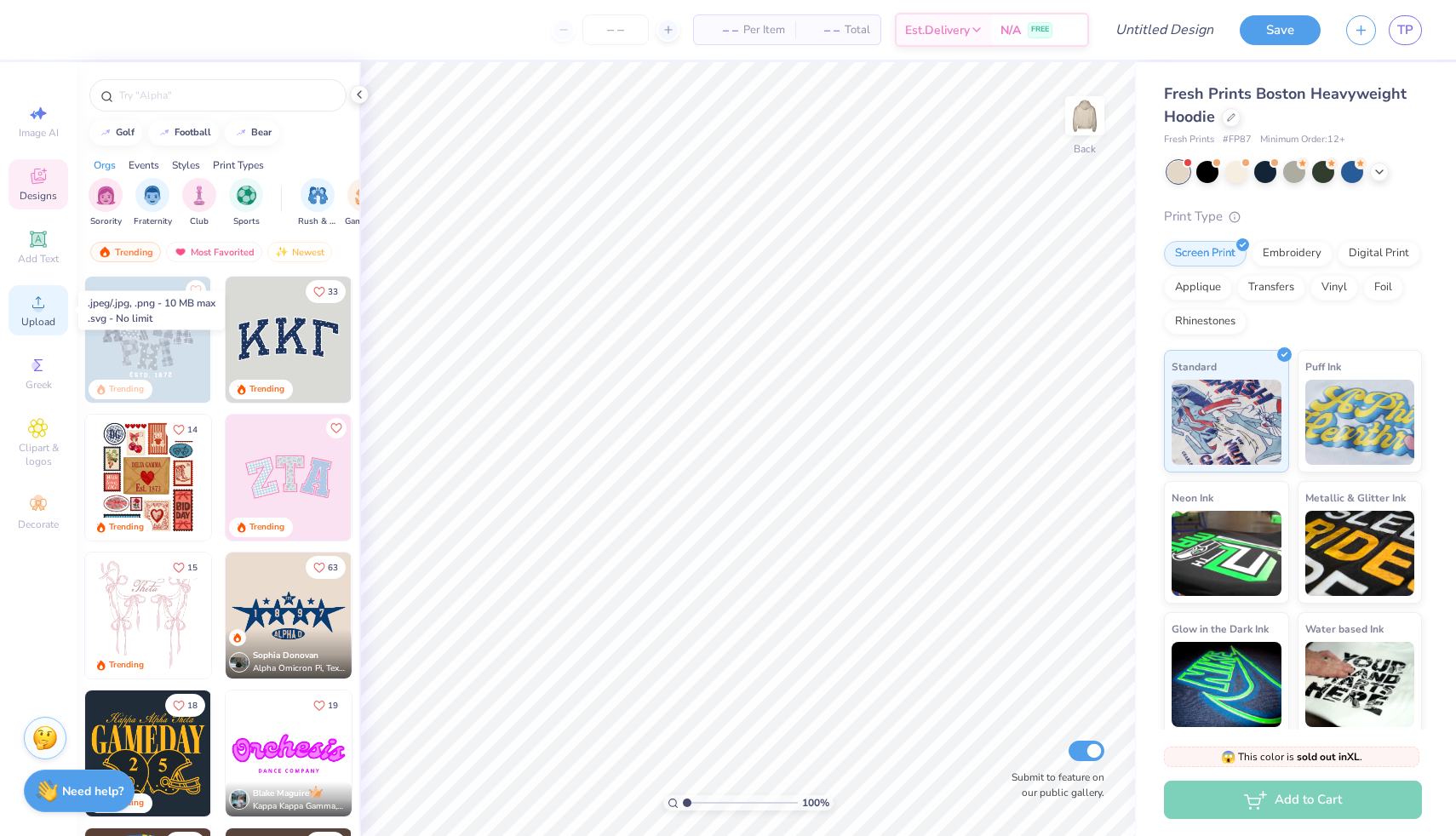 click on "Upload" at bounding box center [38, 310] 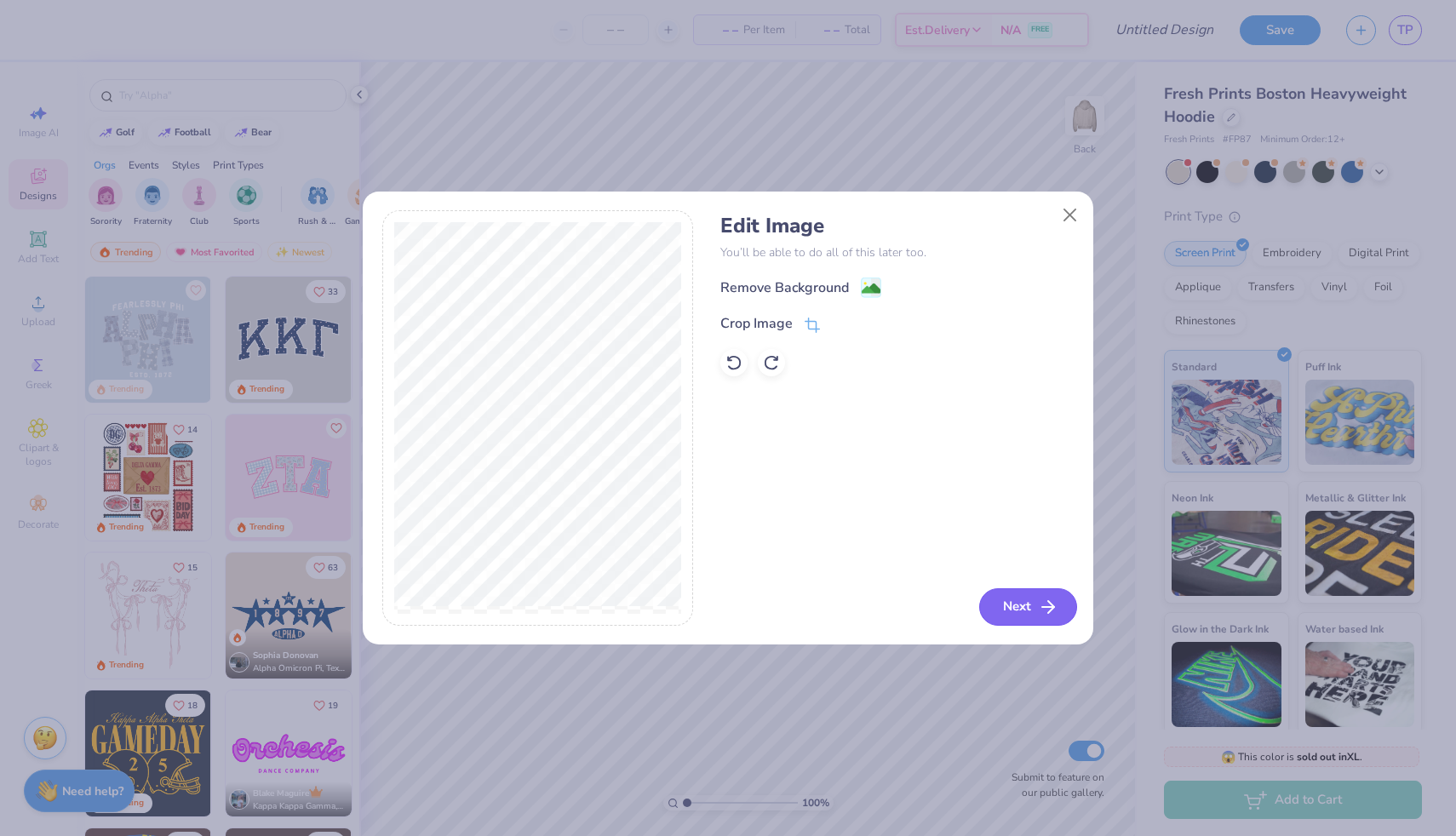 click on "Next" at bounding box center [1028, 607] 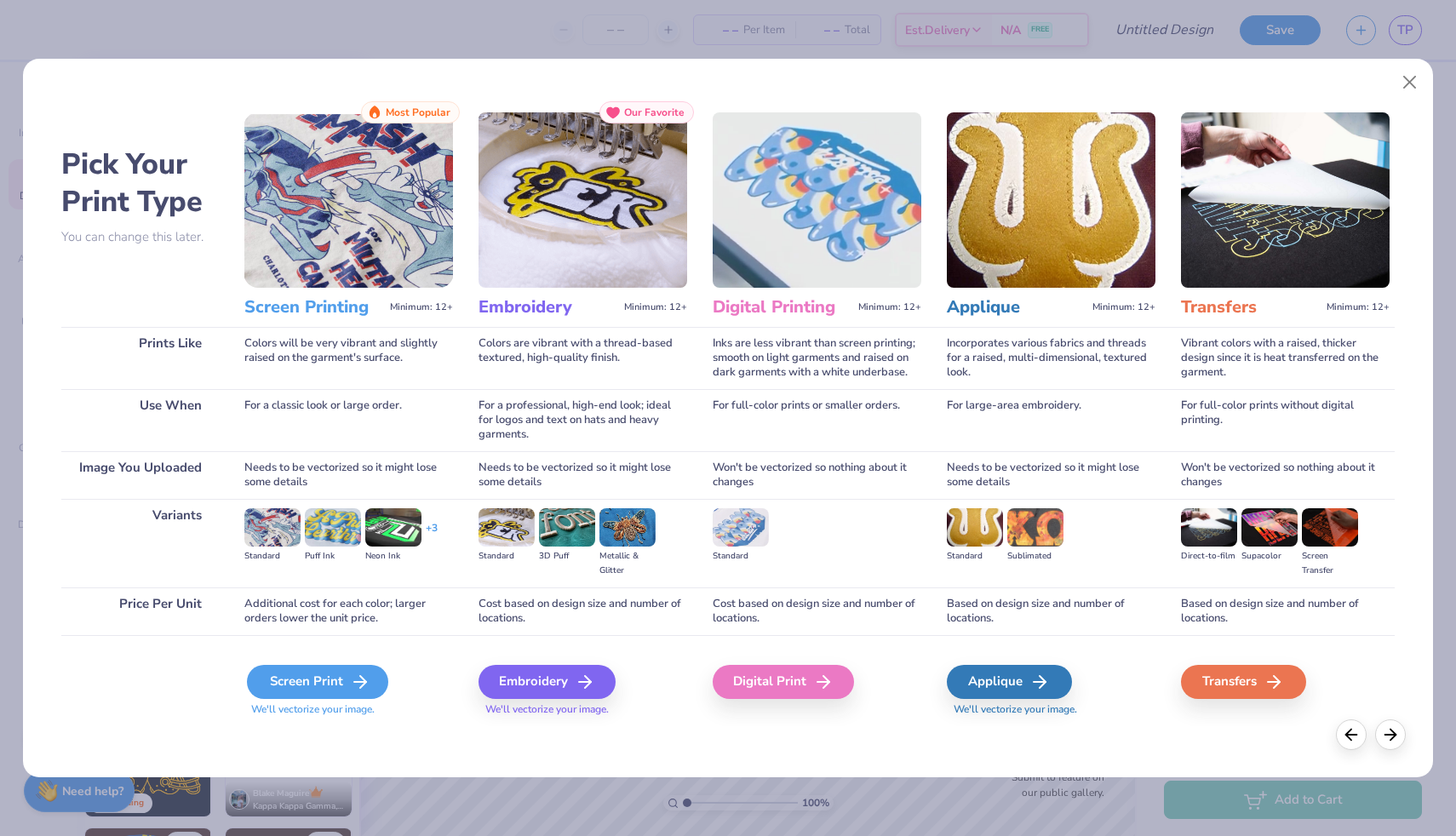 click on "Screen Print" at bounding box center [318, 682] 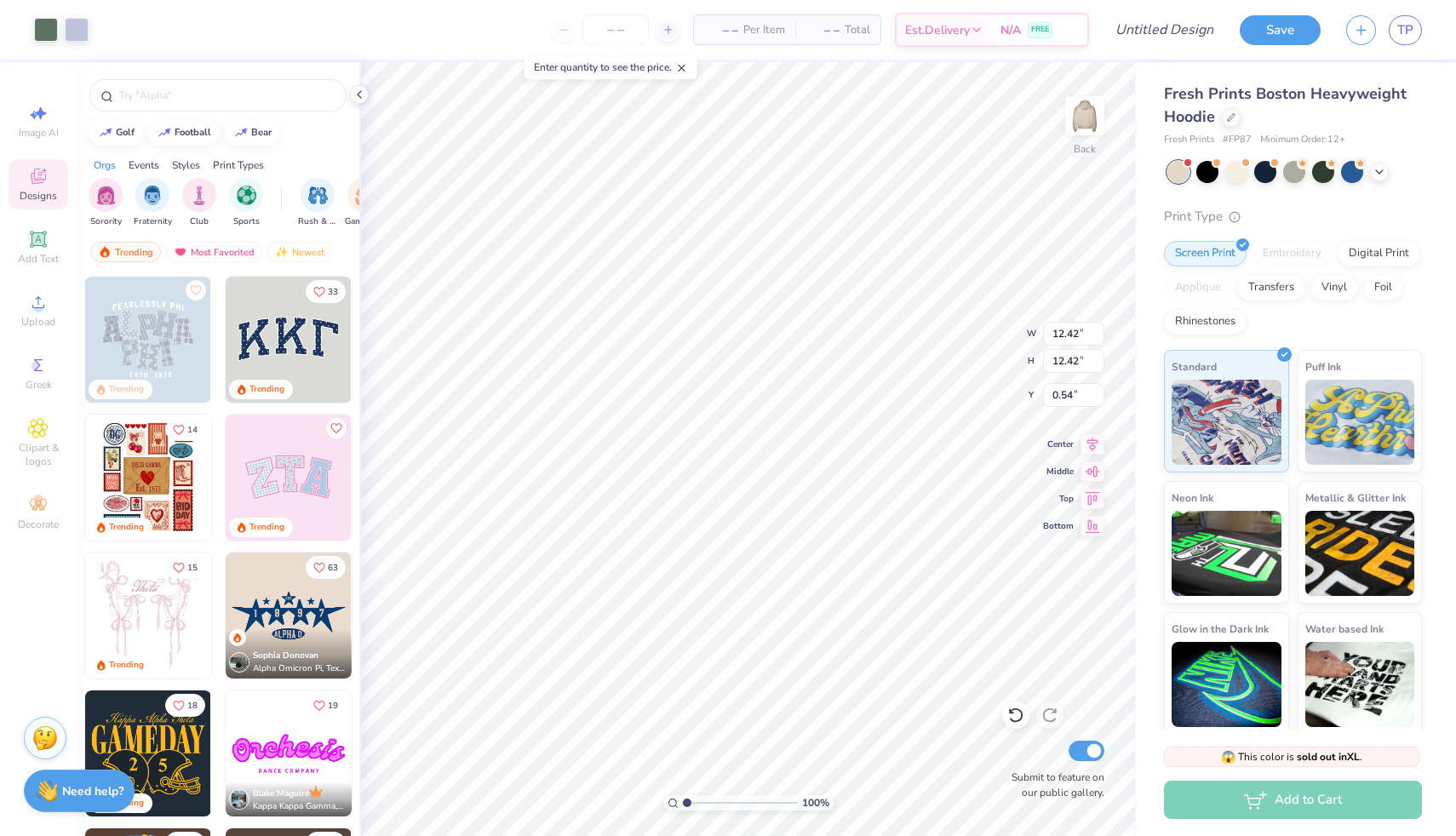 type on "5.44" 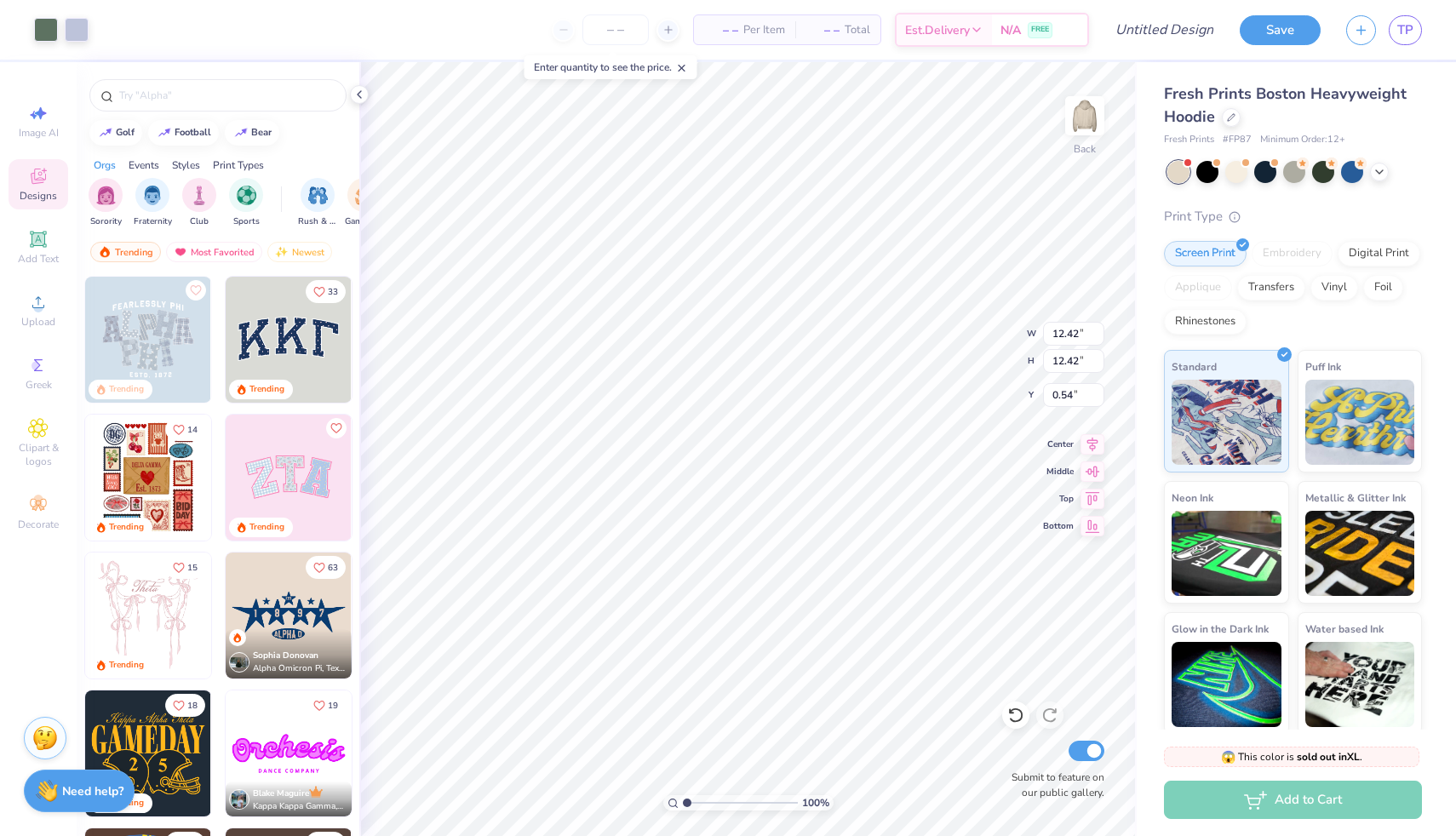 type on "5.44" 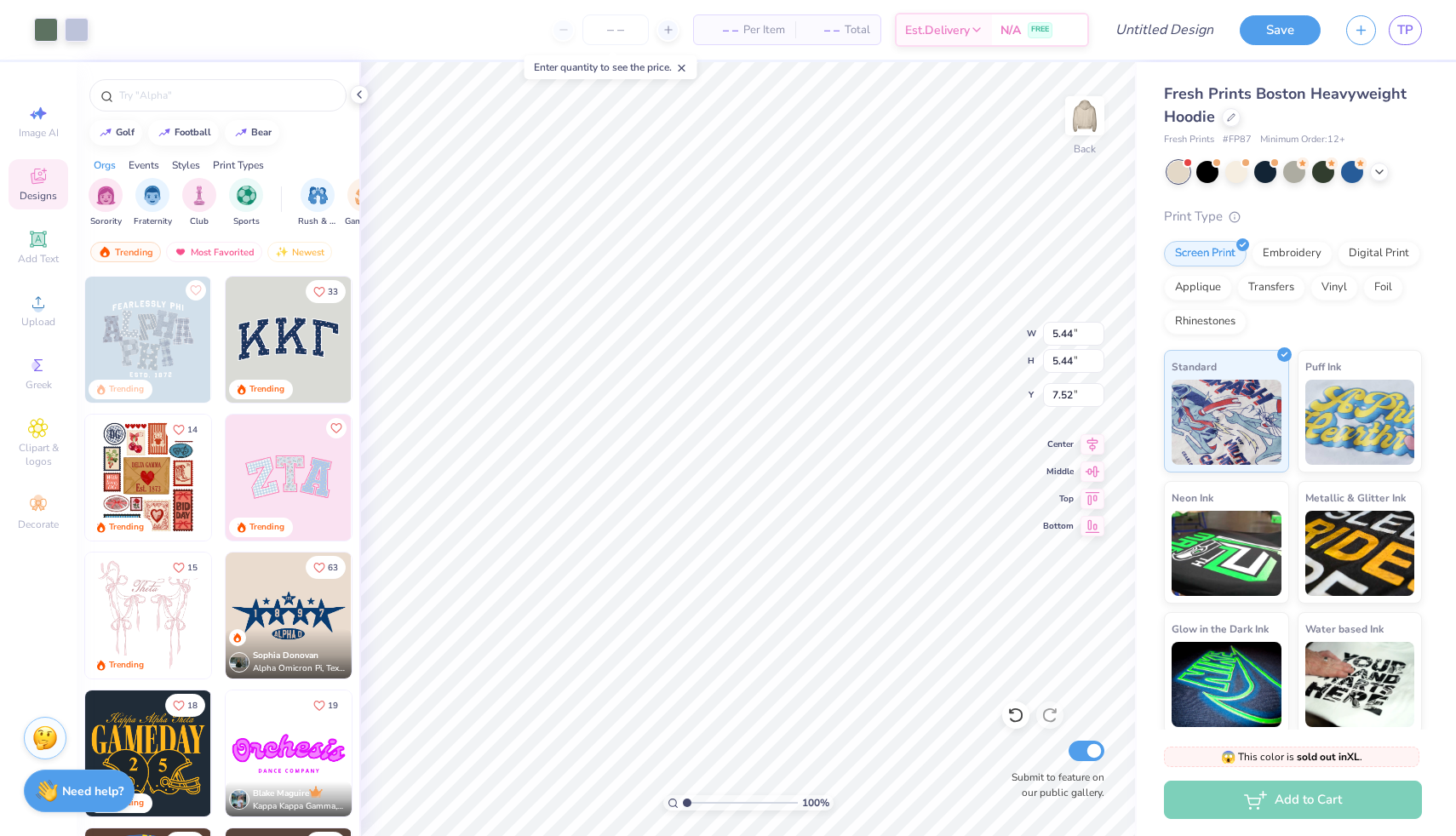 type on "3.00" 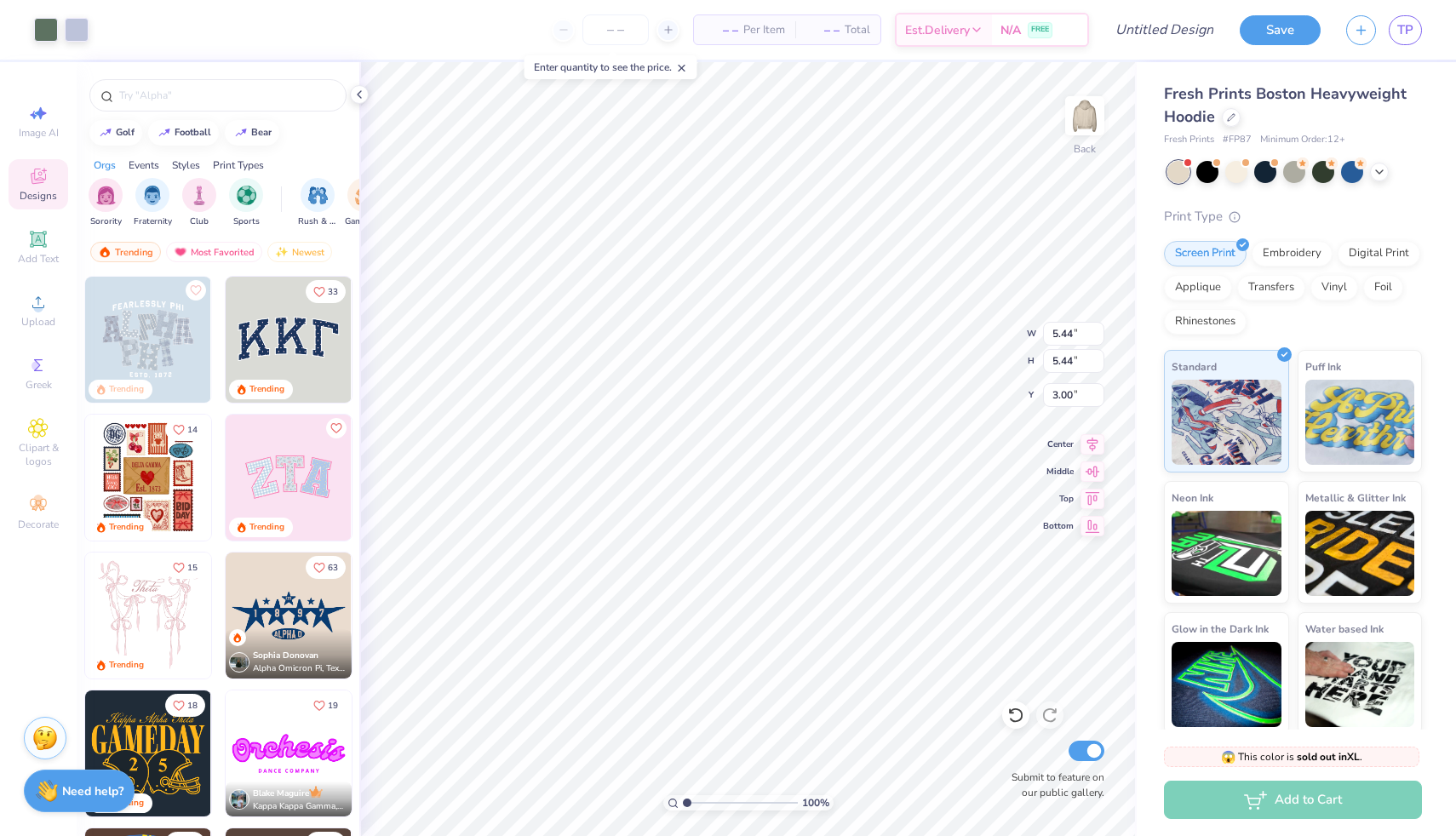 type on "4.84" 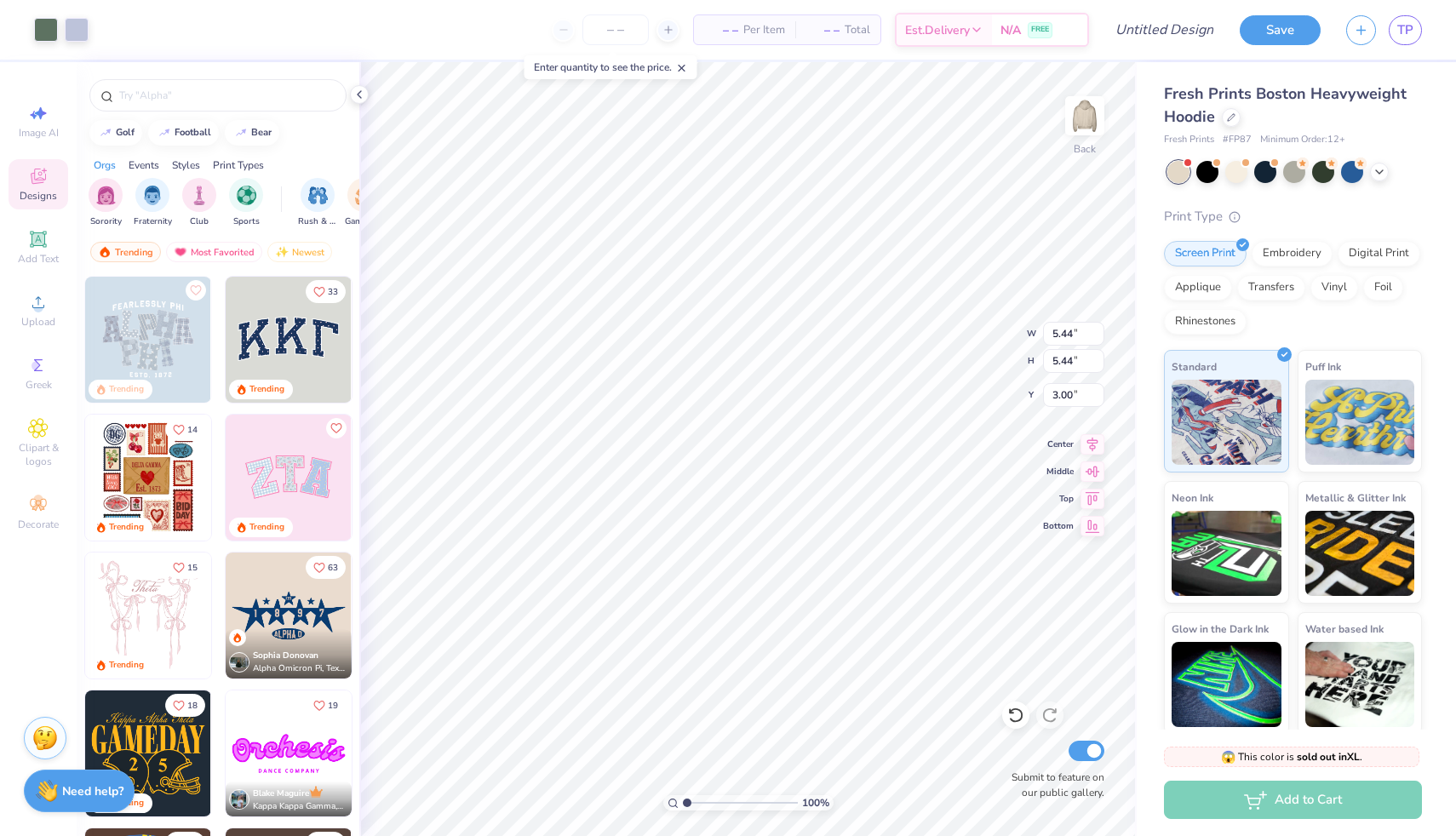 type on "4.84" 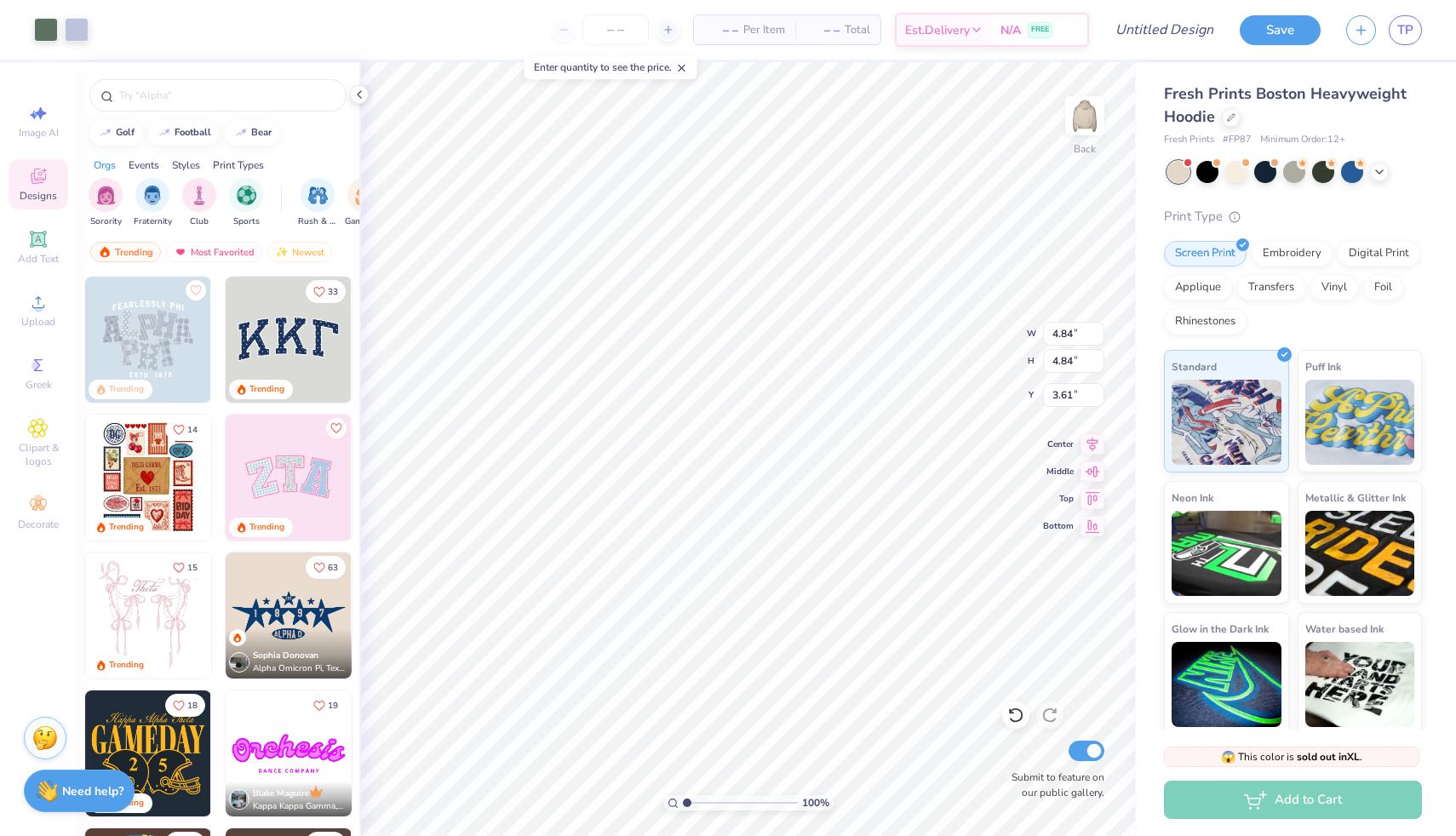 type on "3.00" 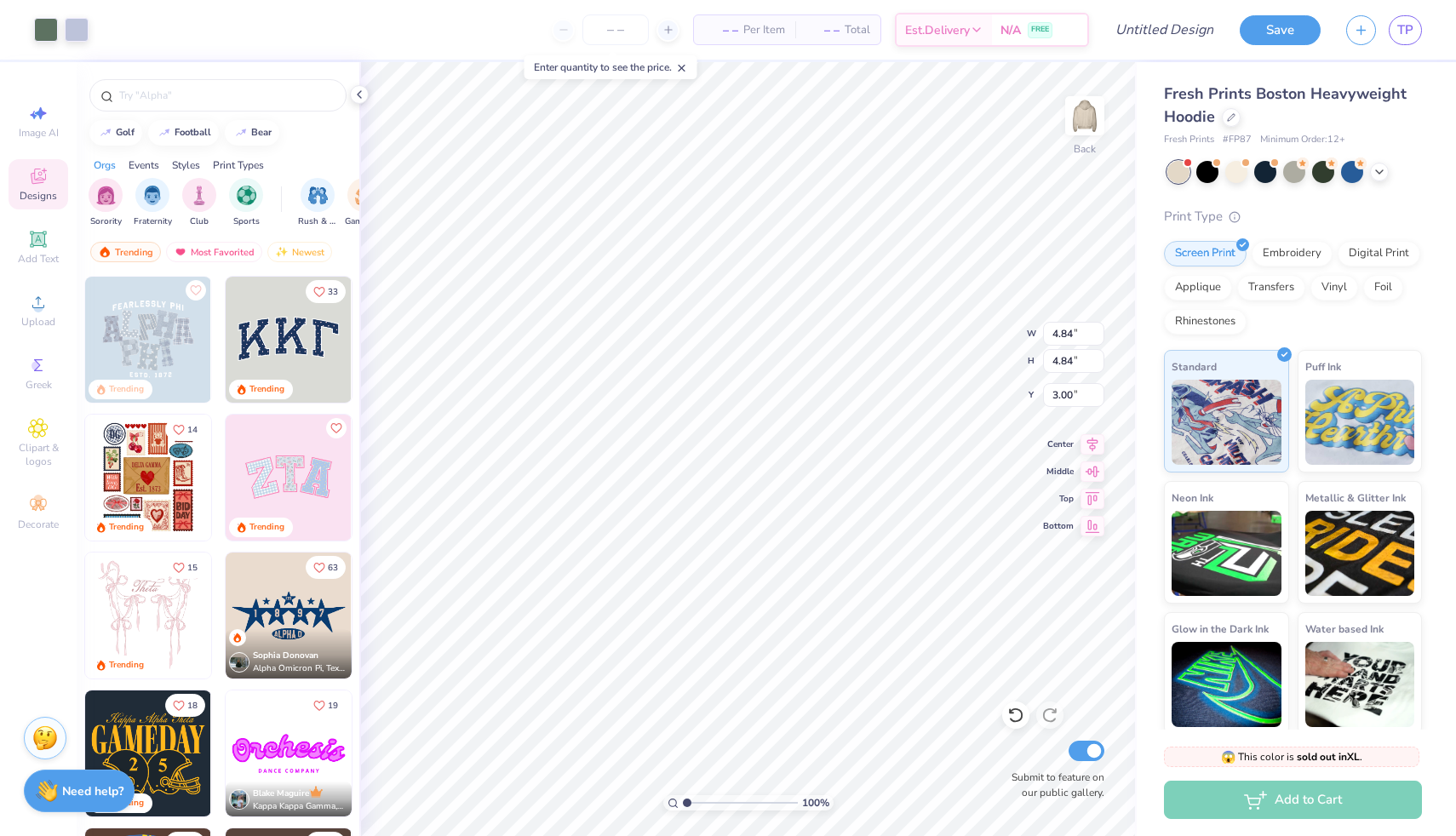 type on "4.12" 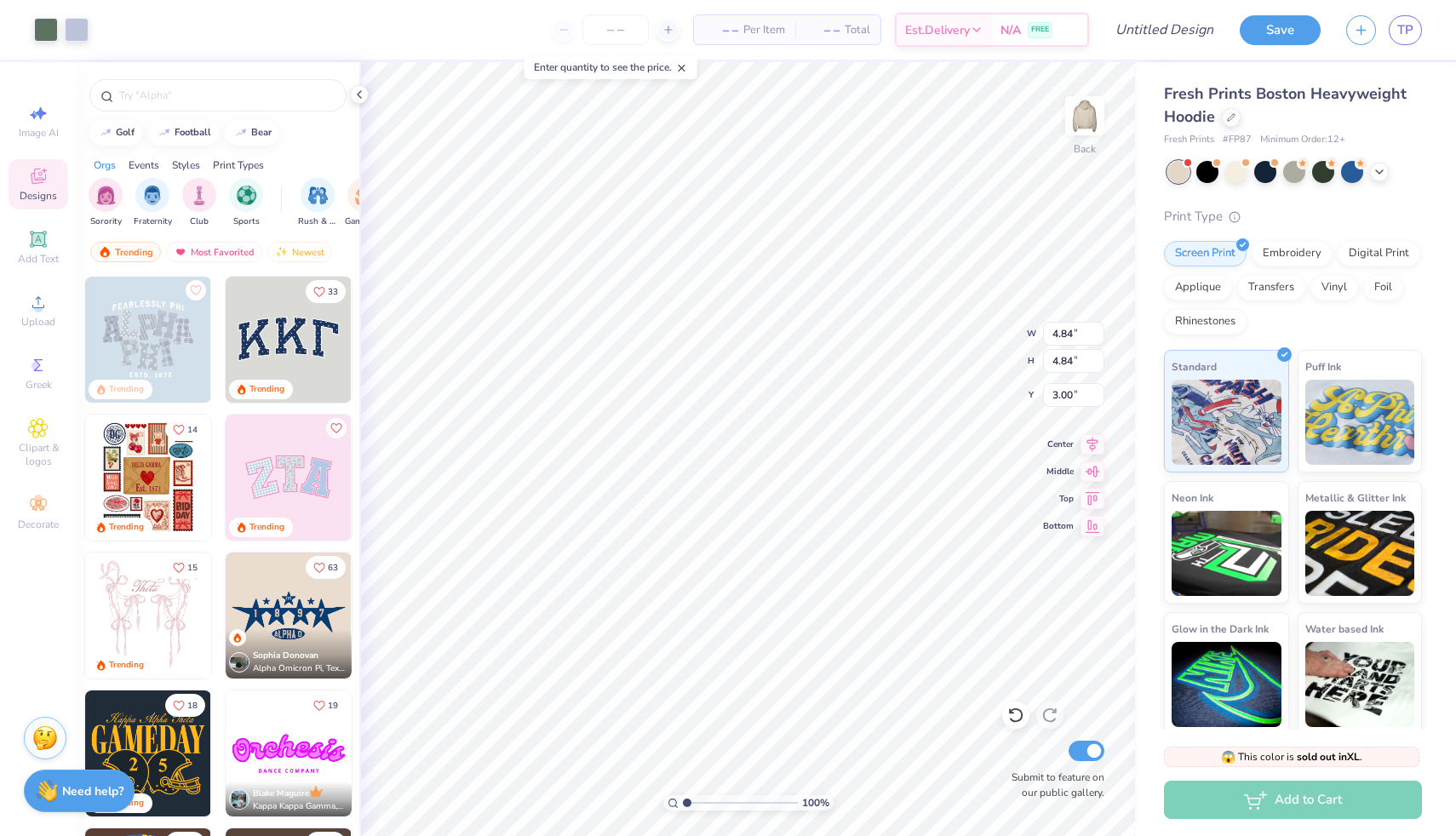 type on "4.12" 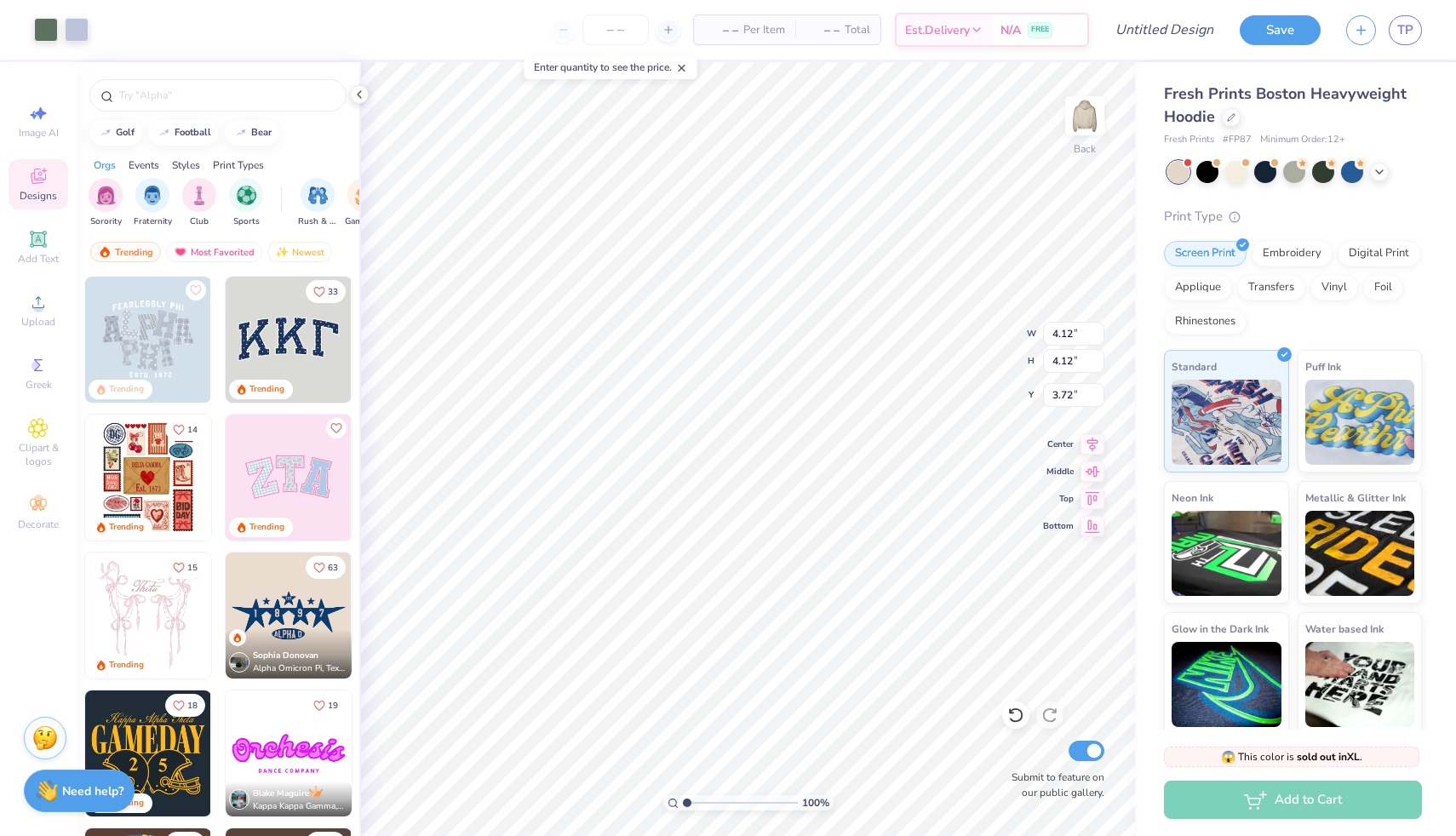type on "3.00" 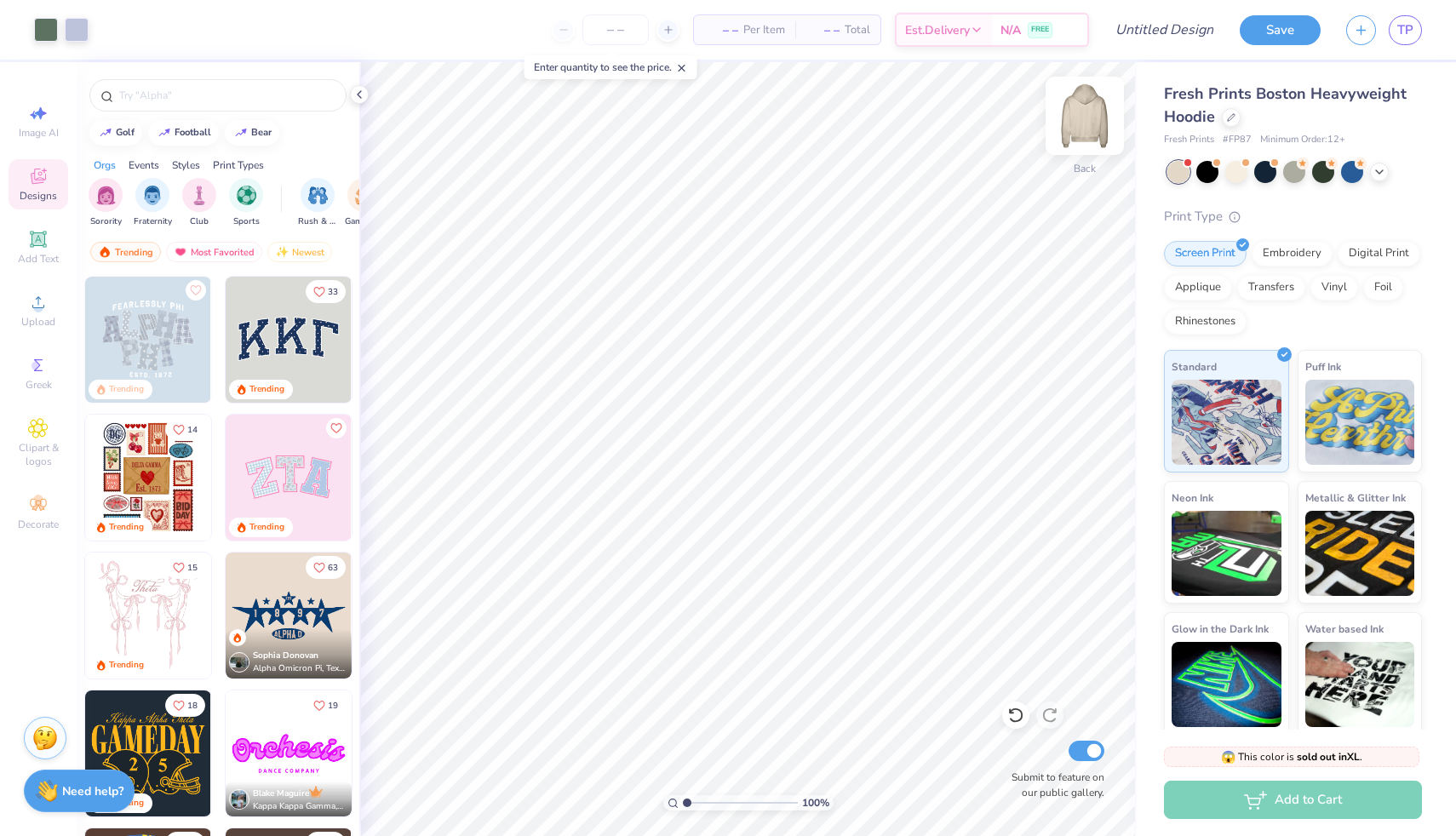 click at bounding box center [1085, 116] 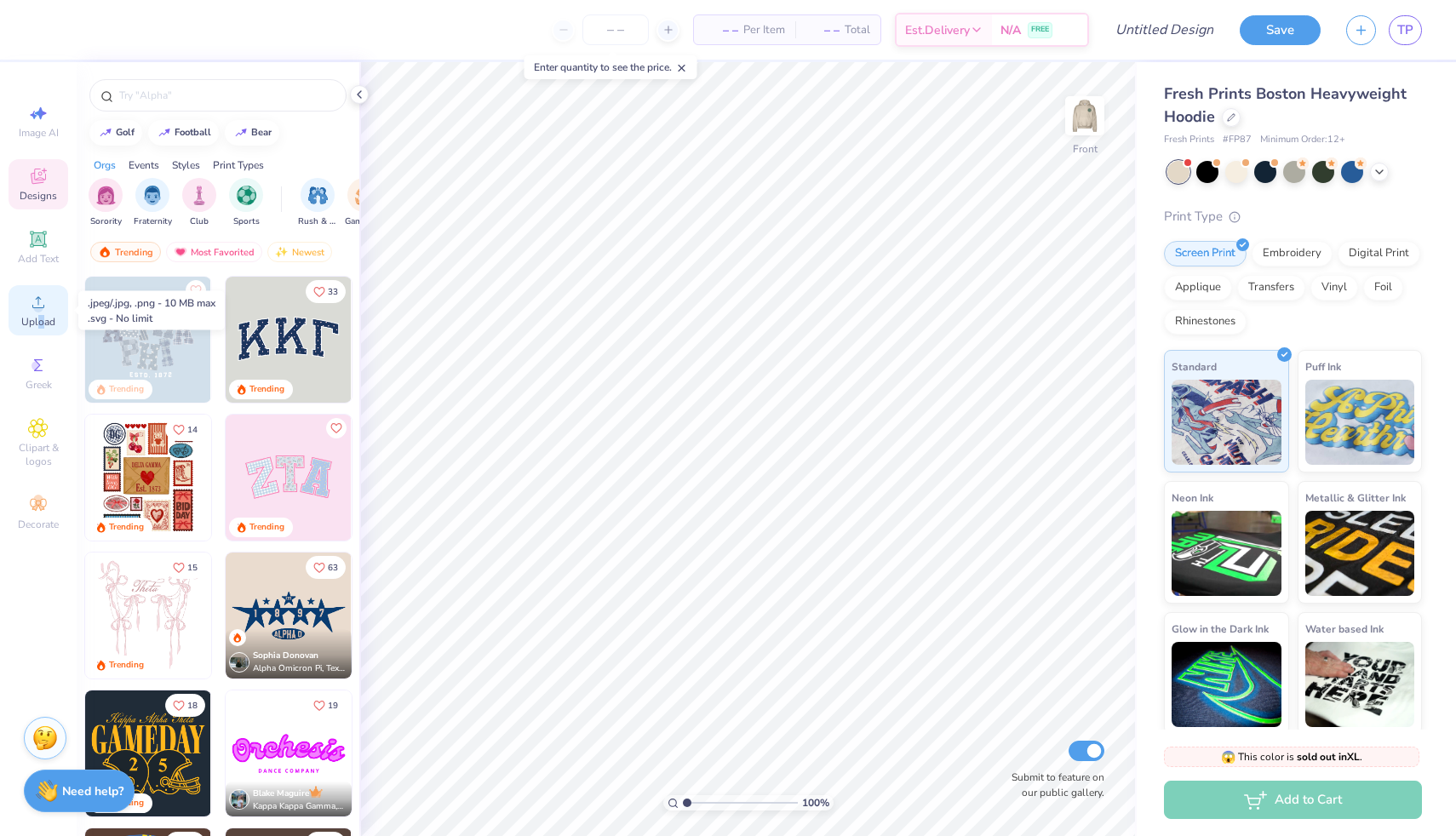 click on "Upload" at bounding box center [38, 322] 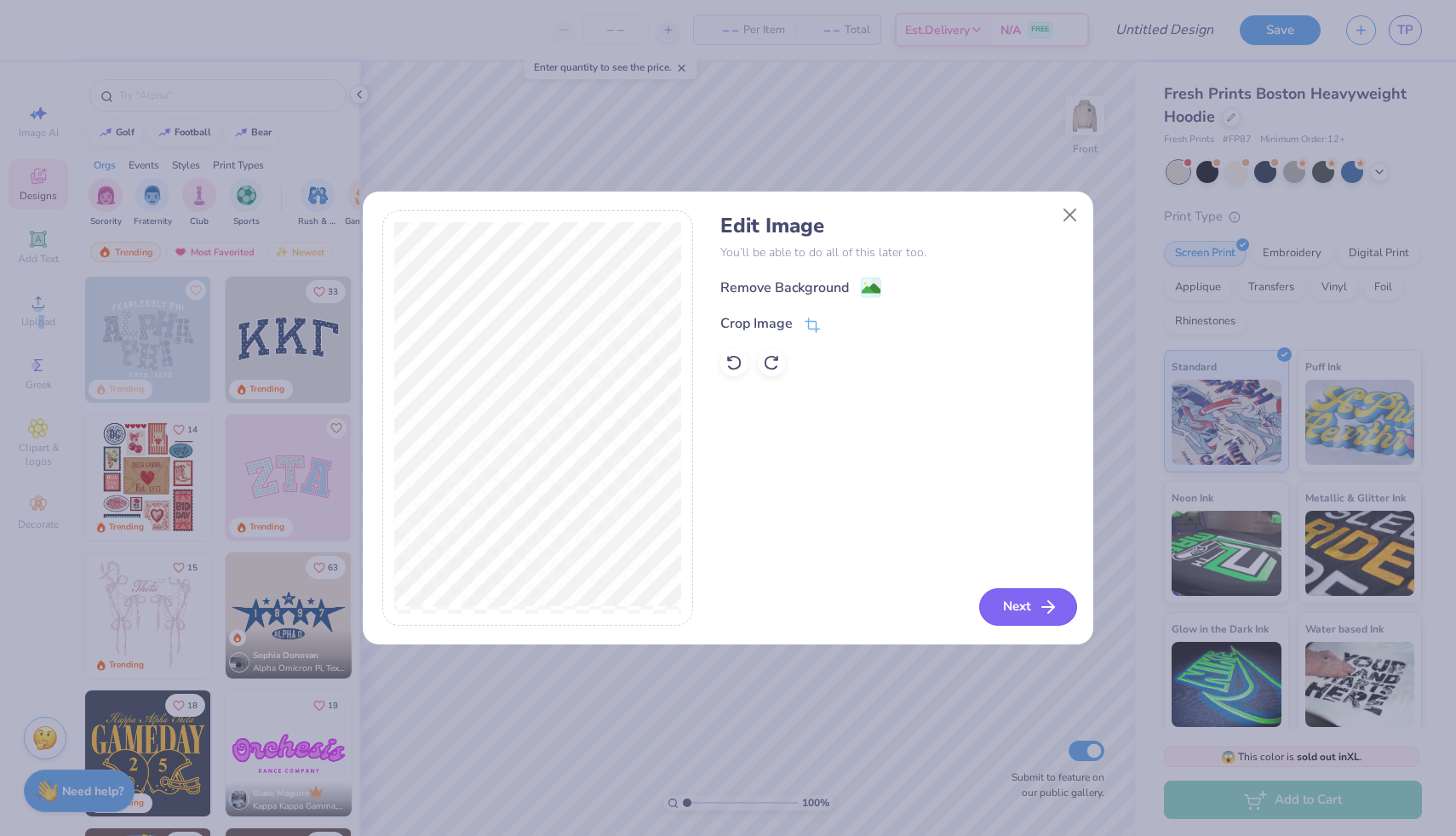 click on "Next" at bounding box center (1028, 607) 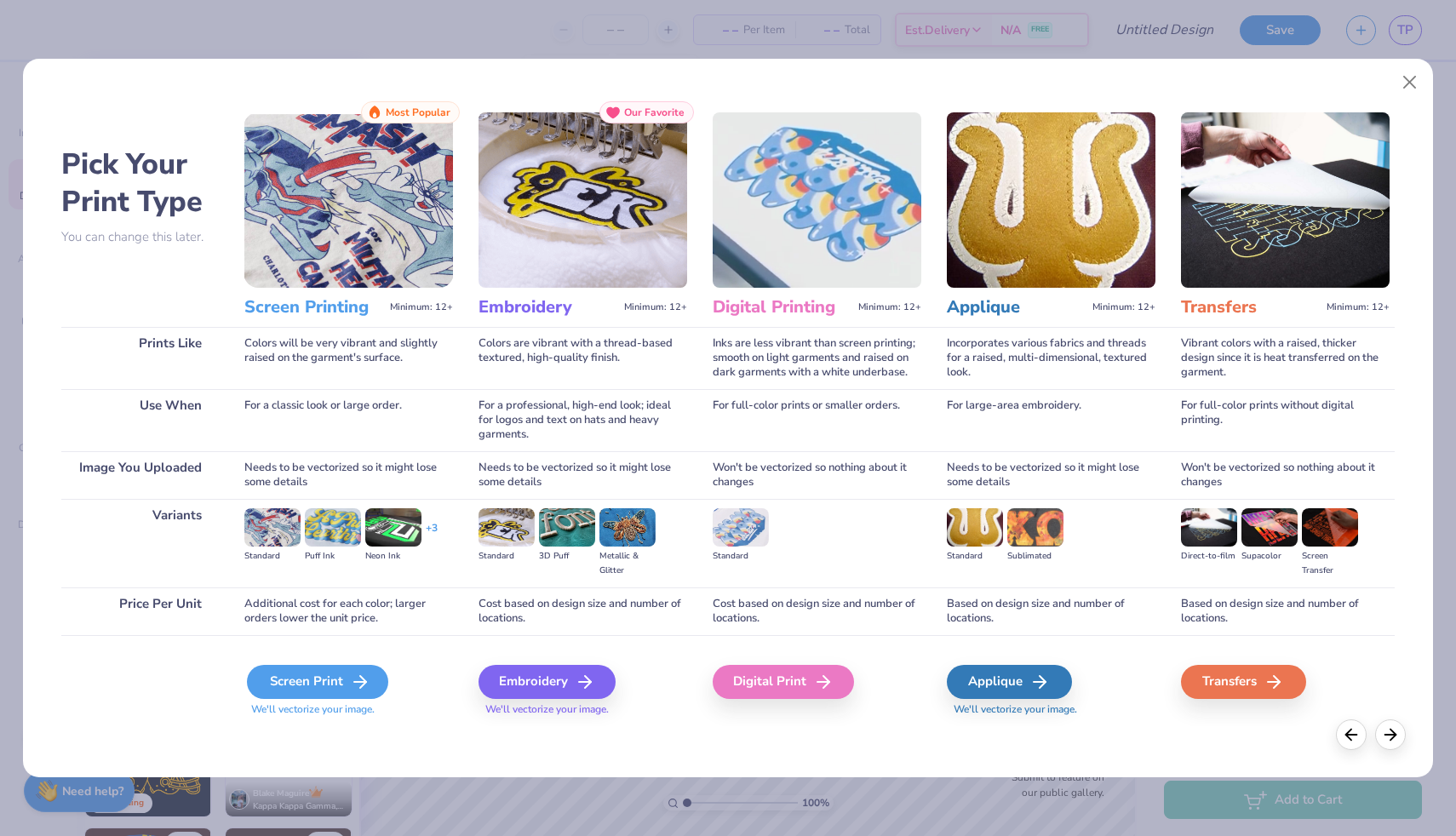 click 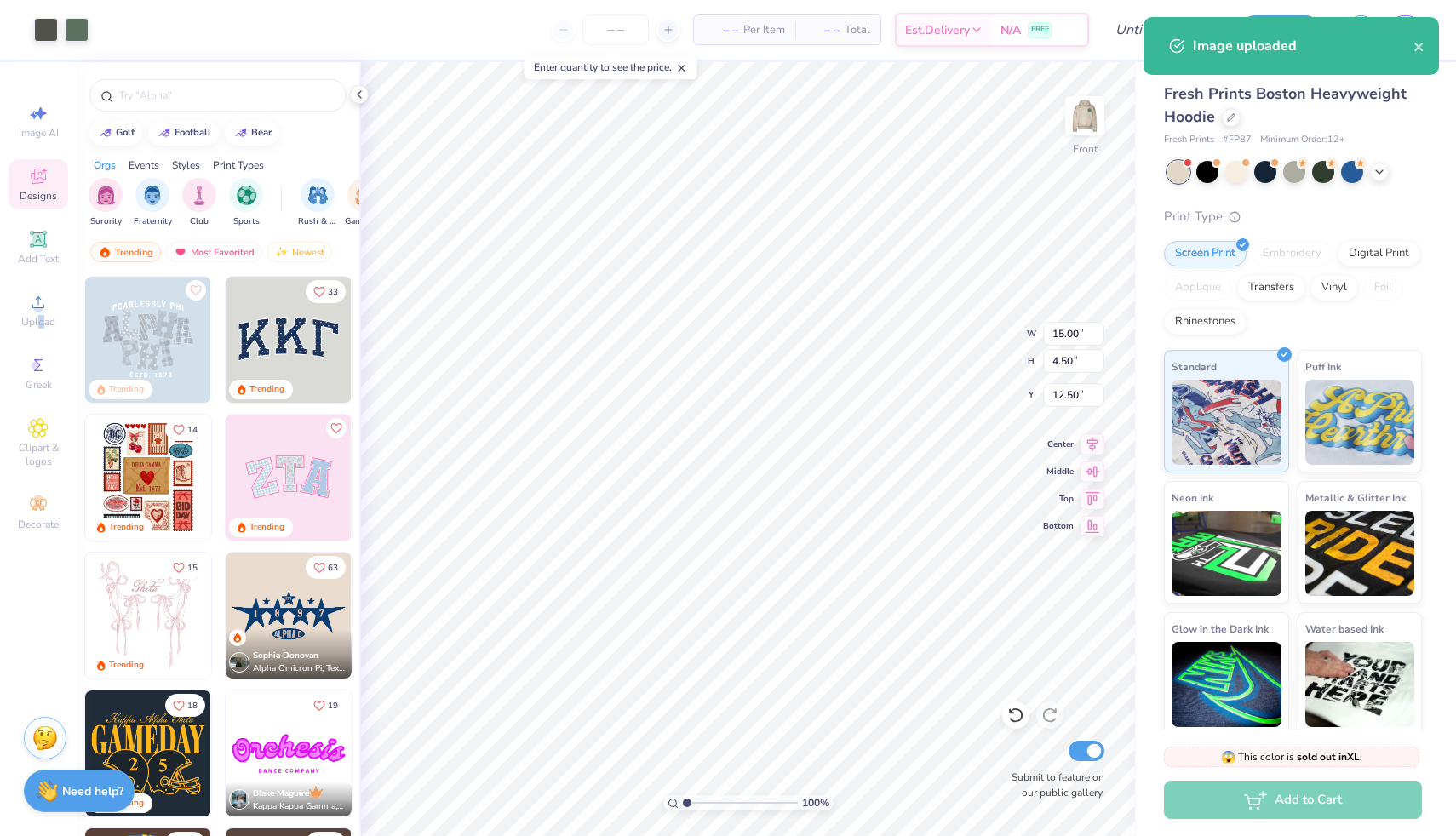 type on "5.00" 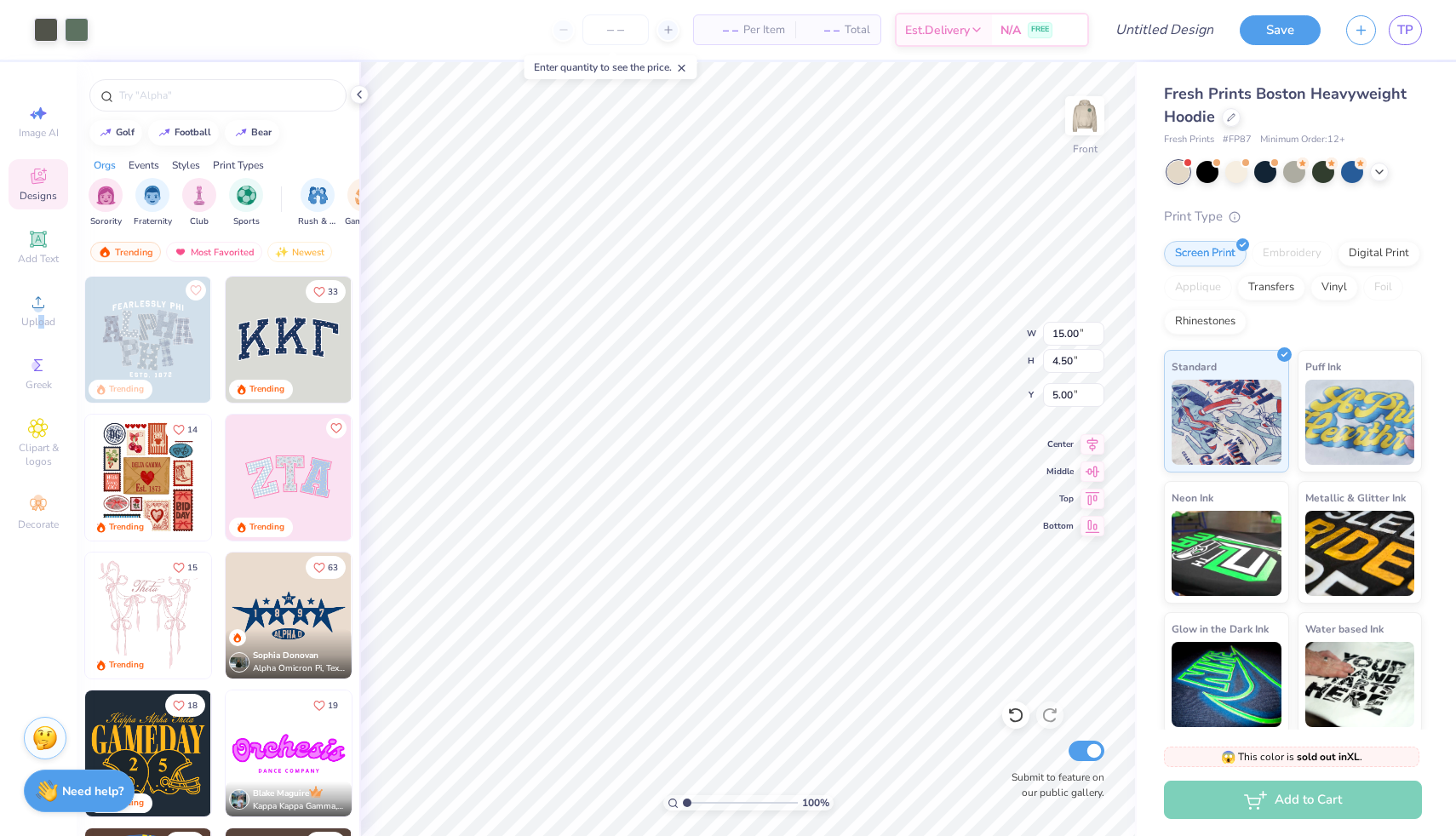 type on "5.74" 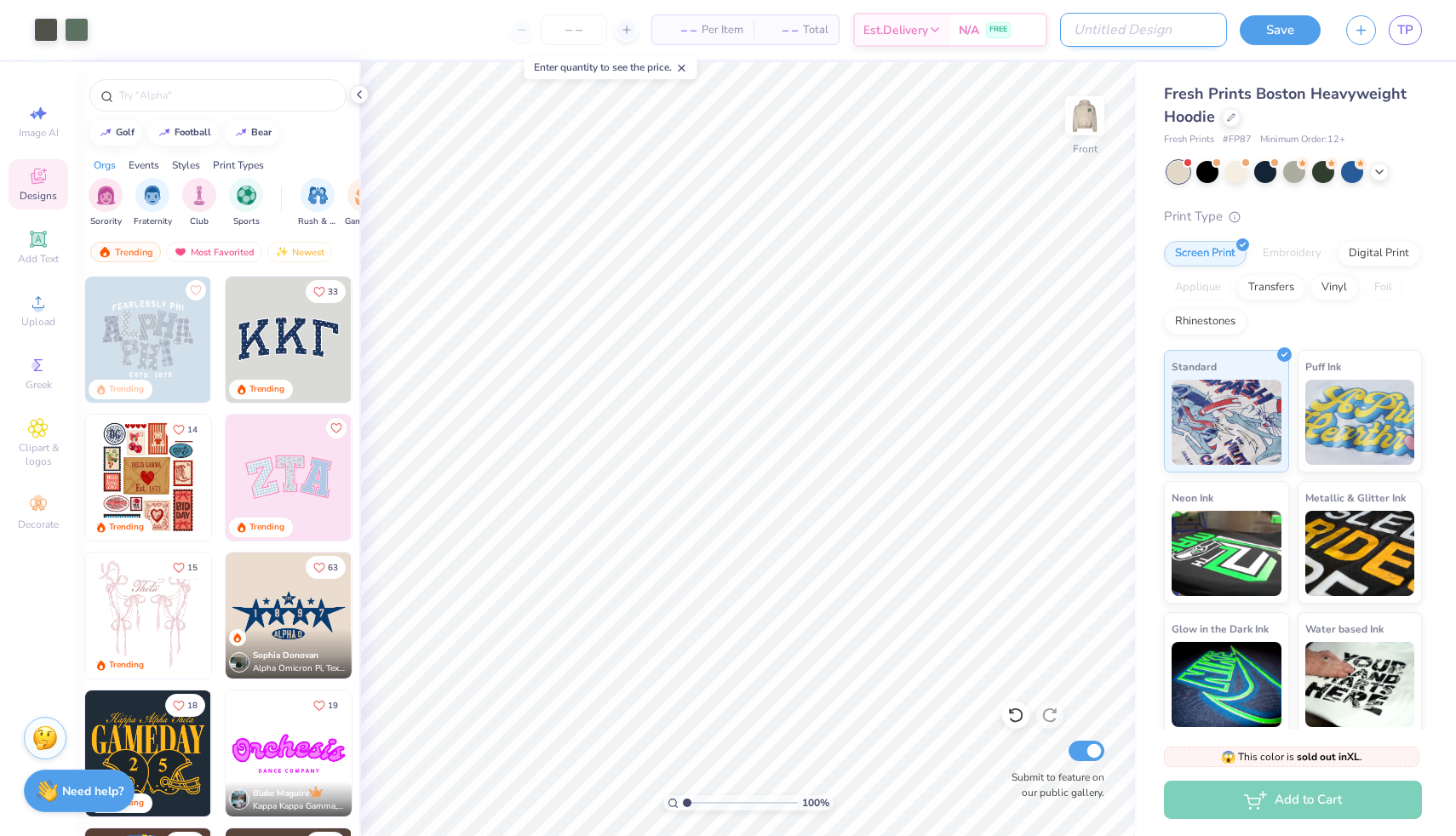 click on "Design Title" at bounding box center [1144, 30] 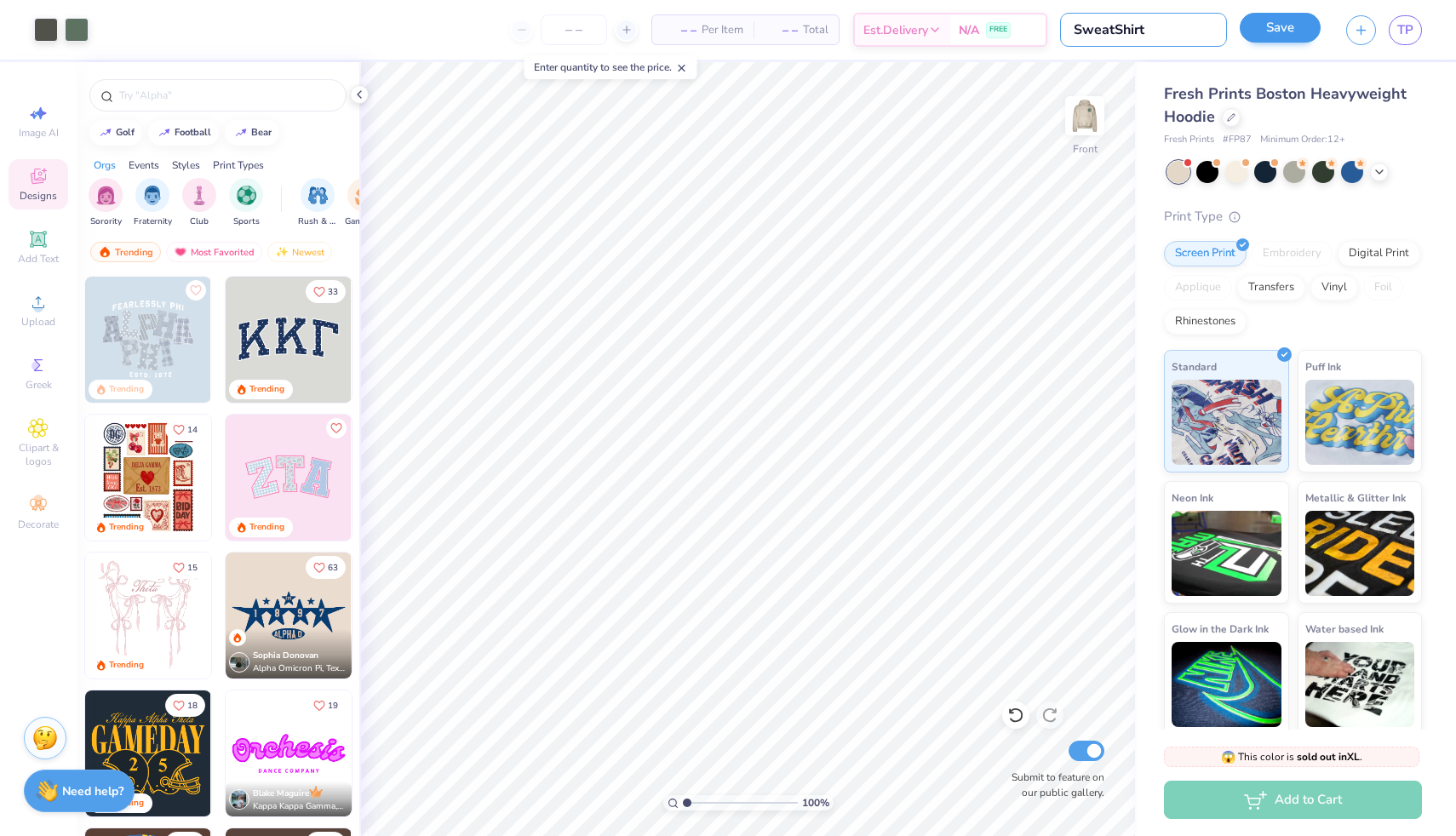 type on "SweatShirt" 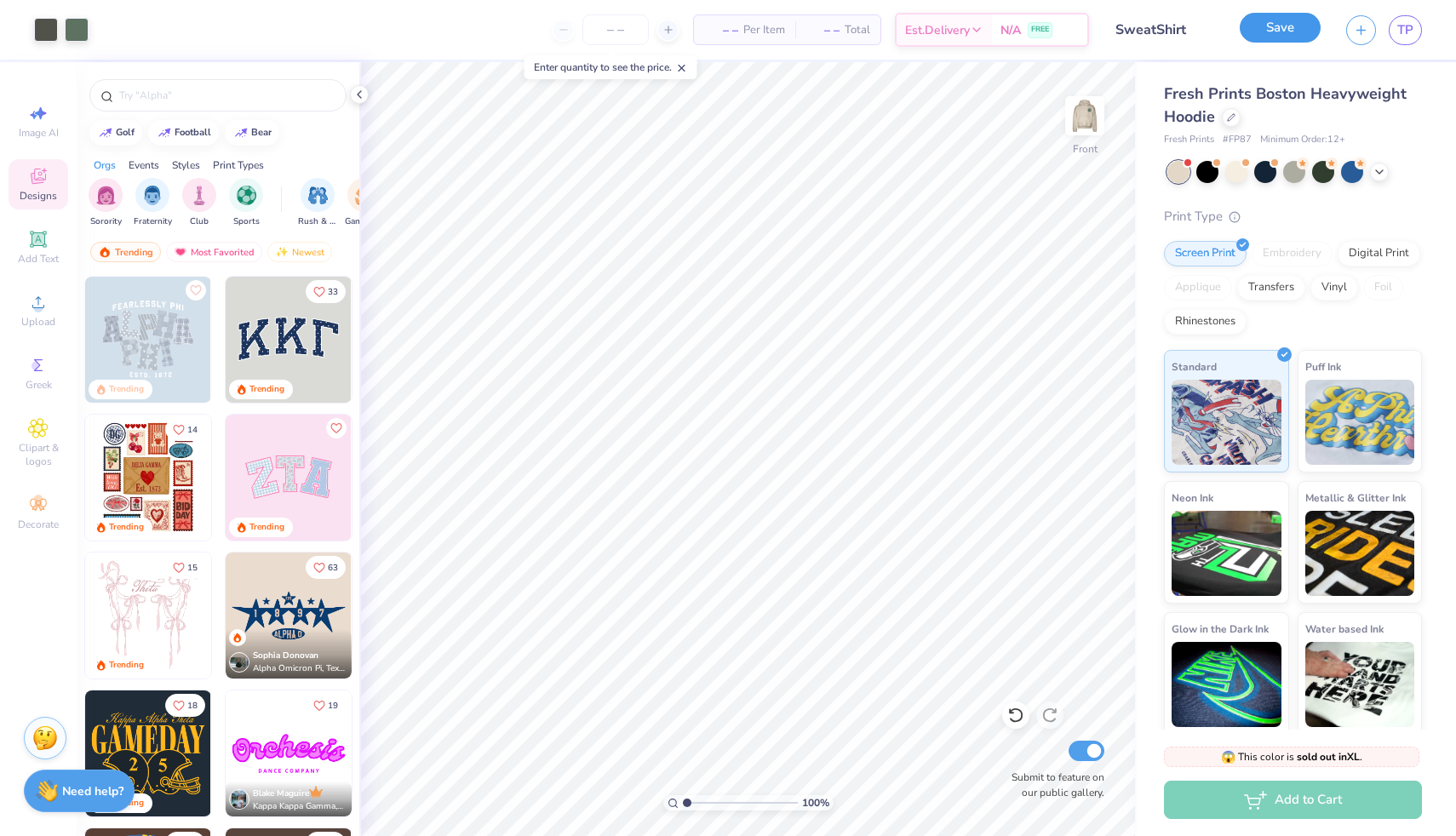 click on "Save" at bounding box center (1280, 27) 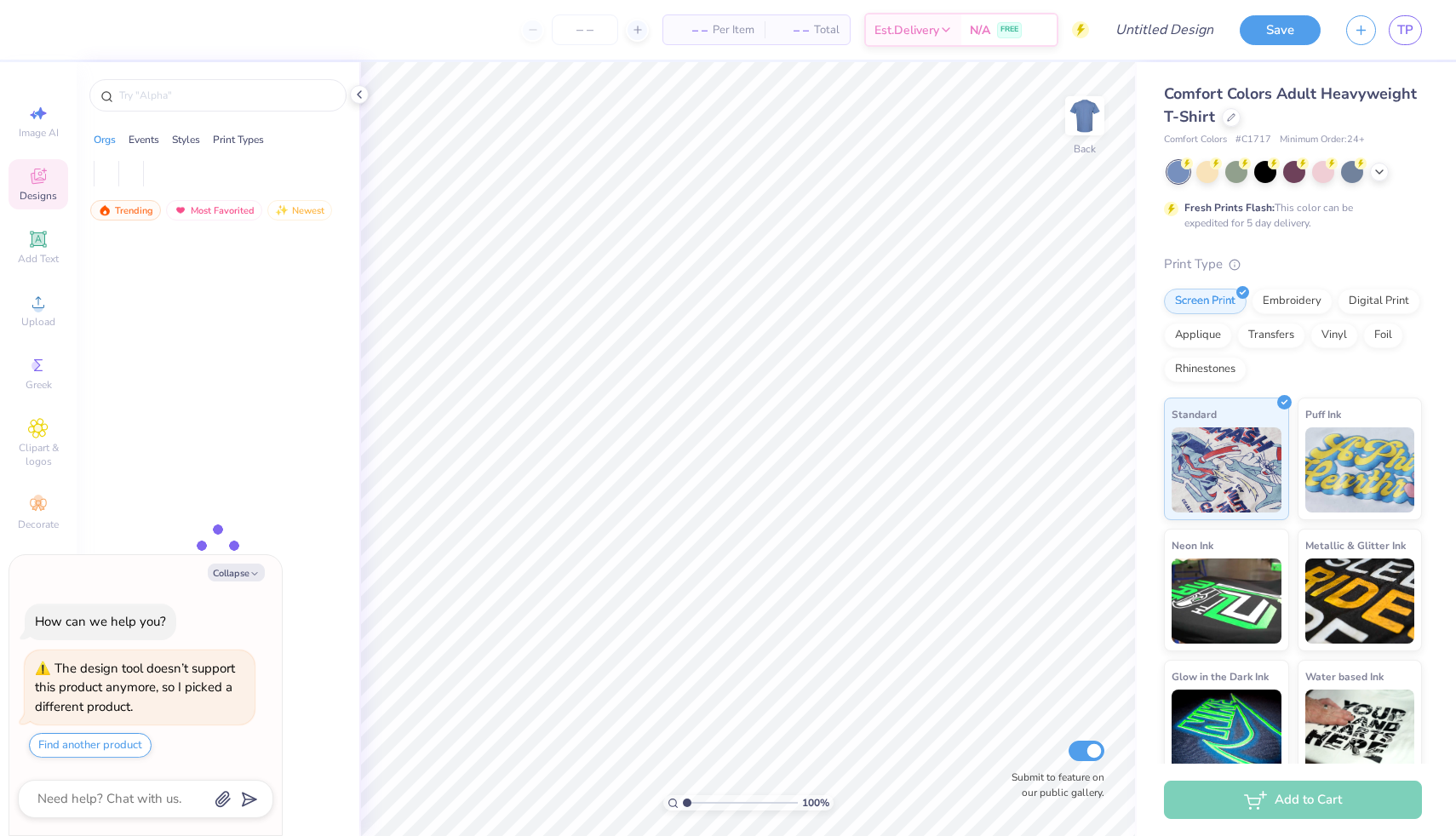 scroll, scrollTop: 0, scrollLeft: 0, axis: both 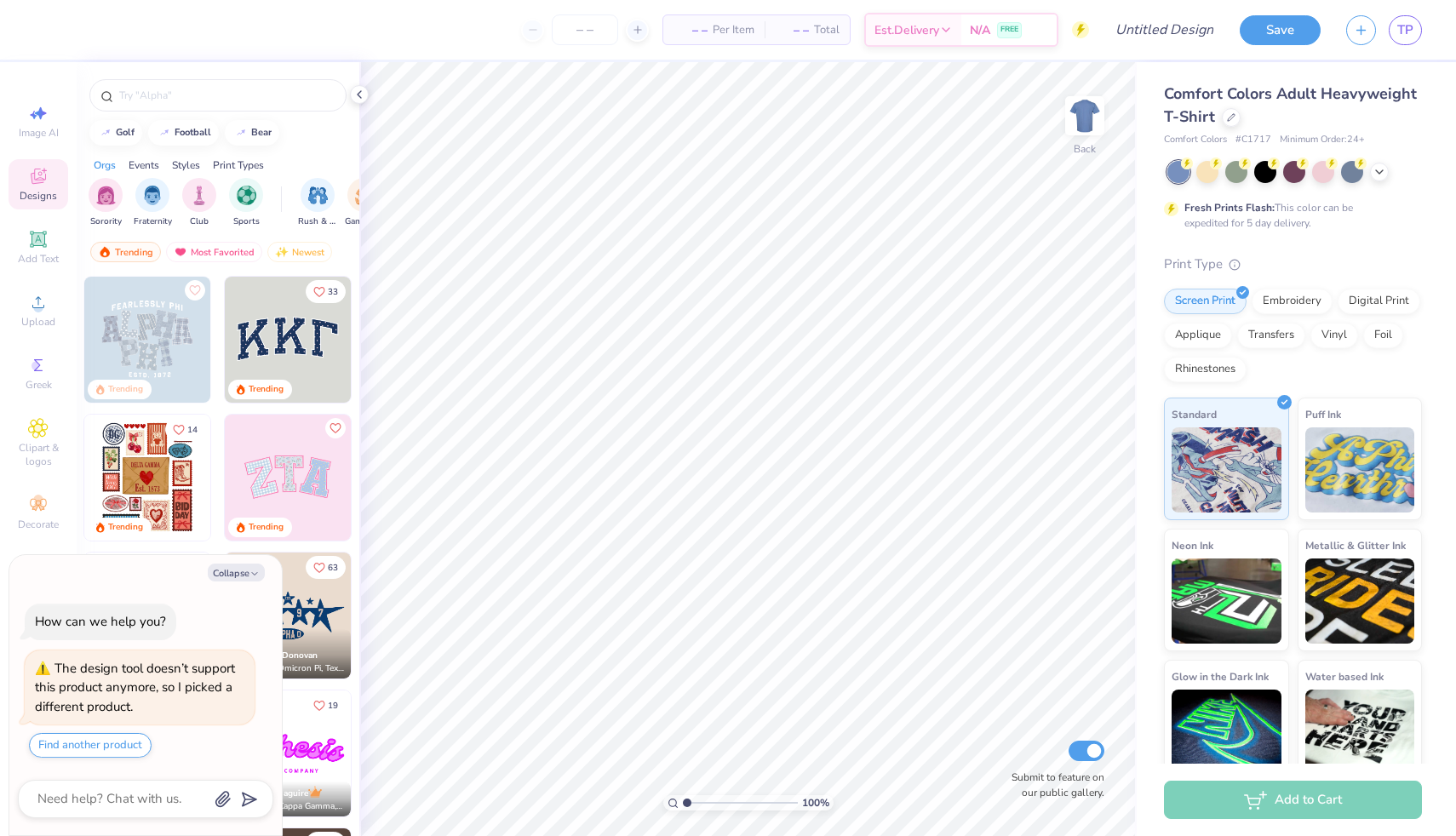 type on "x" 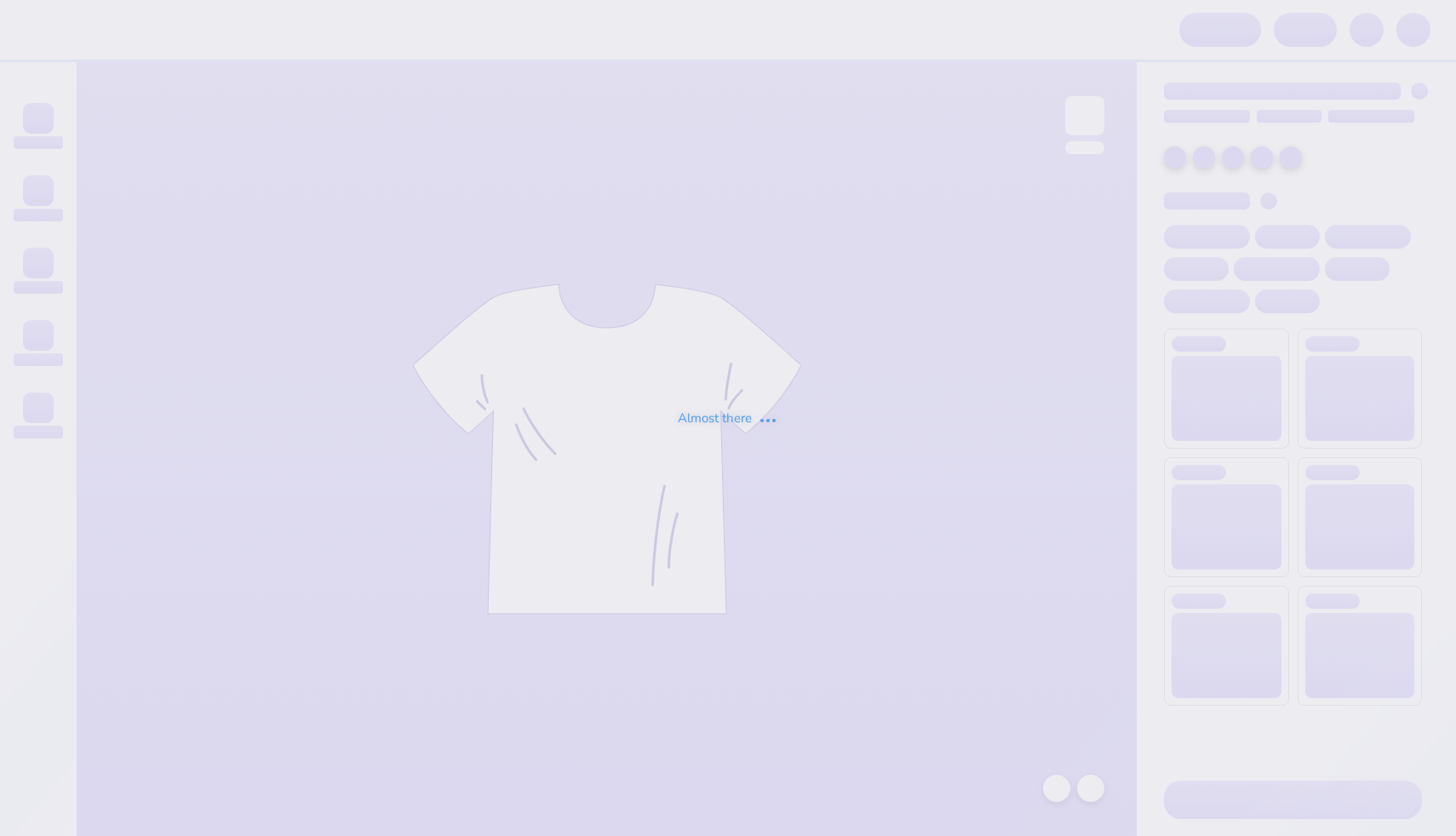 scroll, scrollTop: 0, scrollLeft: 0, axis: both 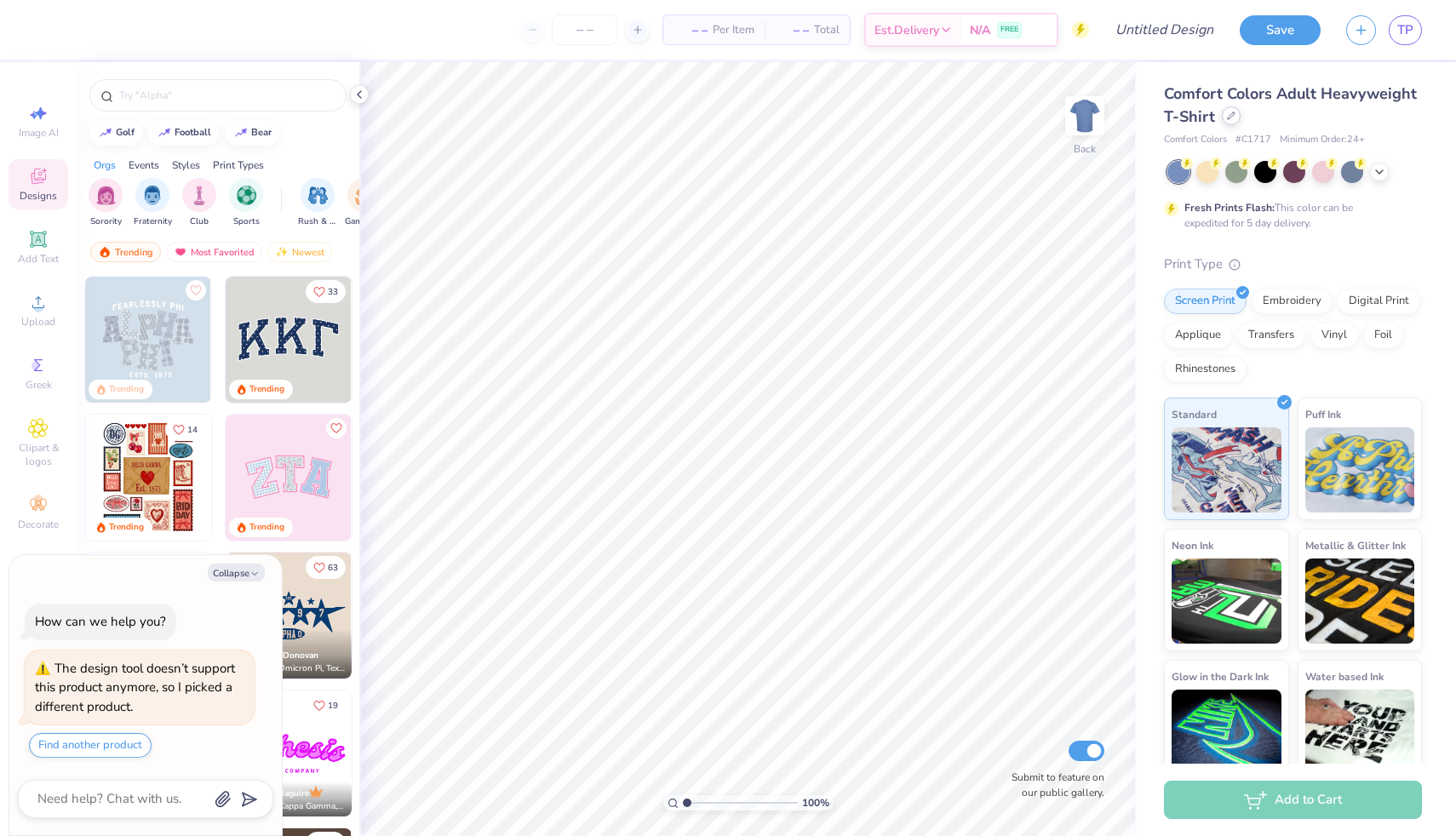 click 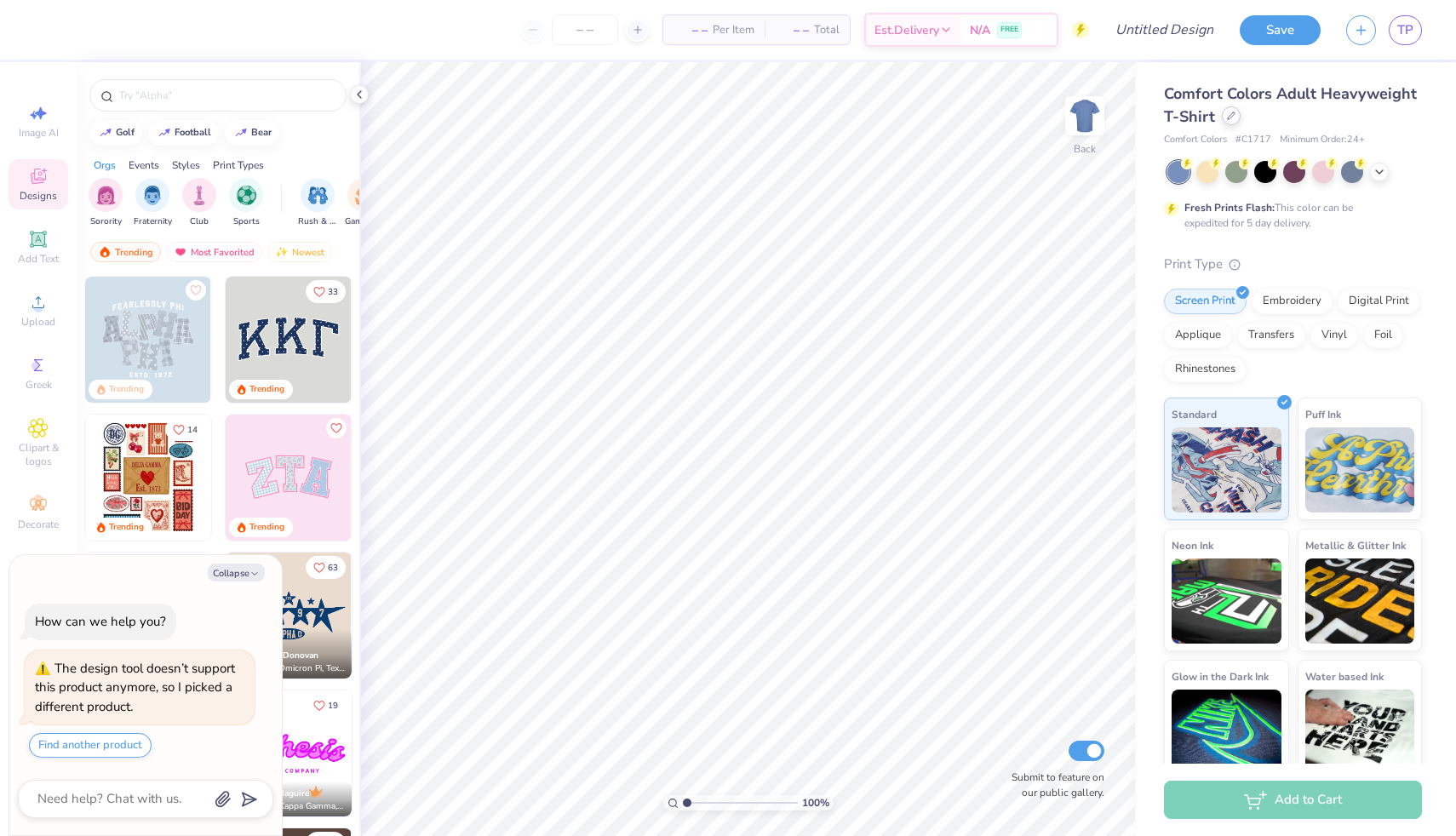 type on "x" 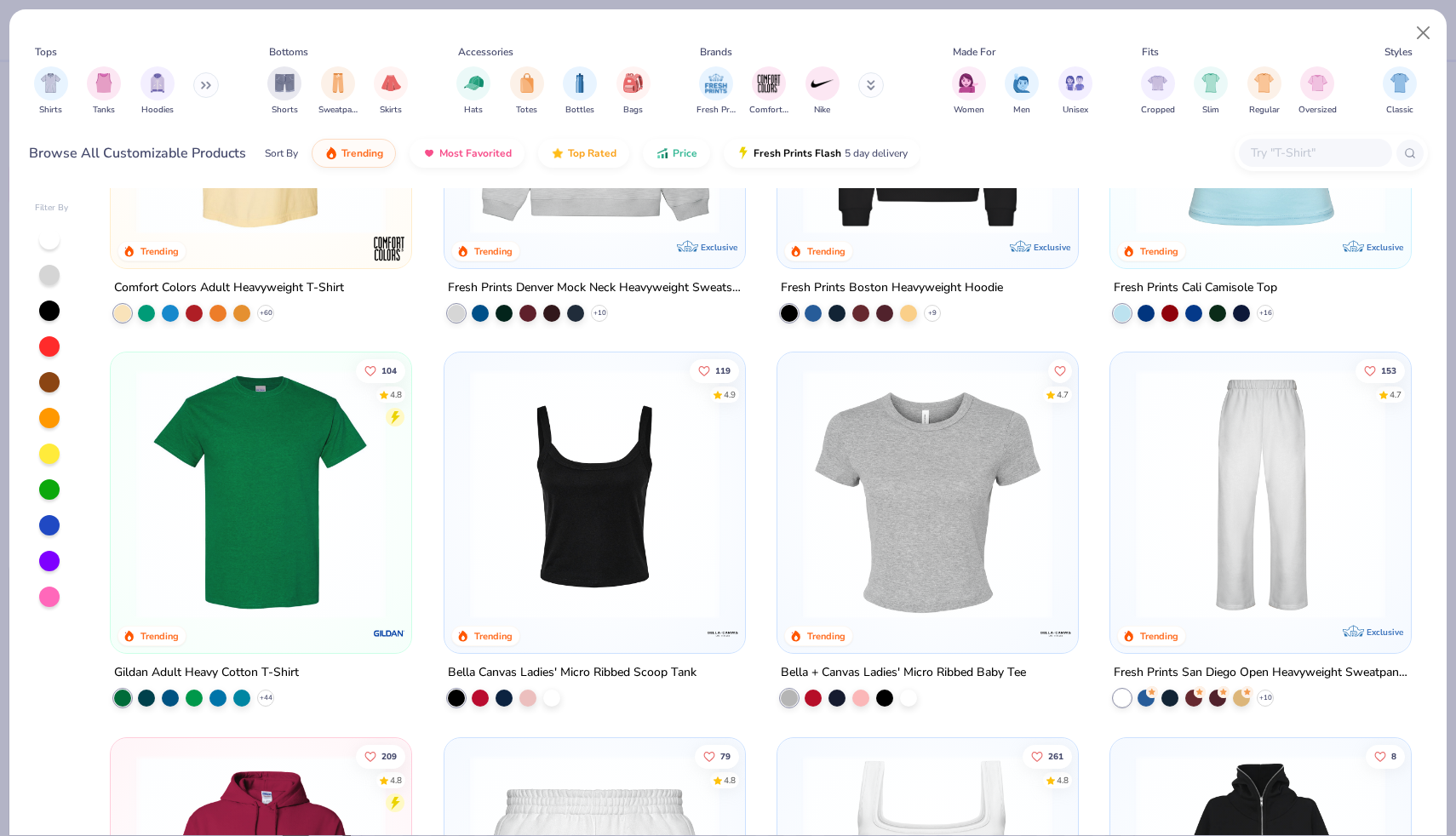 scroll, scrollTop: 204, scrollLeft: 0, axis: vertical 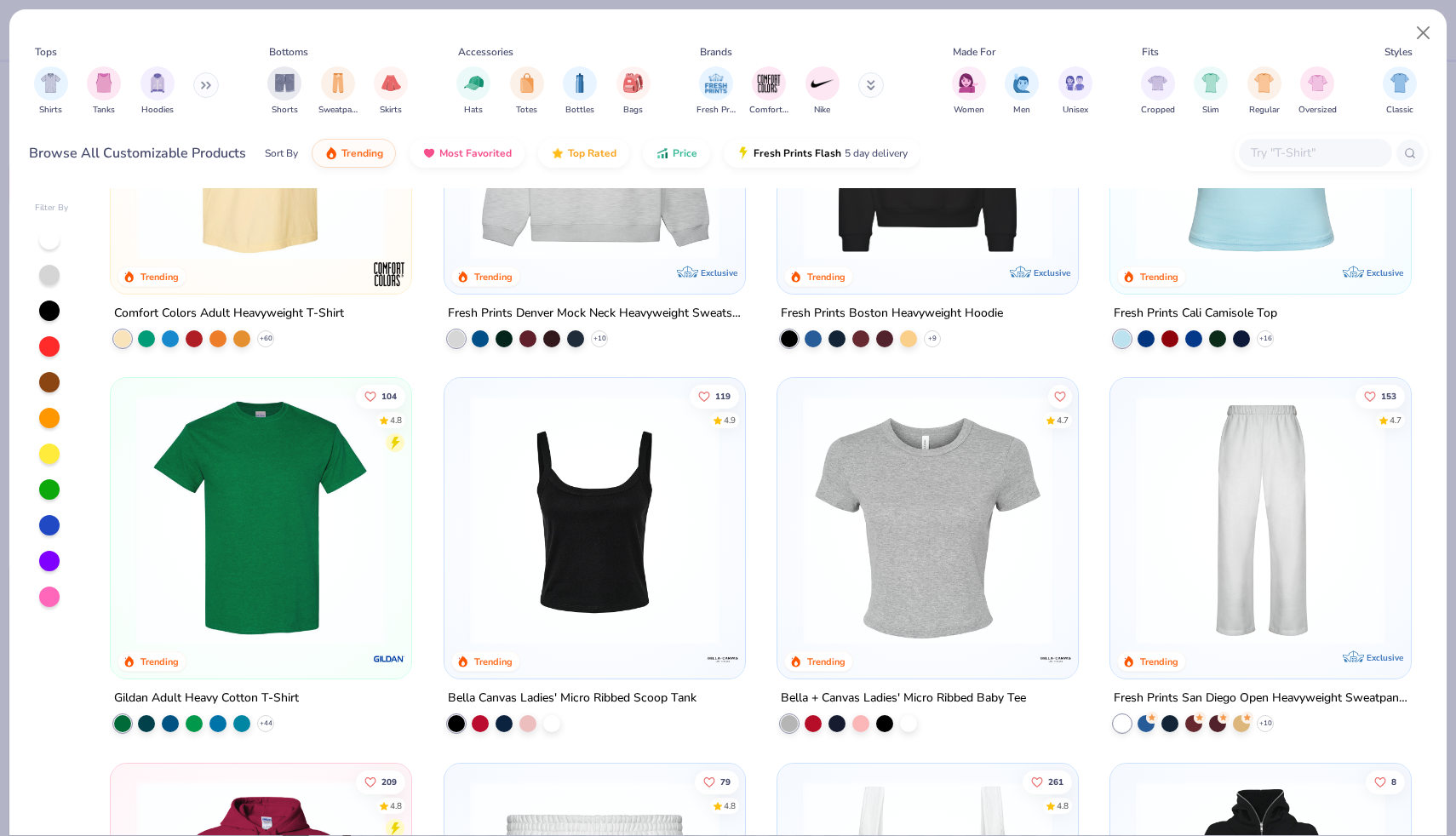 click at bounding box center [1315, 152] 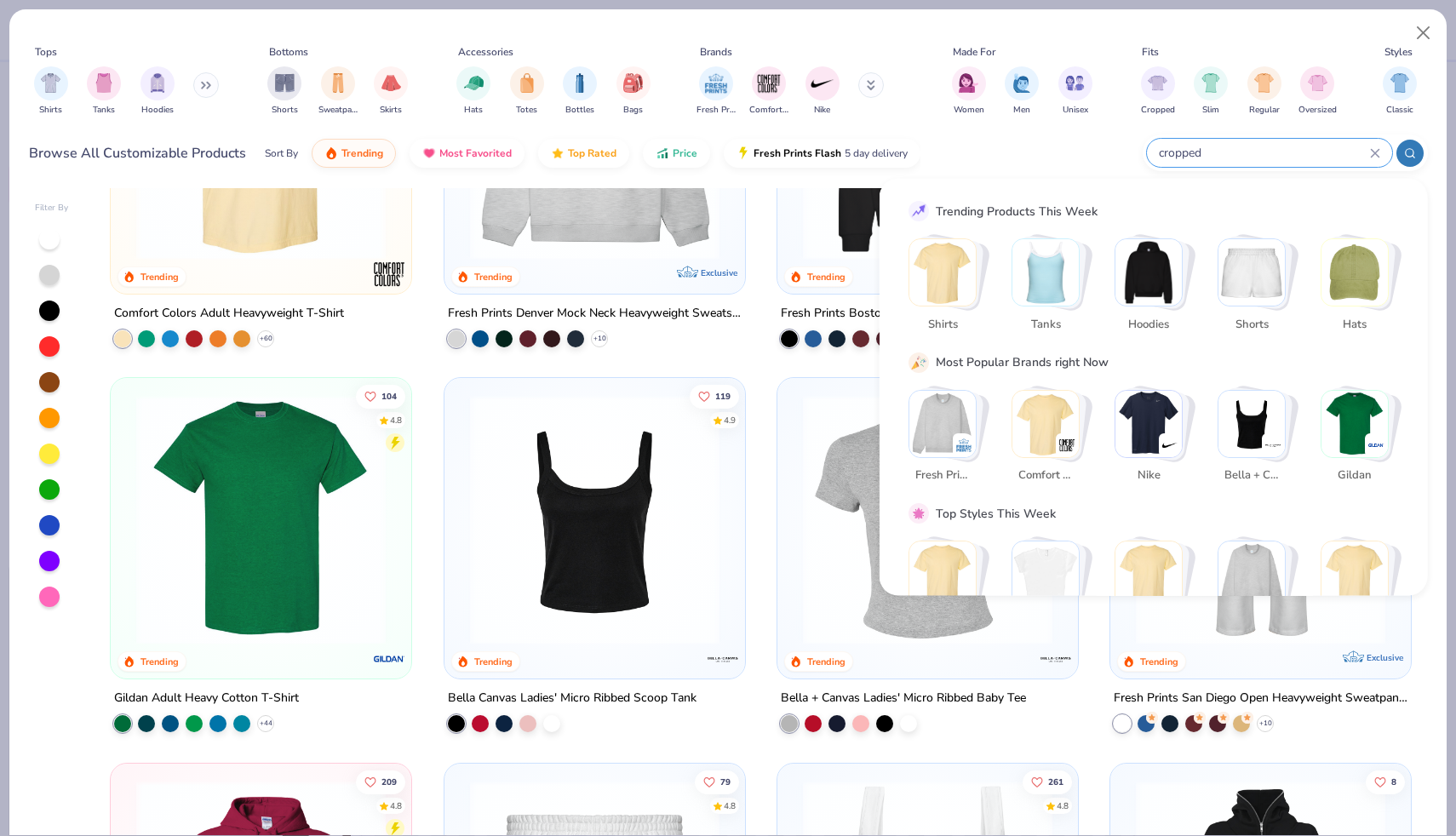 type on "cropped" 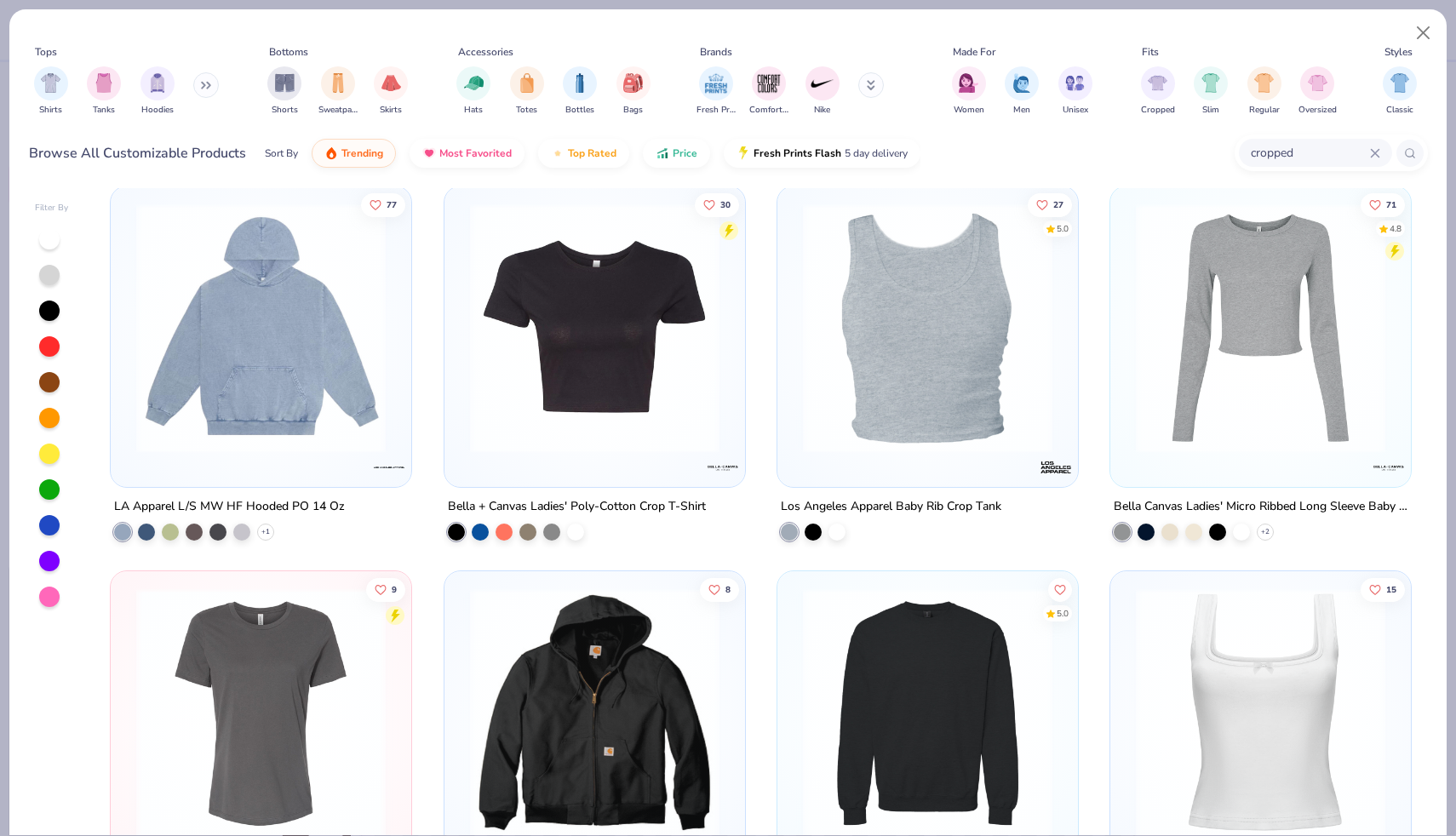 scroll, scrollTop: 2401, scrollLeft: 0, axis: vertical 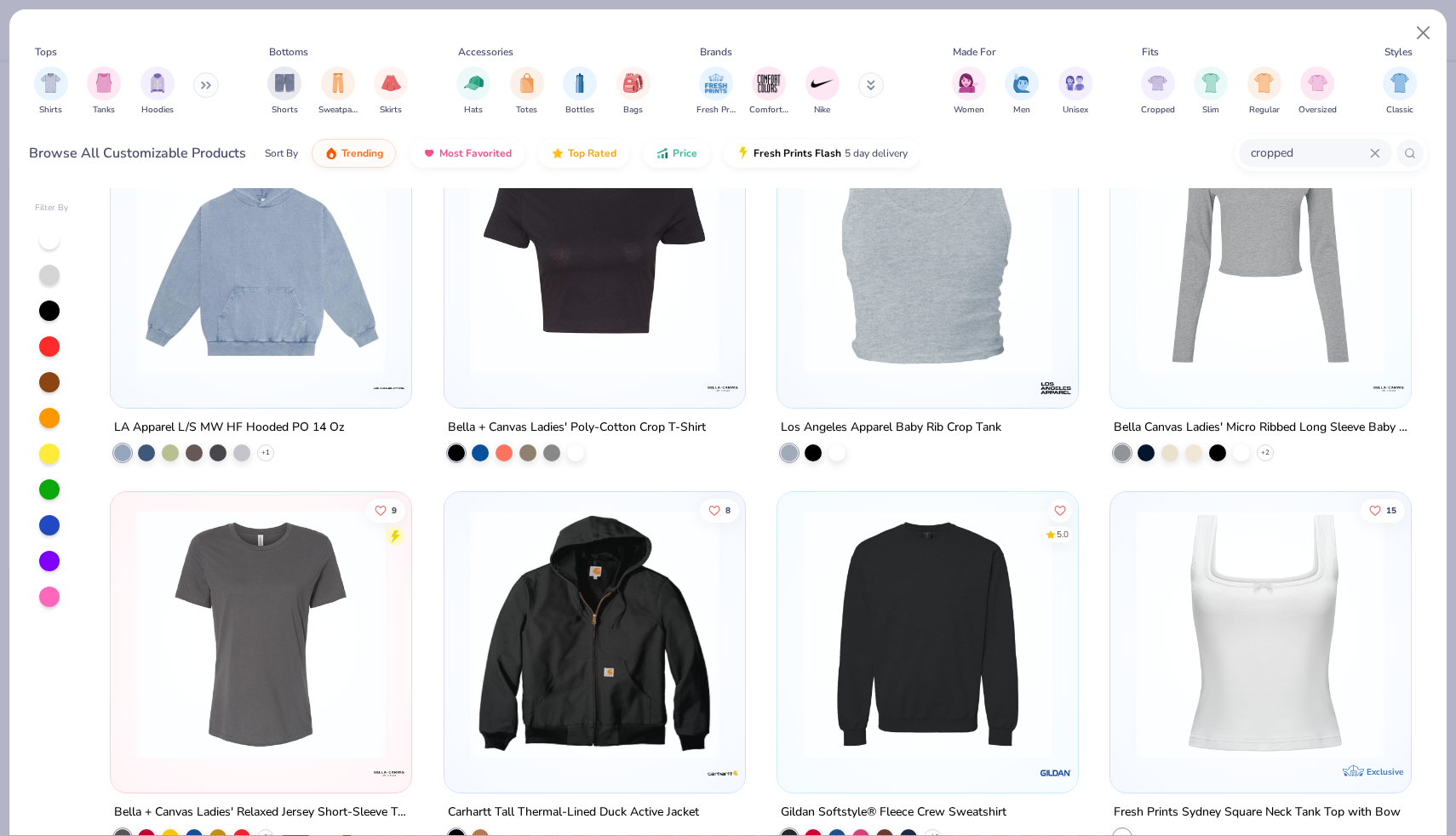 click at bounding box center [927, 248] 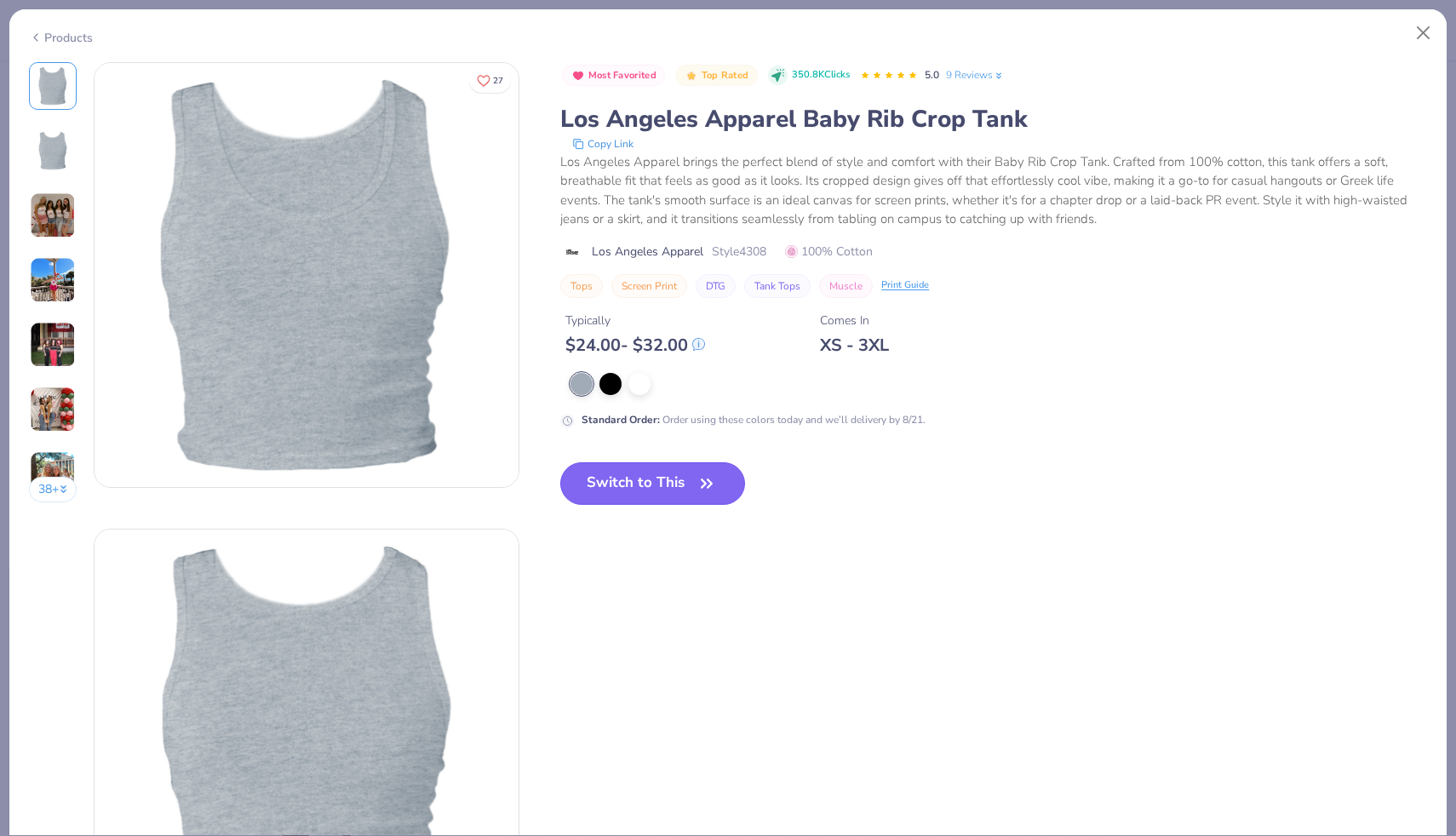click on "Switch to This" at bounding box center (652, 484) 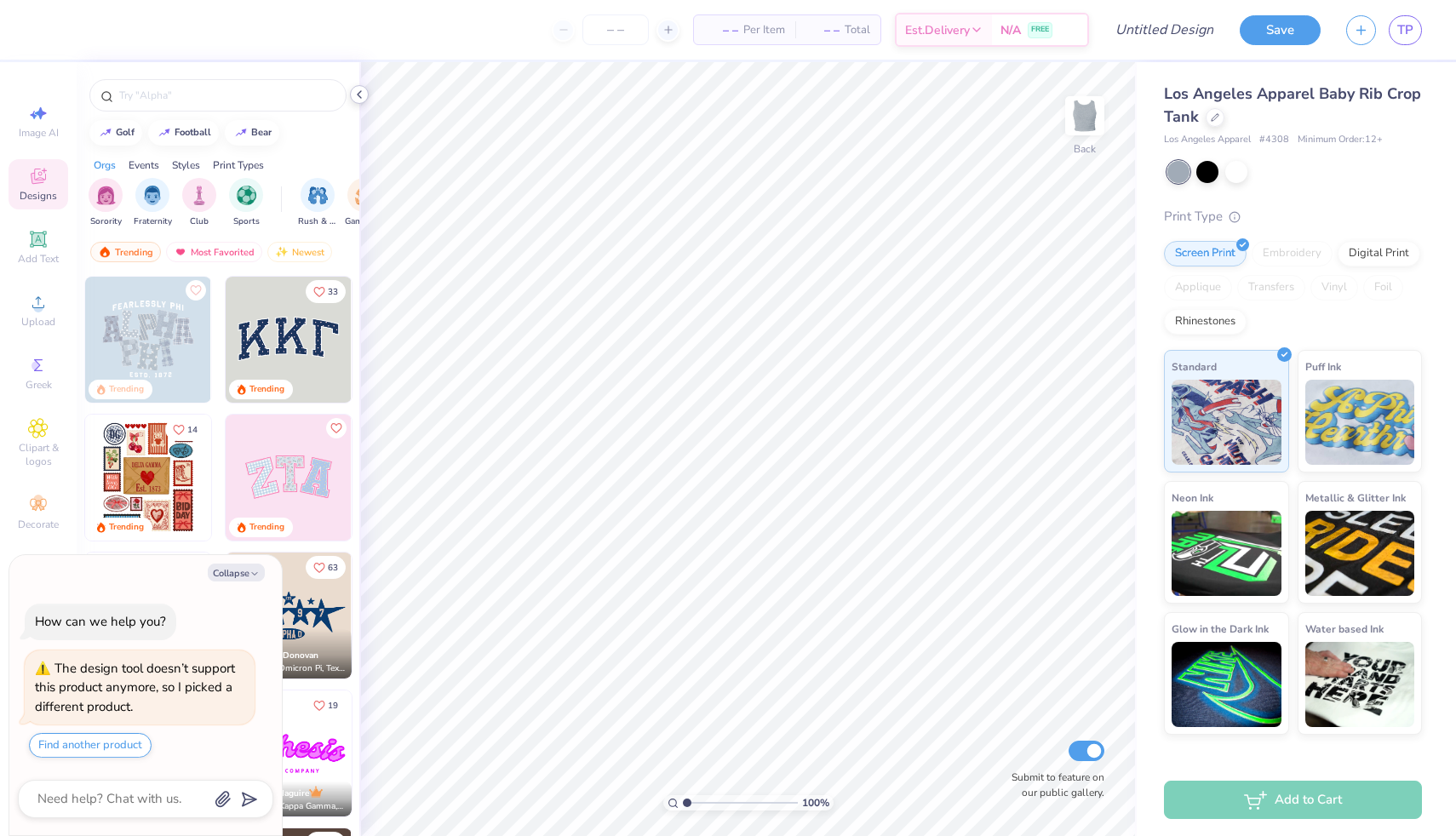 click 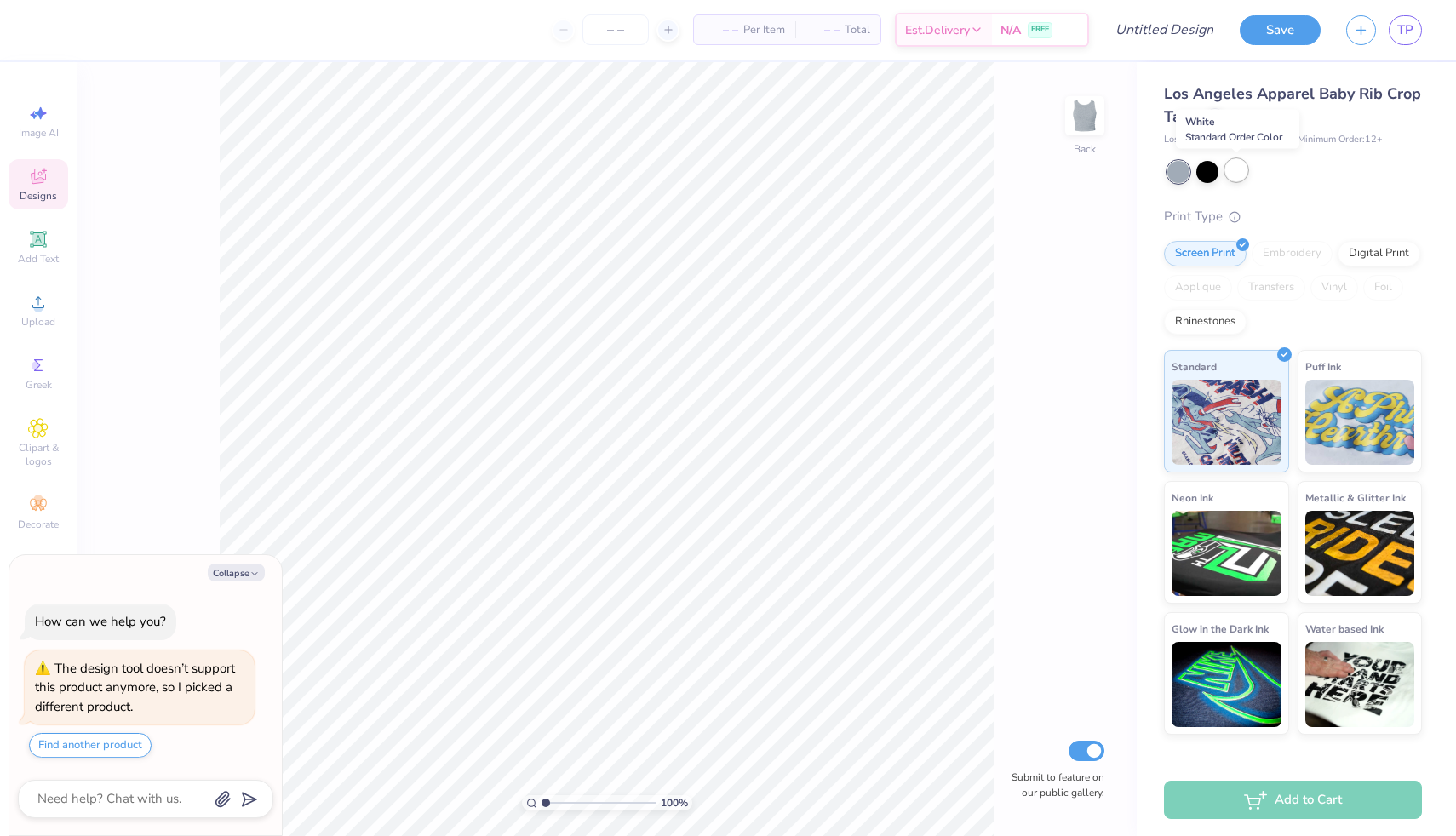 click at bounding box center (1236, 170) 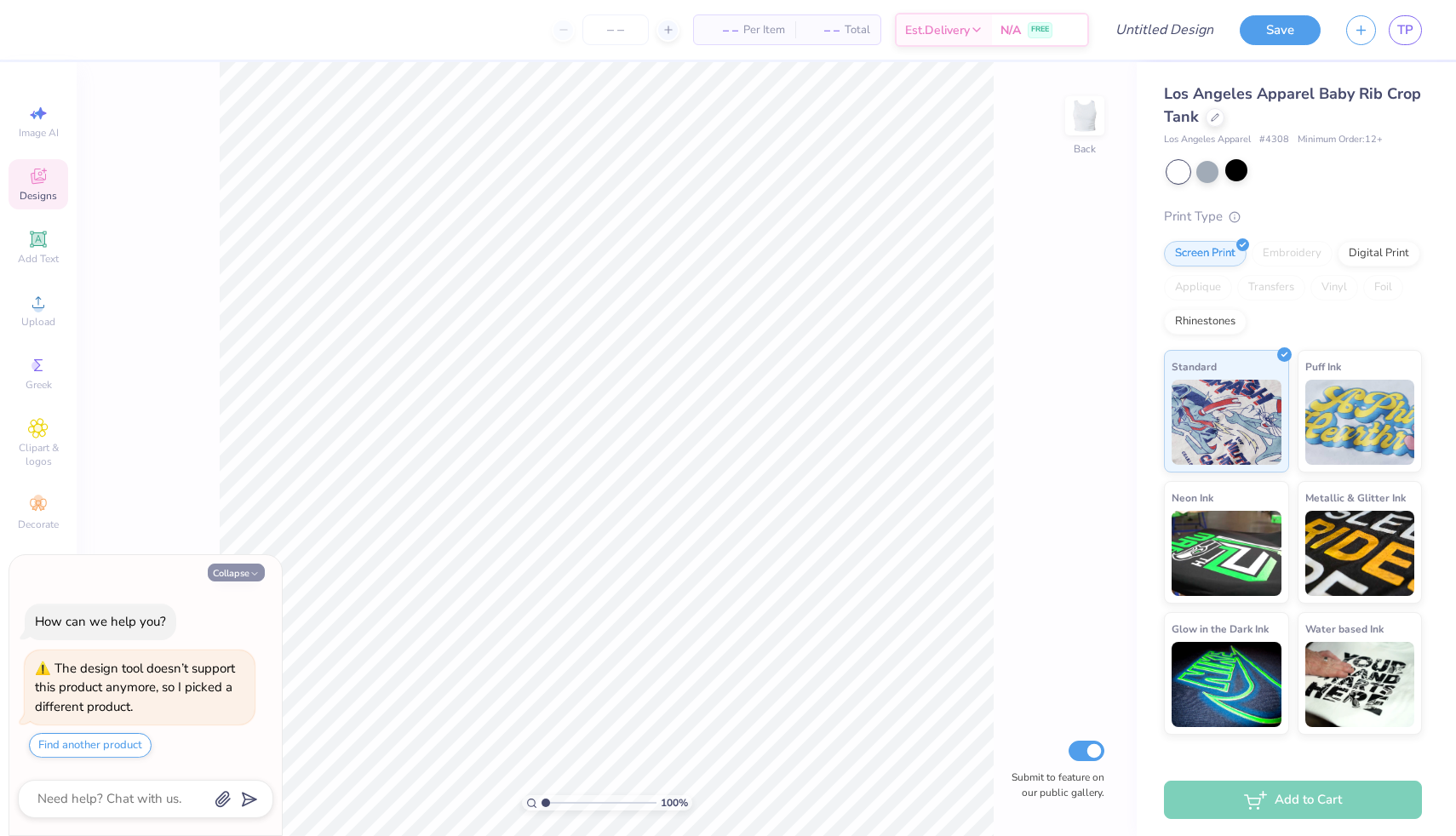 click on "Collapse" at bounding box center [236, 572] 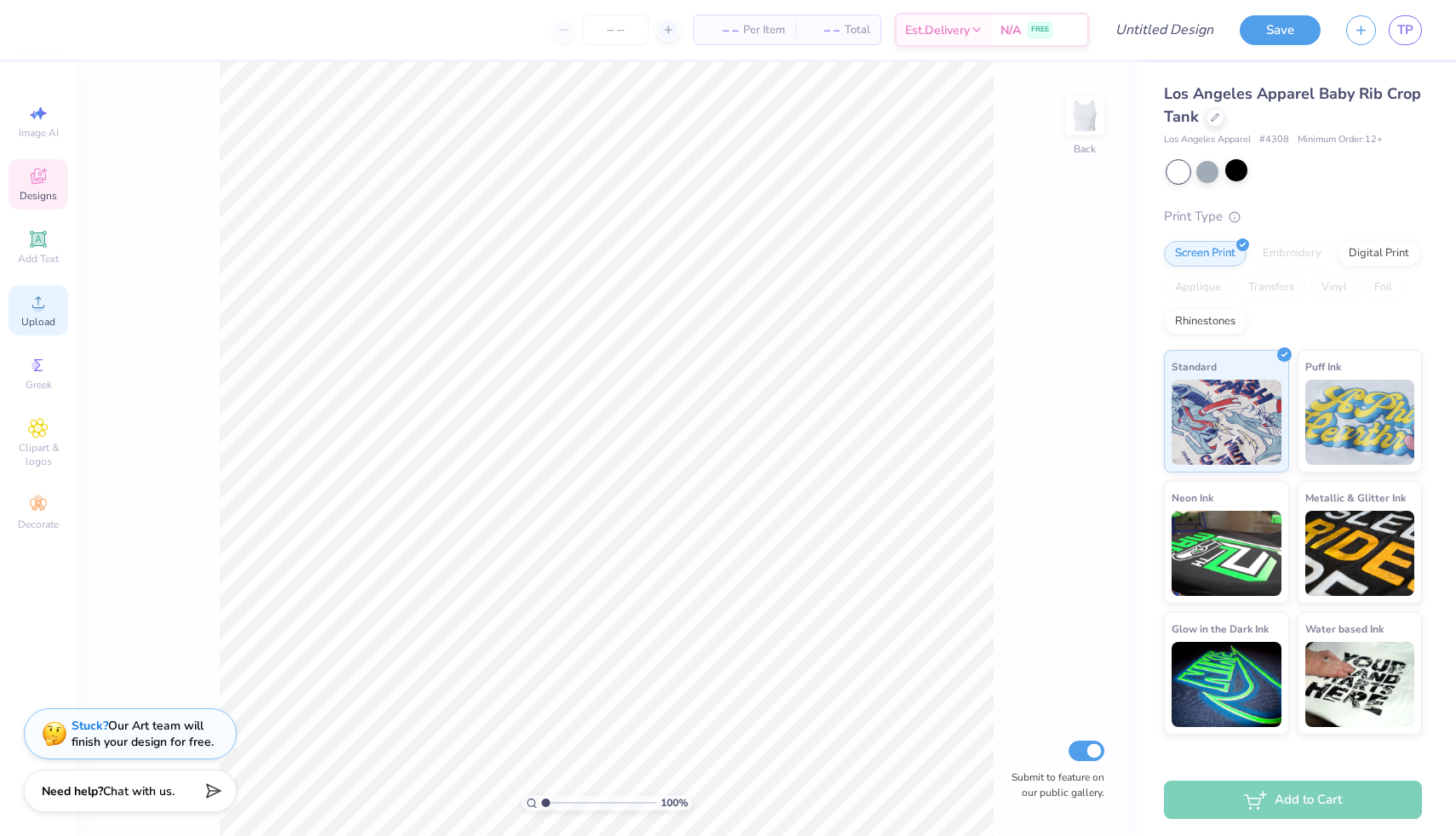 click 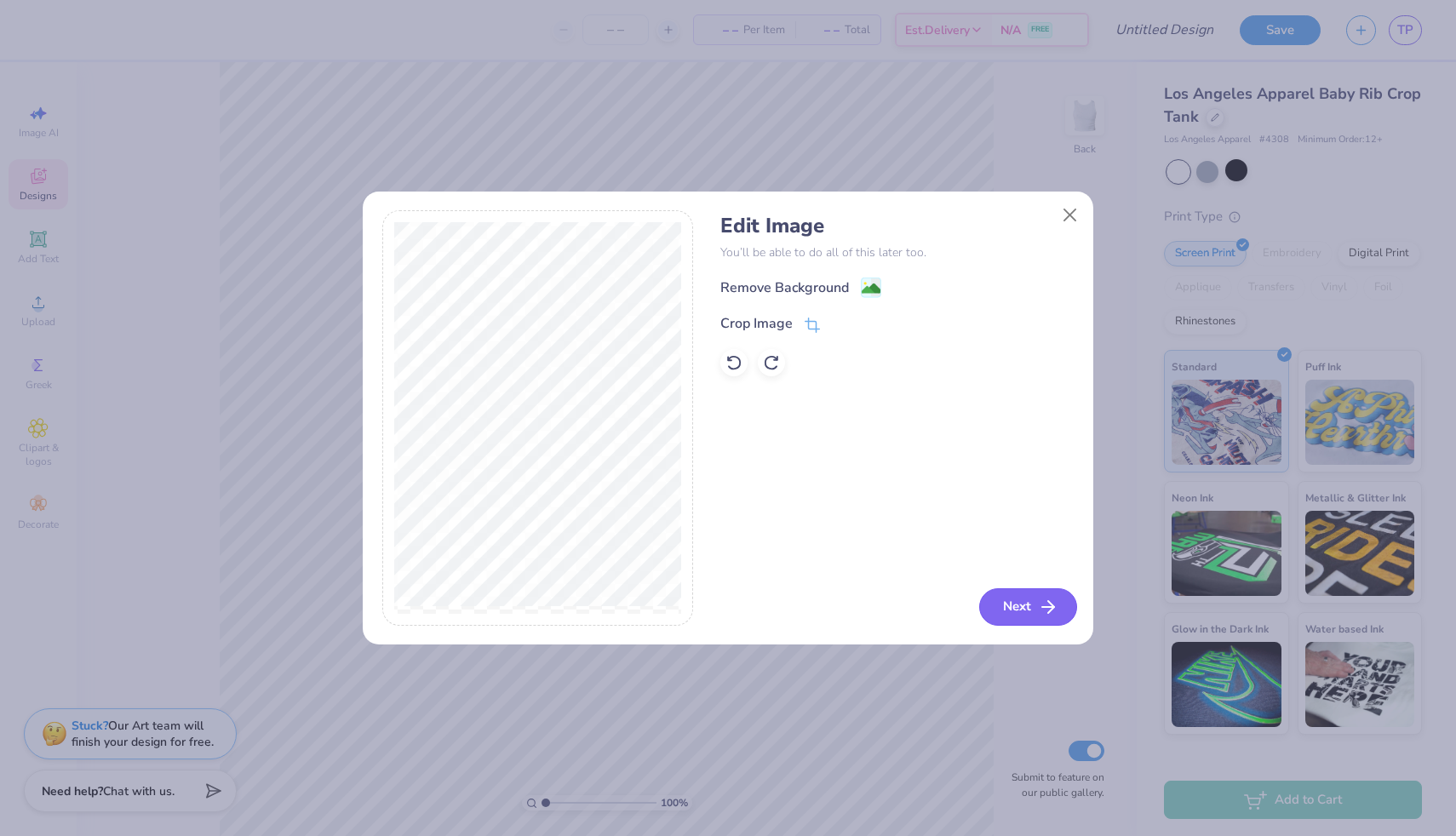 click 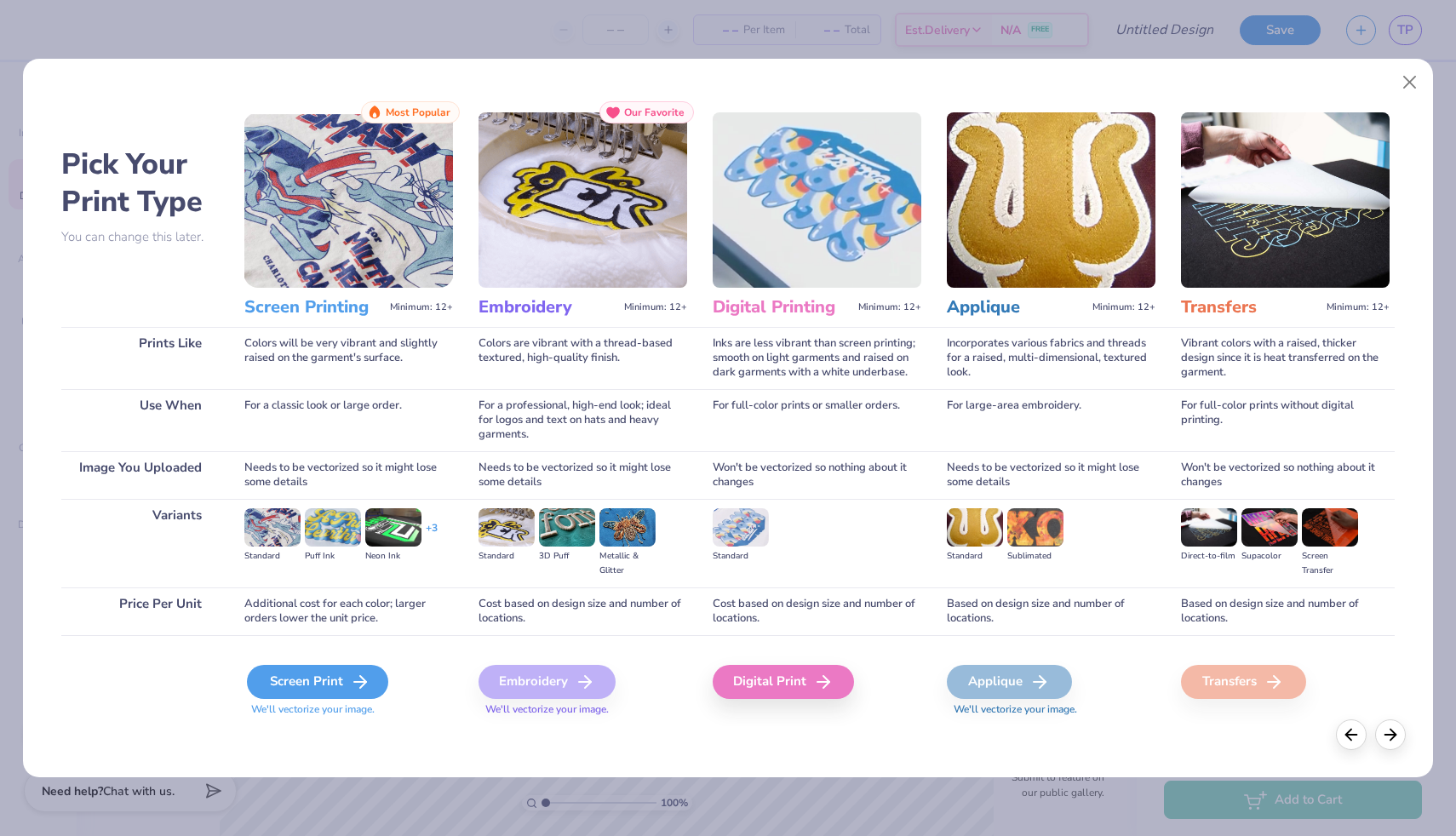 click on "Screen Print" at bounding box center (318, 682) 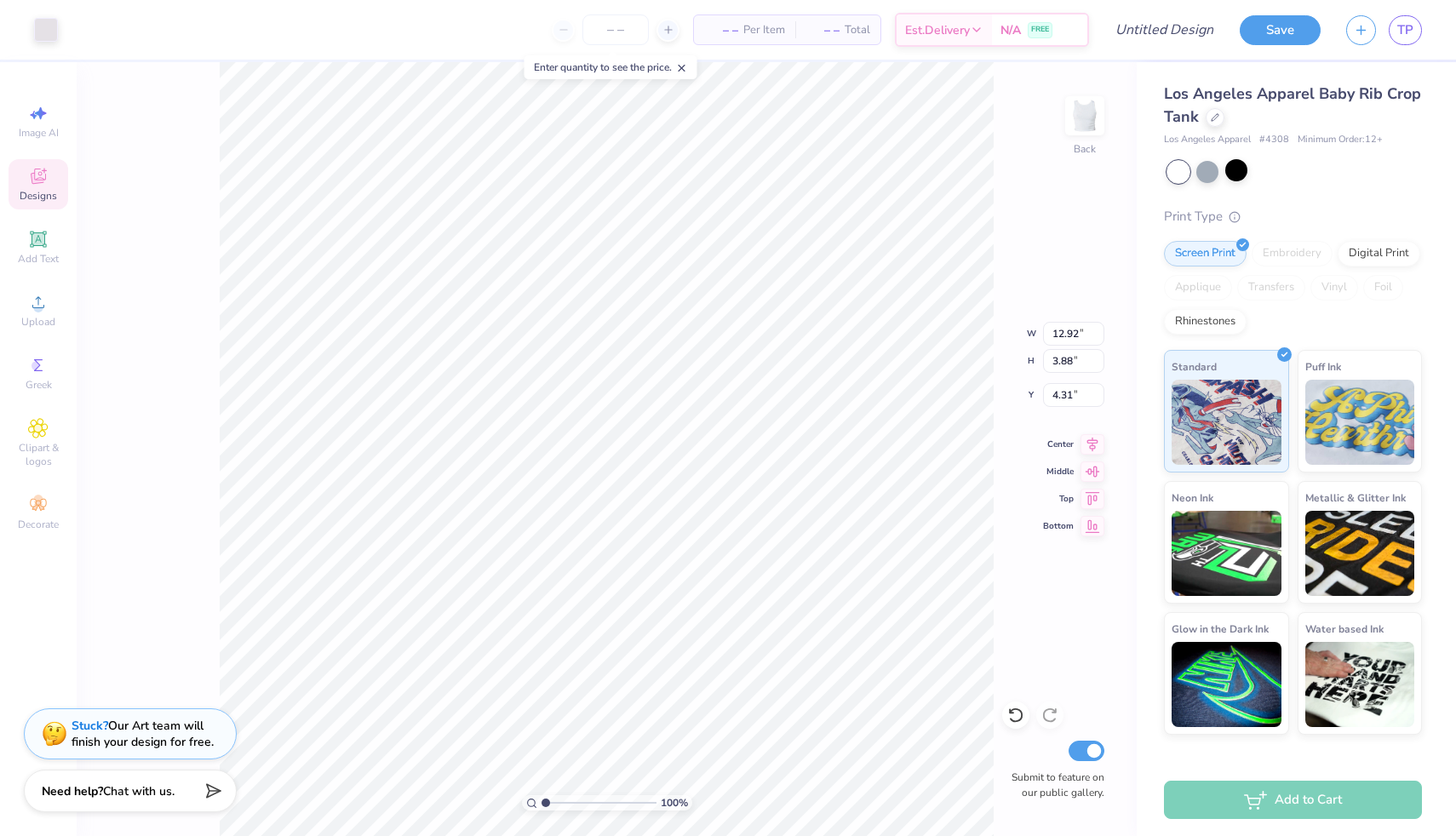 type on "1.25" 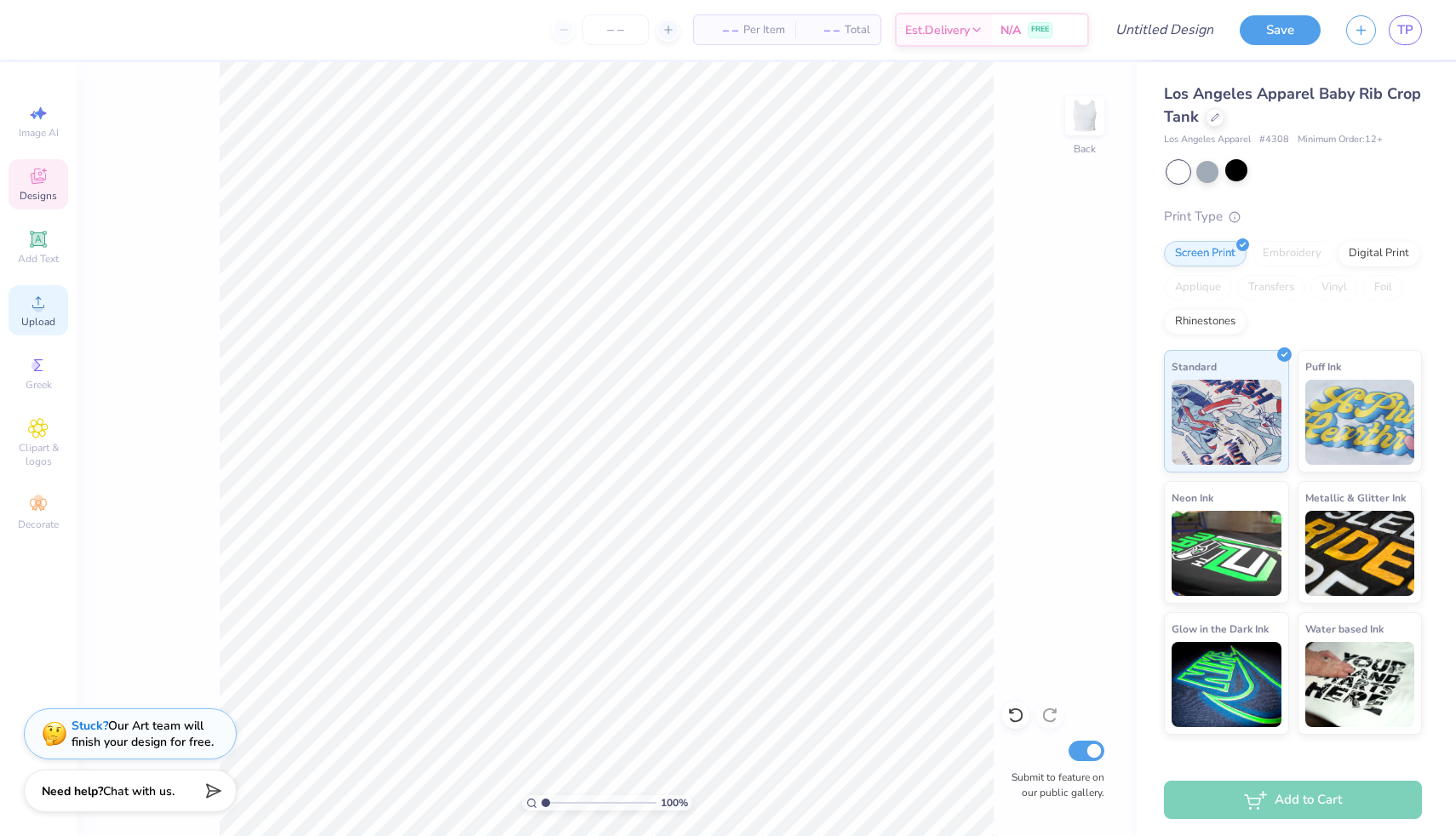 click on "Upload" at bounding box center (38, 322) 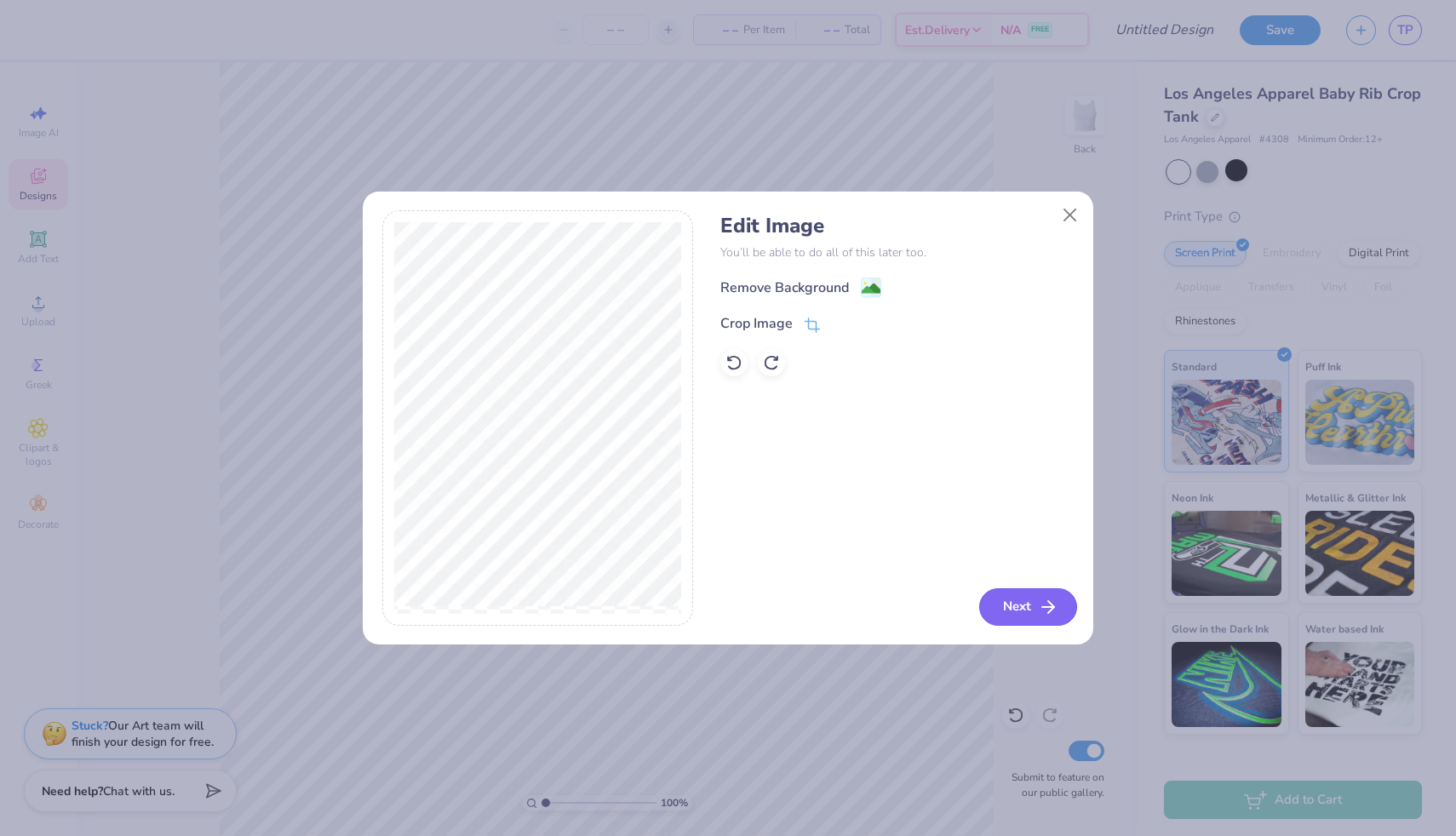 click on "Next" at bounding box center (1028, 607) 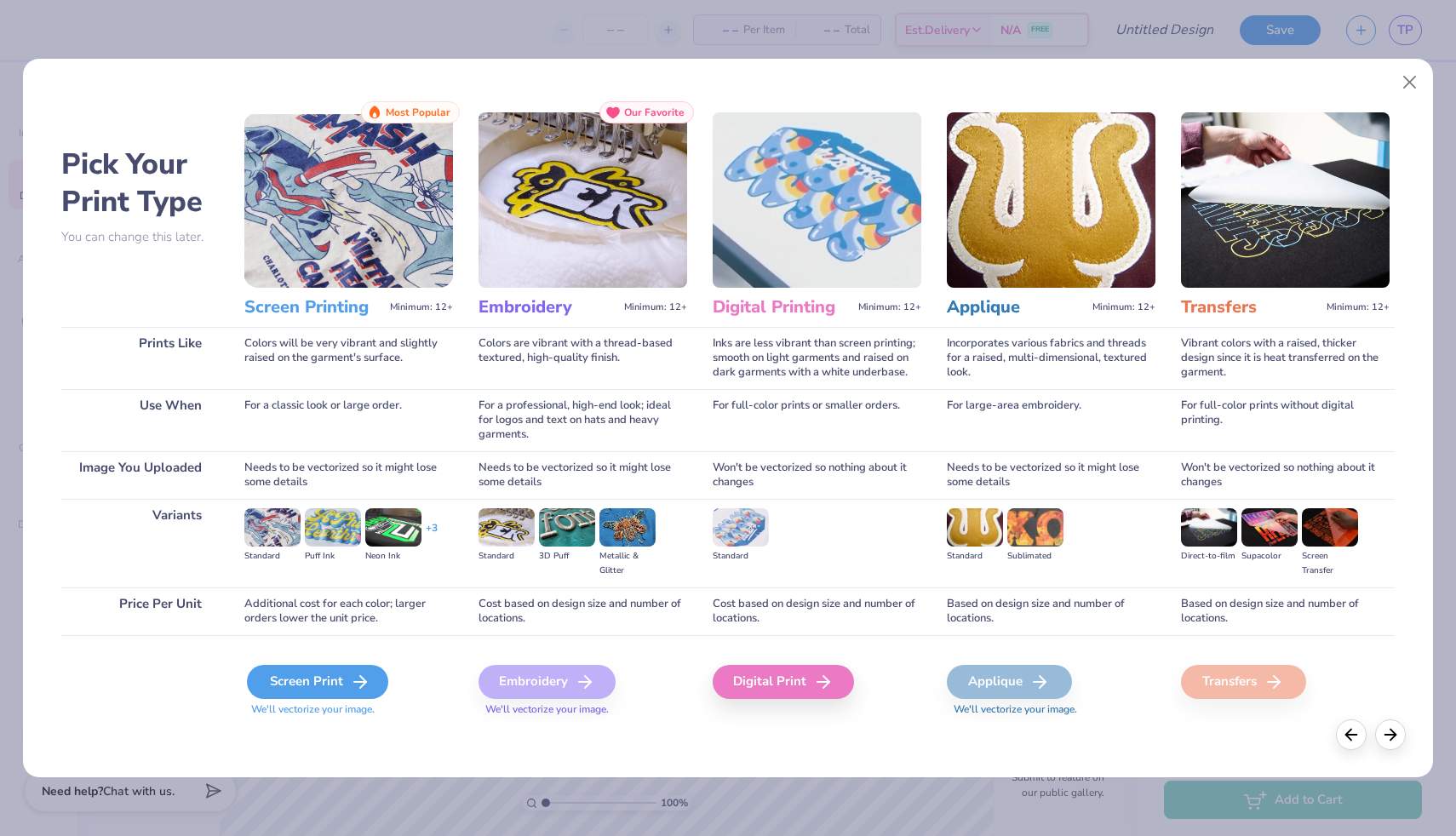 click on "Screen Print" at bounding box center (318, 682) 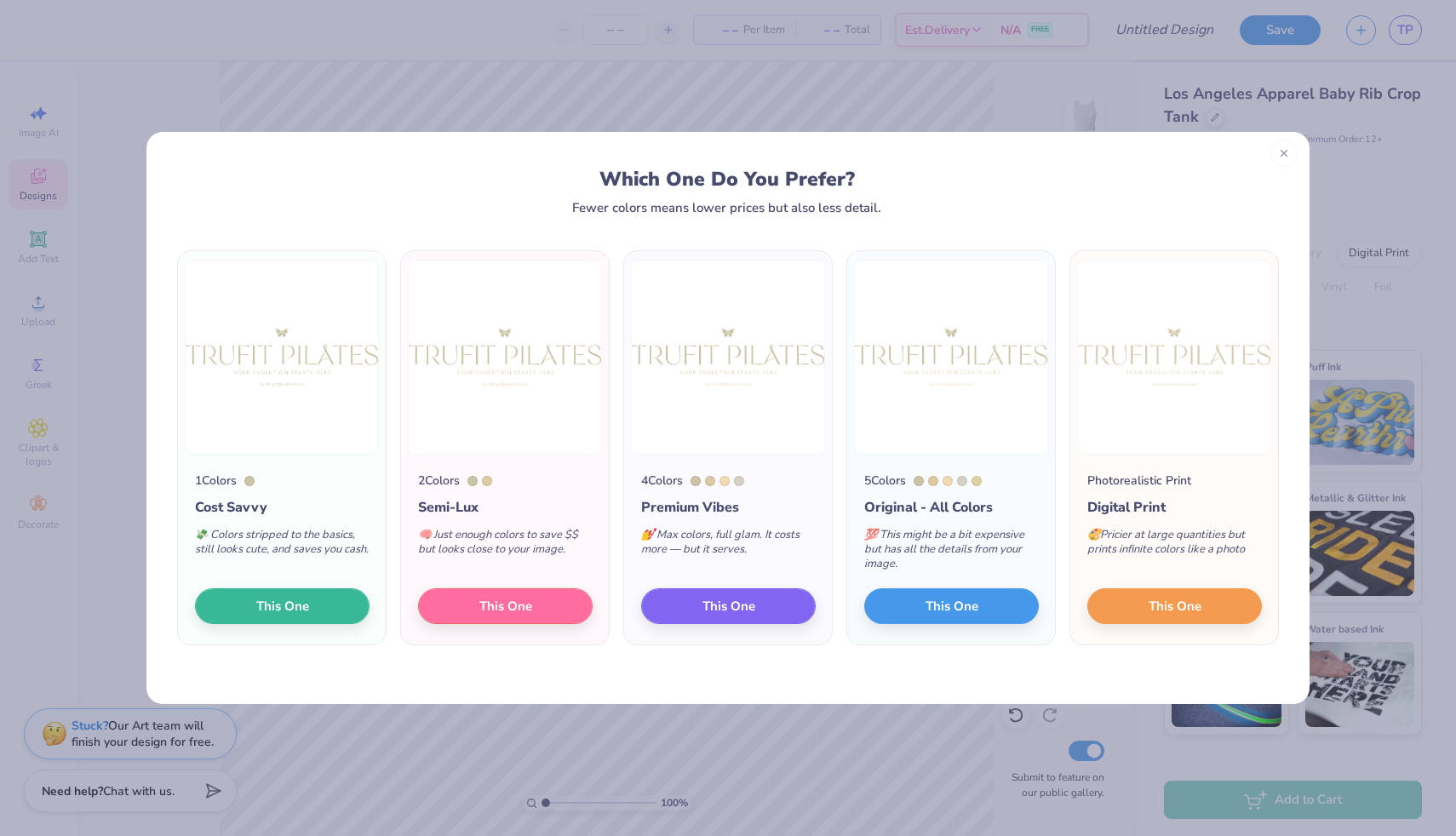 click 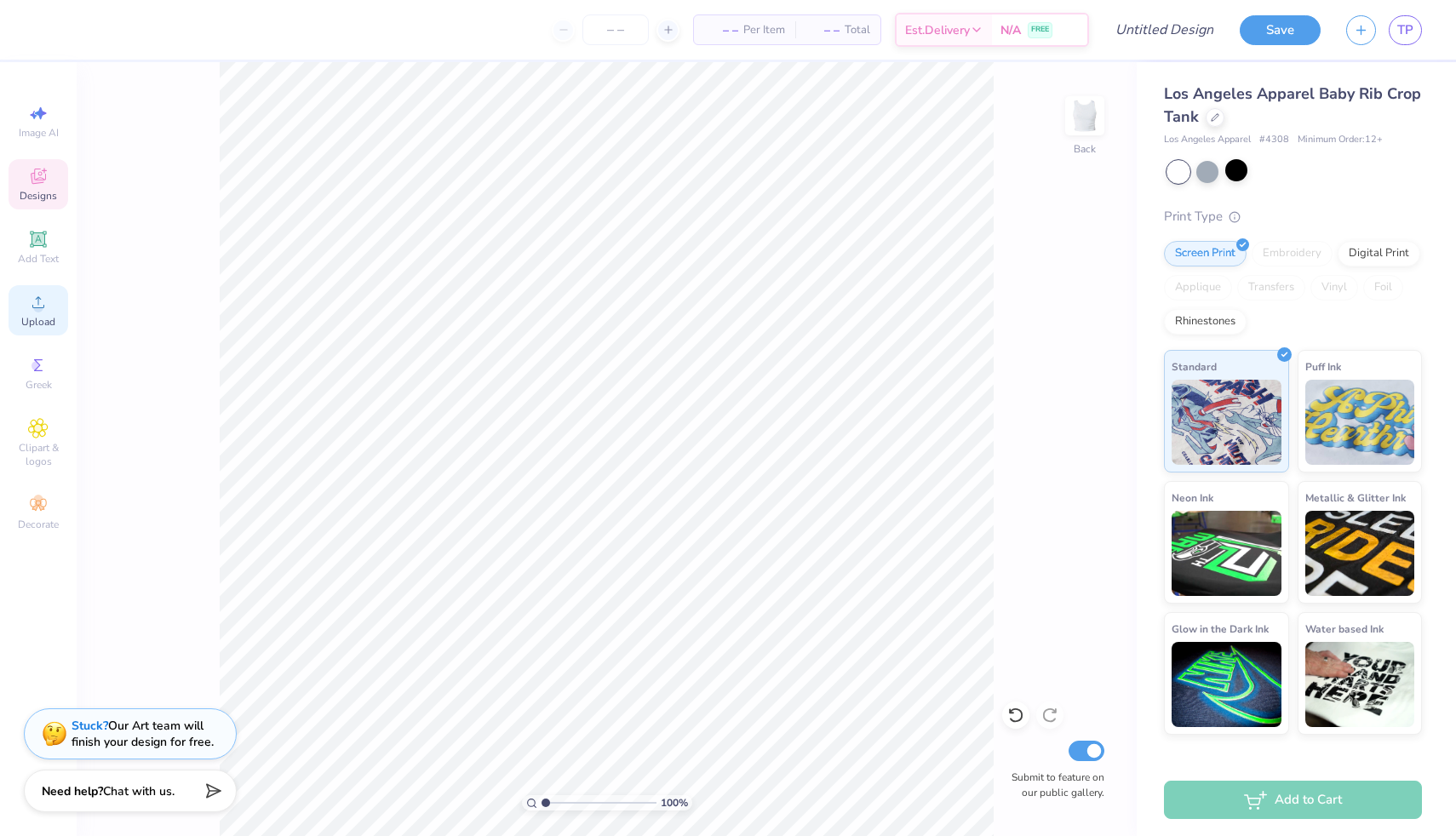 click on "Upload" at bounding box center [38, 310] 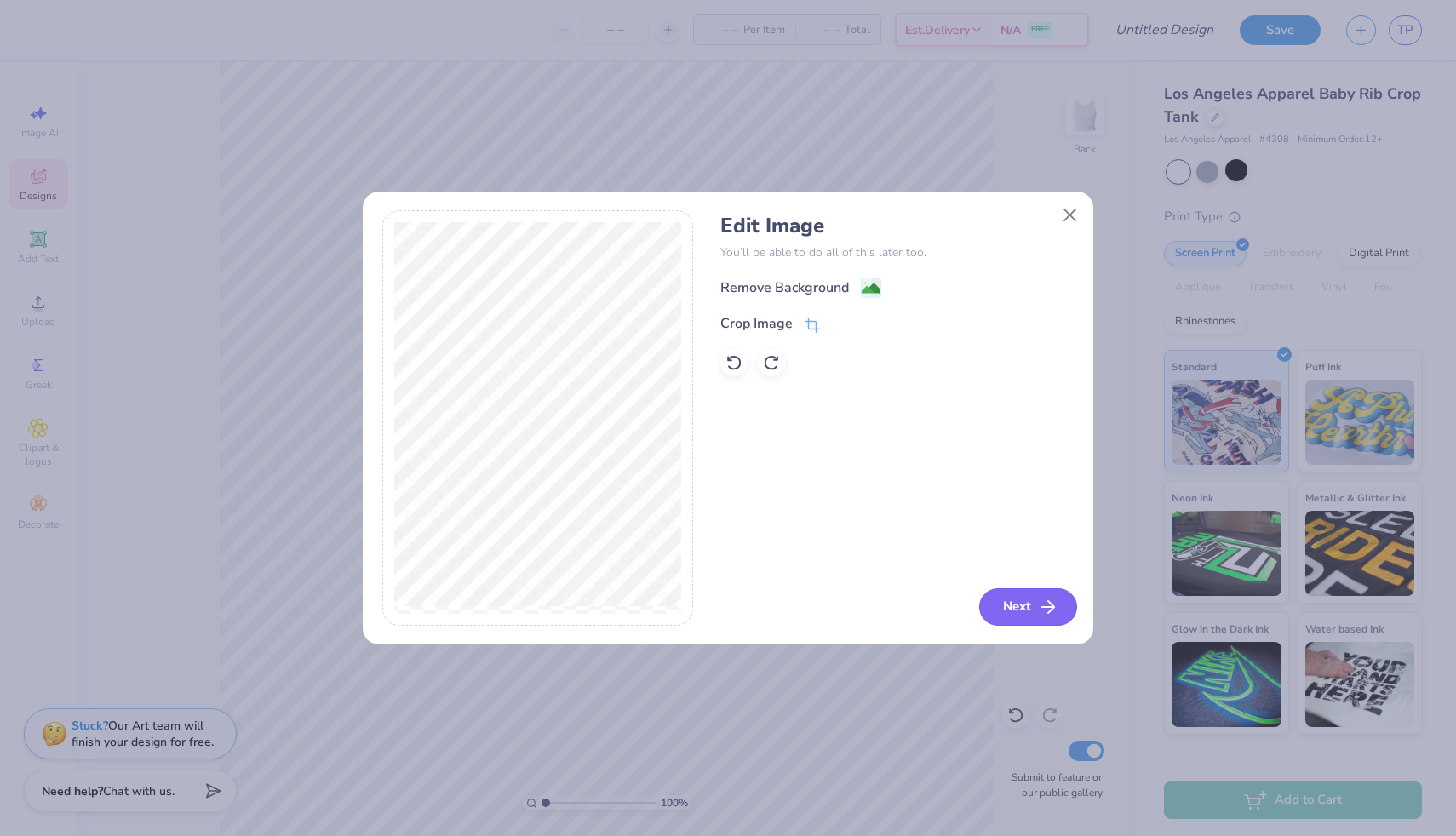 click on "Next" at bounding box center [1028, 607] 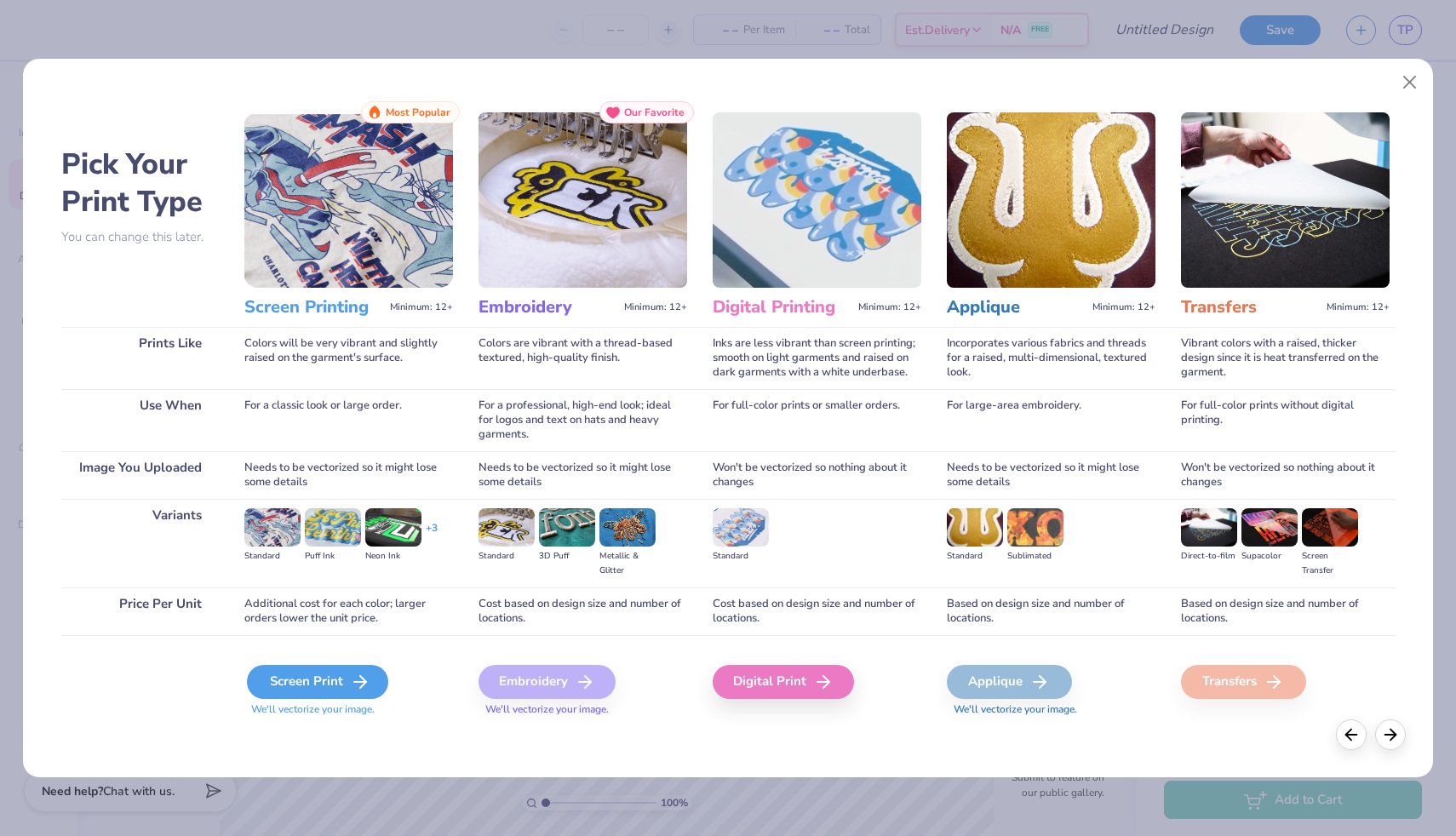 click on "Screen Print" at bounding box center (318, 682) 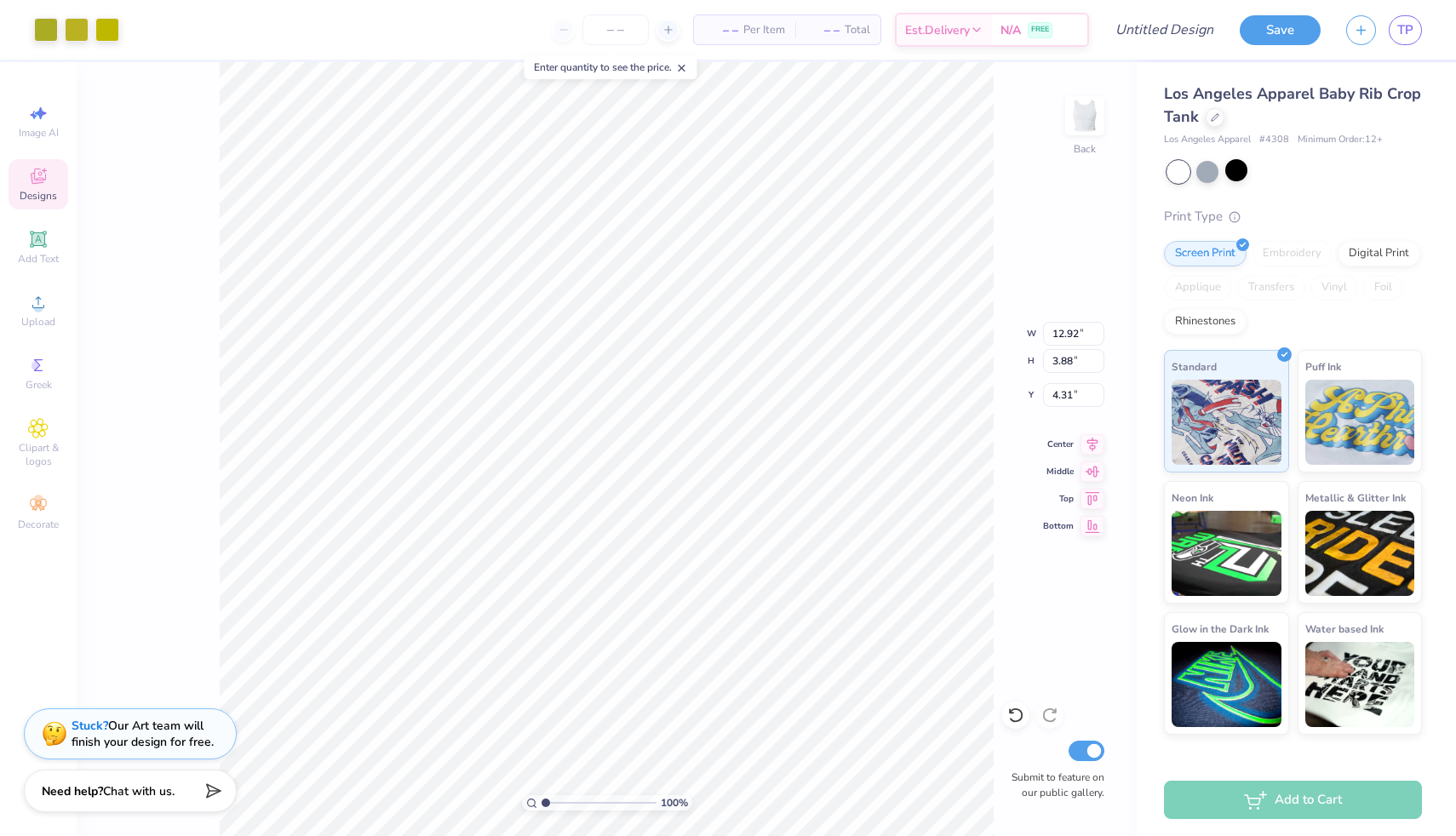 type on "1.31" 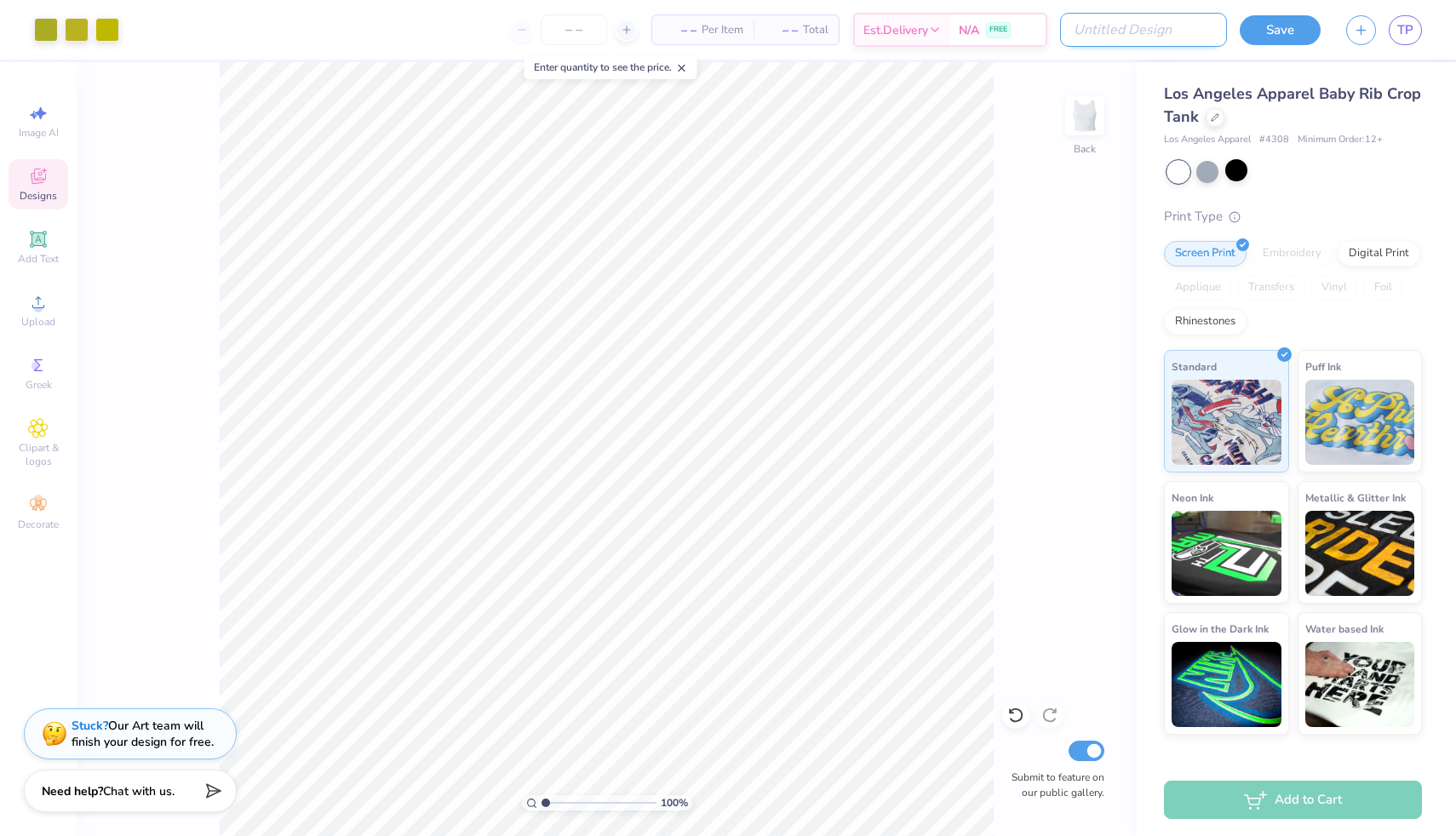 click on "Design Title" at bounding box center (1144, 30) 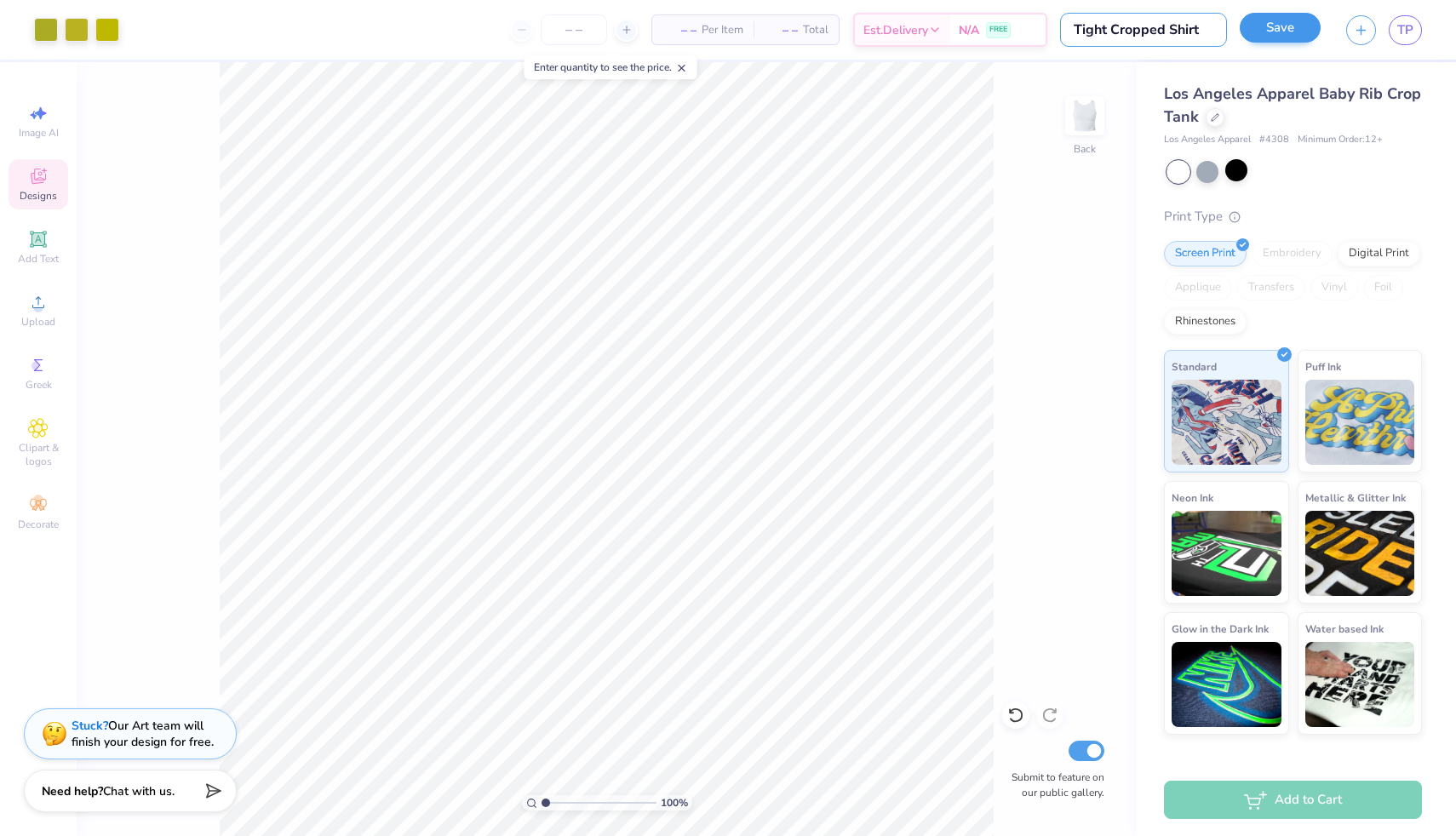 type on "Tight Cropped Shirt" 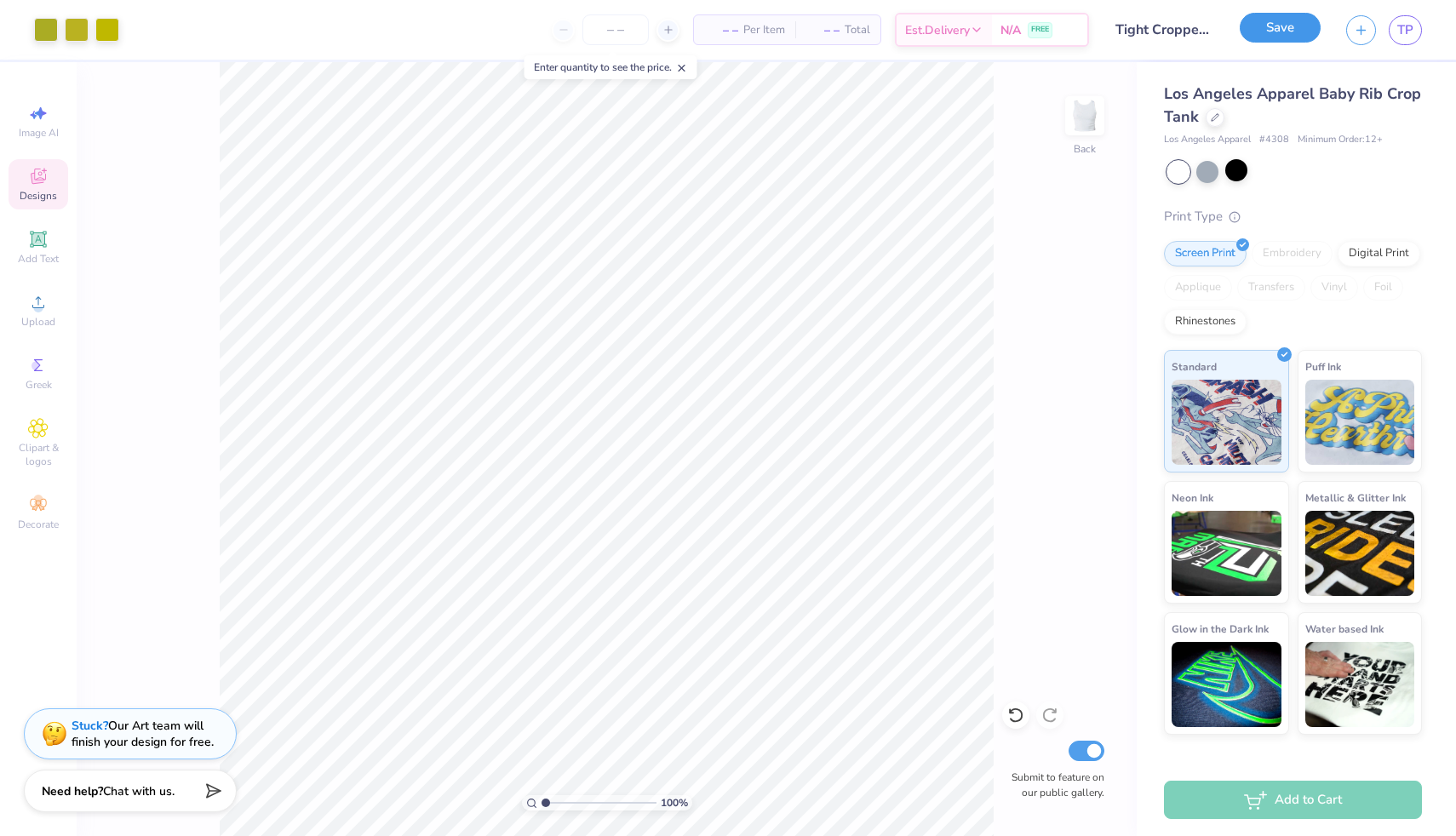 click on "Save" at bounding box center (1280, 27) 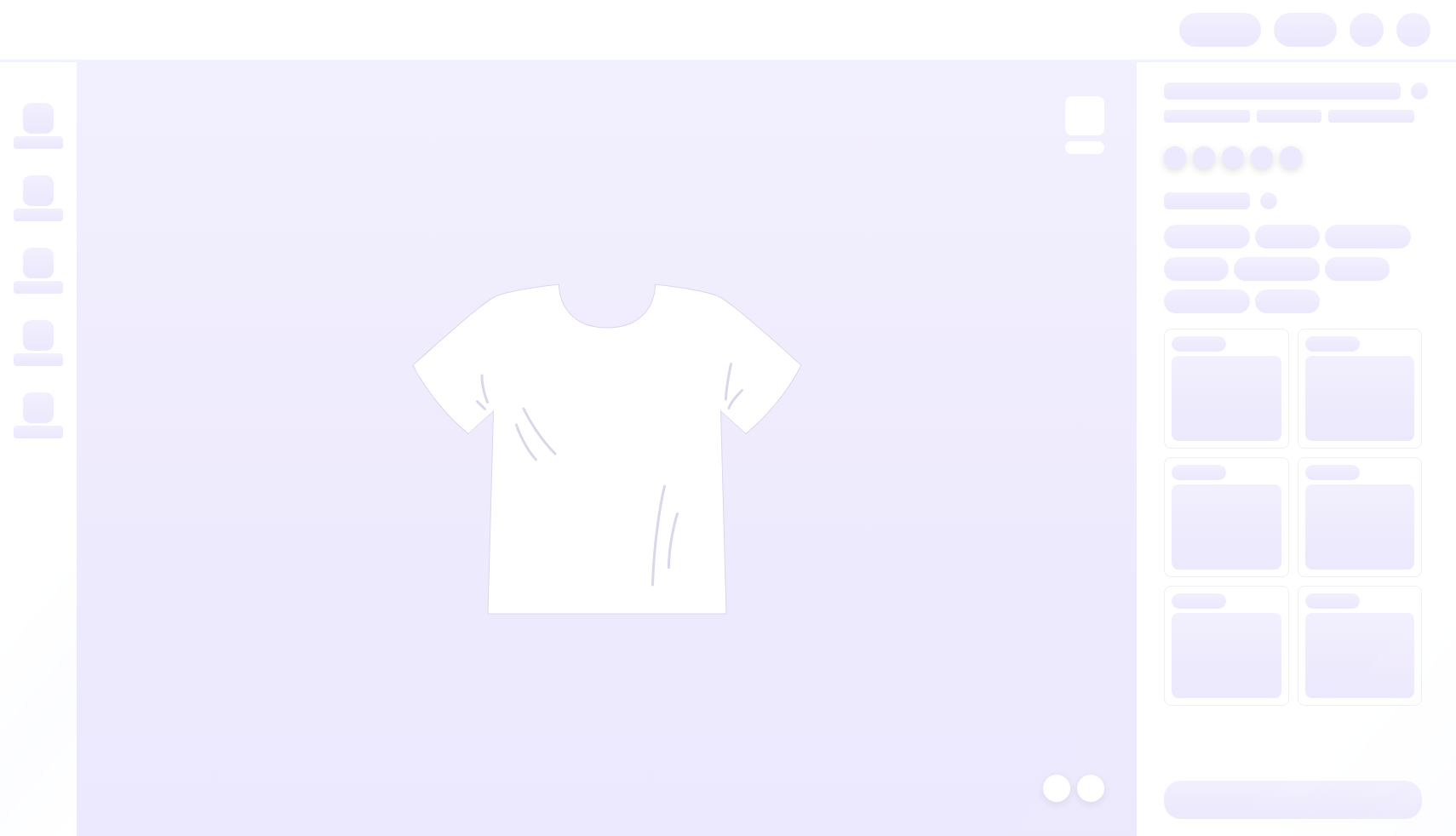 scroll, scrollTop: 0, scrollLeft: 0, axis: both 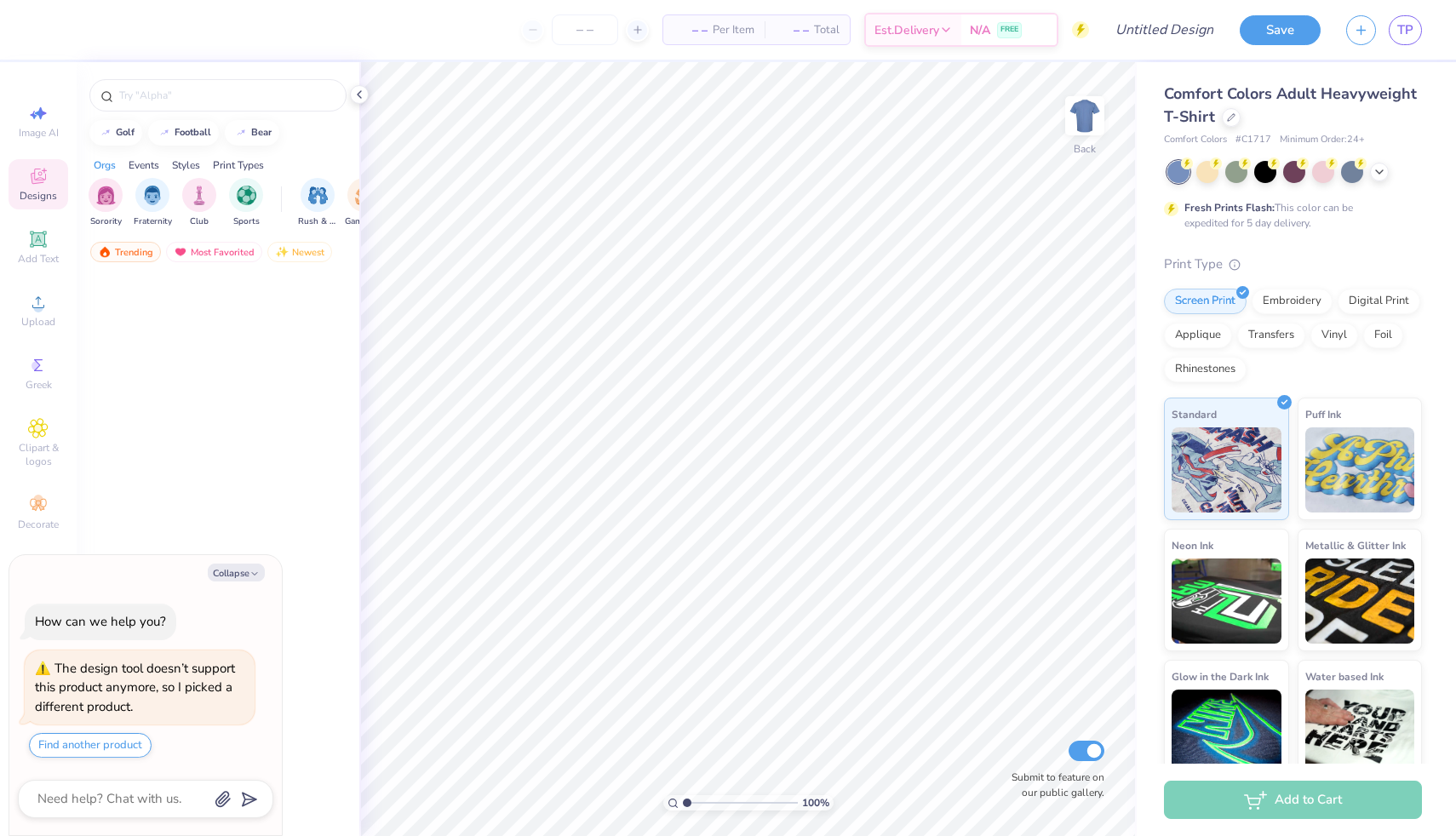type on "x" 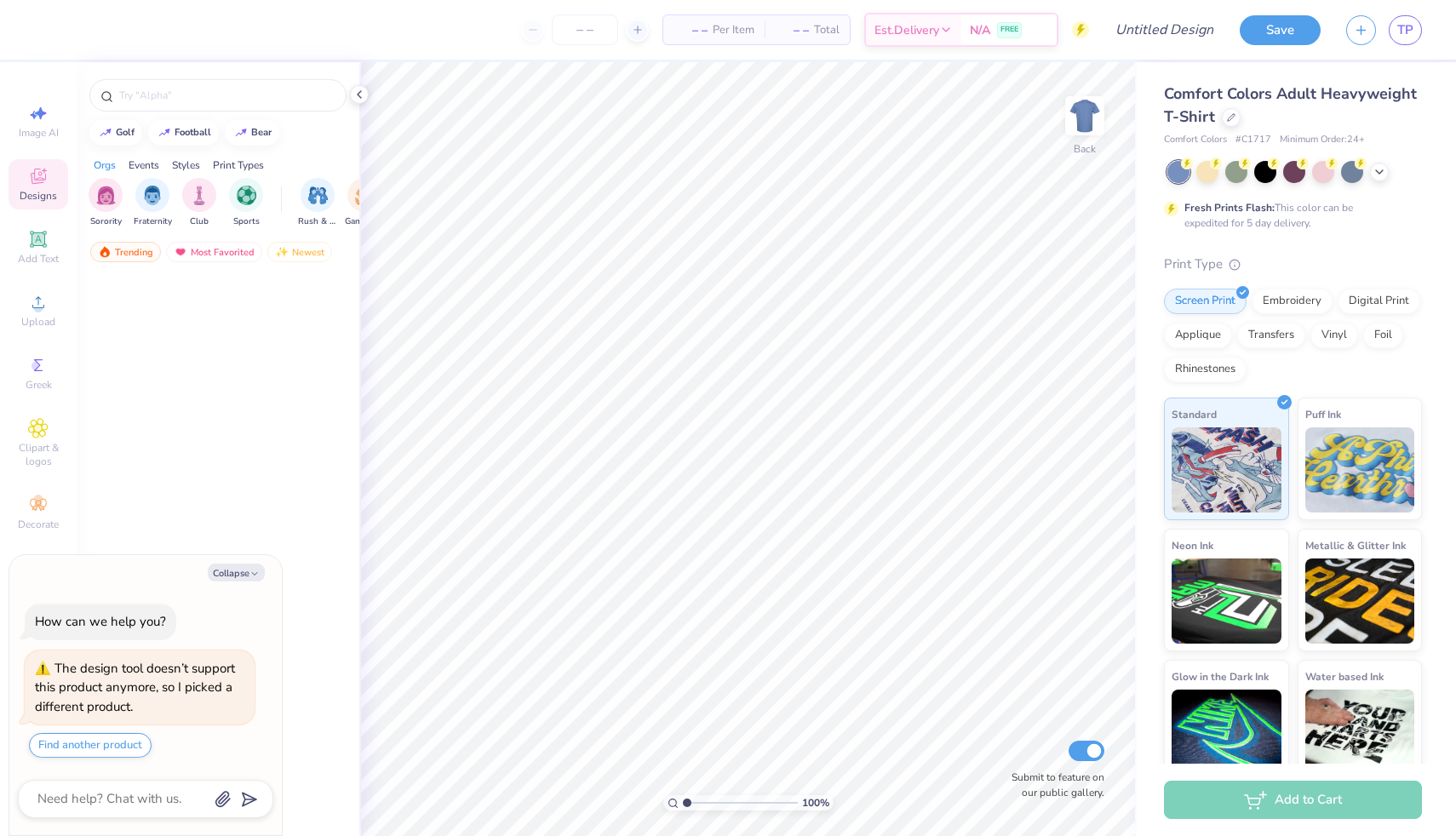 scroll, scrollTop: 0, scrollLeft: 0, axis: both 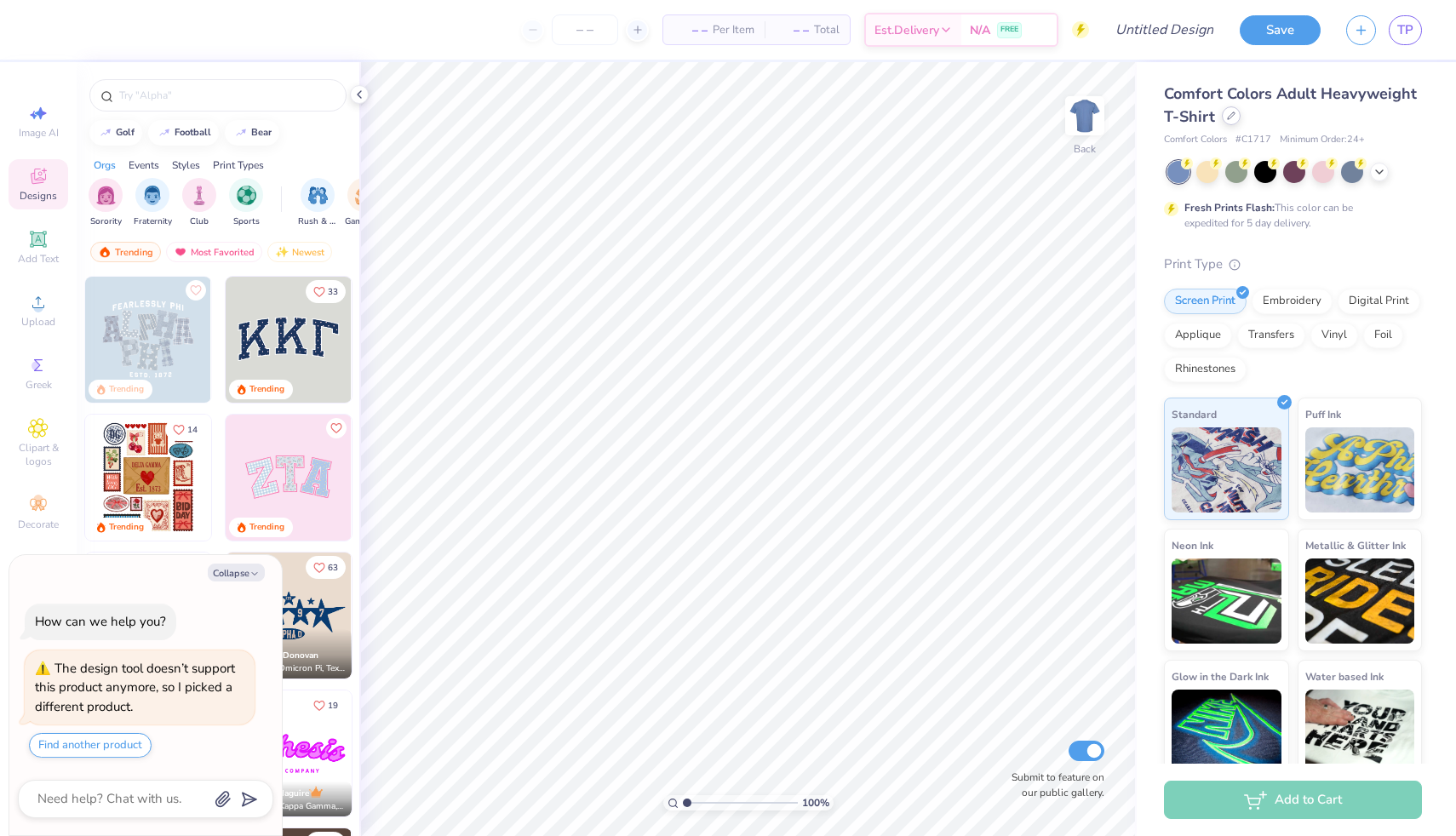 click at bounding box center (1231, 116) 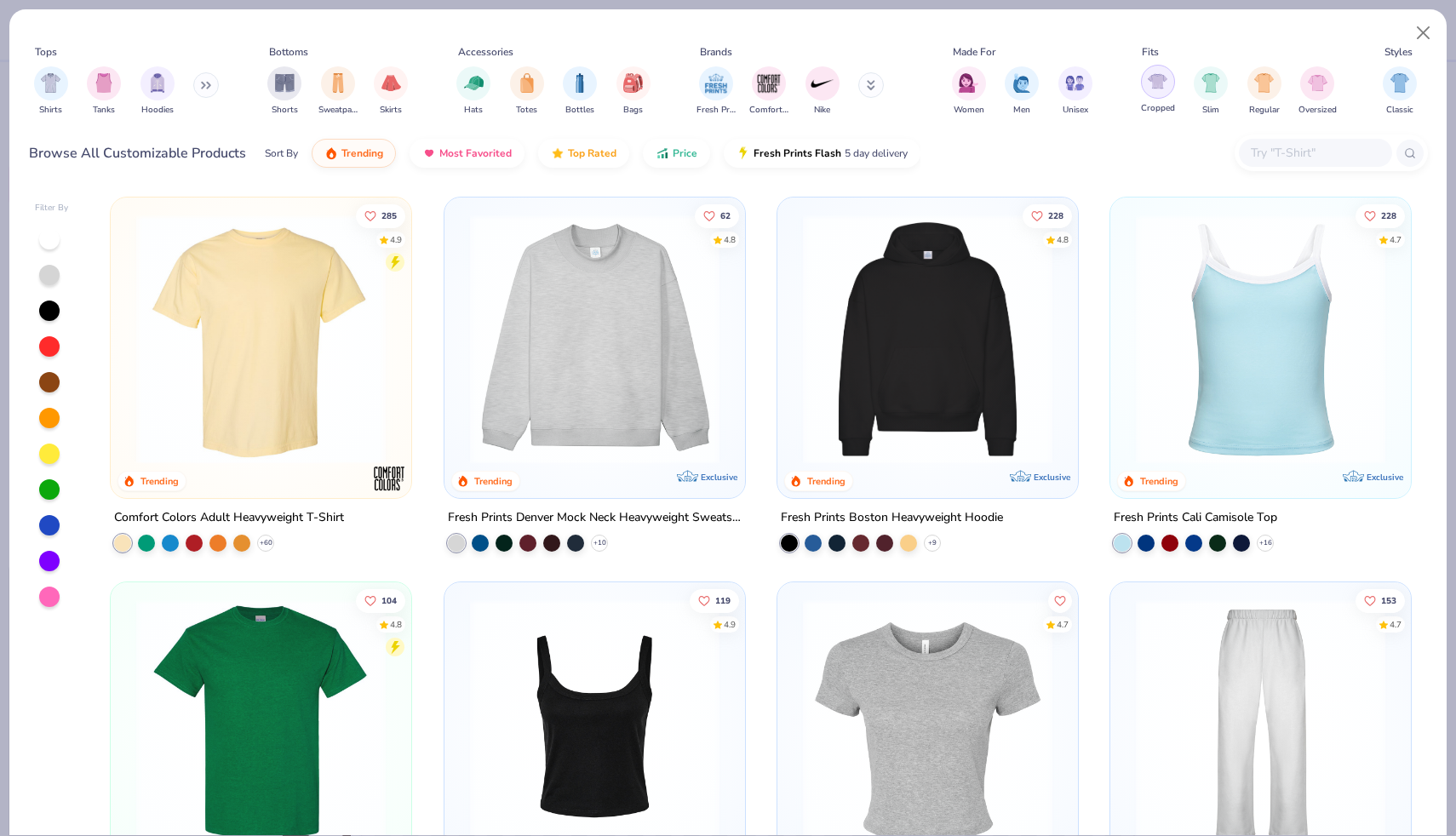 click at bounding box center [1158, 82] 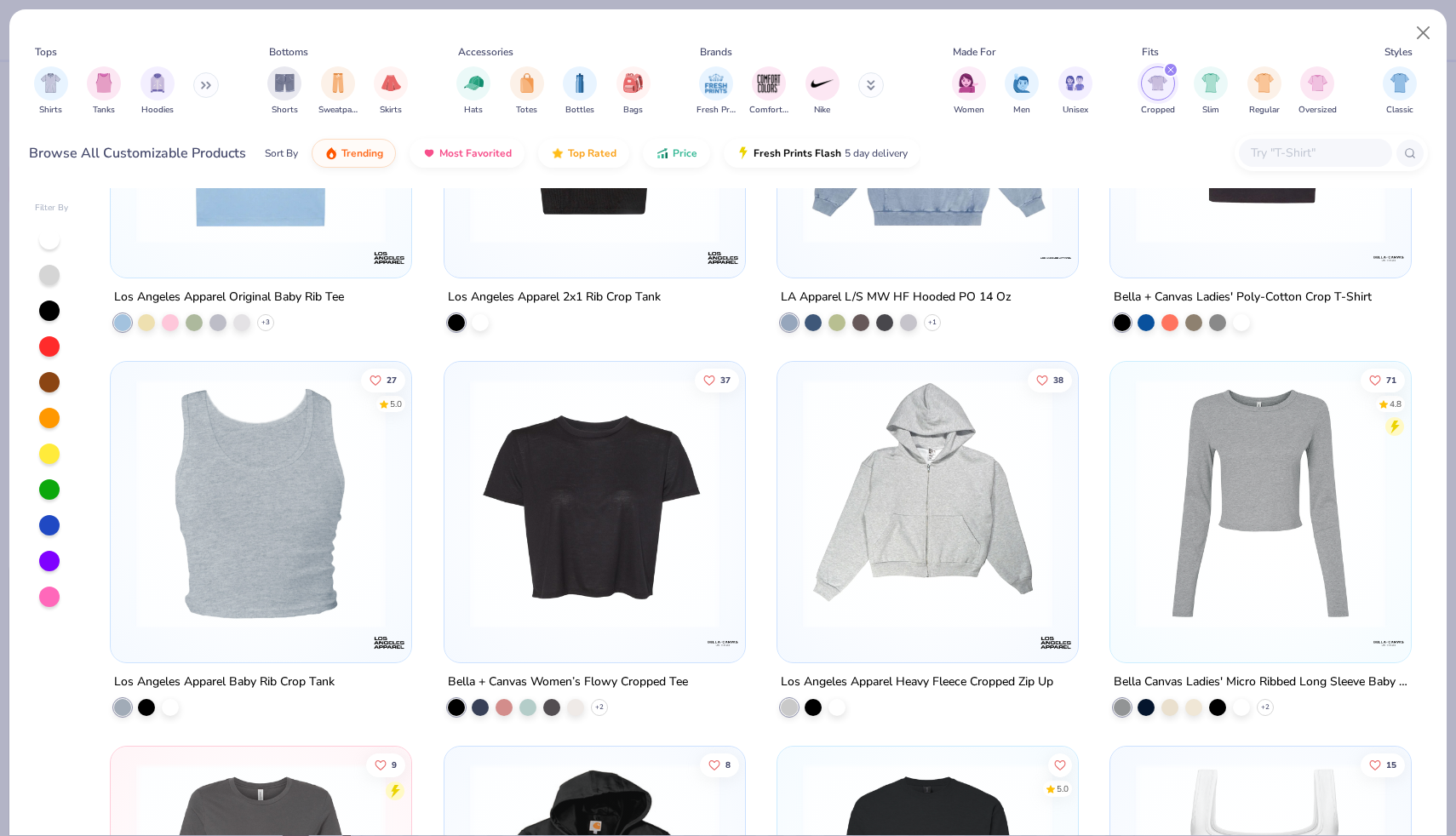 scroll, scrollTop: 1377, scrollLeft: 0, axis: vertical 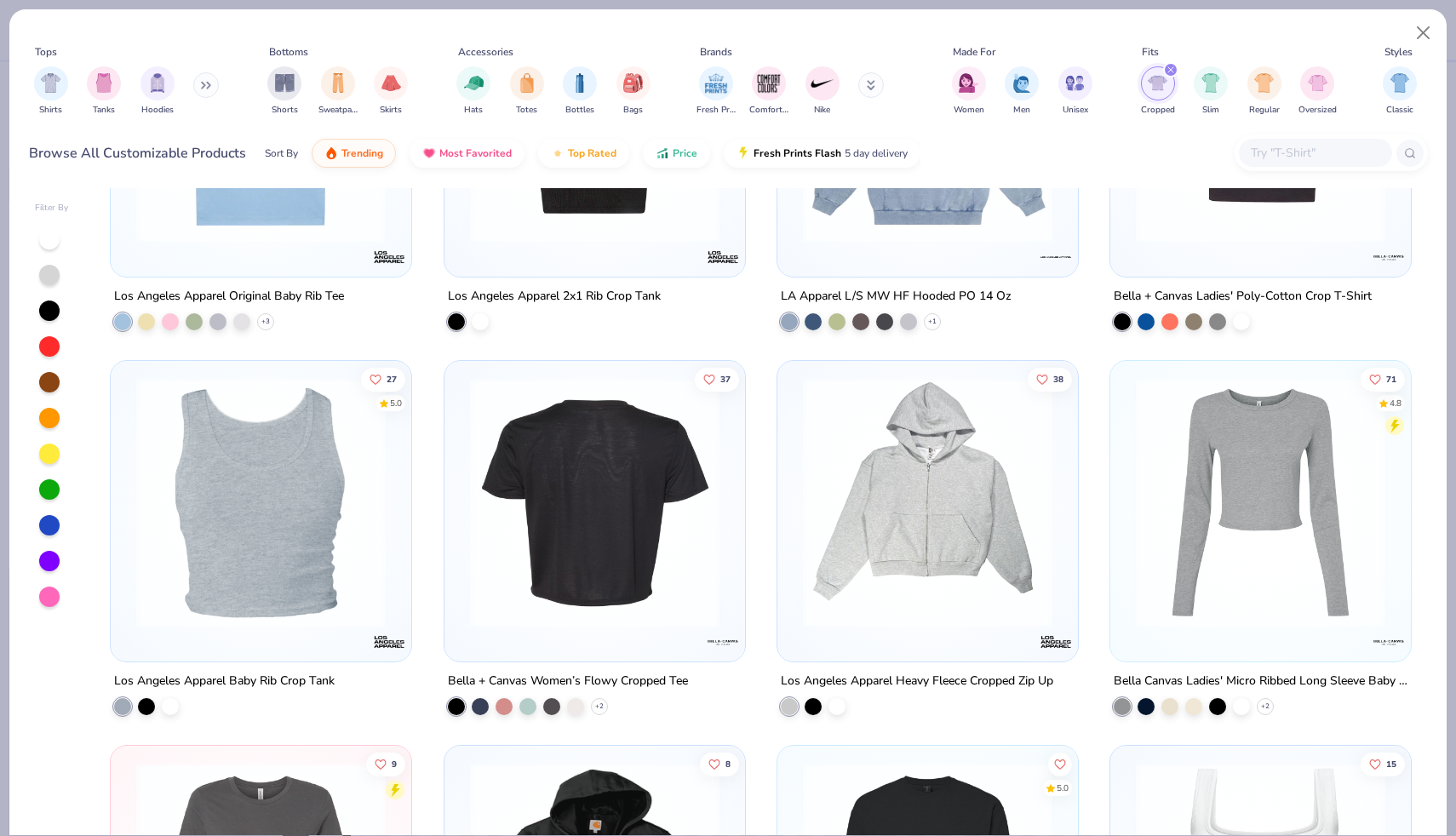 click at bounding box center (594, 502) 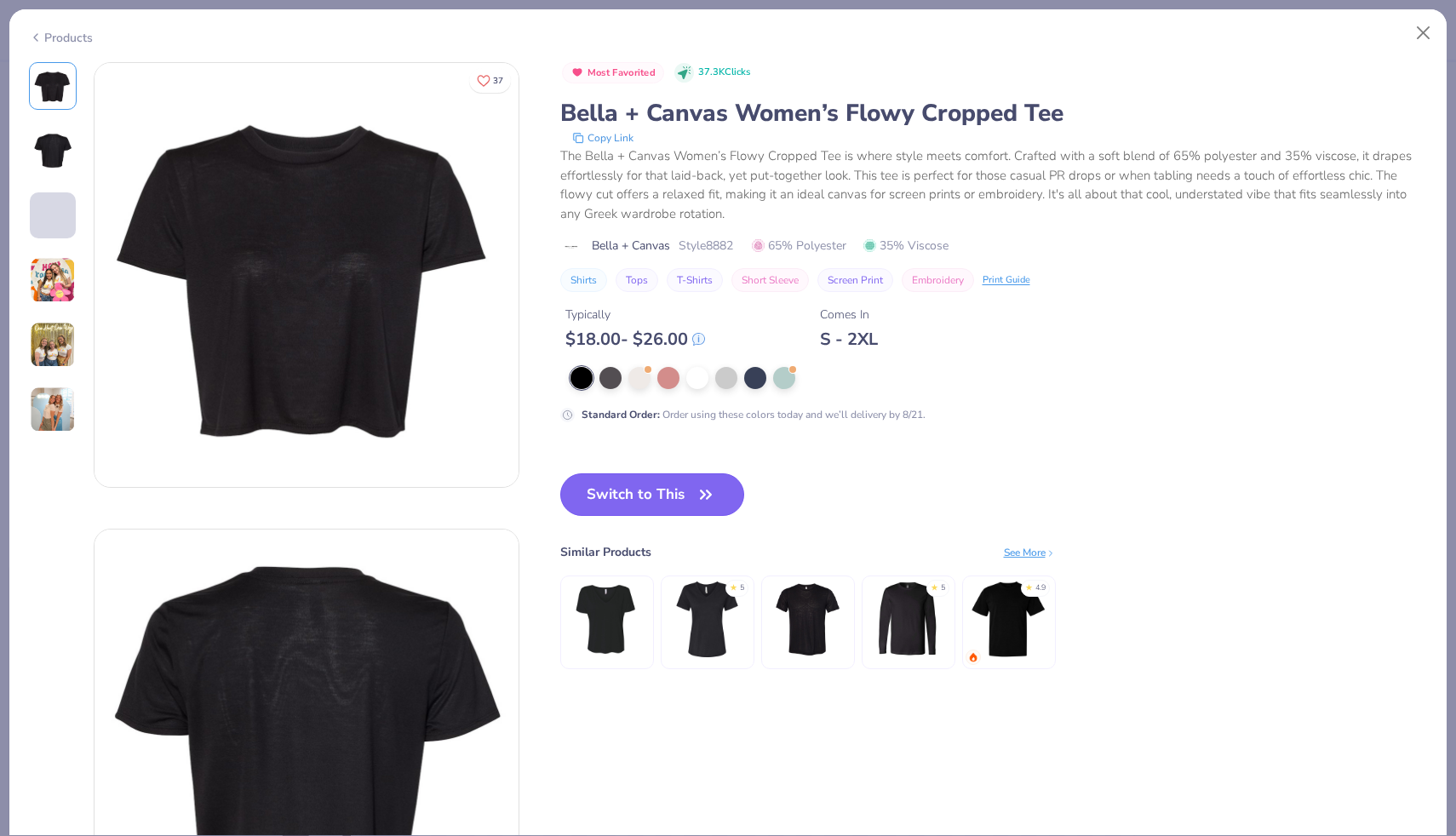 click on "Switch to This" at bounding box center [652, 495] 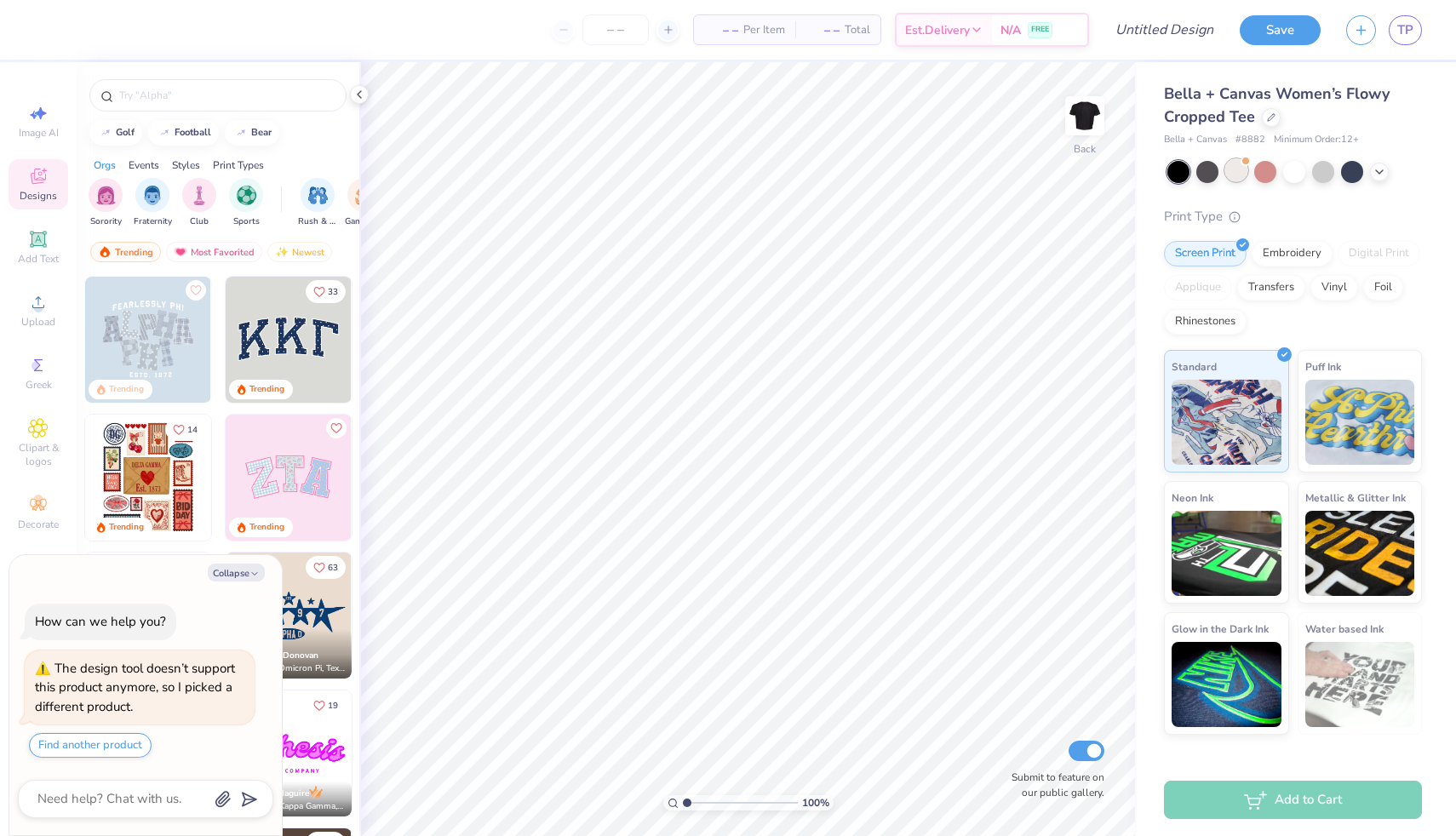 click at bounding box center (1236, 170) 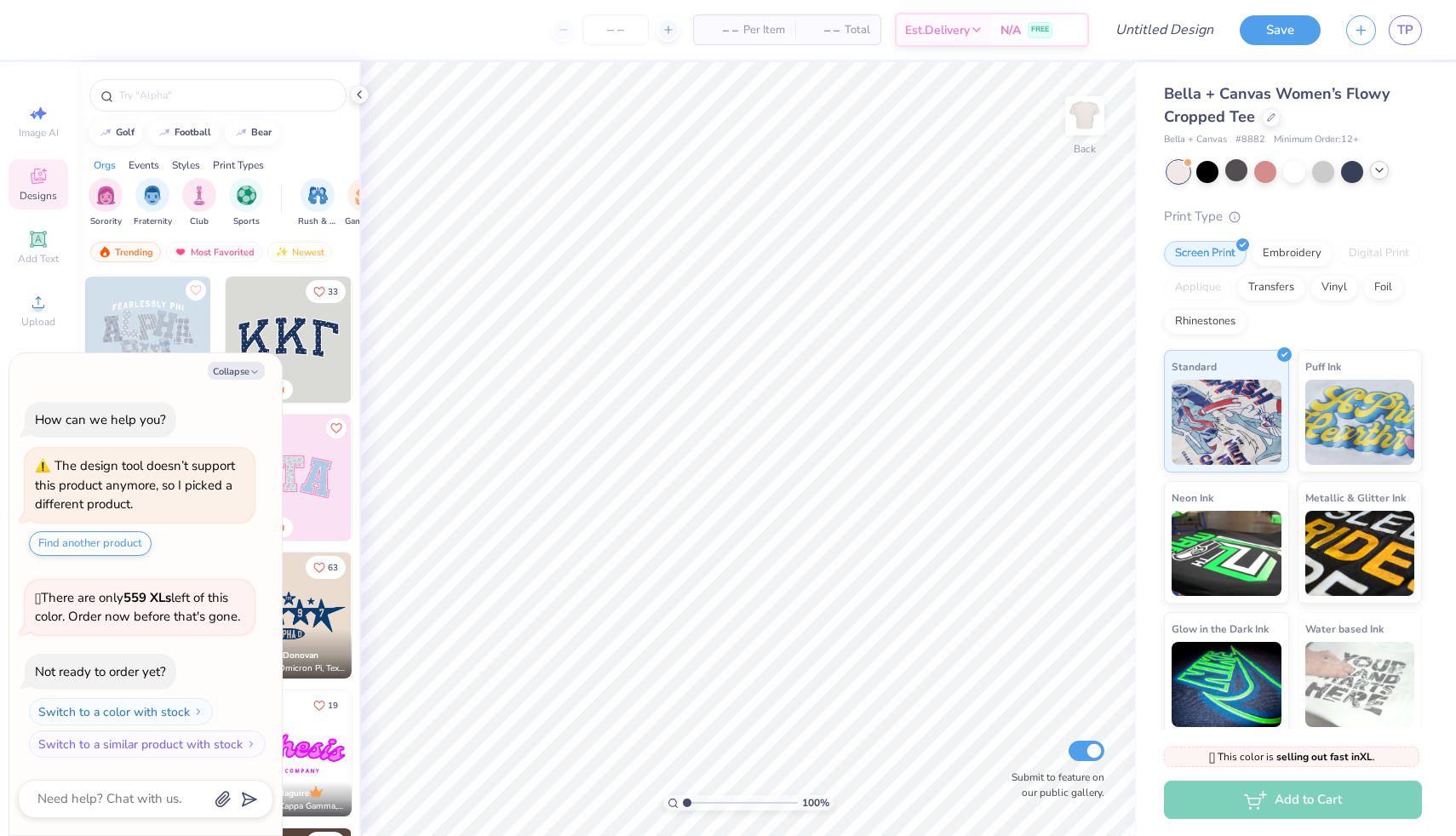 click 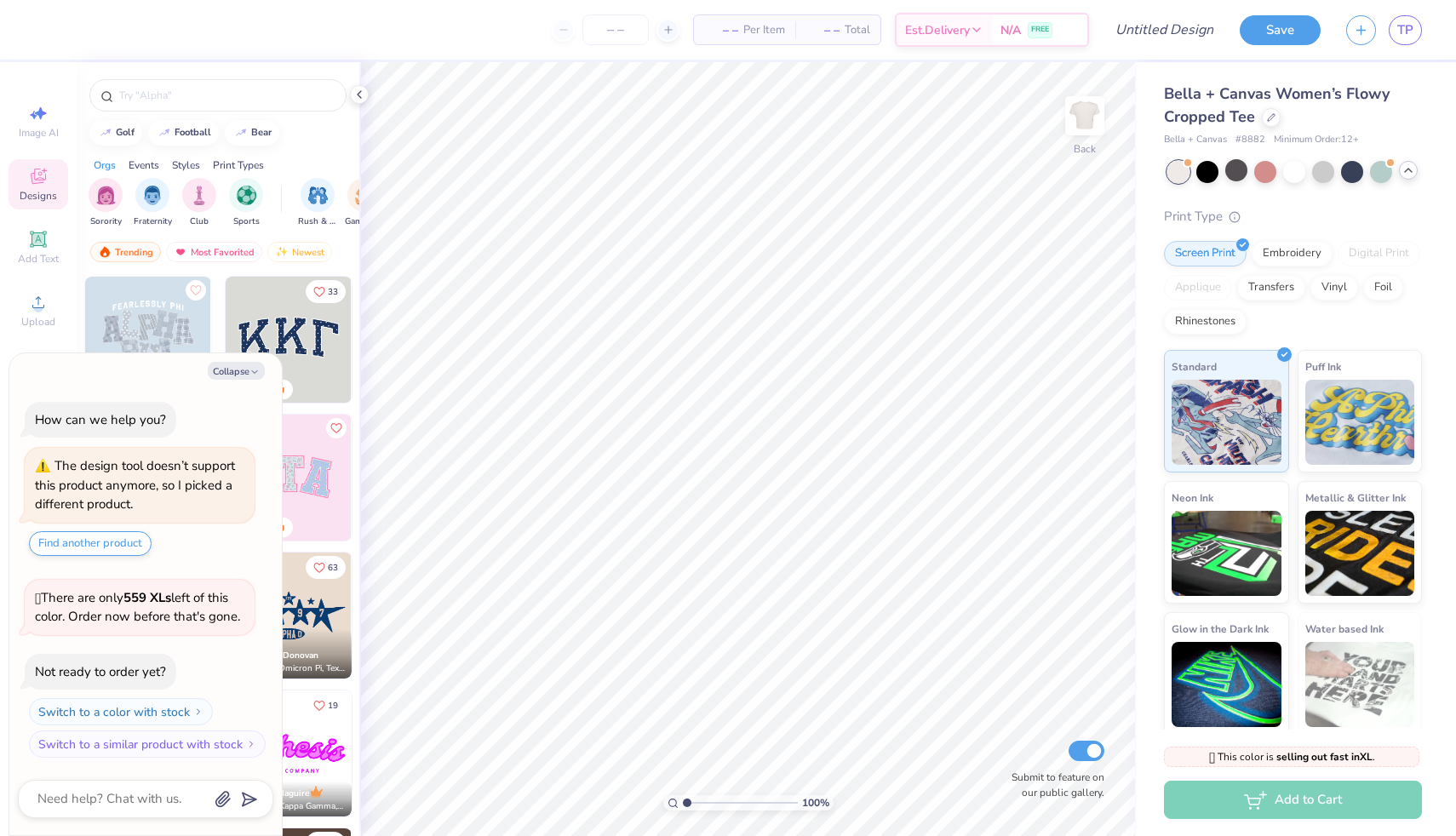 click 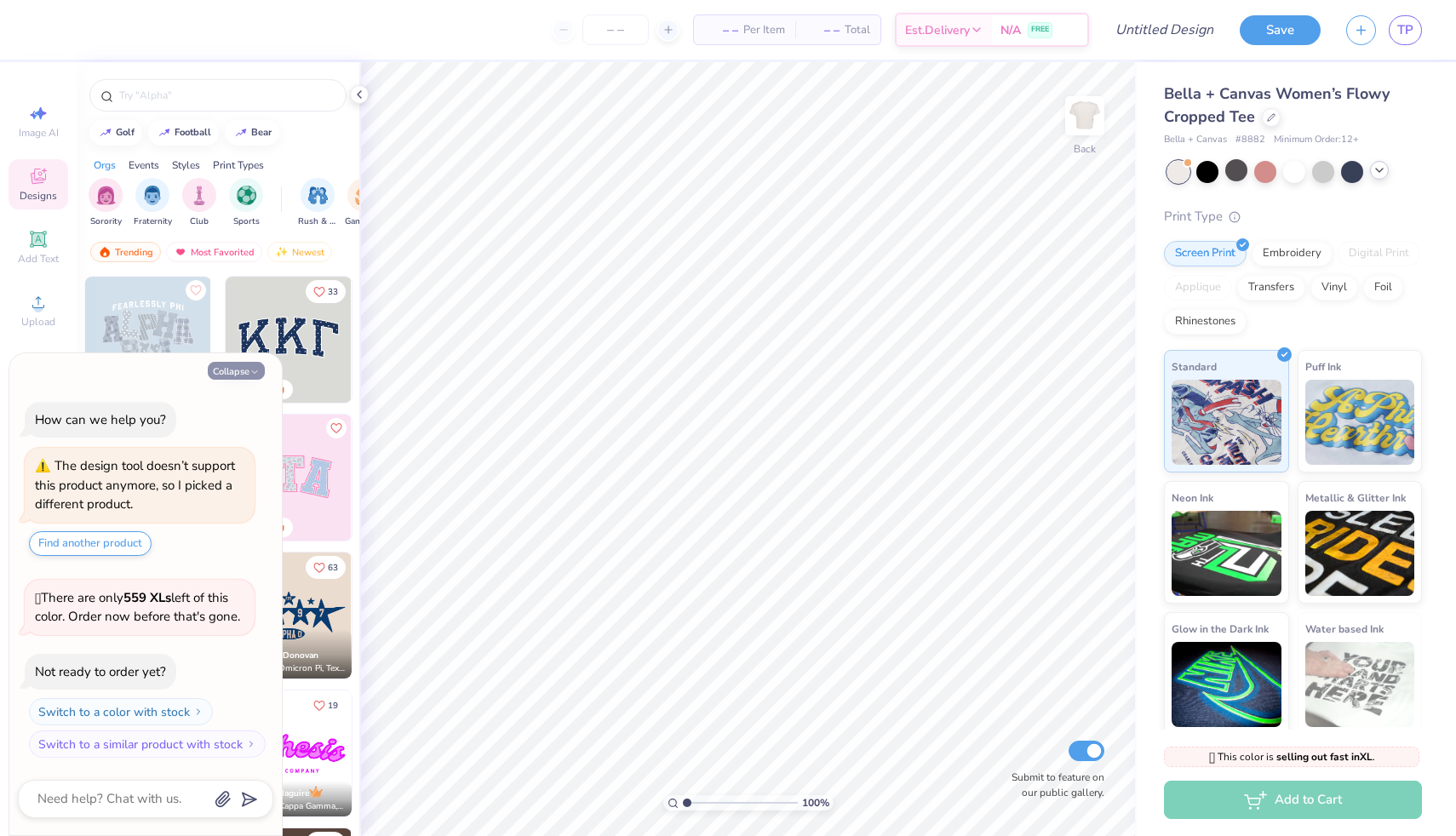 click on "Collapse" at bounding box center [236, 370] 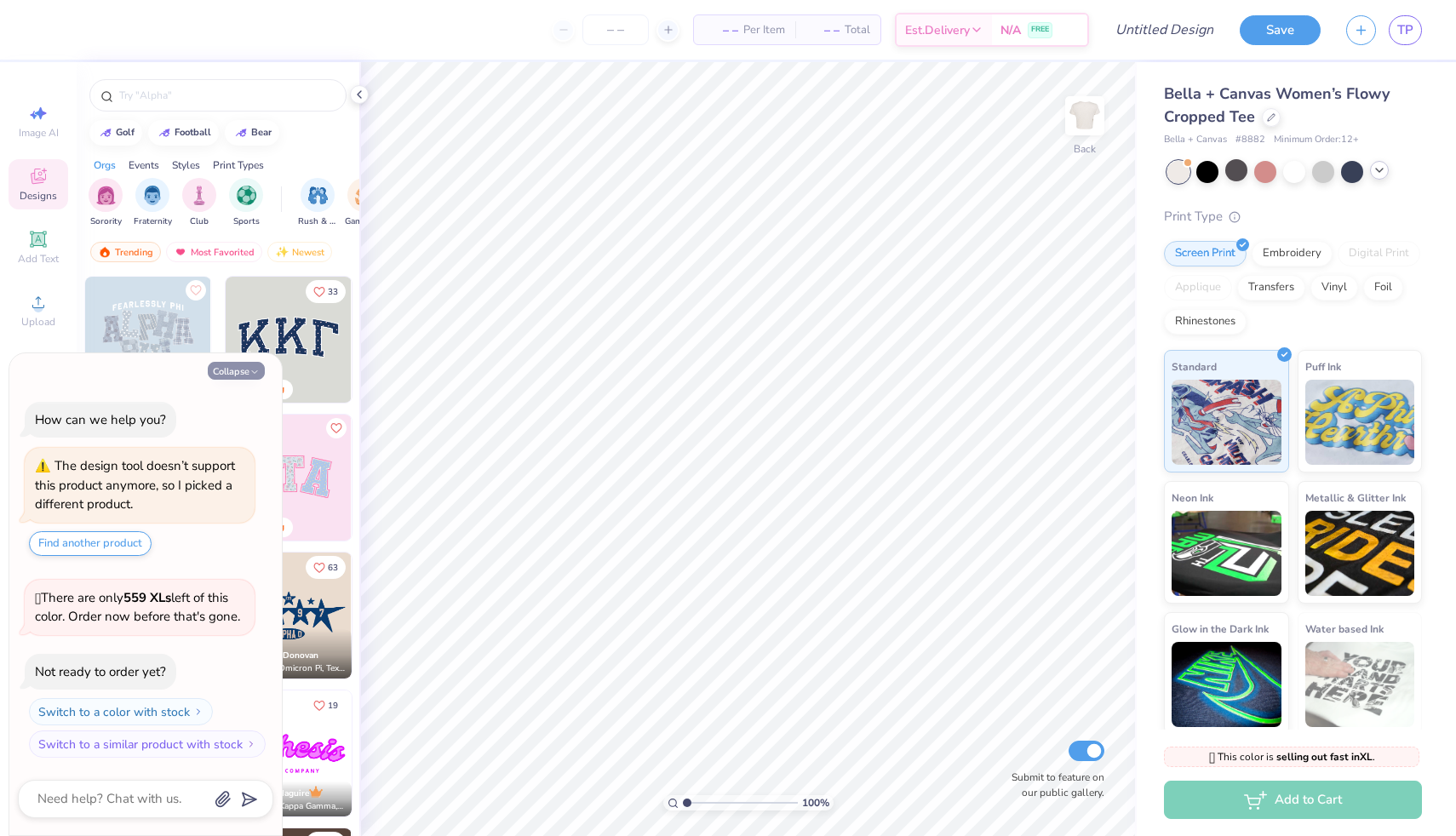 type on "x" 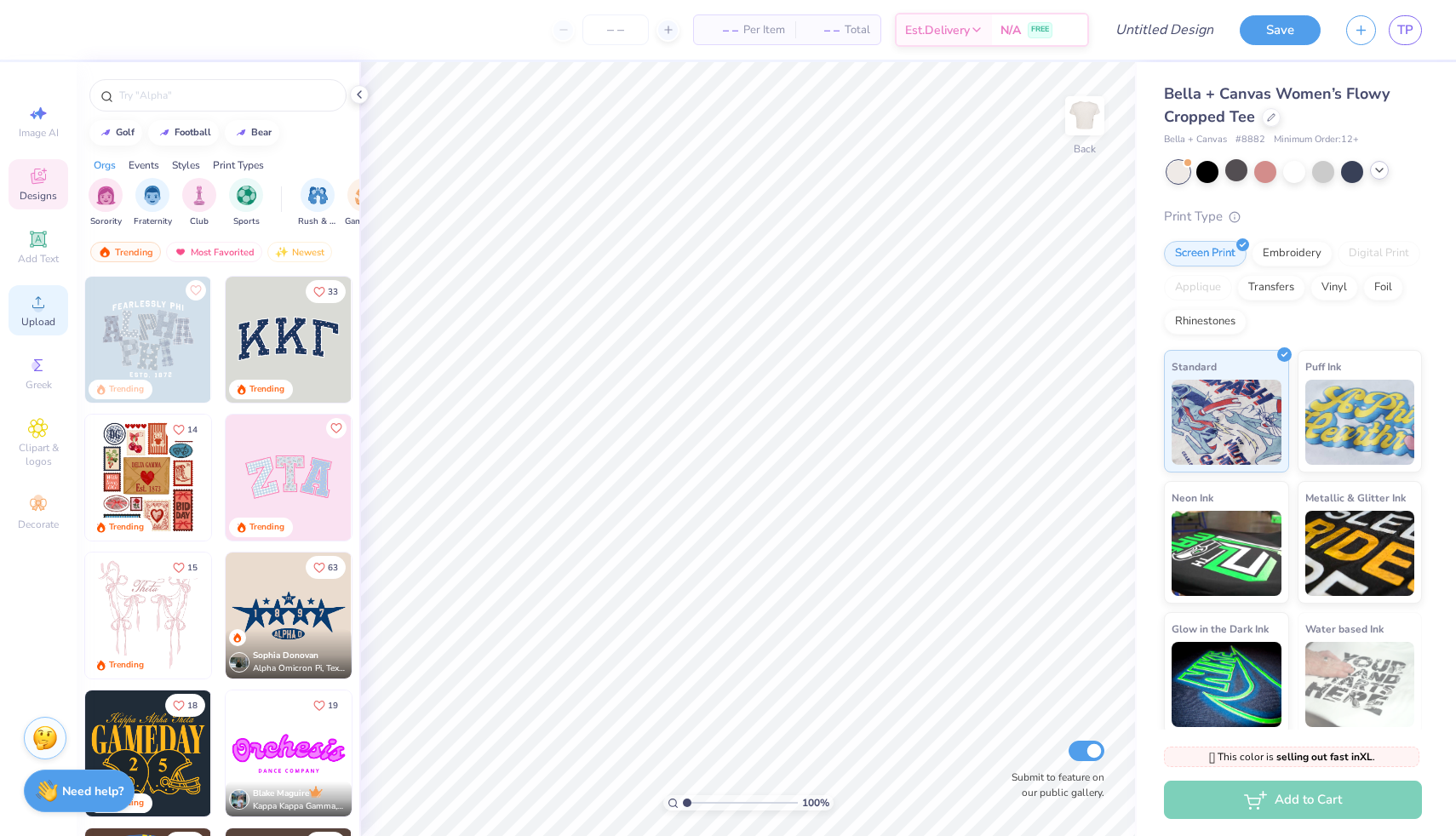 click on "Upload" at bounding box center [38, 310] 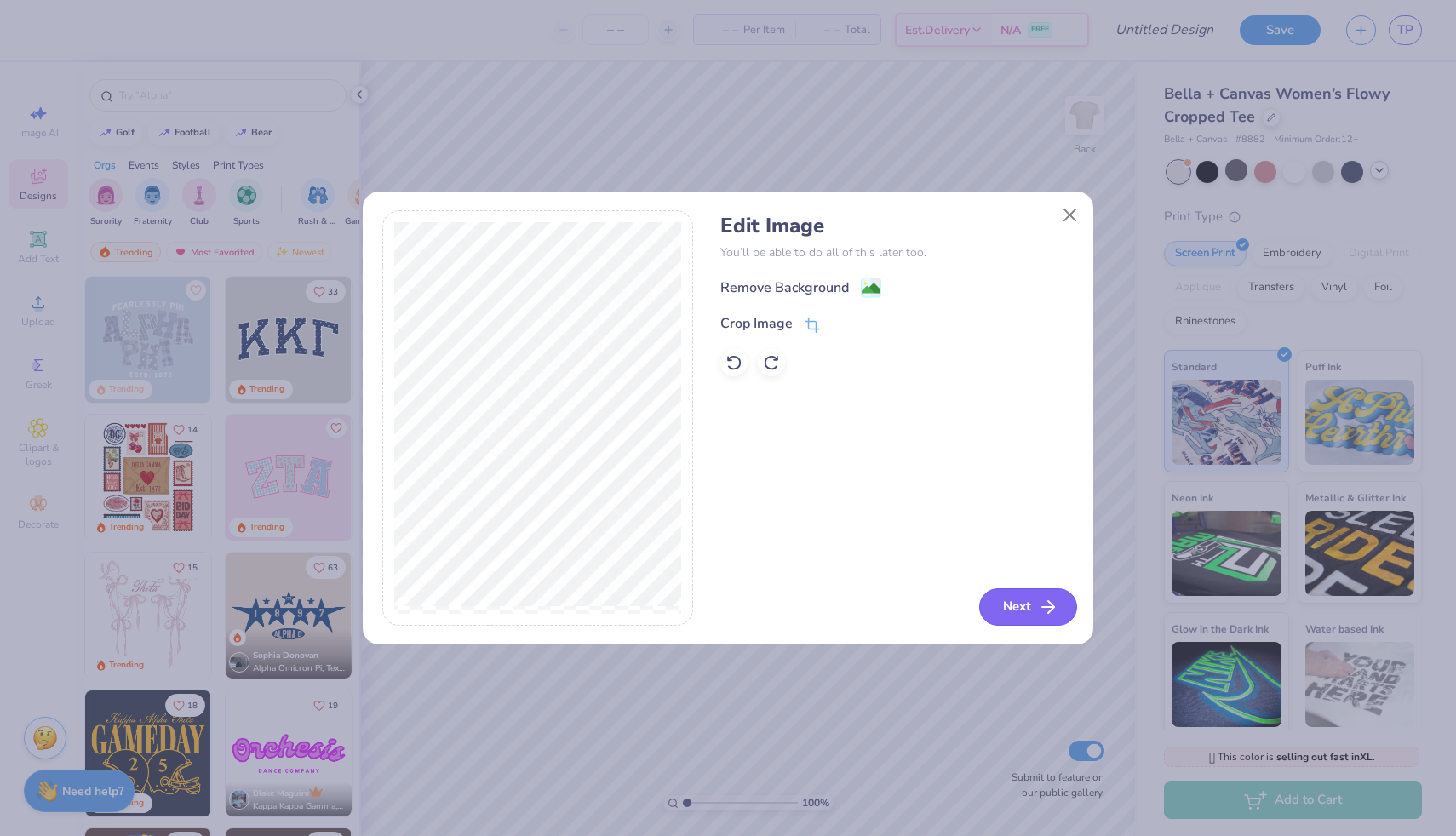 click 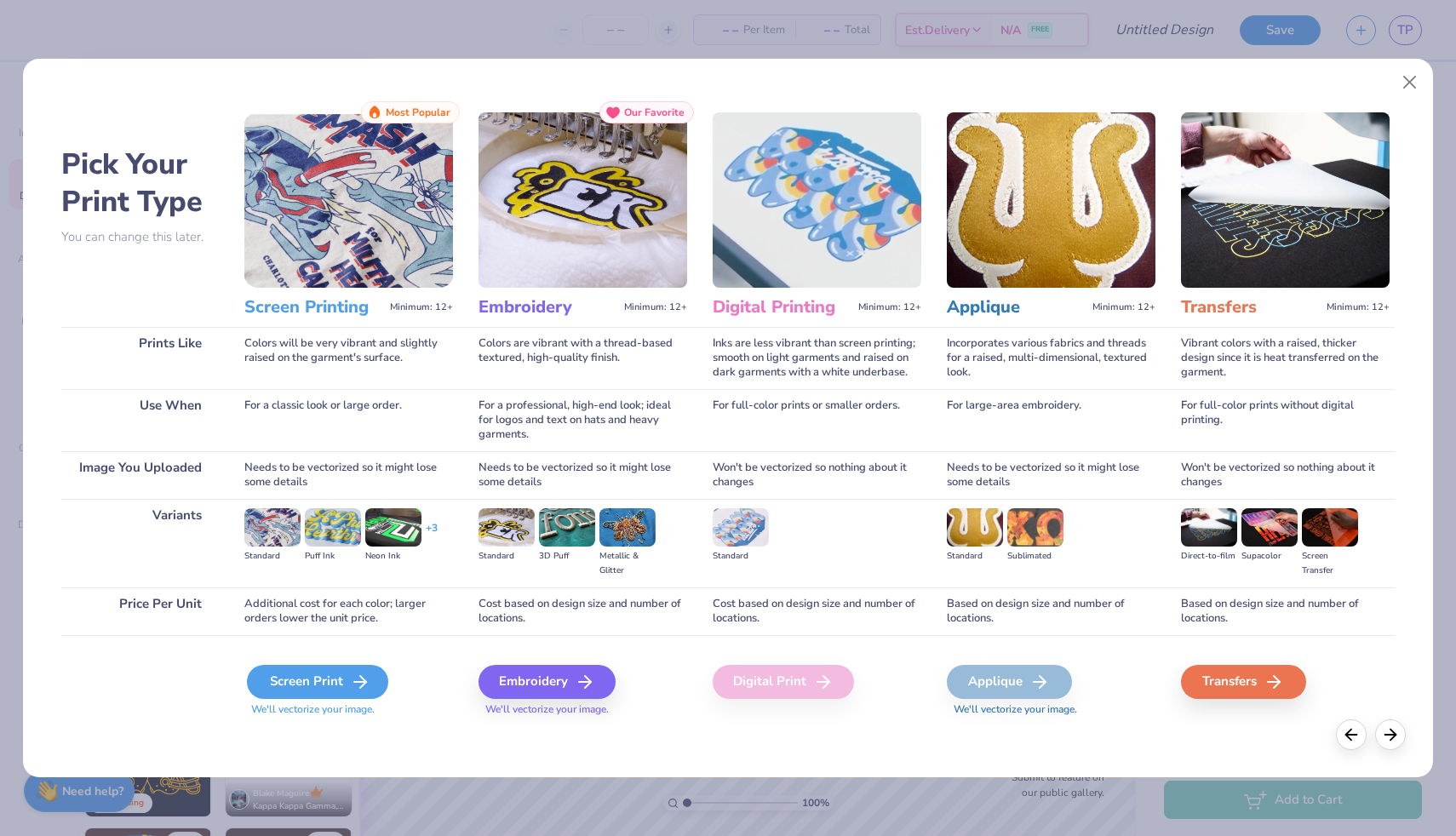 click on "Screen Print" at bounding box center [318, 682] 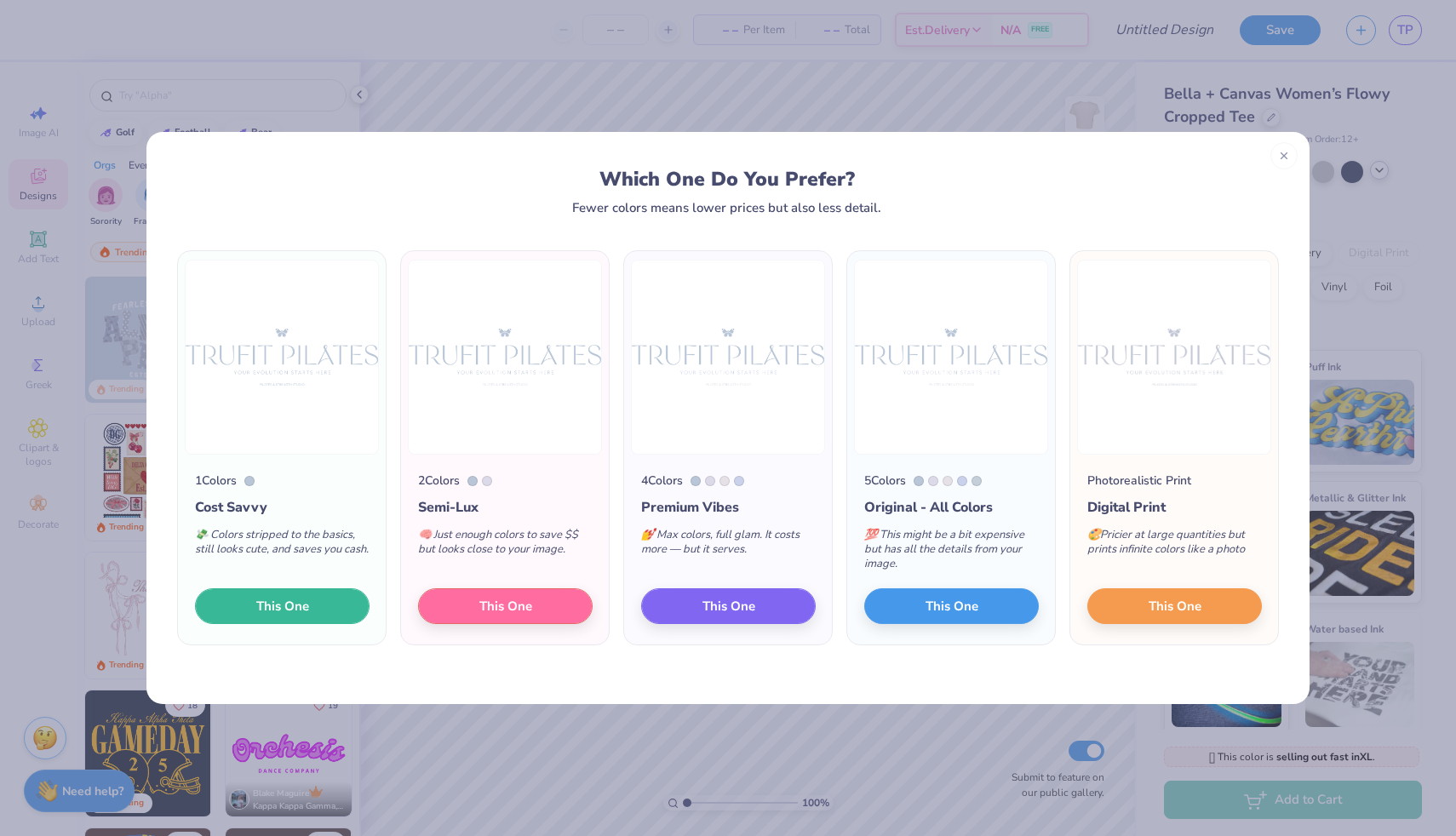 click on "This One" at bounding box center [283, 606] 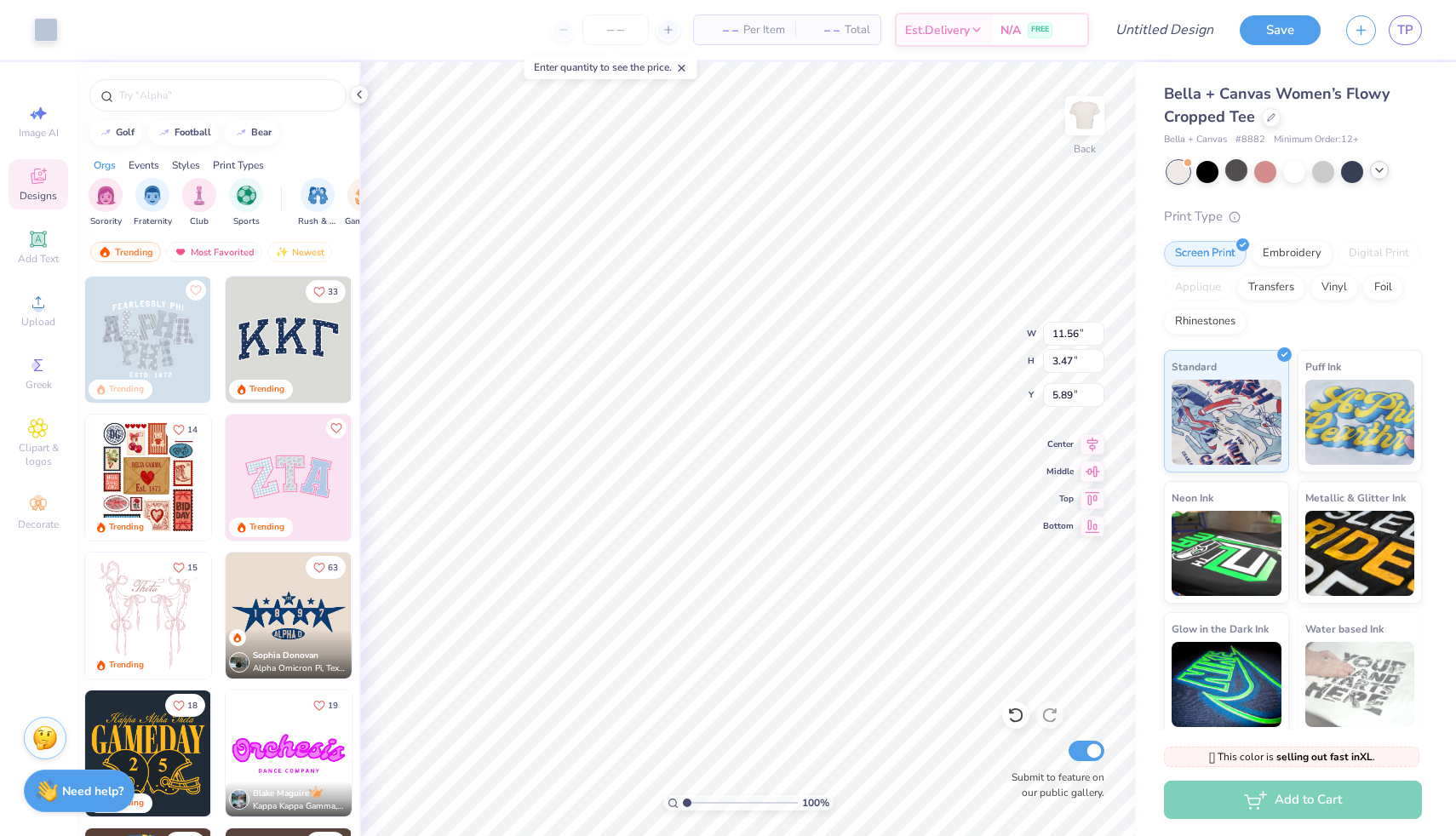 type on "2.65" 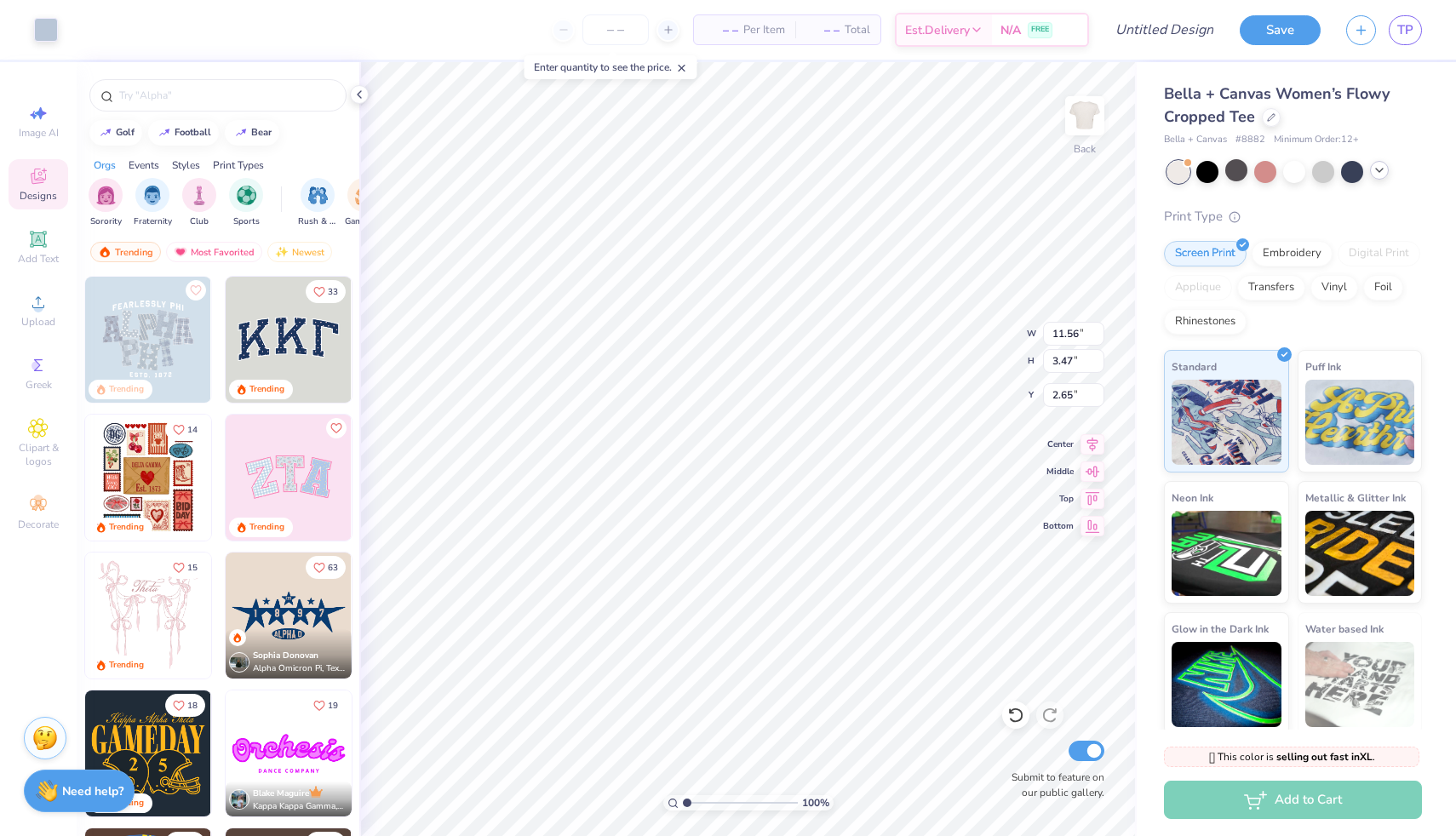 type on "2.47" 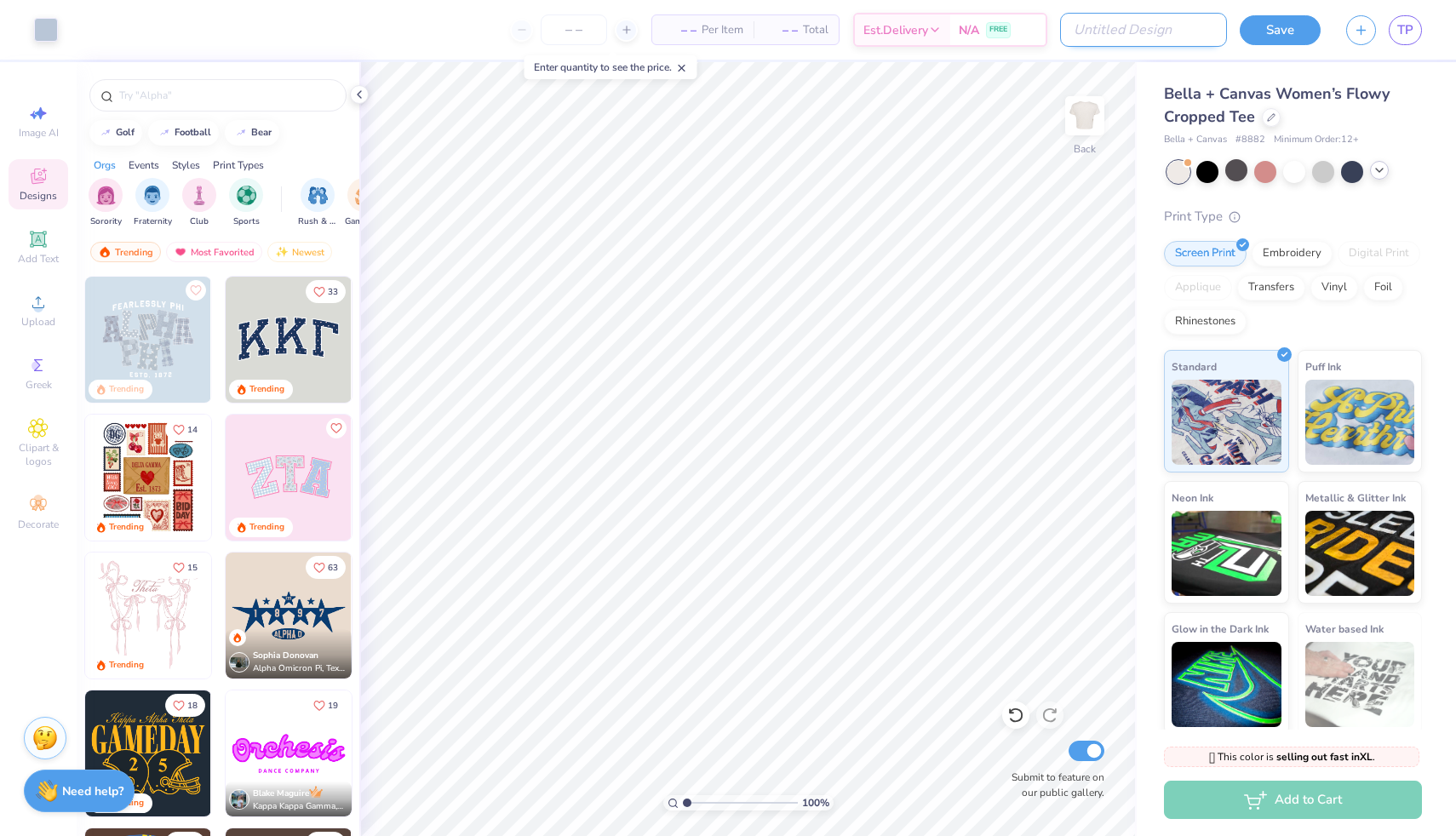 click on "Design Title" at bounding box center [1144, 30] 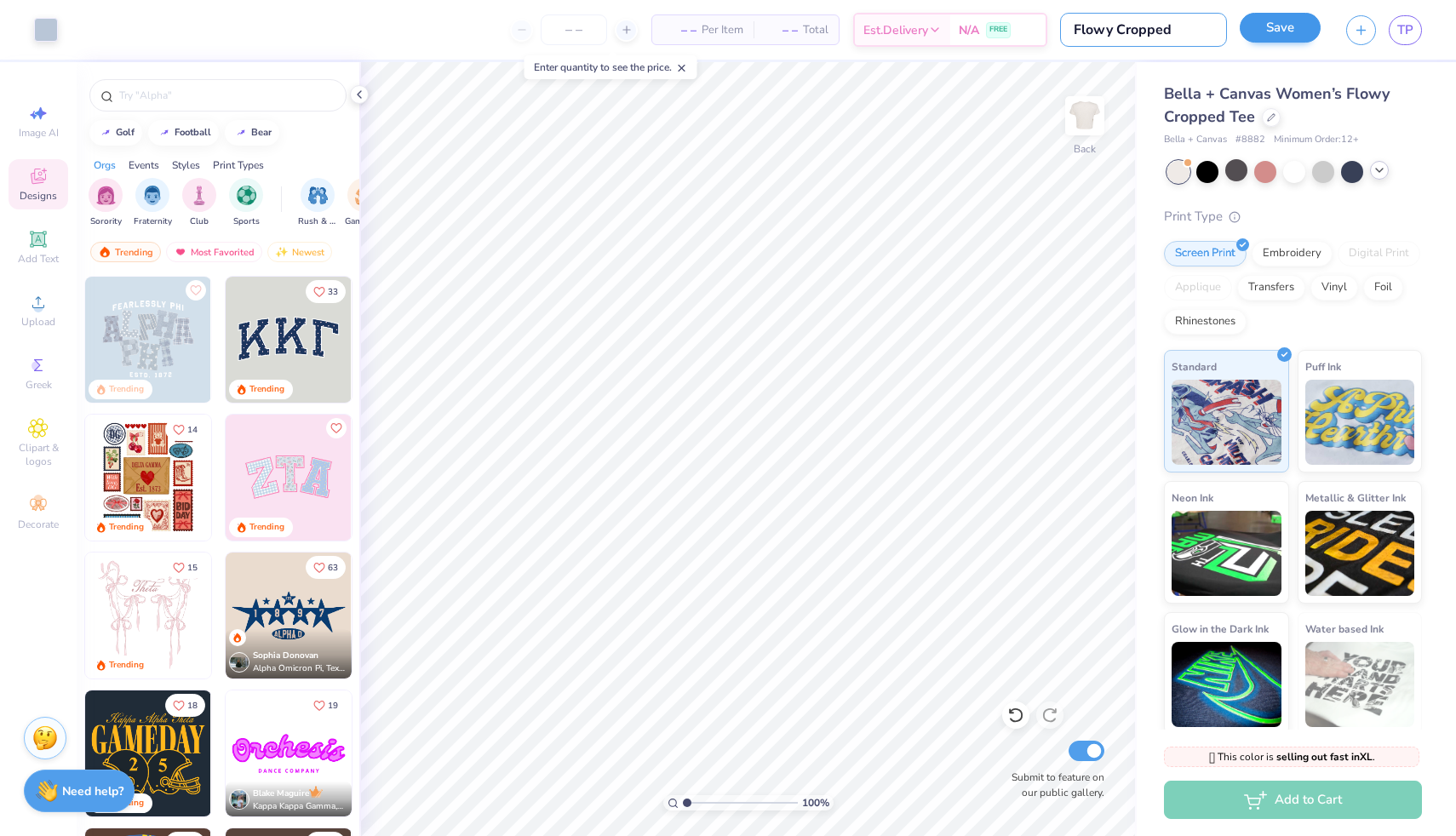 type on "Flowy Cropped" 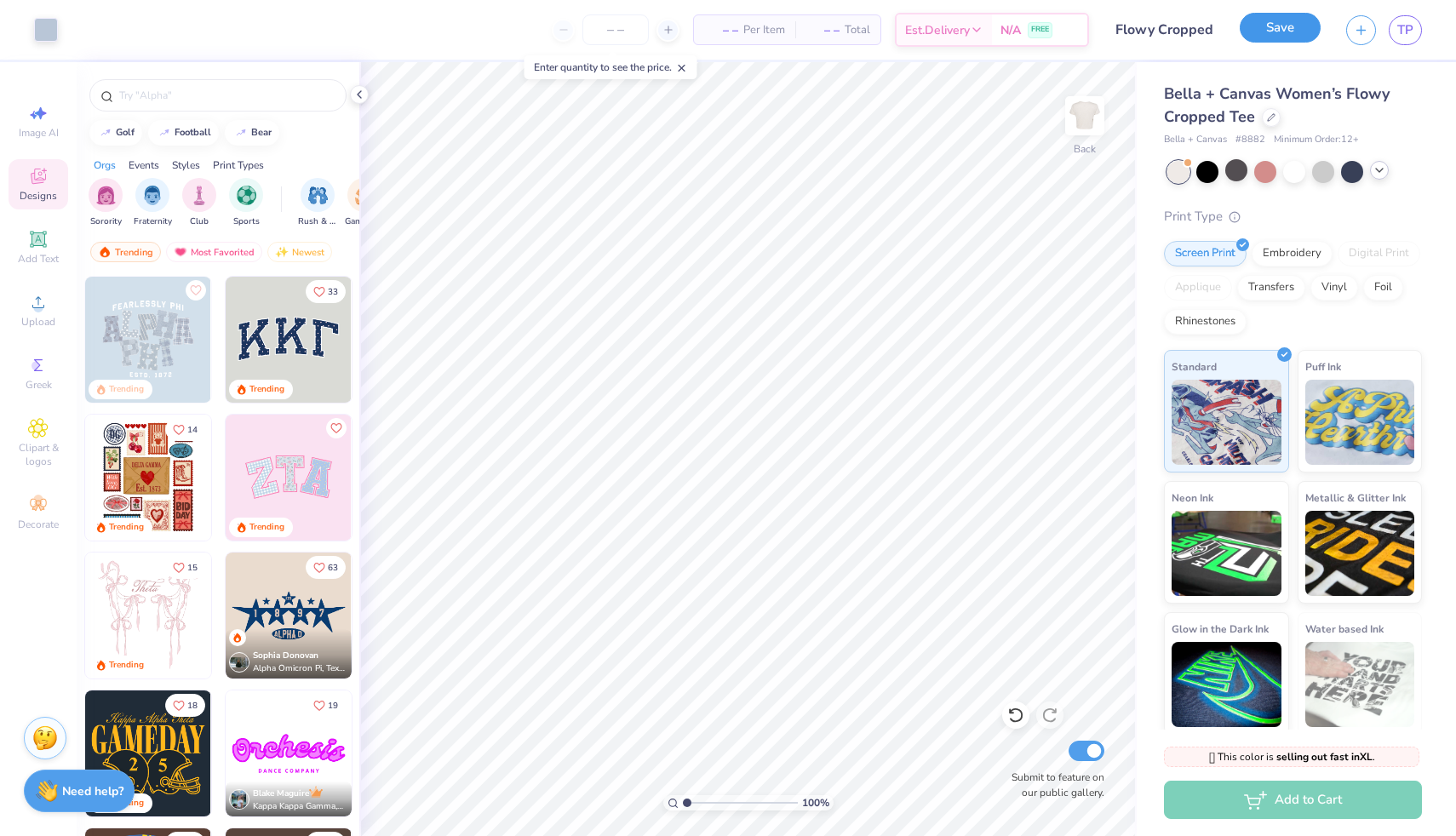 click on "Save" at bounding box center (1280, 27) 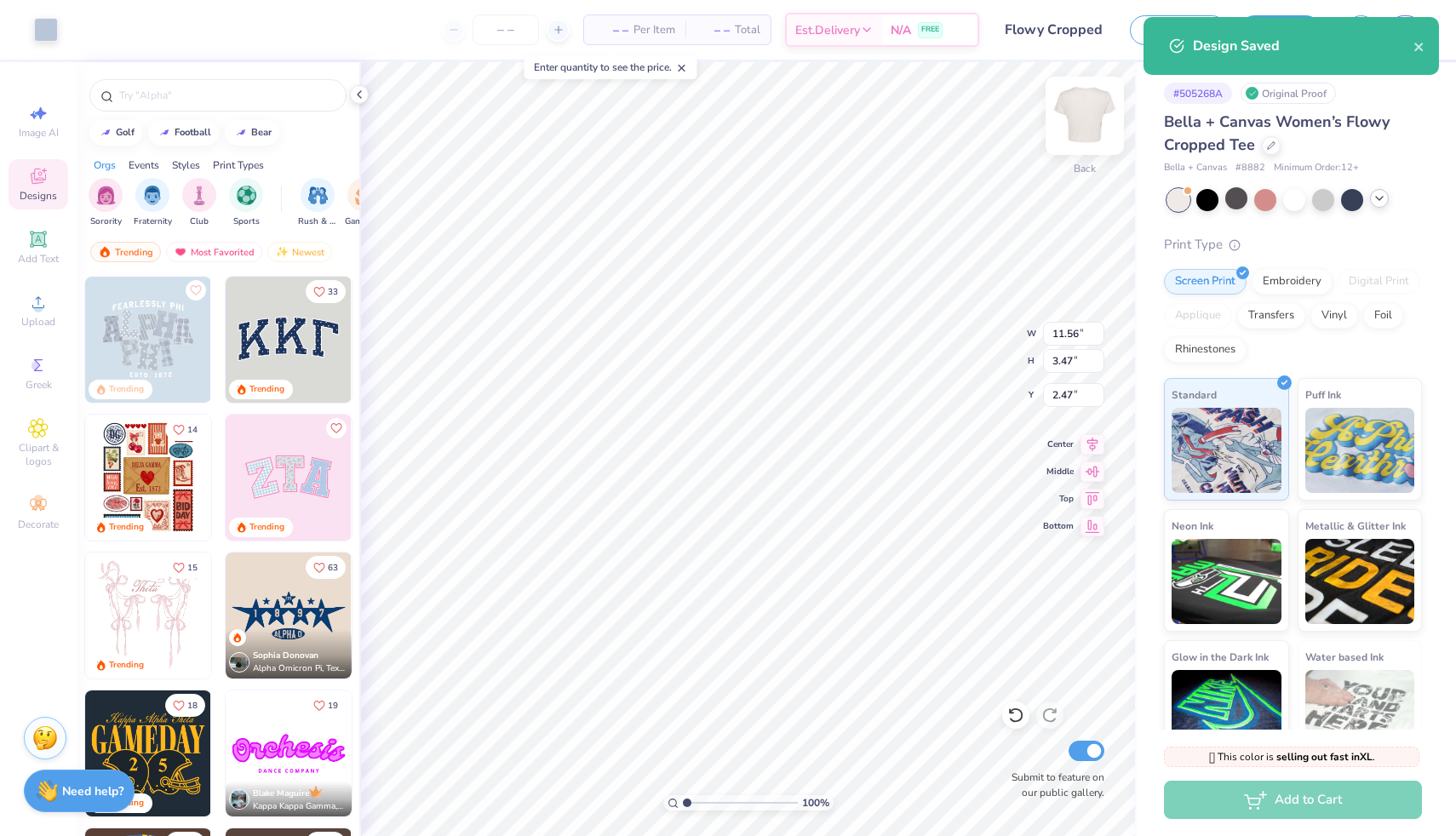 type on "5.26" 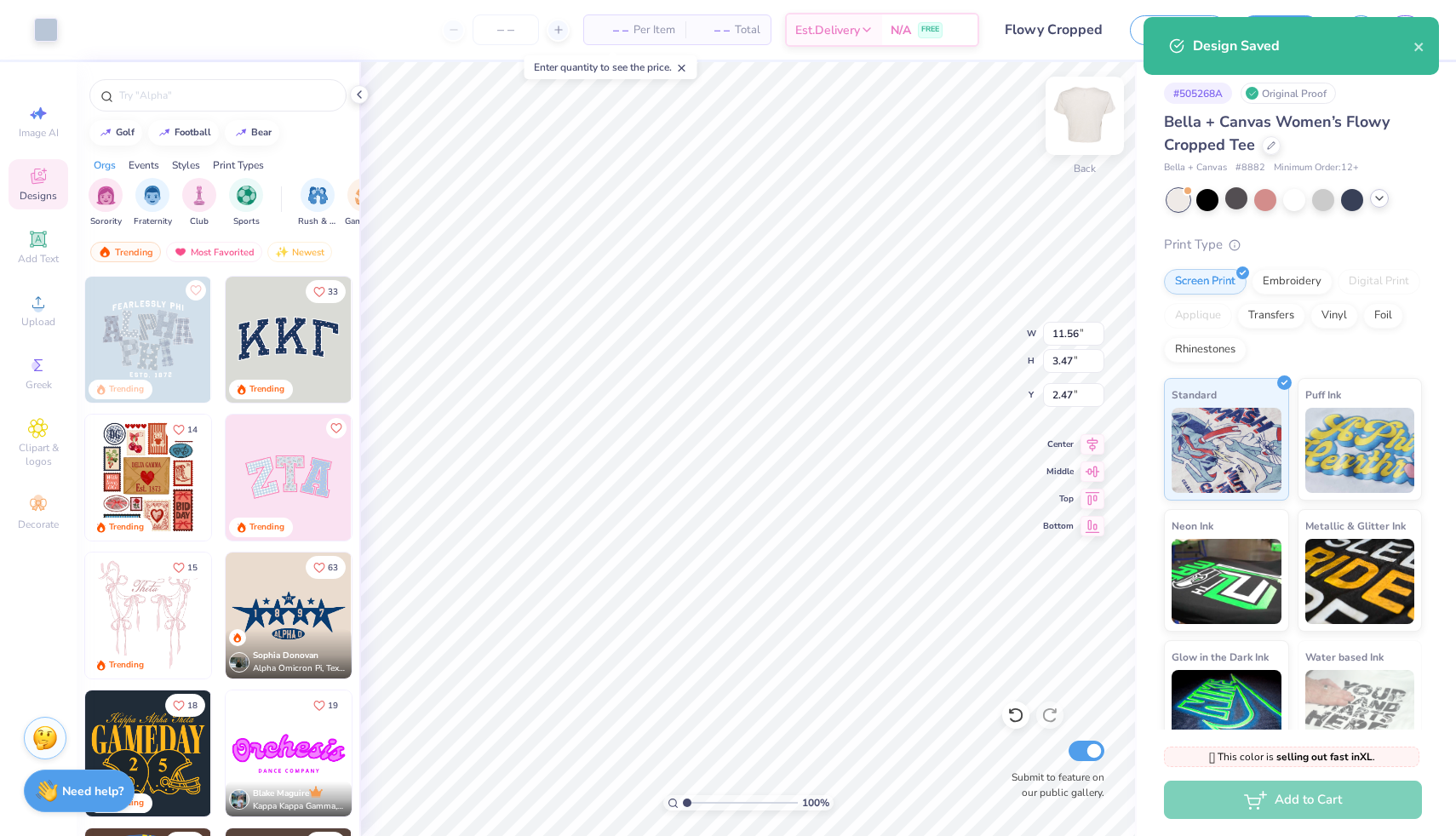 type on "1.58" 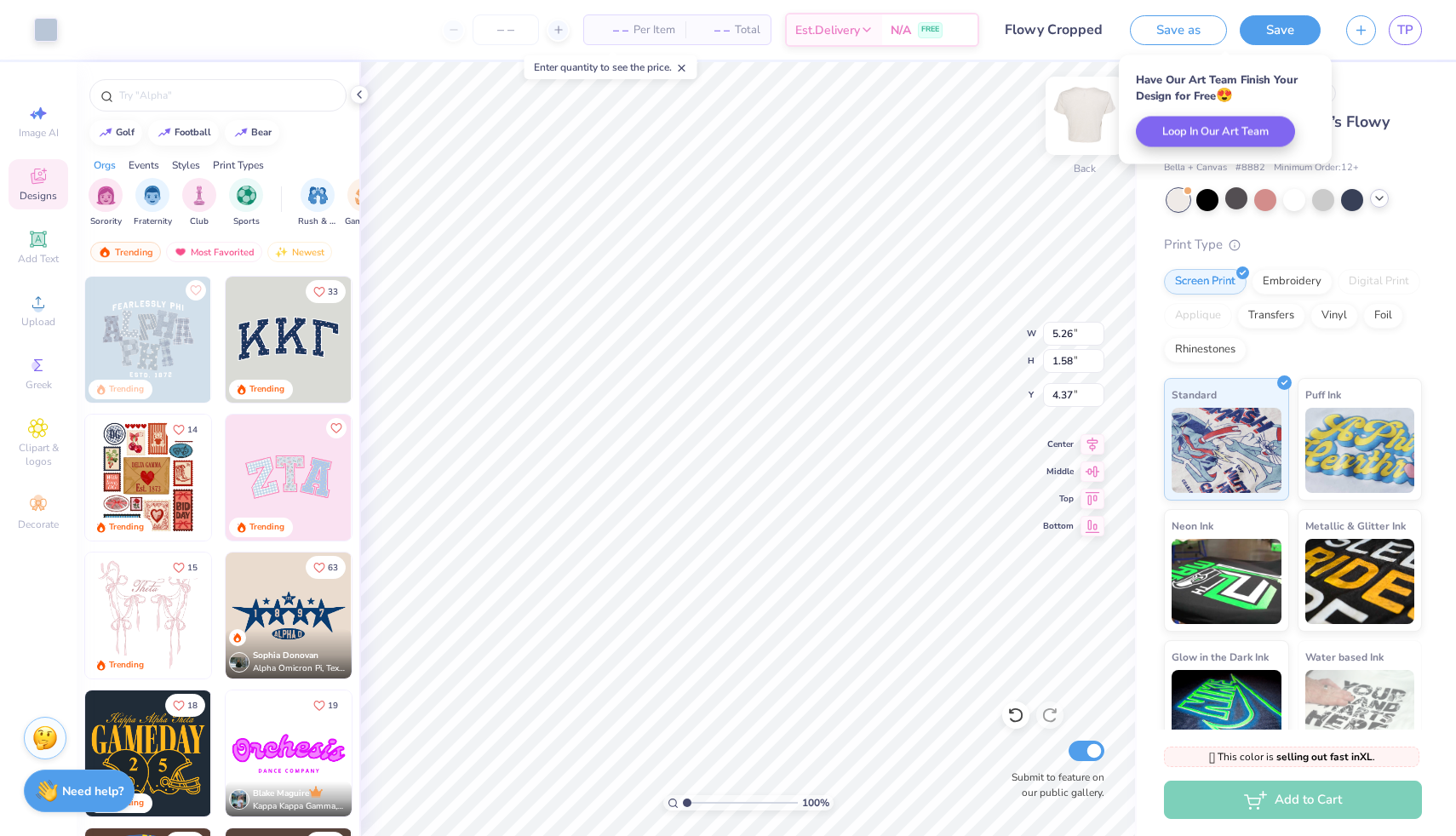 type on "2.21" 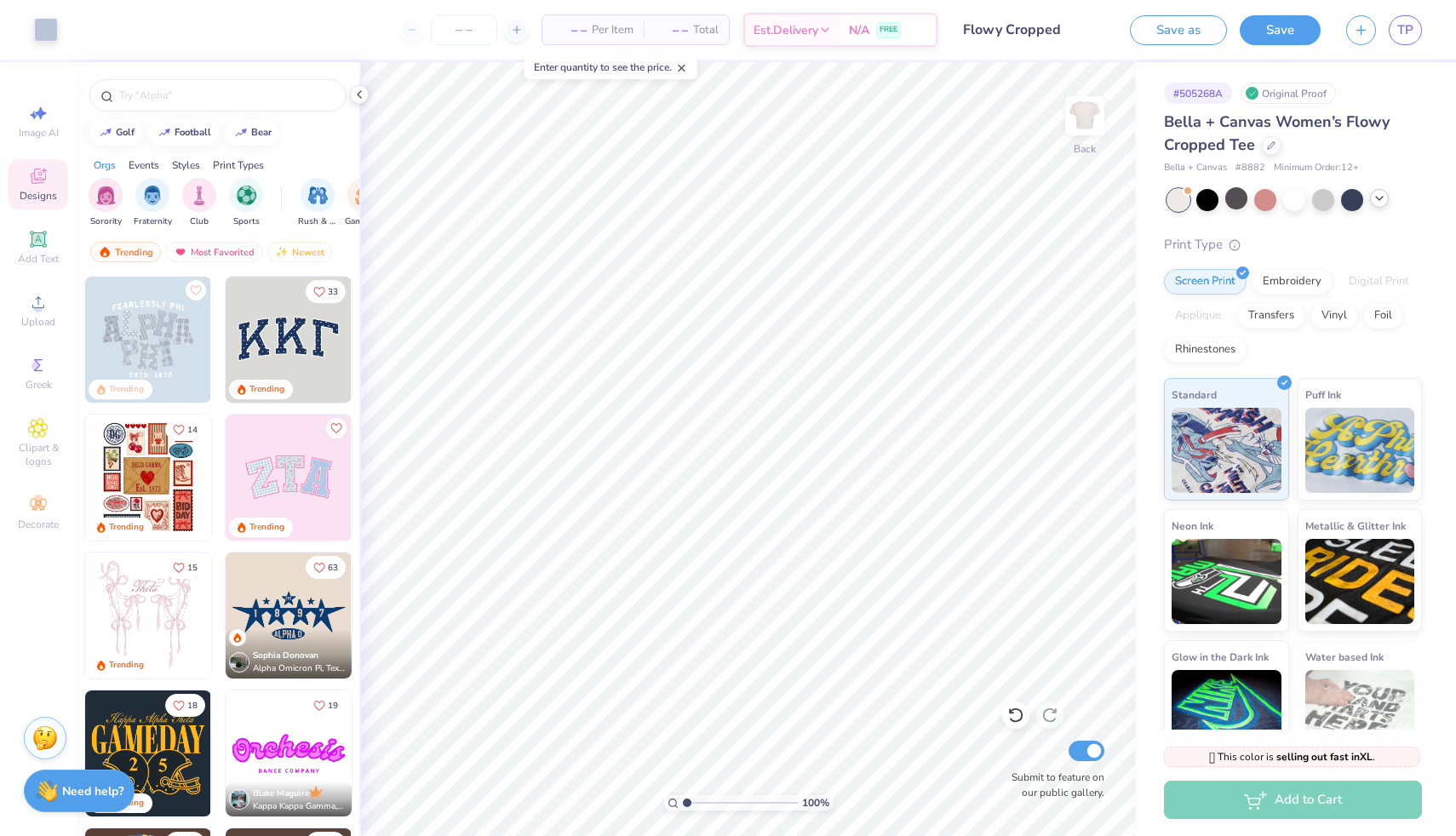 click on "Flowy Cropped" at bounding box center [1034, 30] 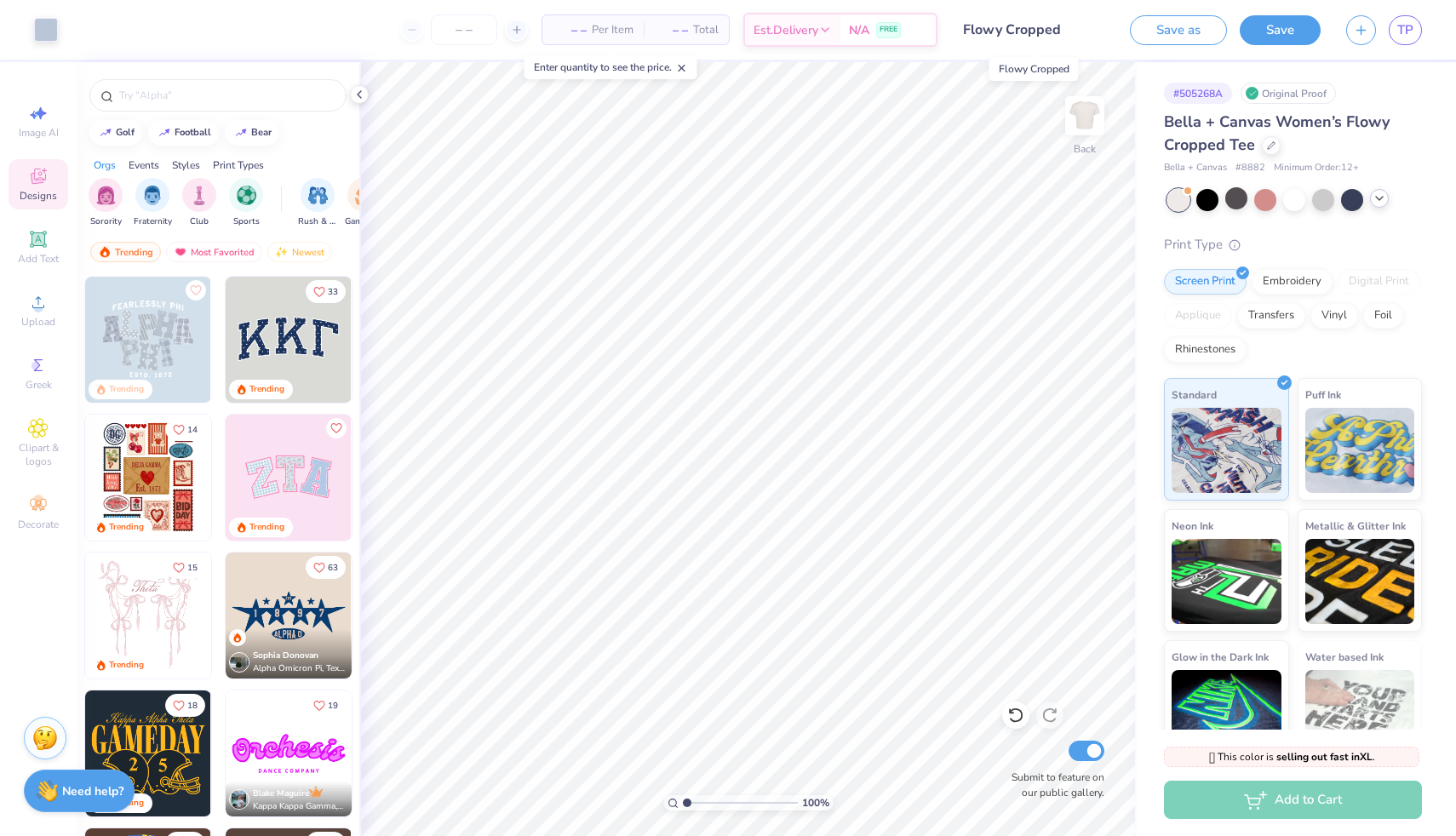 click on "Flowy Cropped" at bounding box center [1034, 30] 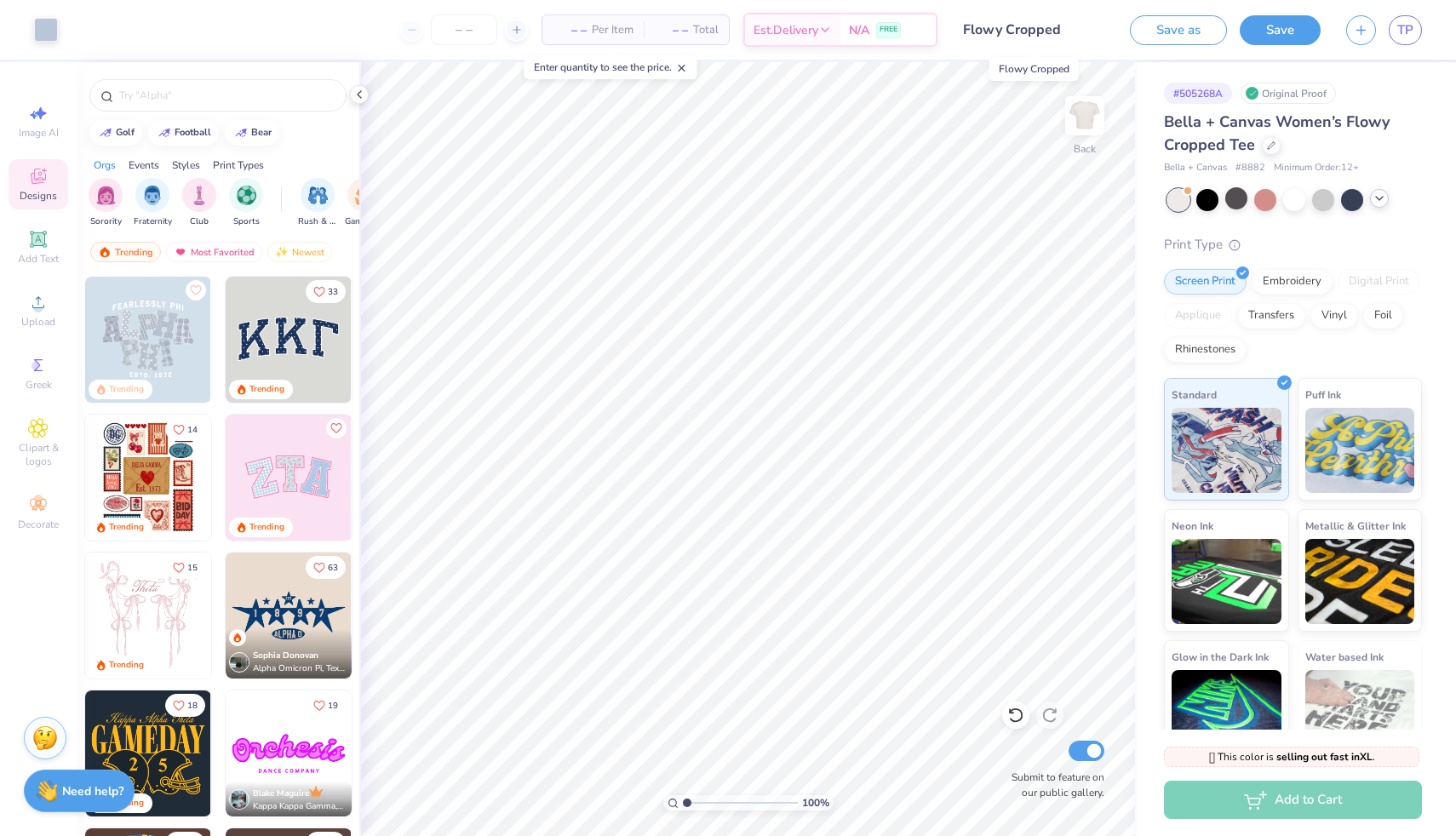 click on "Flowy Cropped" at bounding box center [1034, 30] 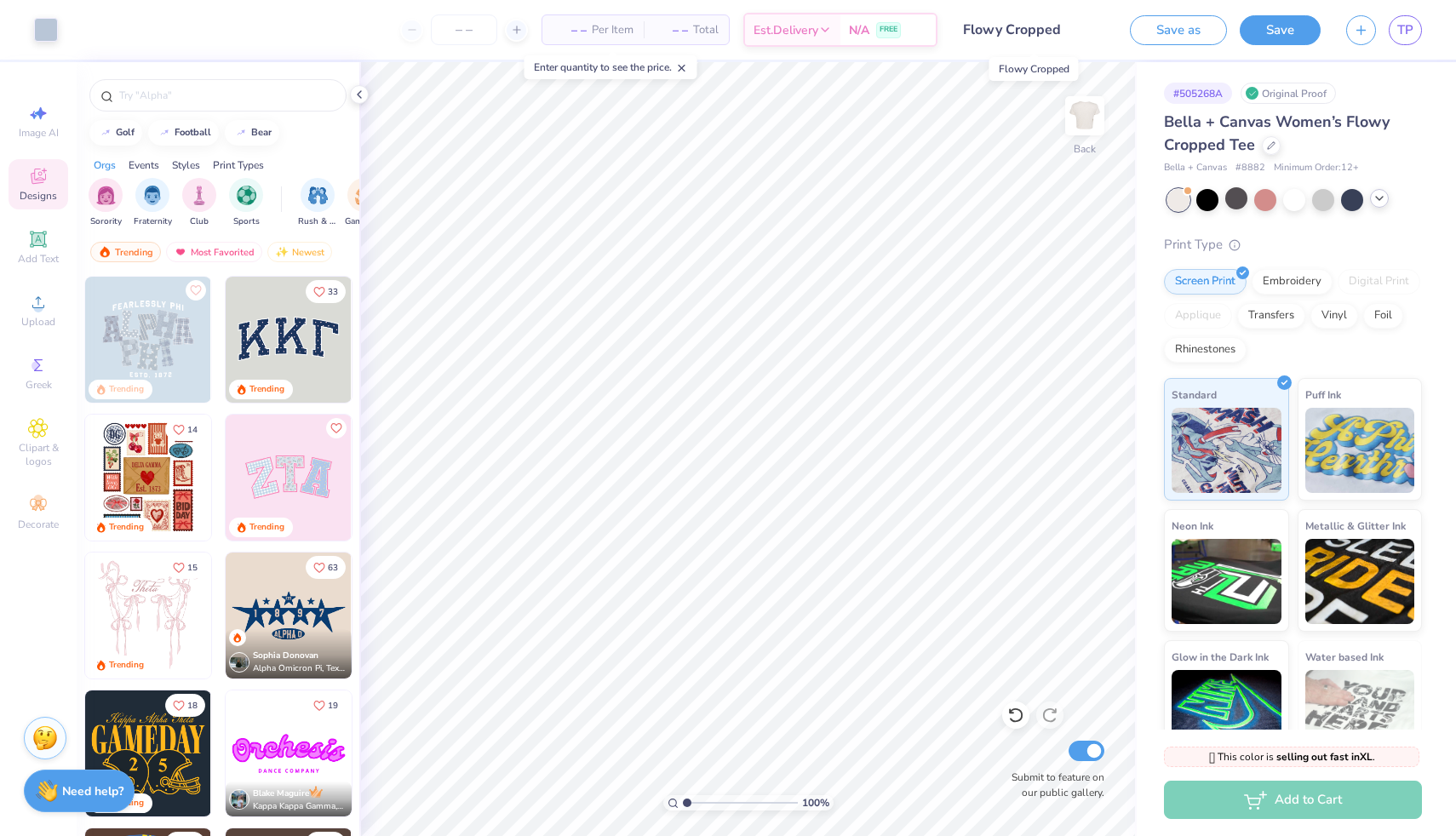 click on "Flowy Cropped" at bounding box center (1034, 30) 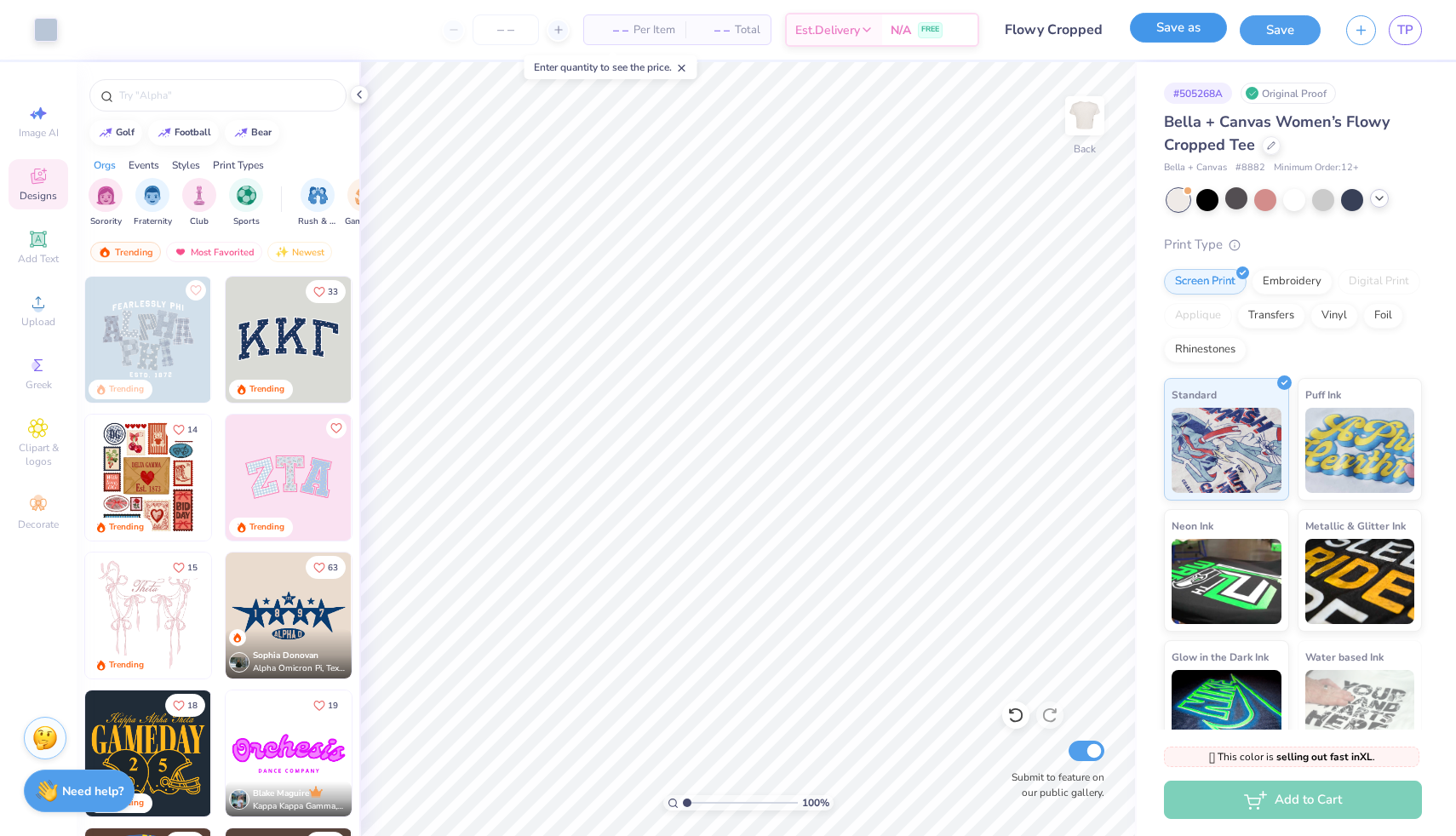 click on "Save as" at bounding box center [1178, 27] 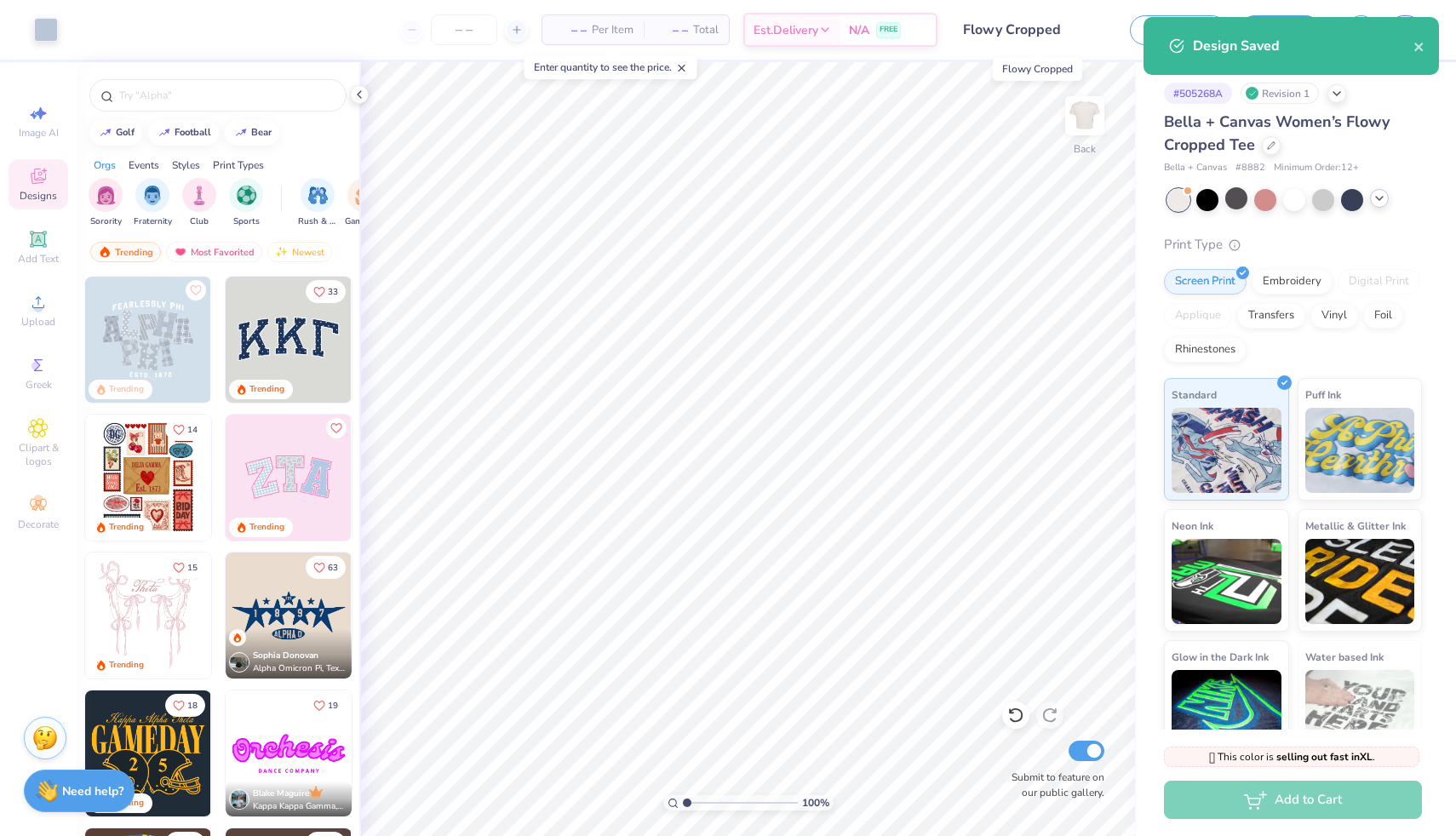 click on "Flowy Cropped" at bounding box center (1034, 30) 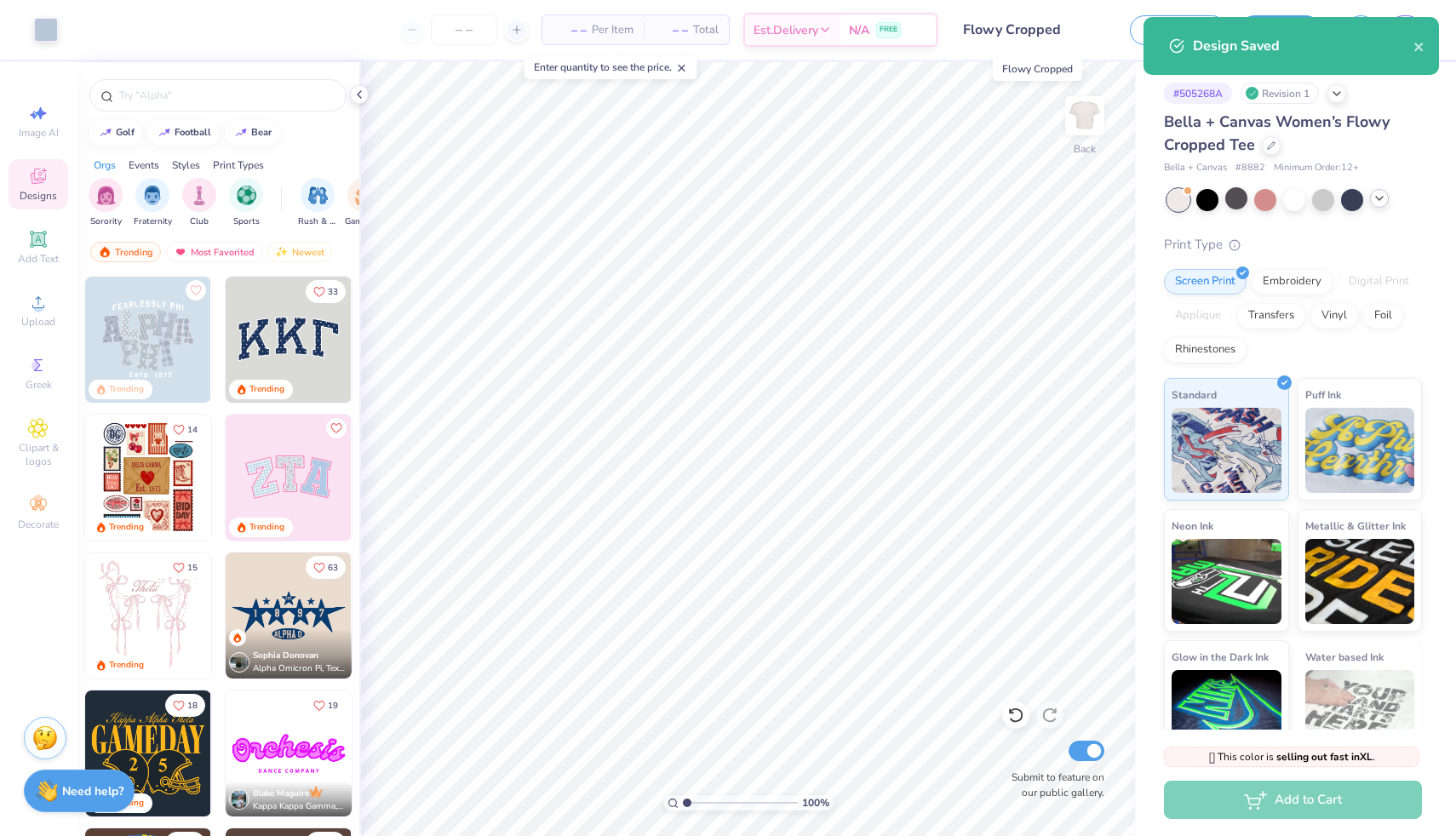 click on "Flowy Cropped" at bounding box center (1034, 30) 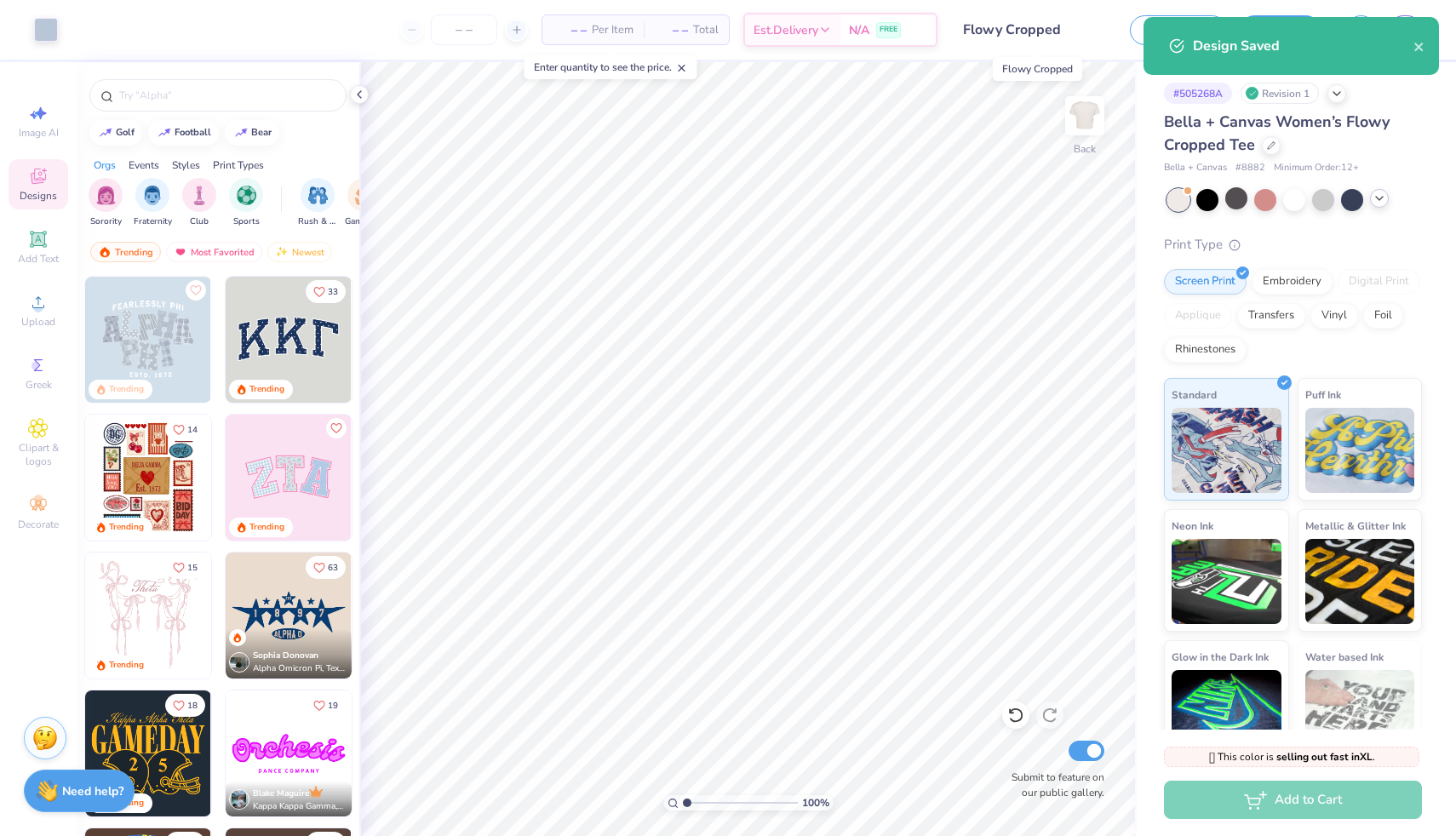 click on "Flowy Cropped" at bounding box center [1034, 30] 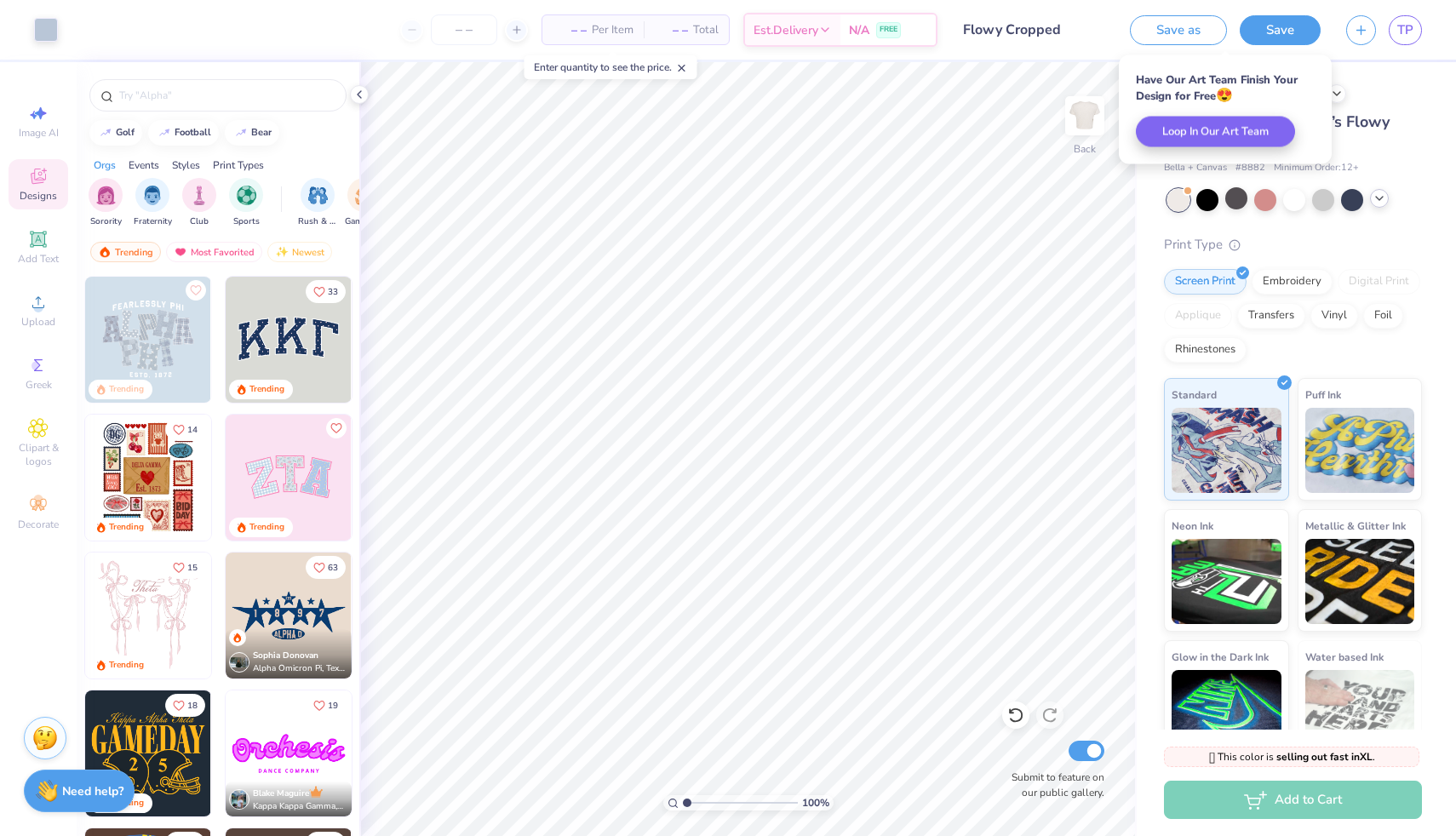 click on "Flowy Cropped" at bounding box center (1034, 30) 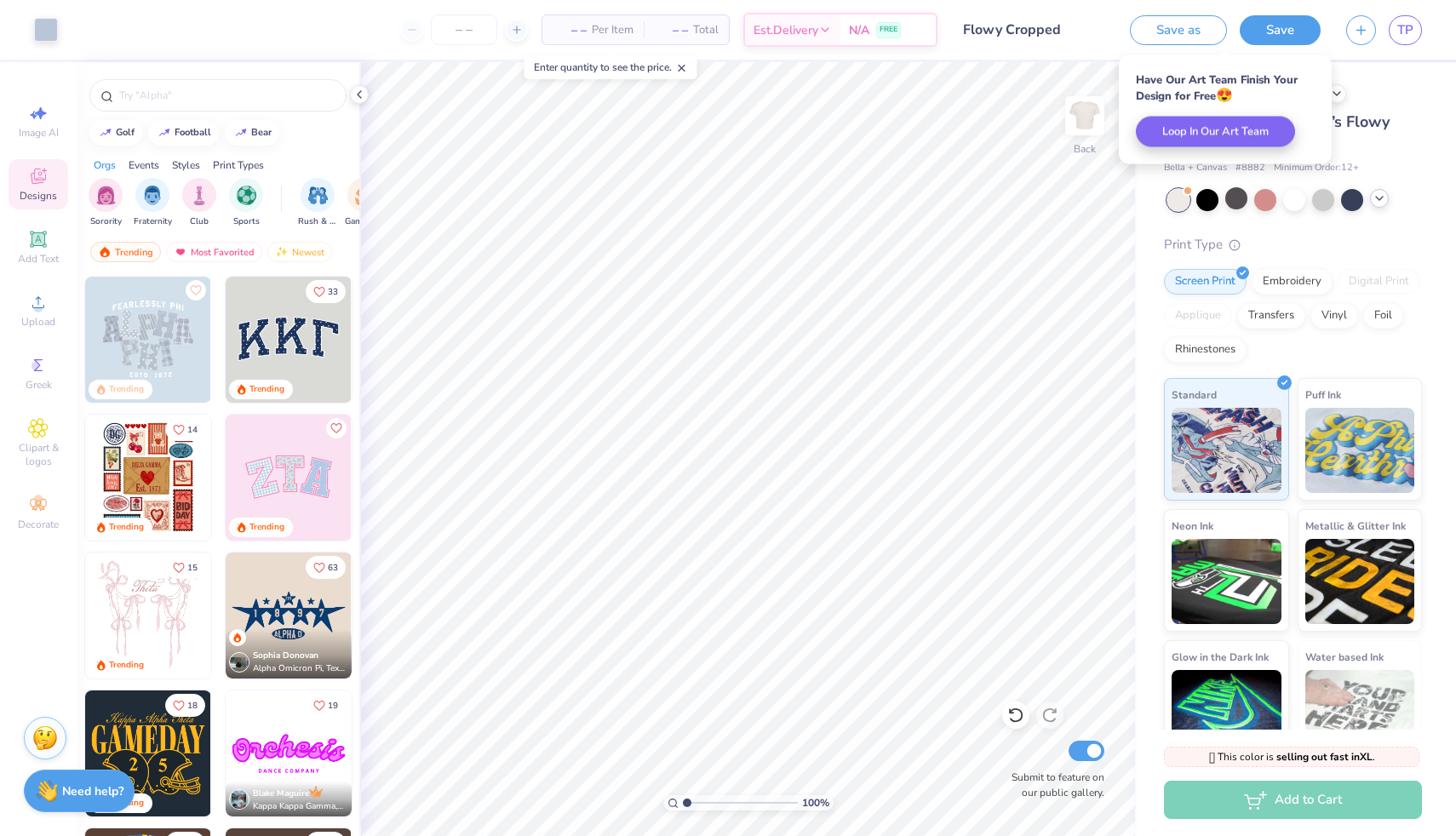 click on "Flowy Cropped" at bounding box center (1034, 30) 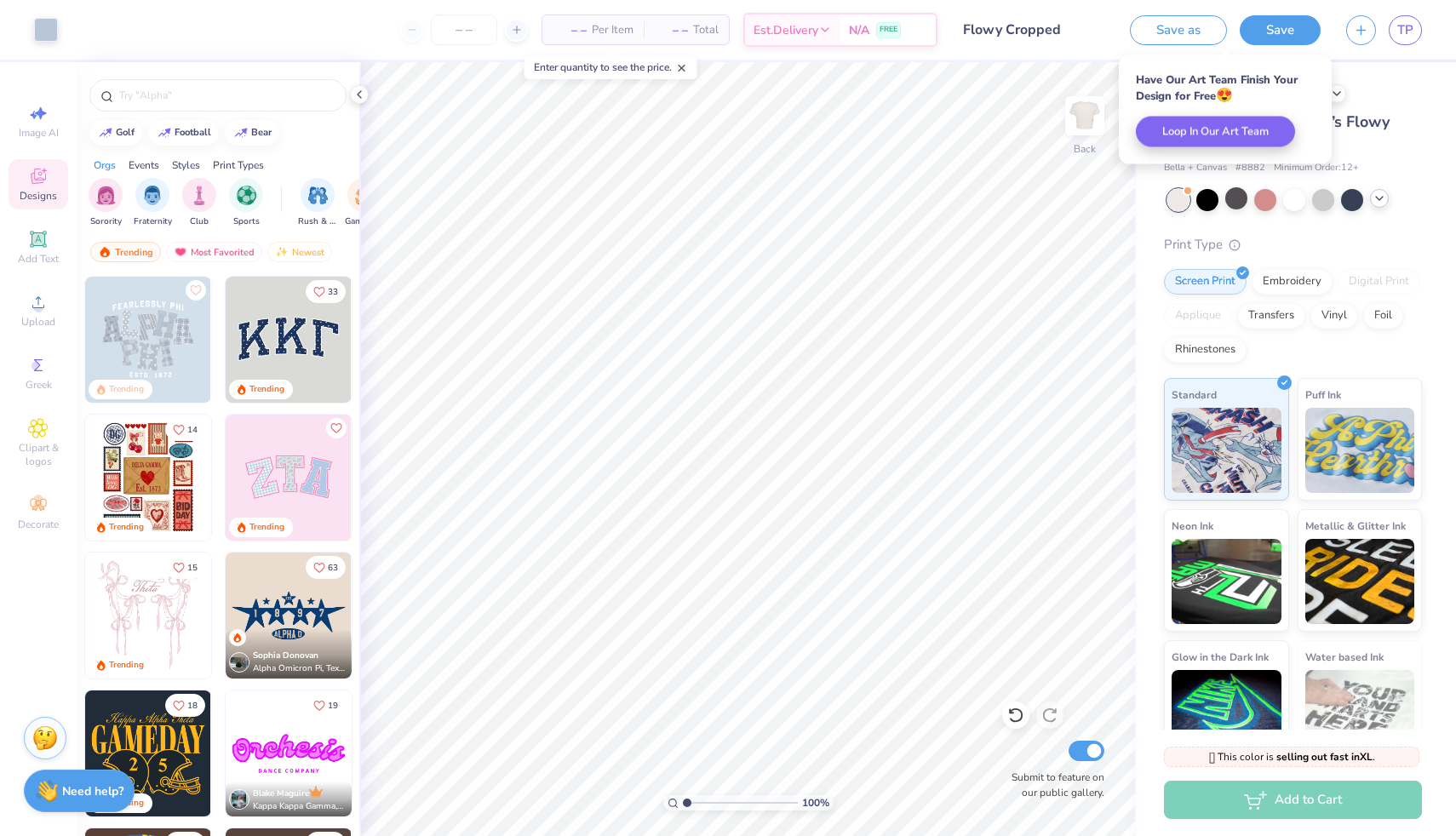 click on "Flowy Cropped" at bounding box center (1034, 30) 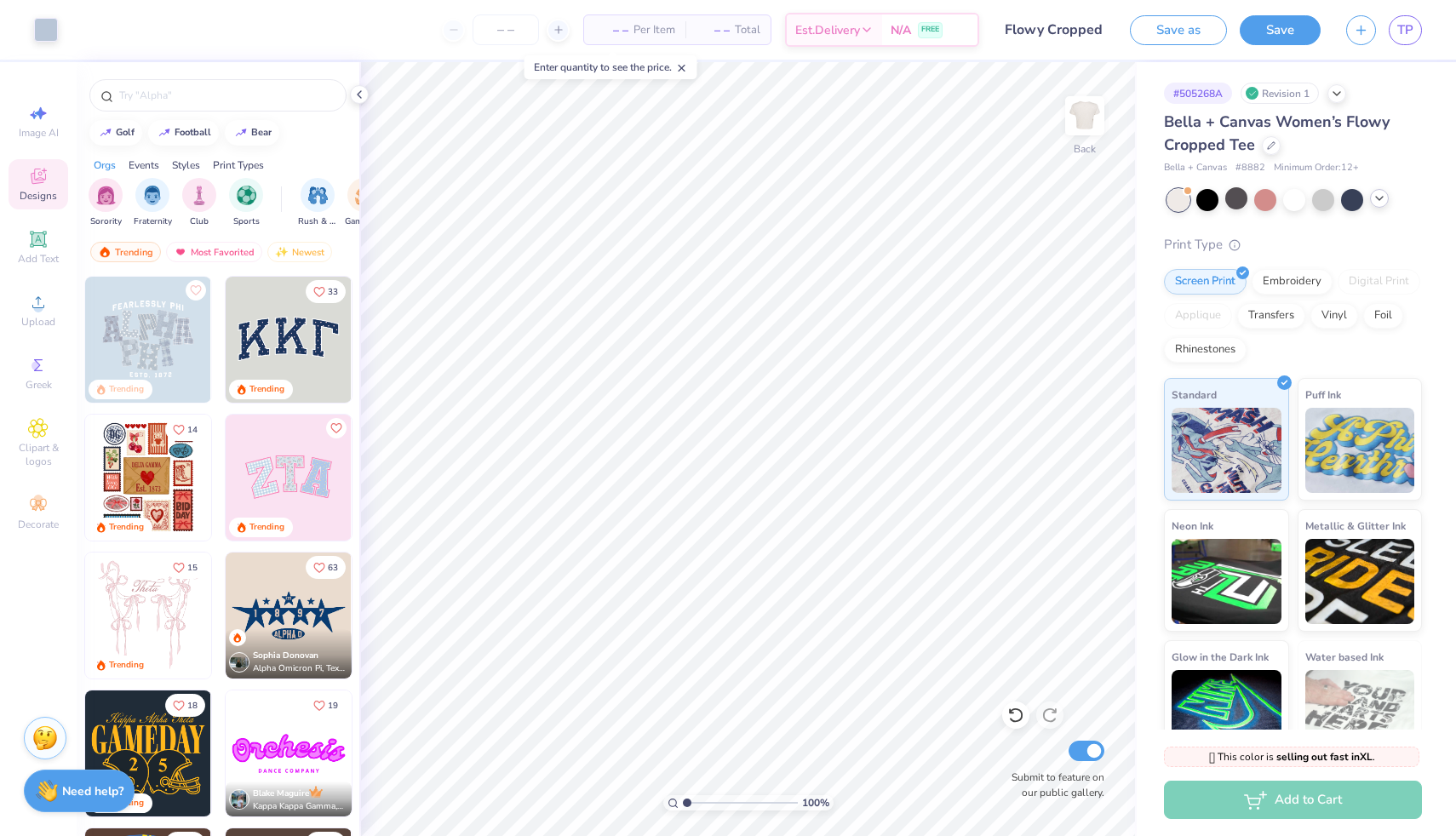 click 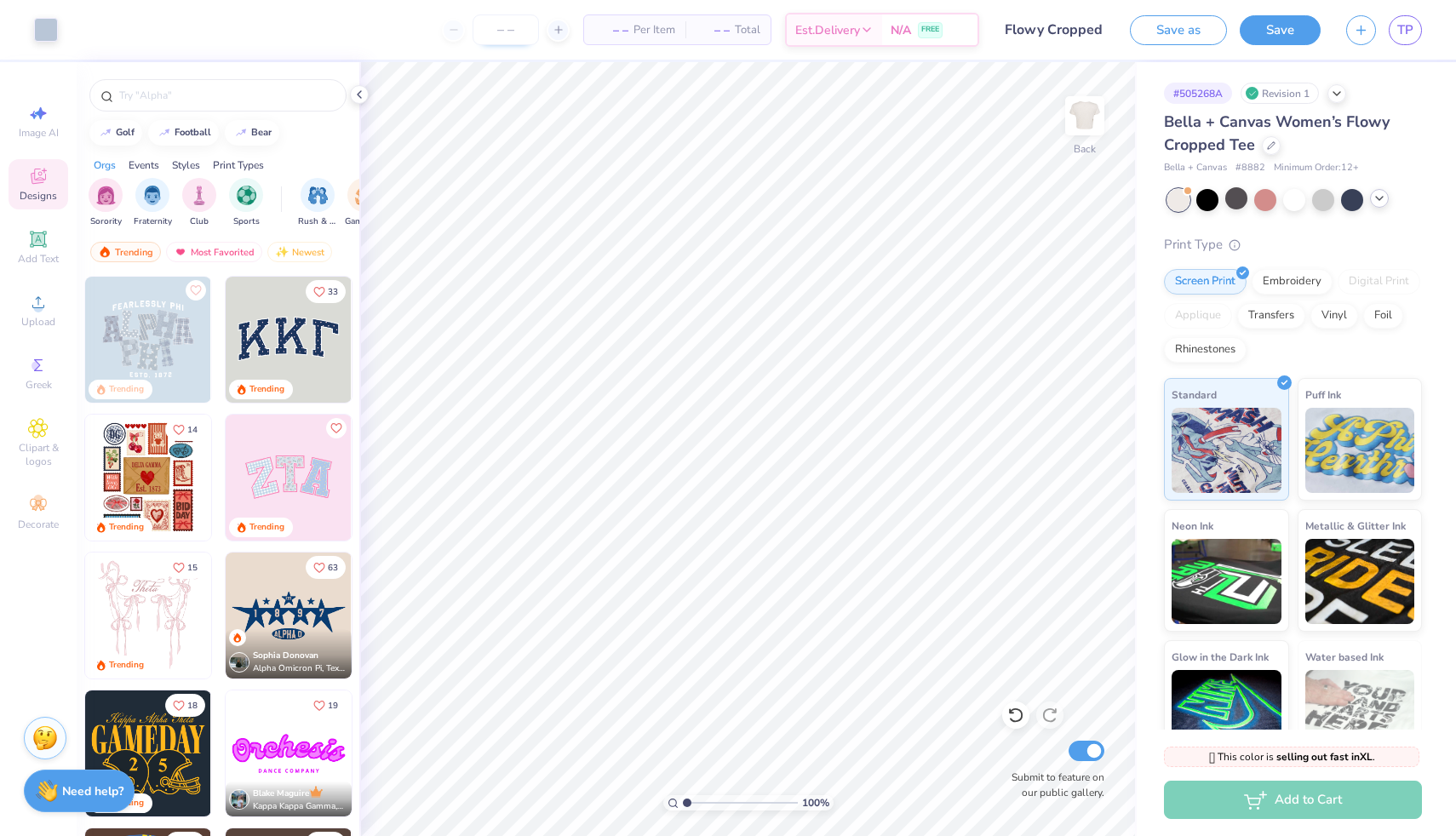 click at bounding box center [506, 30] 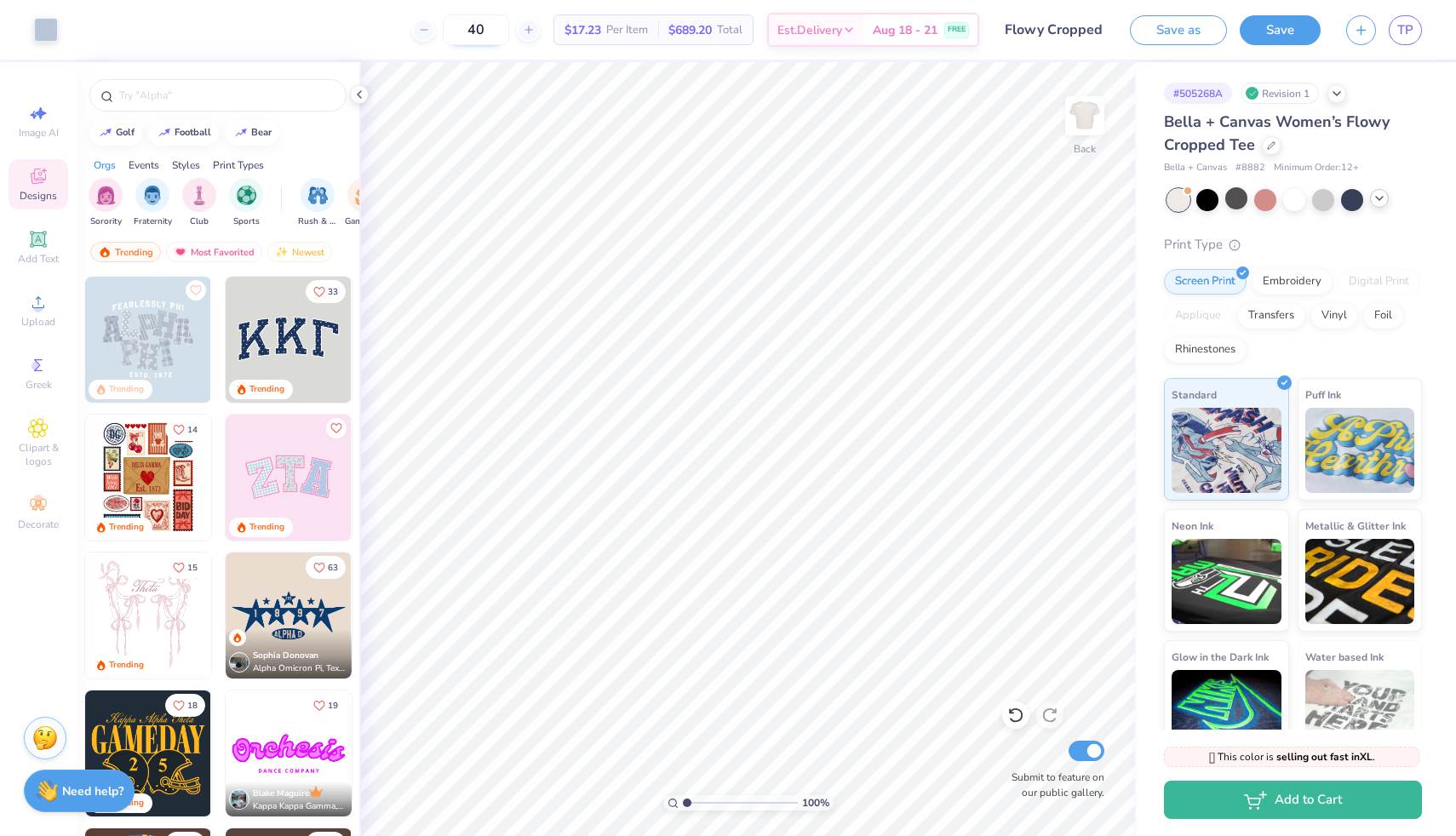 type on "4" 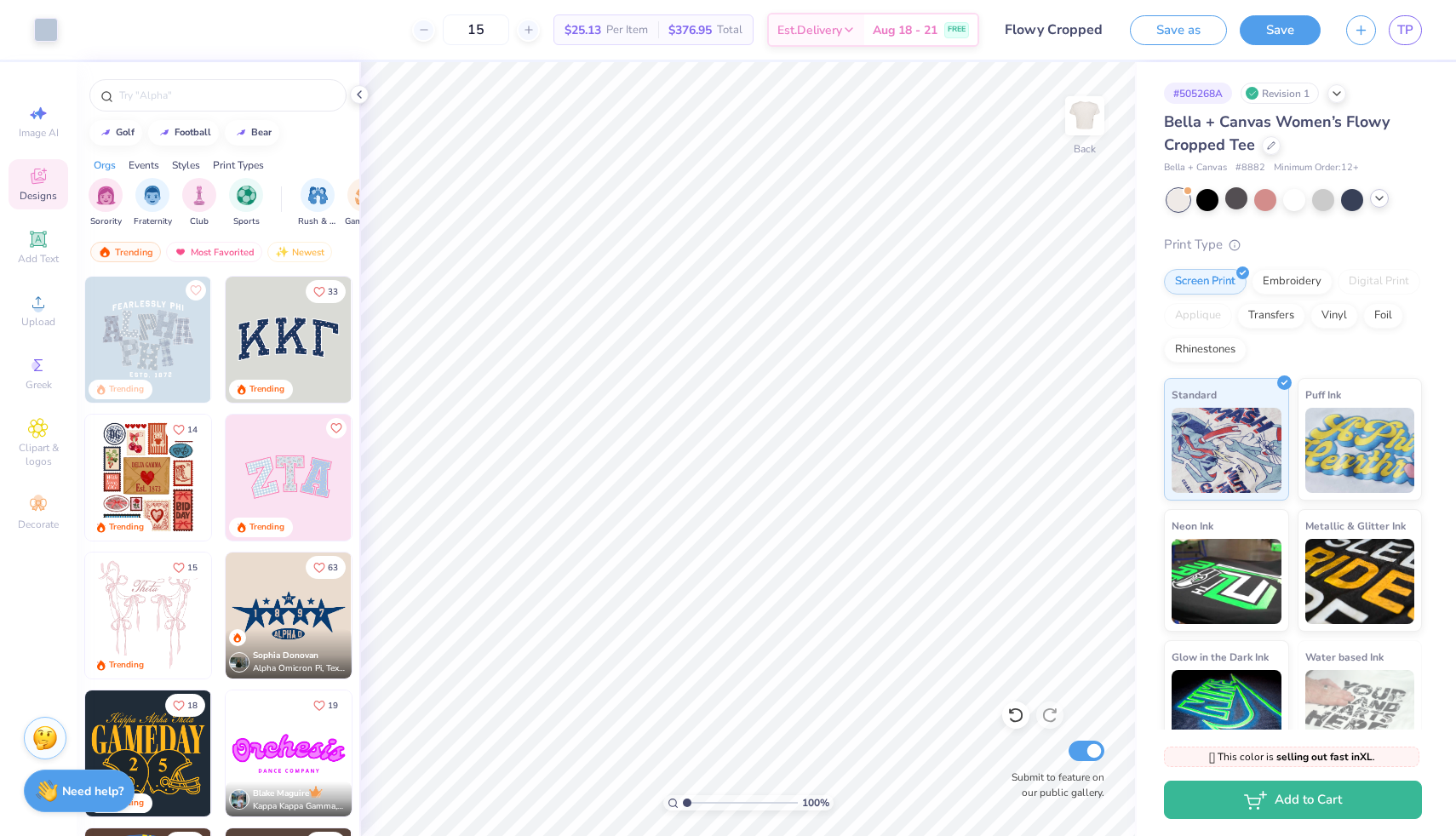 type on "1" 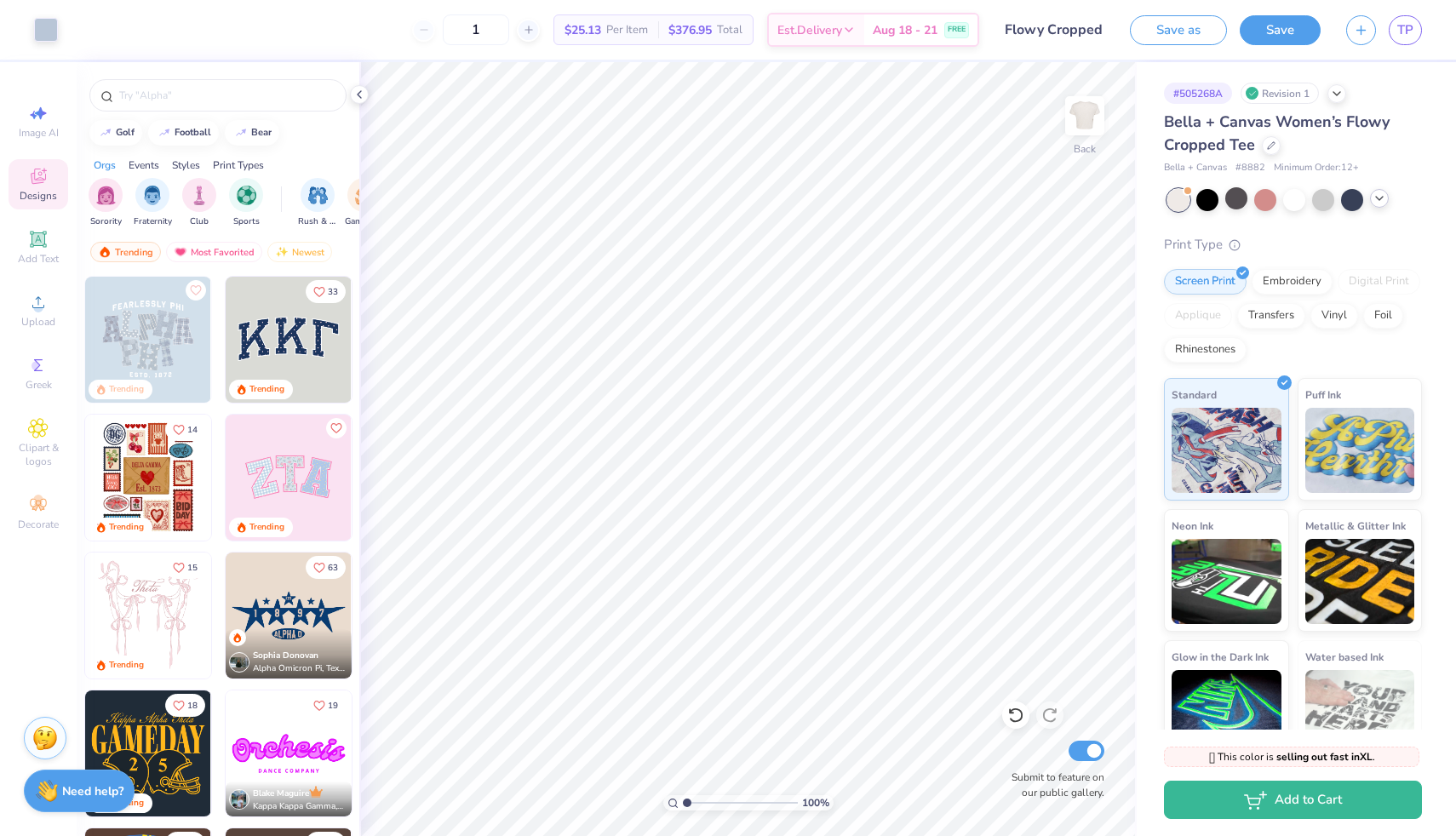 type 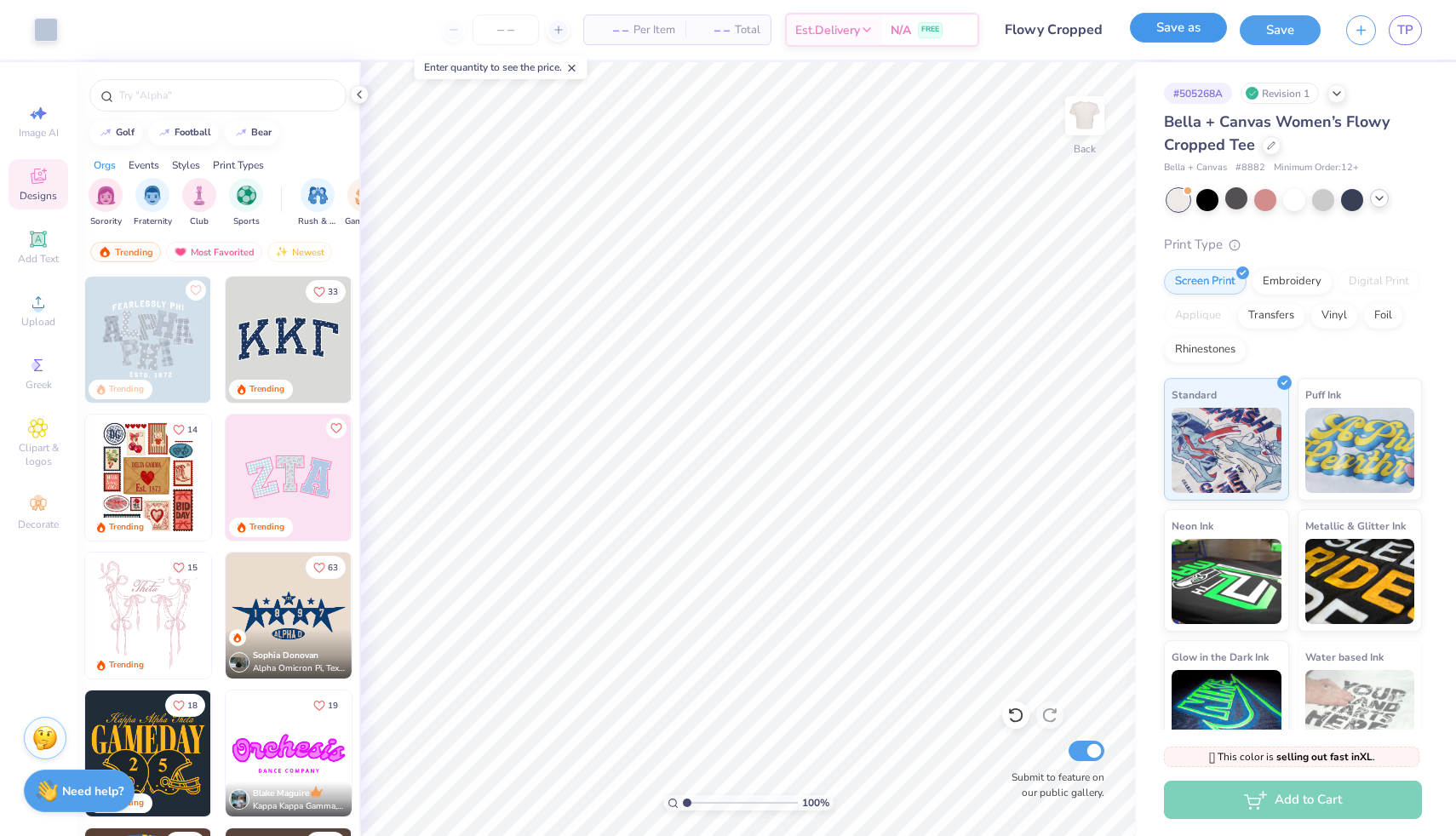 click on "Save as" at bounding box center (1178, 27) 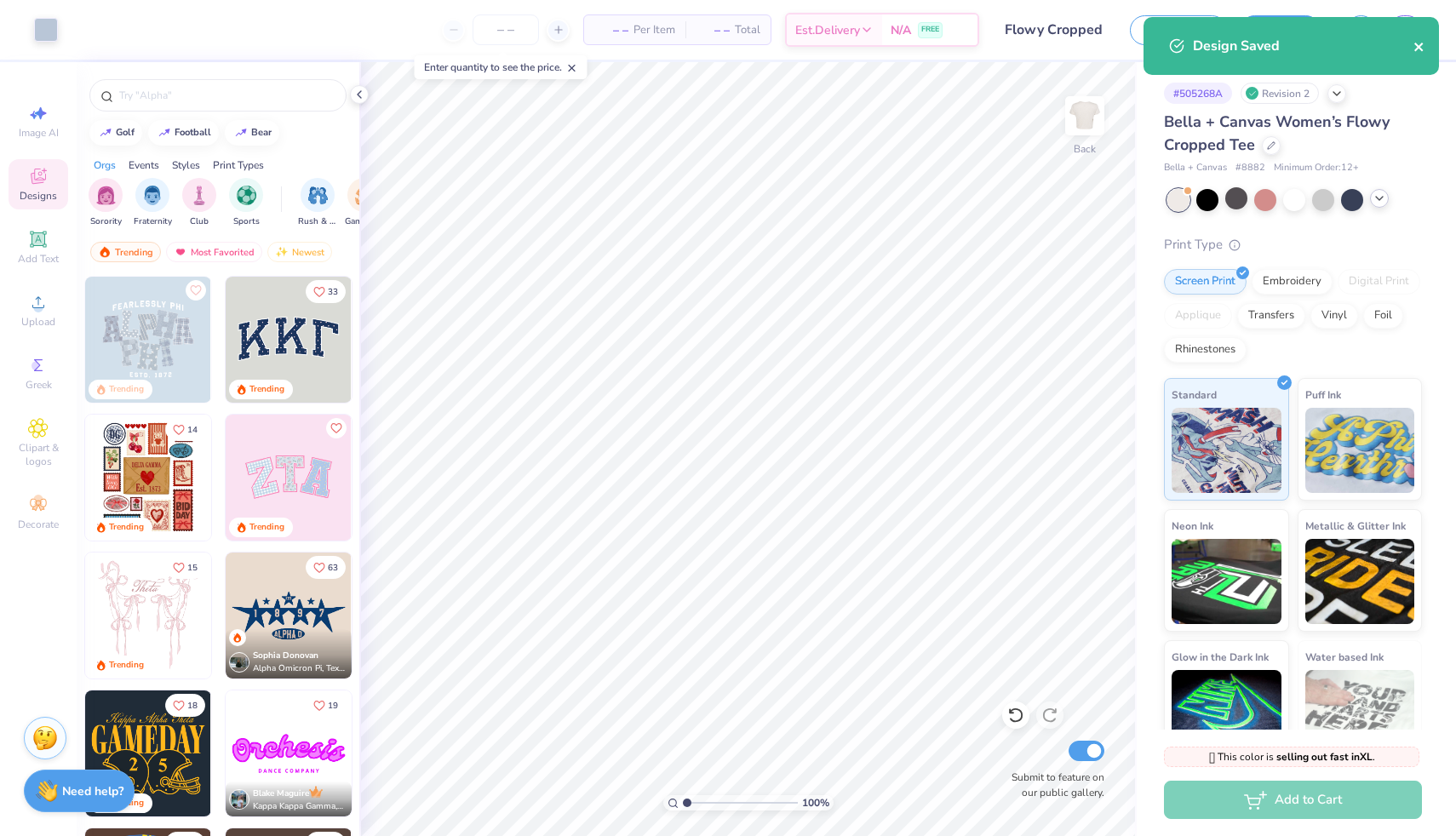 click 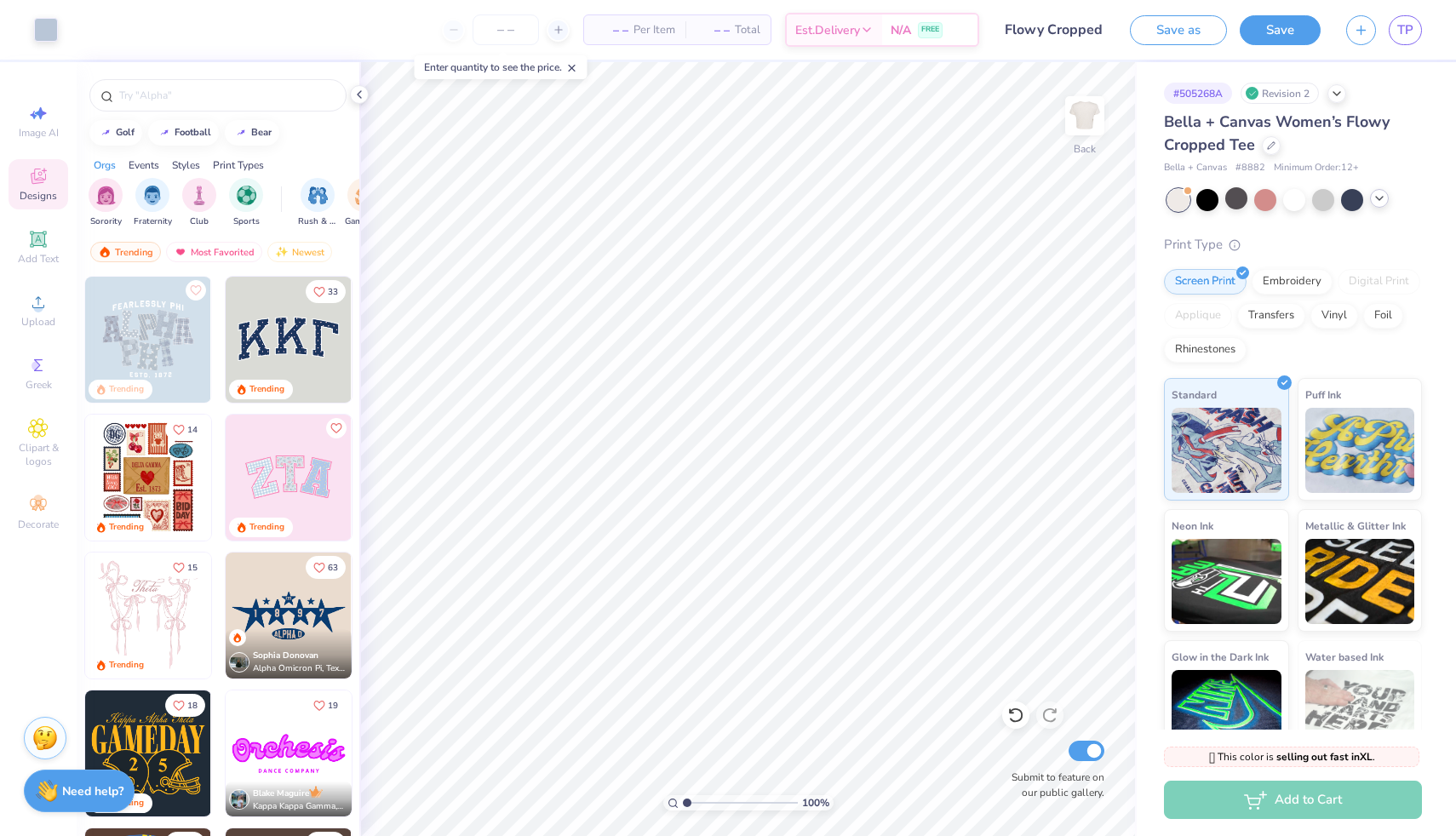 click on "Design Saved" at bounding box center (1291, 52) 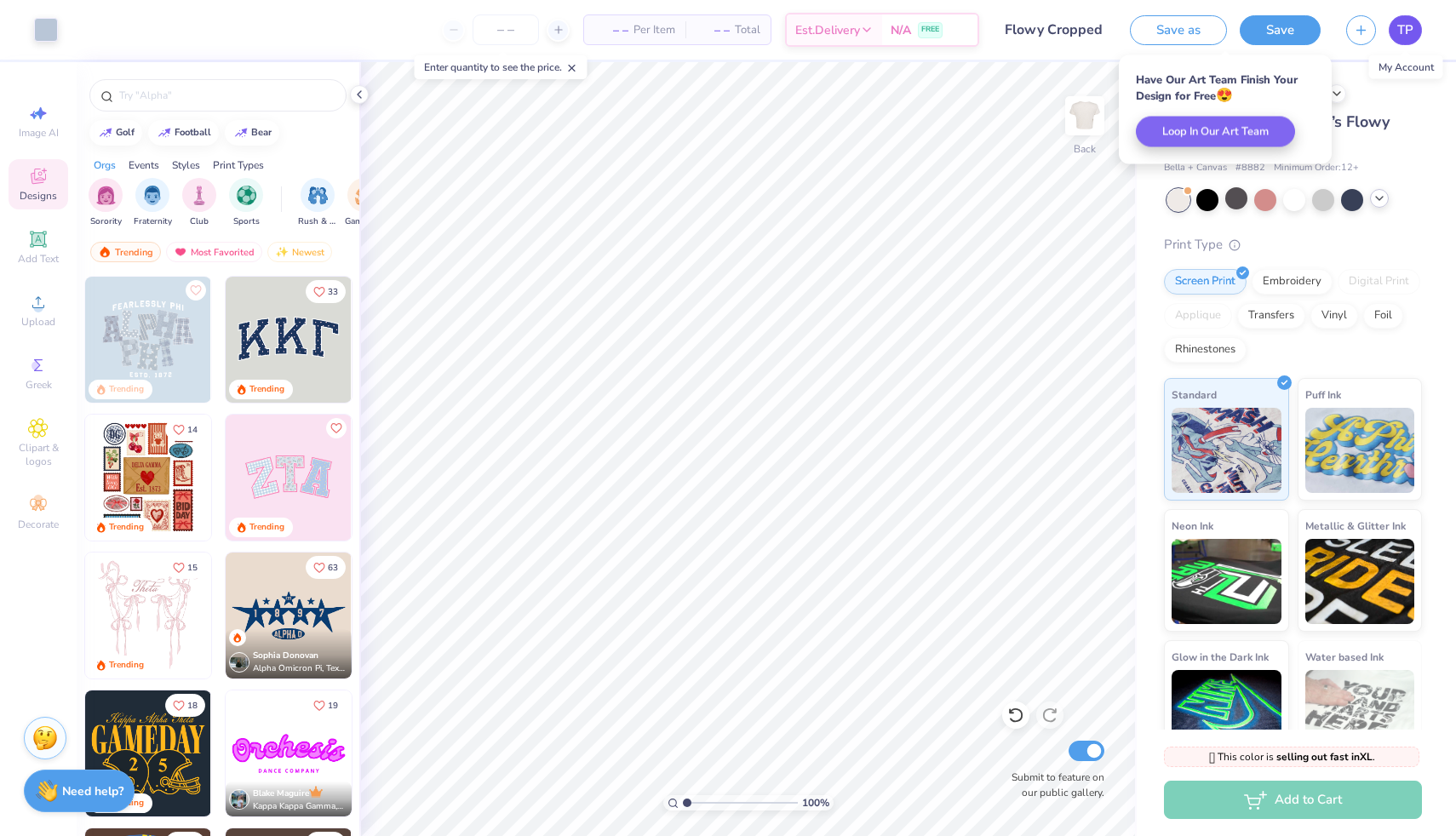 click on "TP" at bounding box center (1405, 30) 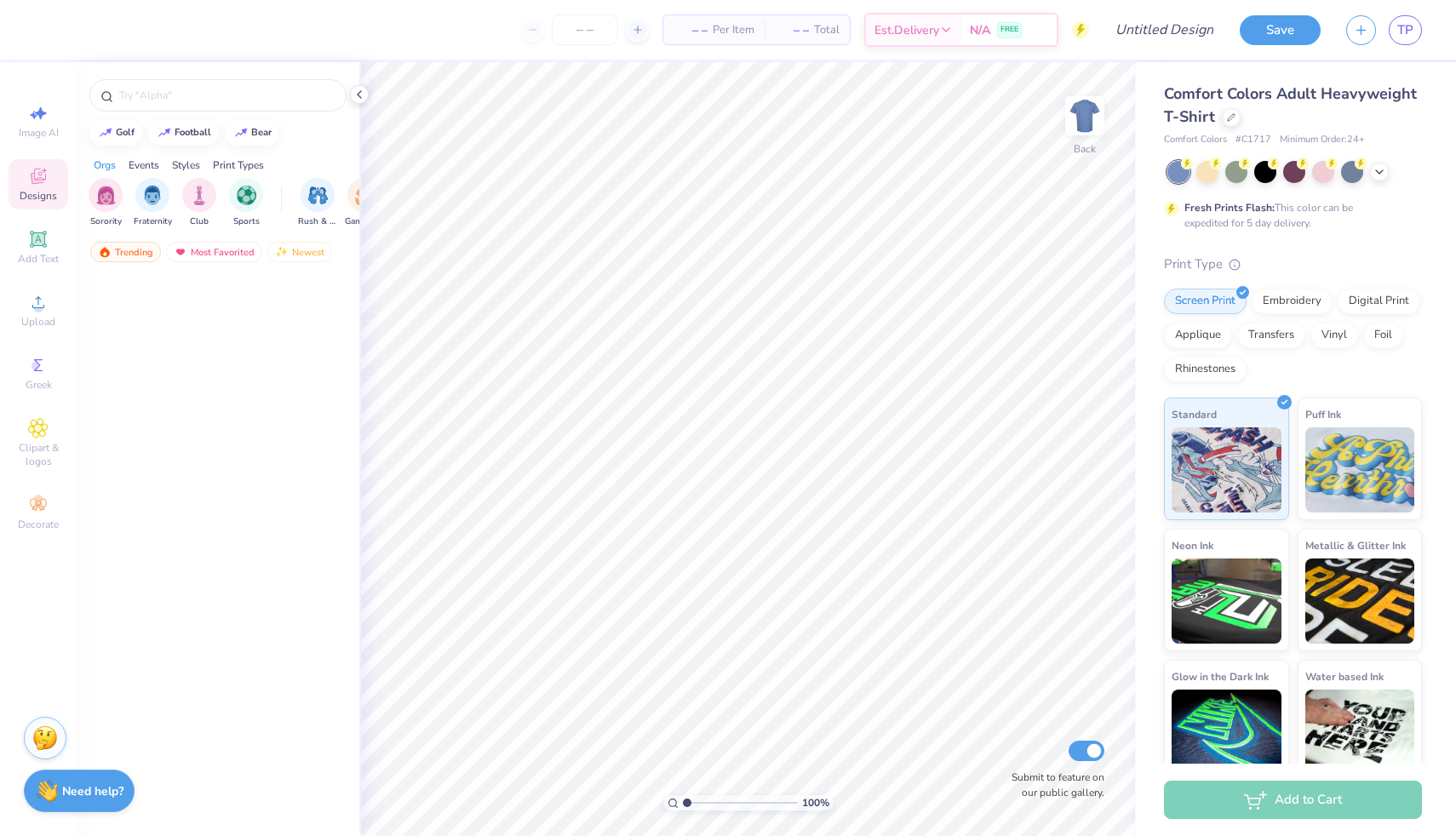 scroll, scrollTop: 0, scrollLeft: 0, axis: both 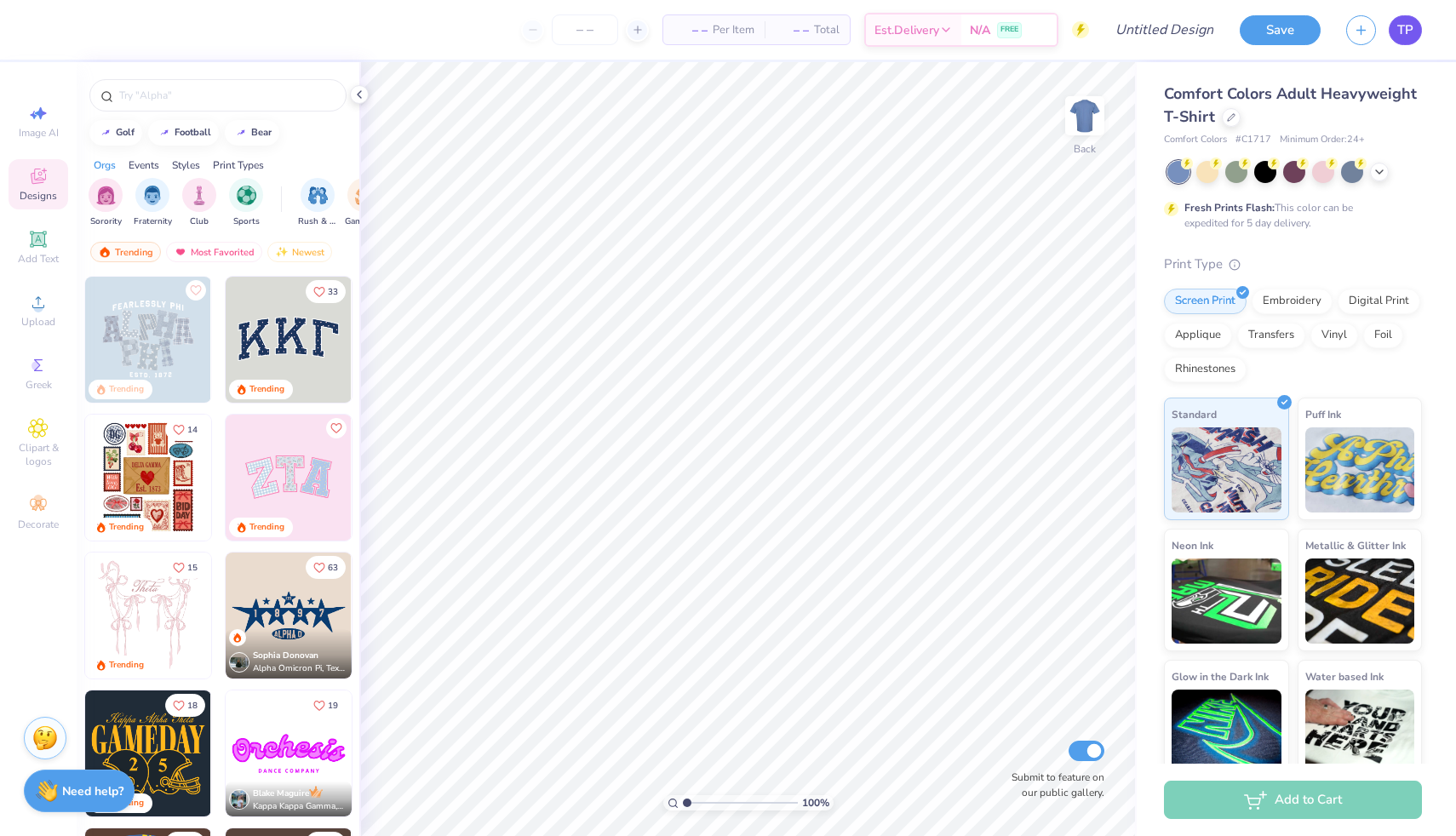 click on "TP" at bounding box center (1405, 30) 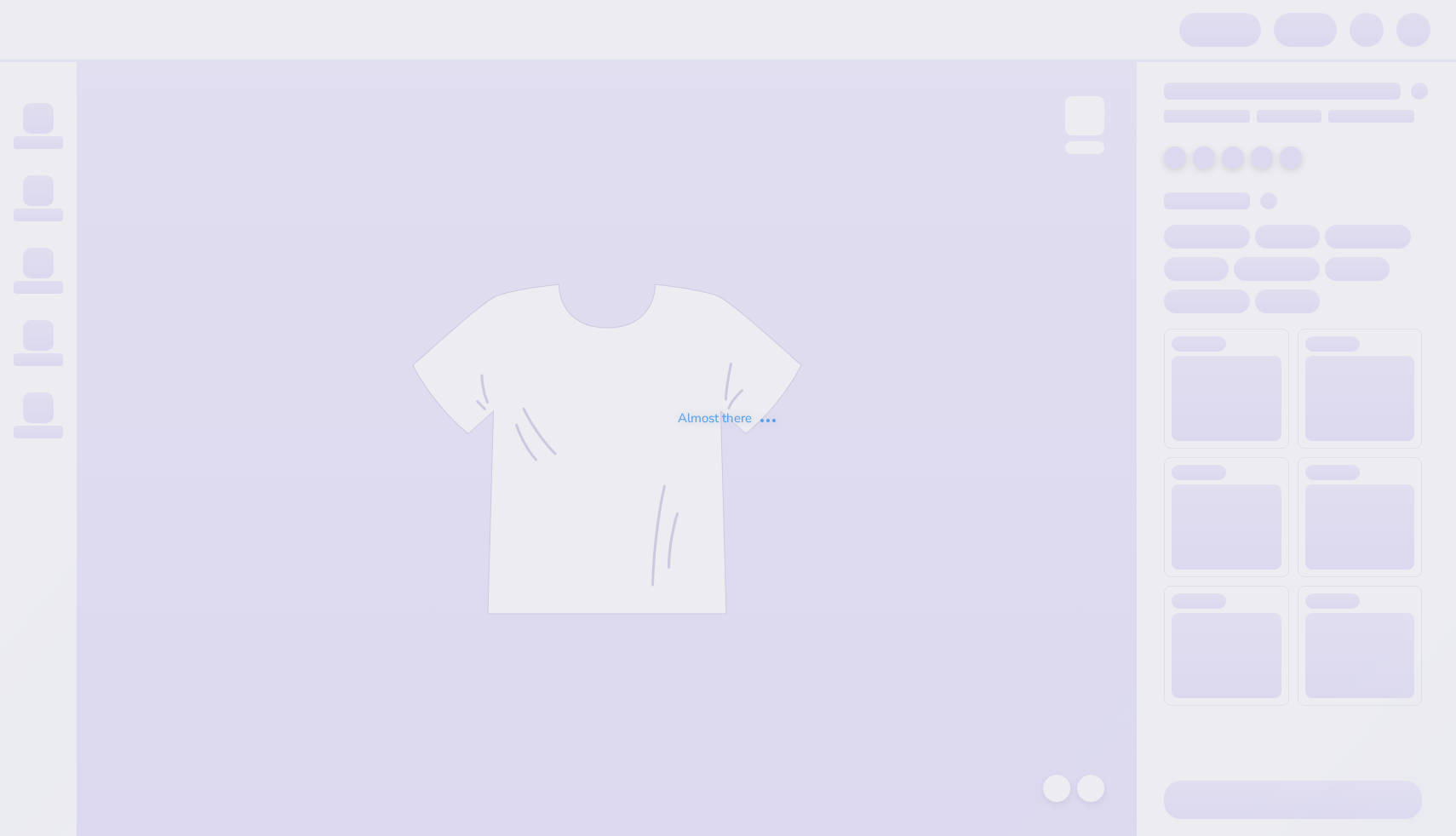 scroll, scrollTop: 0, scrollLeft: 0, axis: both 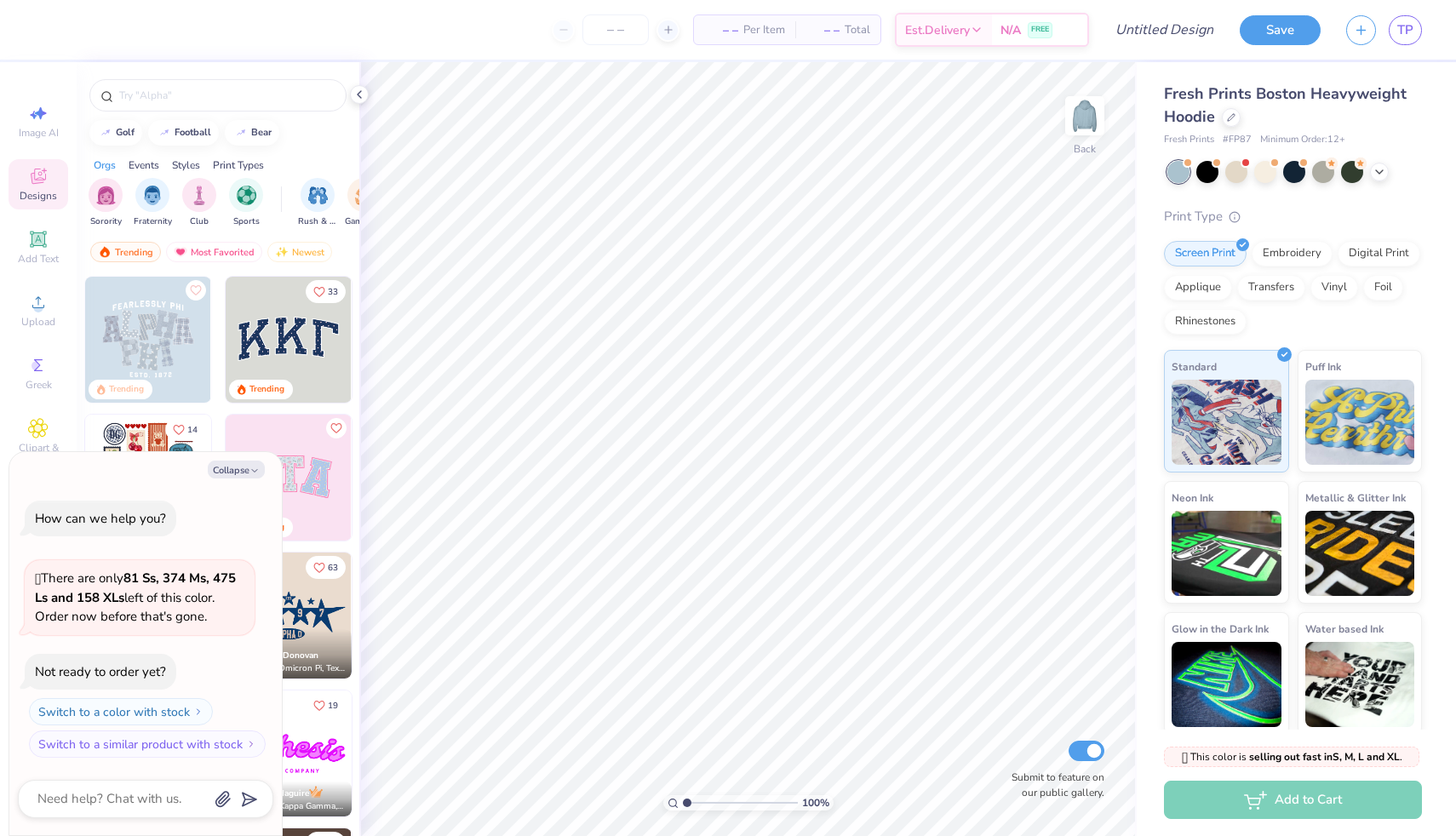 click on "Collapse How can we help you? 🫣 There are only  81 Ss, 374 Ms, 475 Ls and 158 XLs  left of this color. Order now before that's gone. Not ready to order yet? Switch to a color with stock Switch to a similar product with stock" at bounding box center [146, 644] 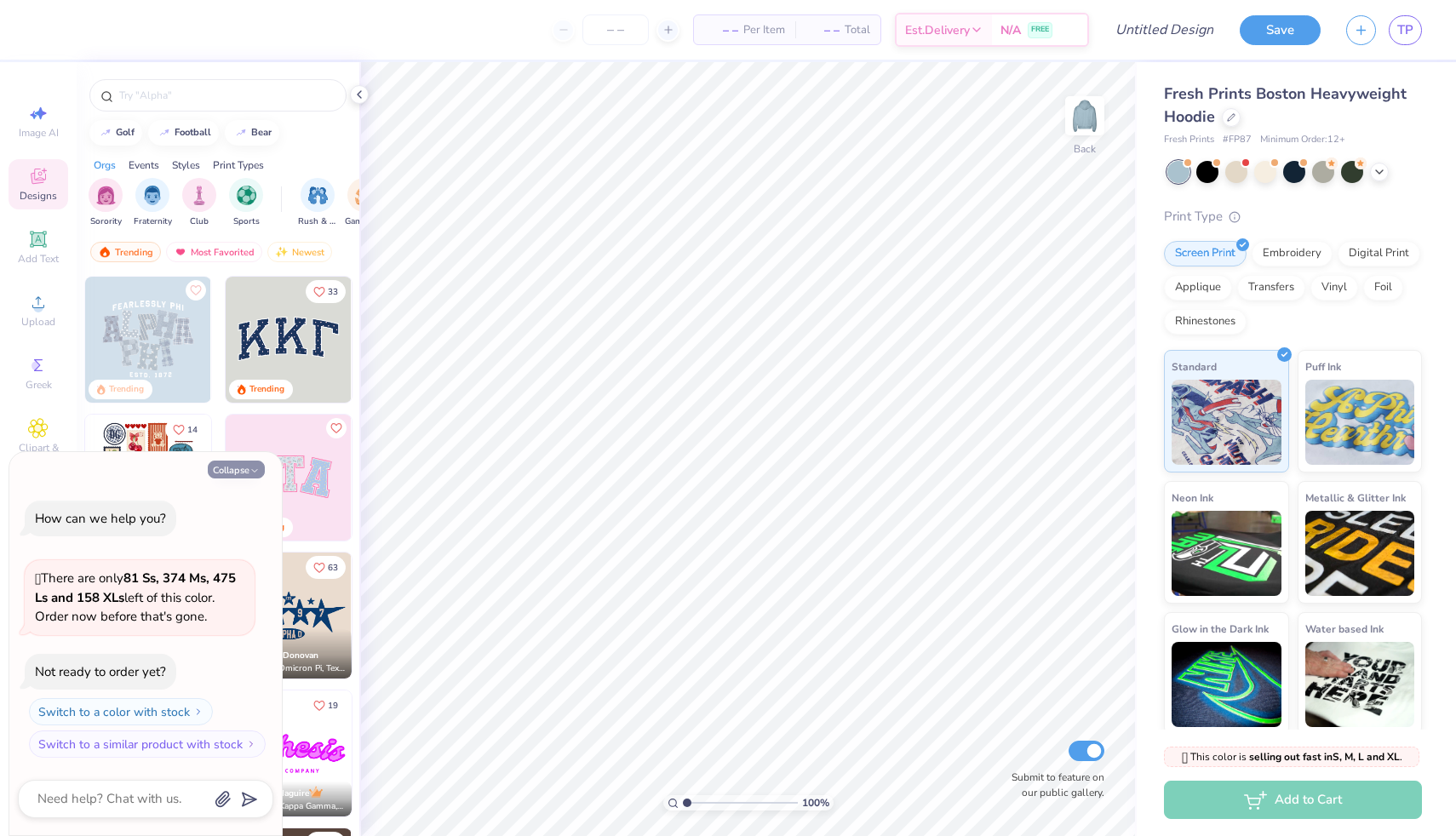 click on "Collapse" at bounding box center (236, 469) 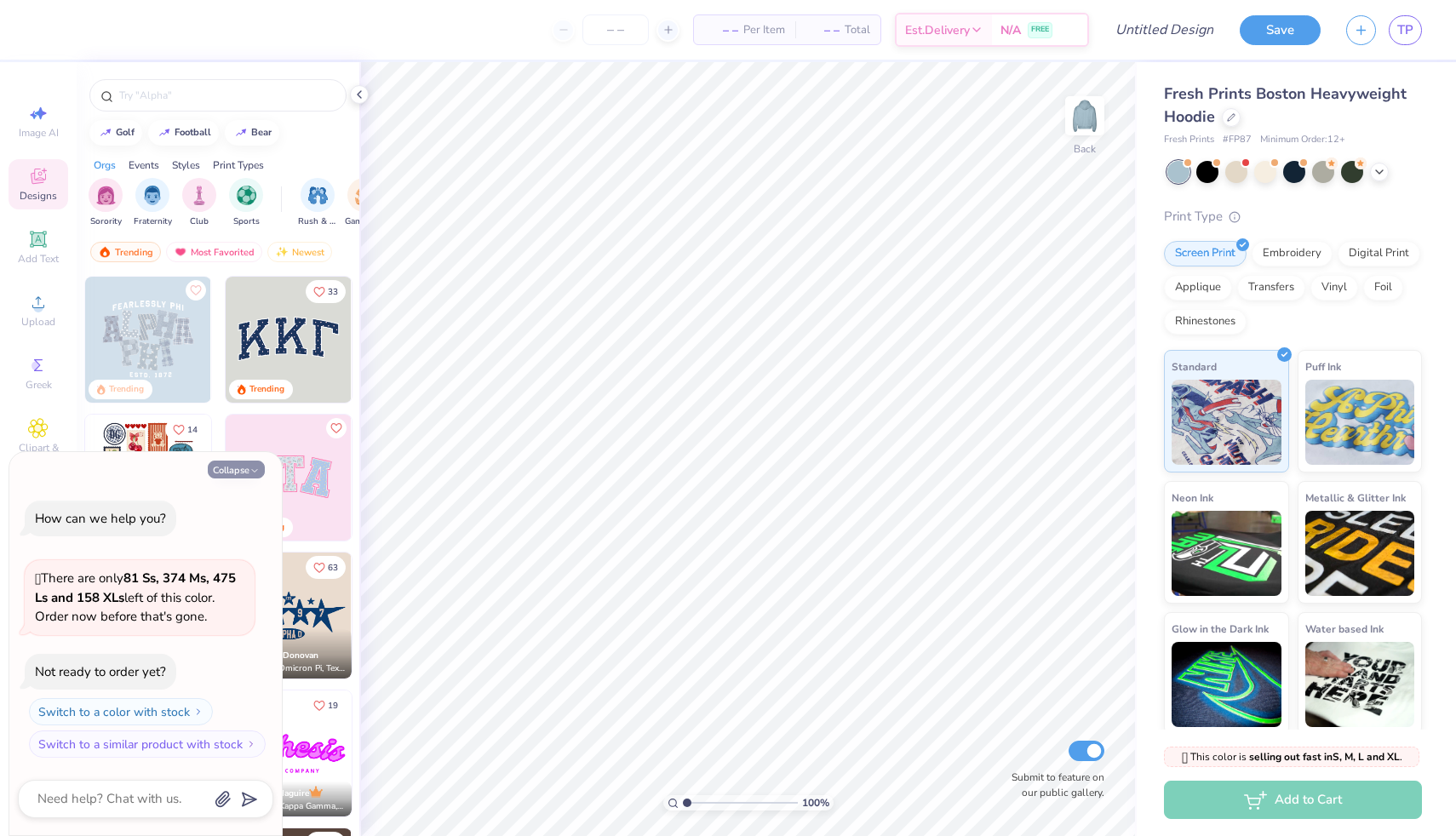 type on "x" 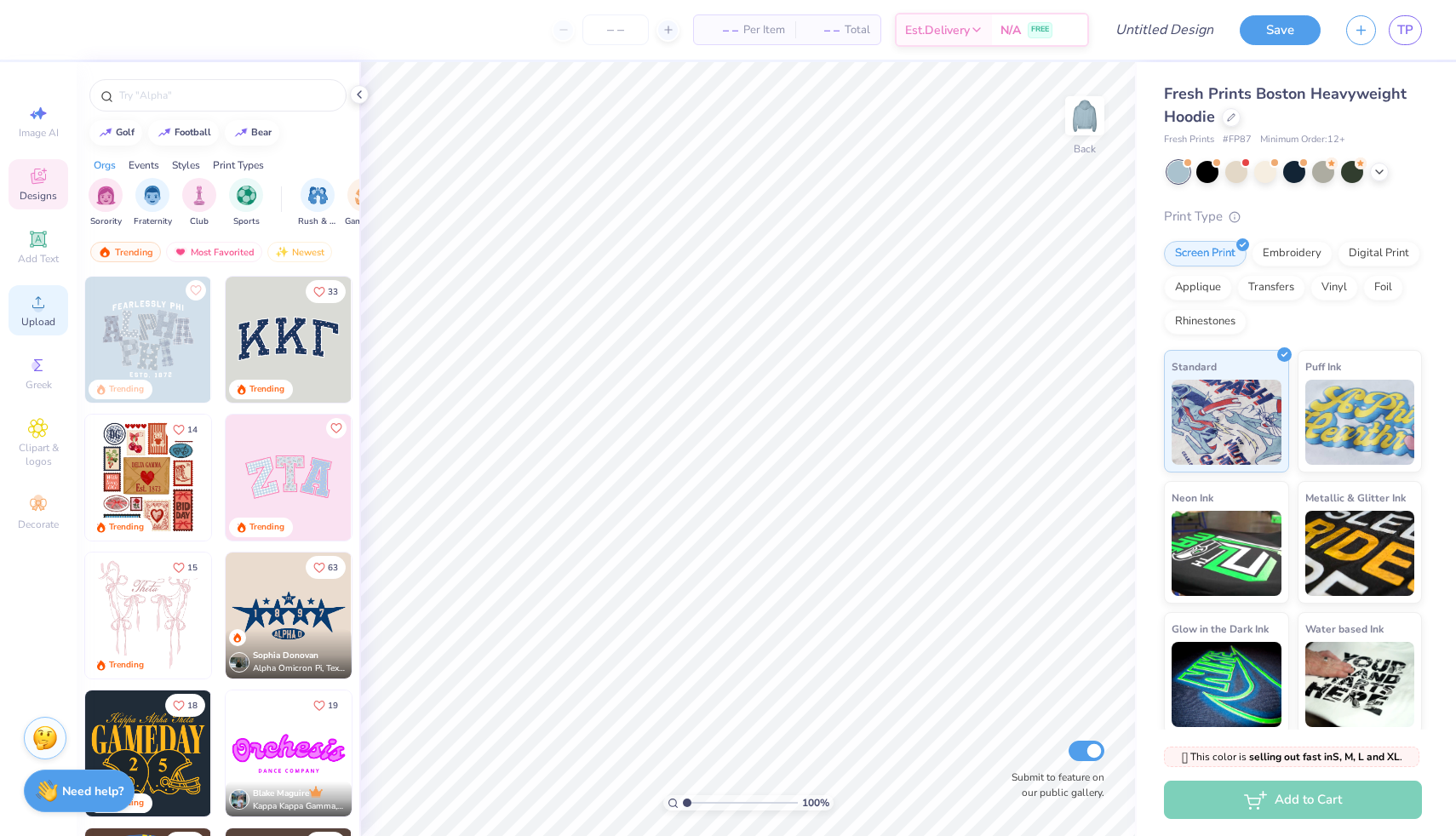 click on "Upload" at bounding box center [38, 310] 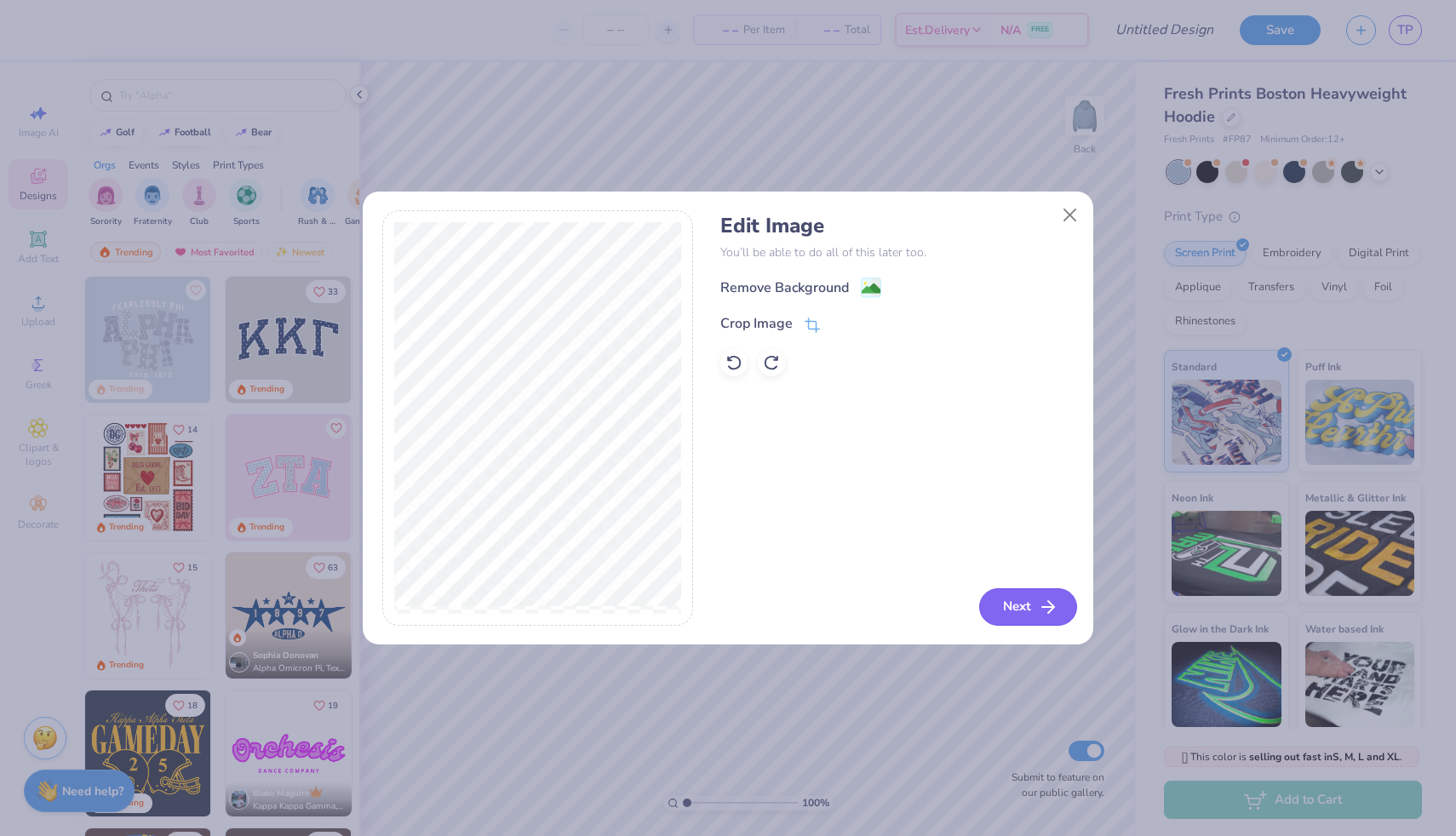 click on "Next" at bounding box center (1028, 607) 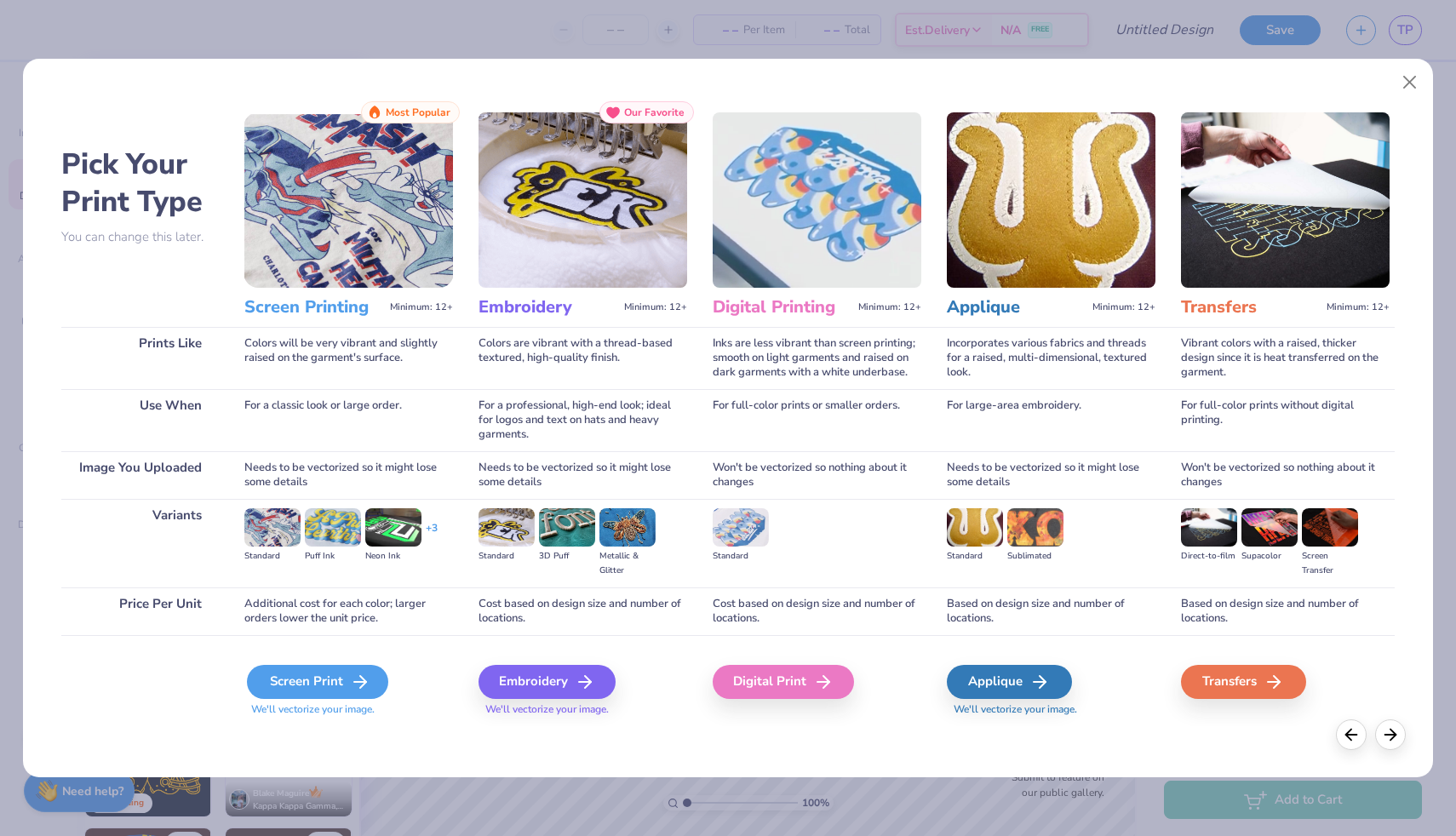 click on "Screen Print" at bounding box center (318, 682) 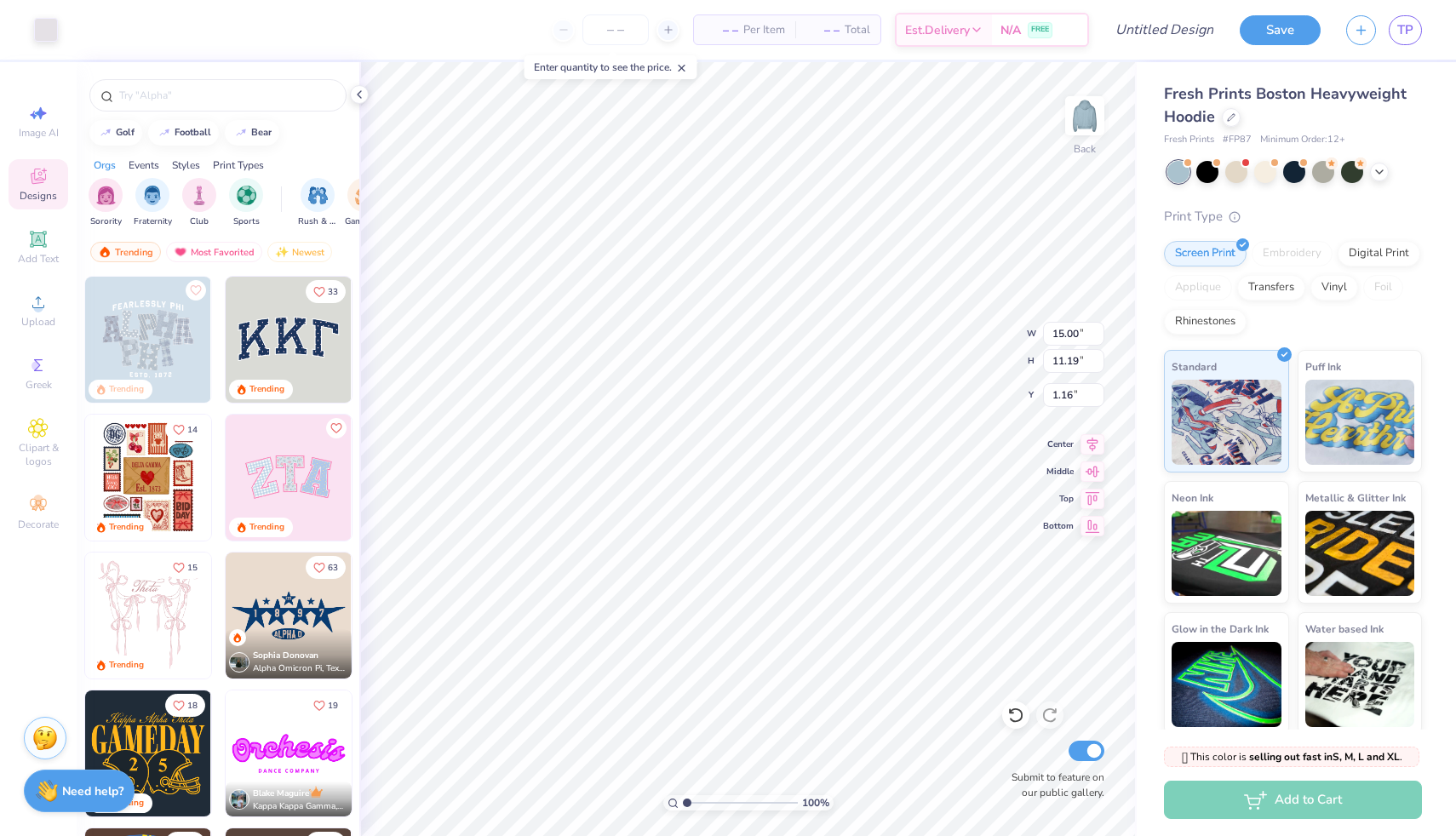 type on "4.33" 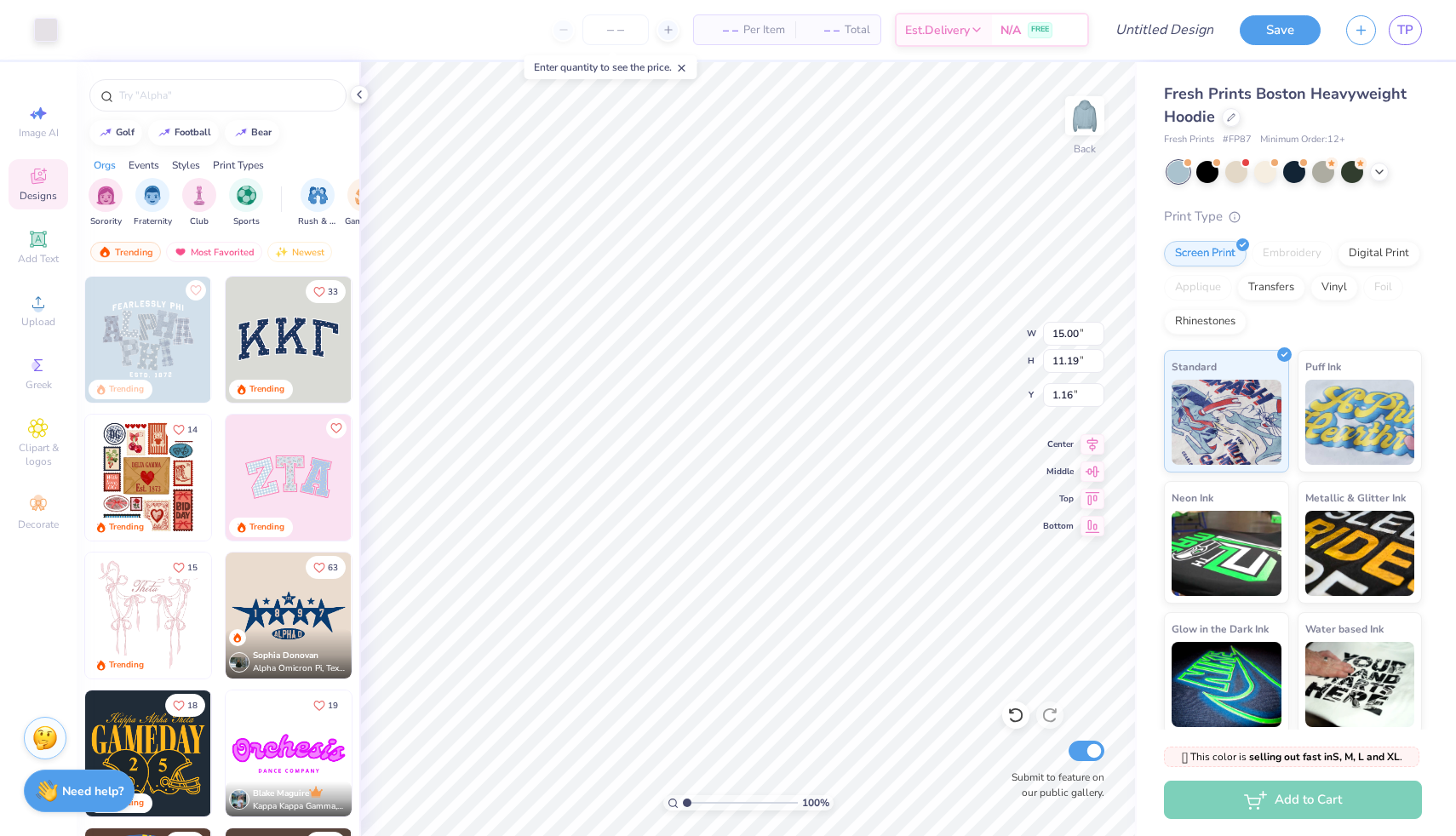 type on "3.23" 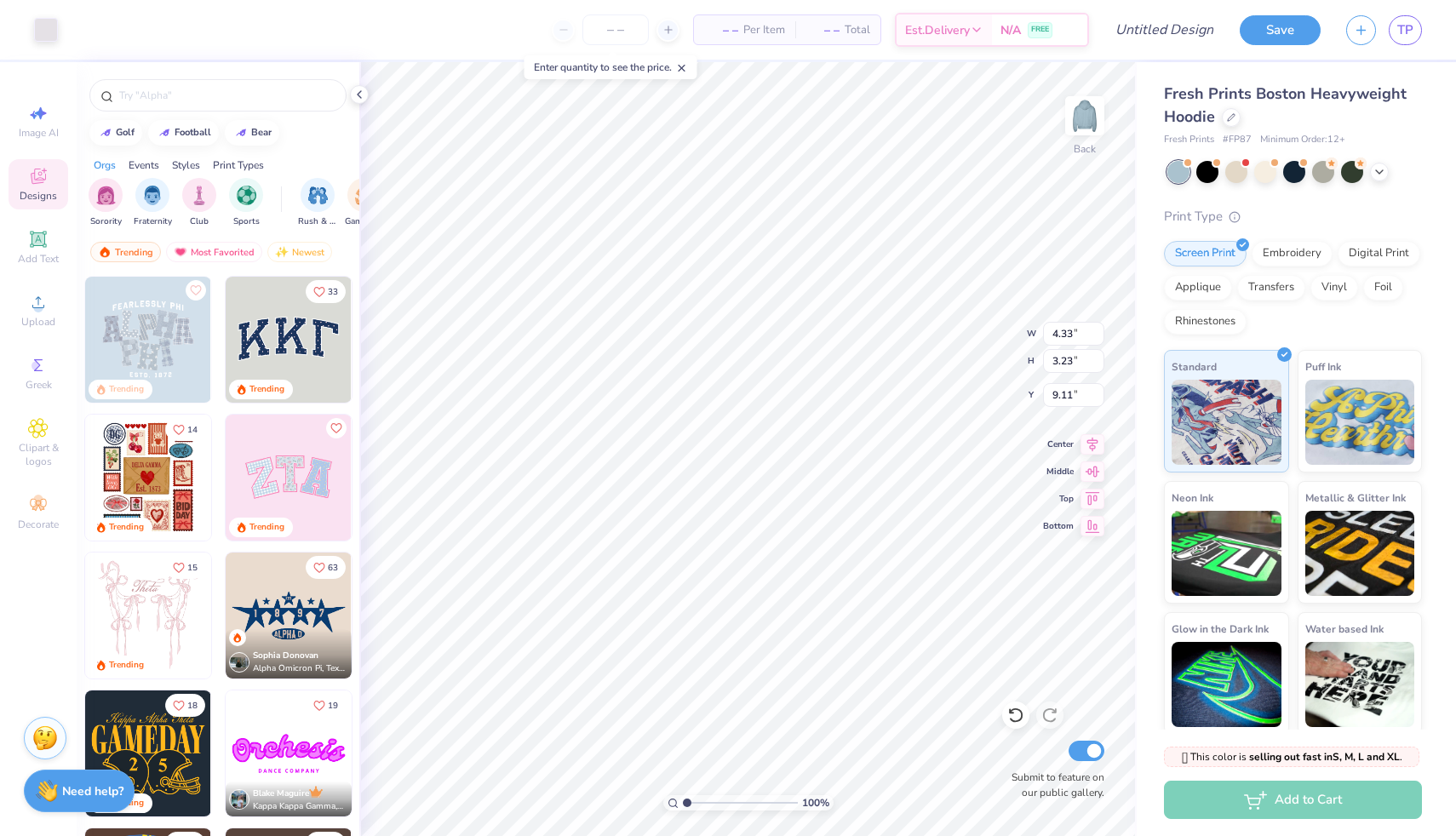 type on "3.28" 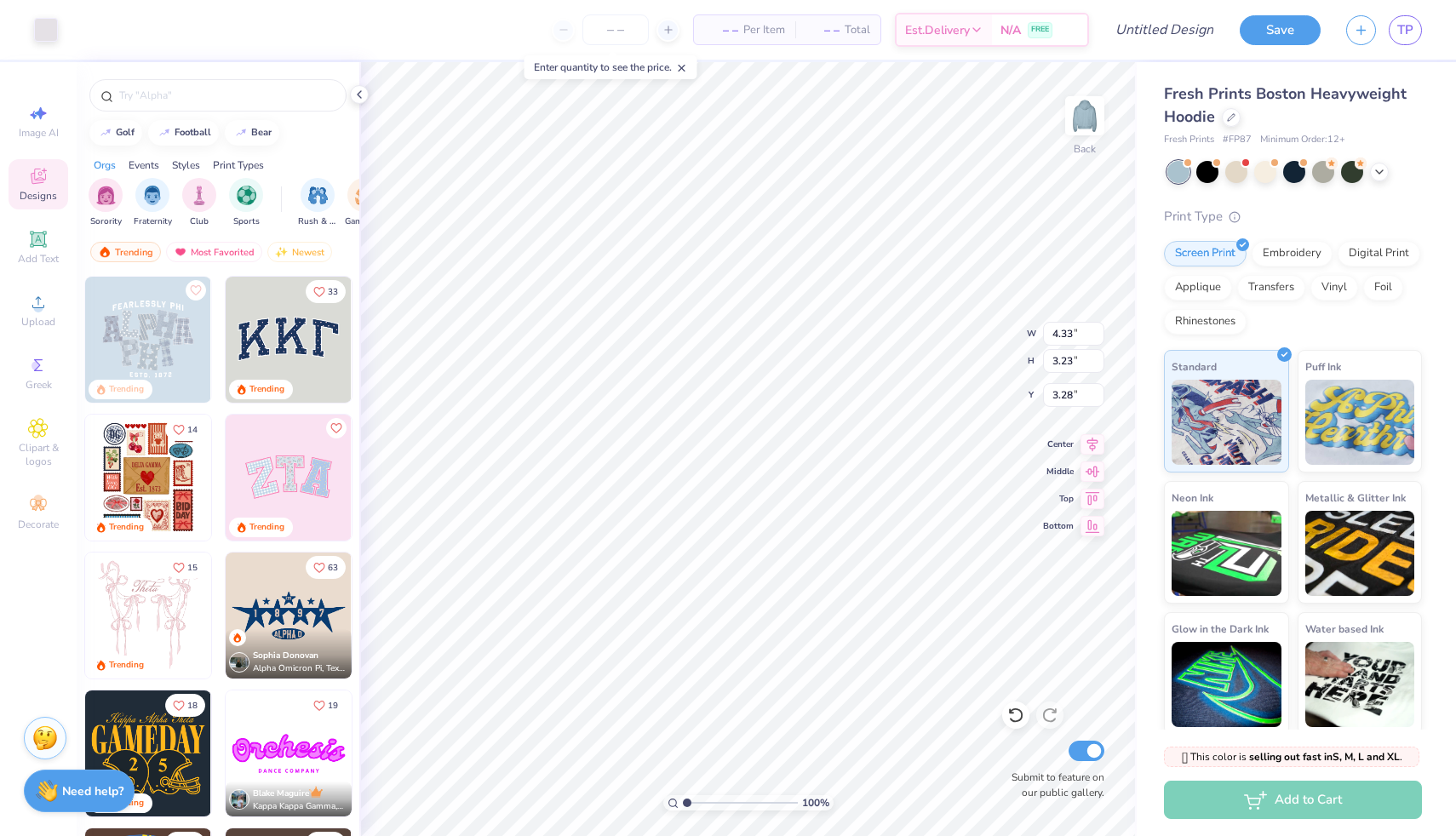 type on "3.30" 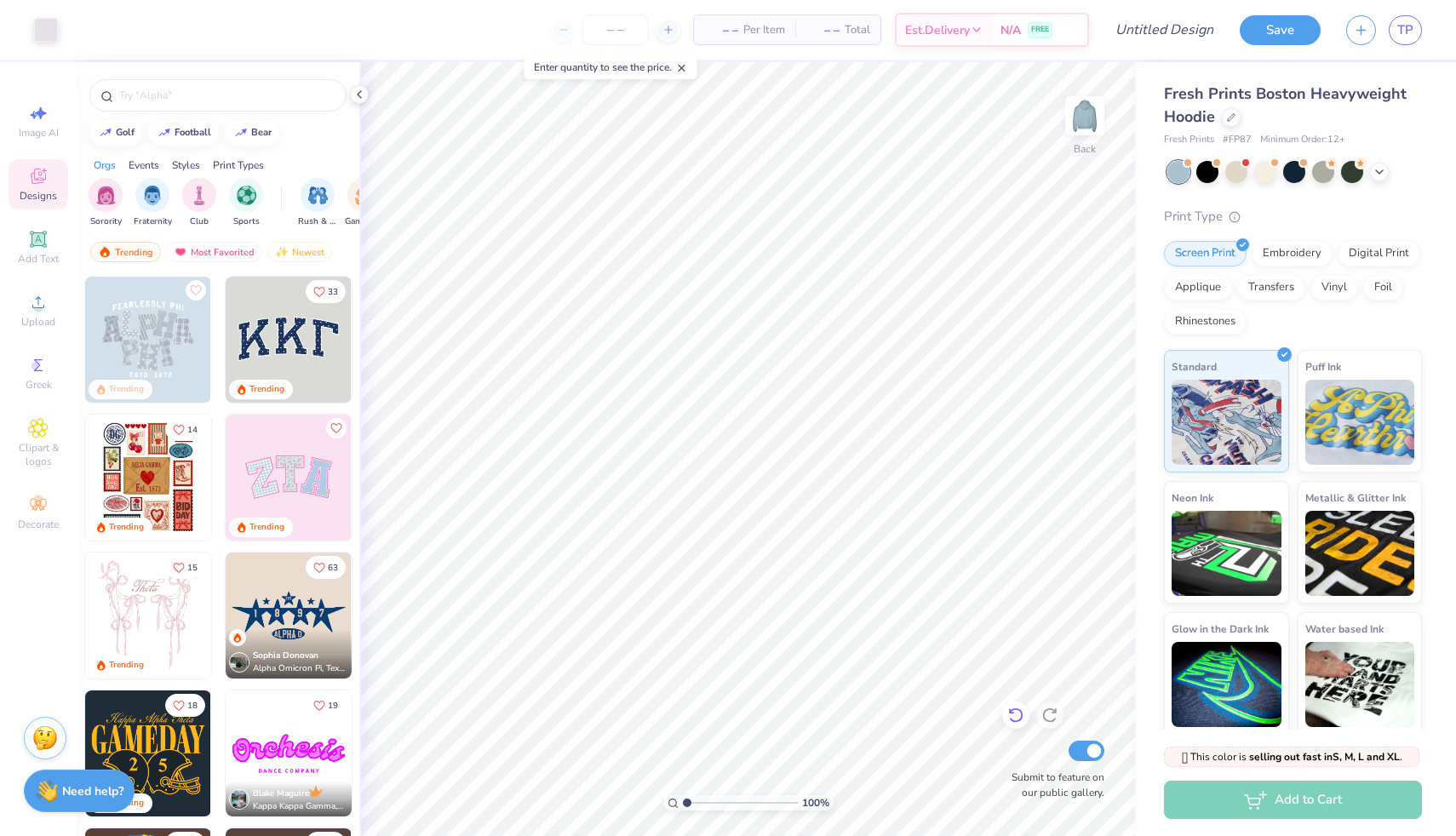 click 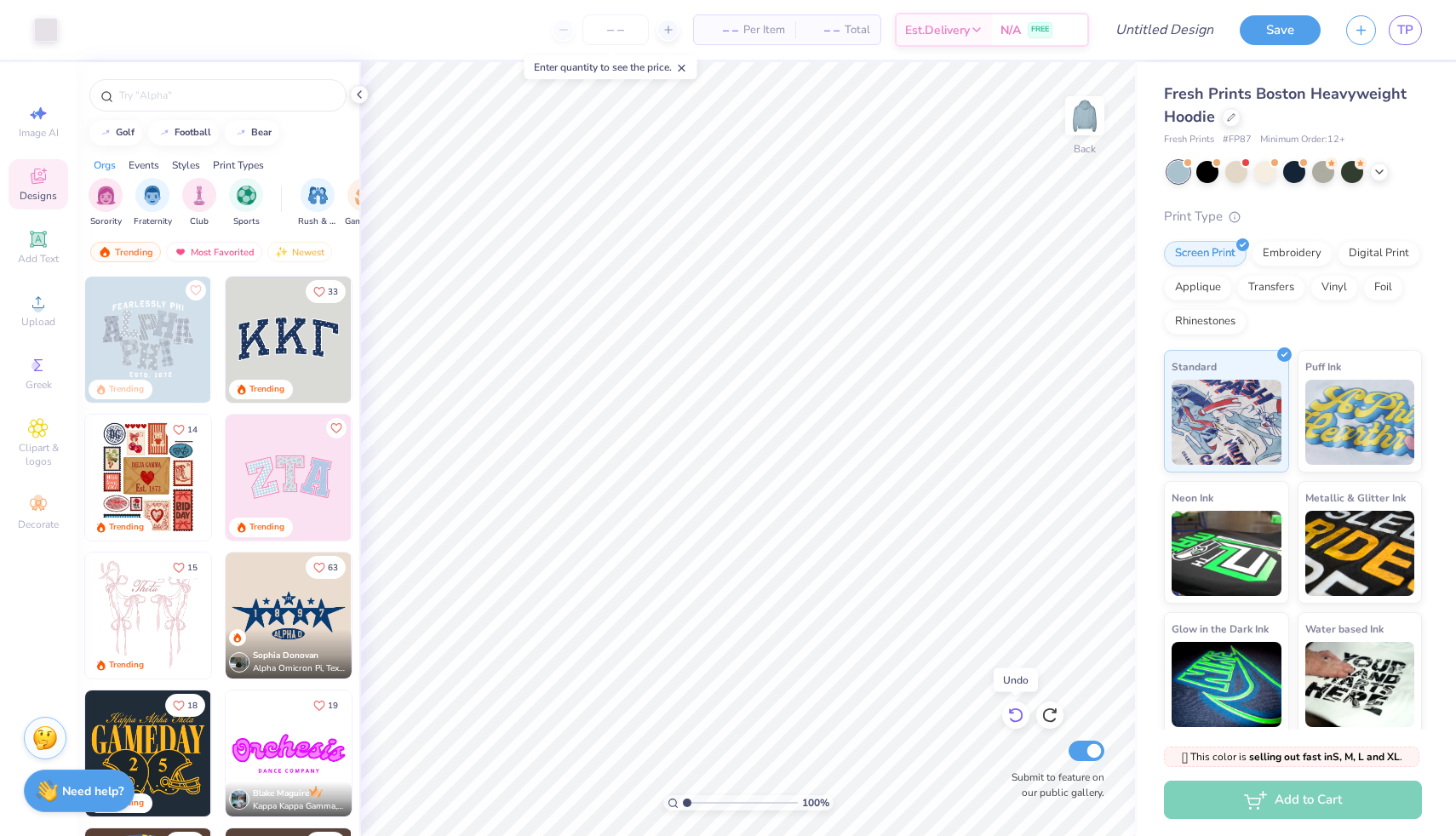 click 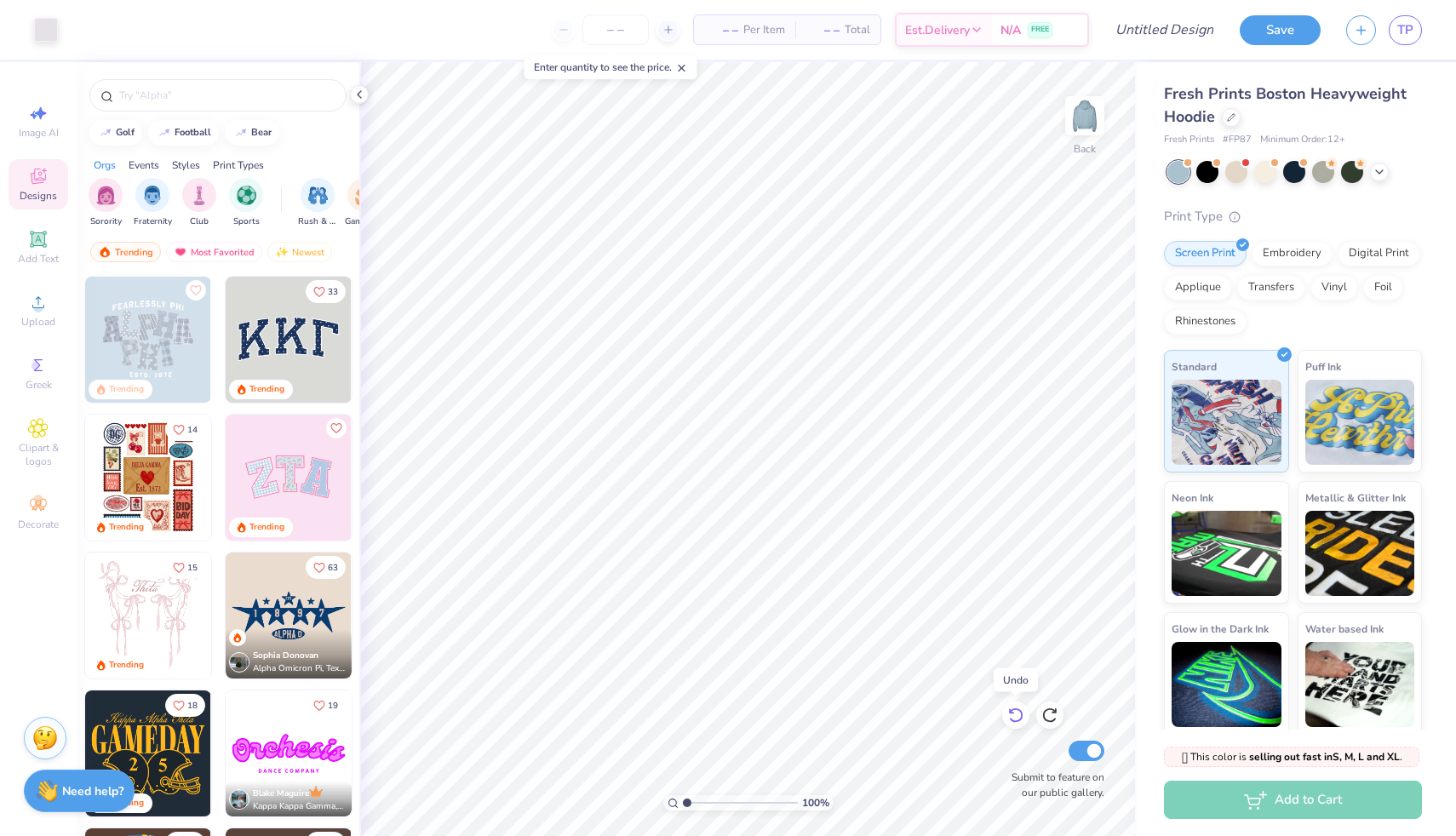 click 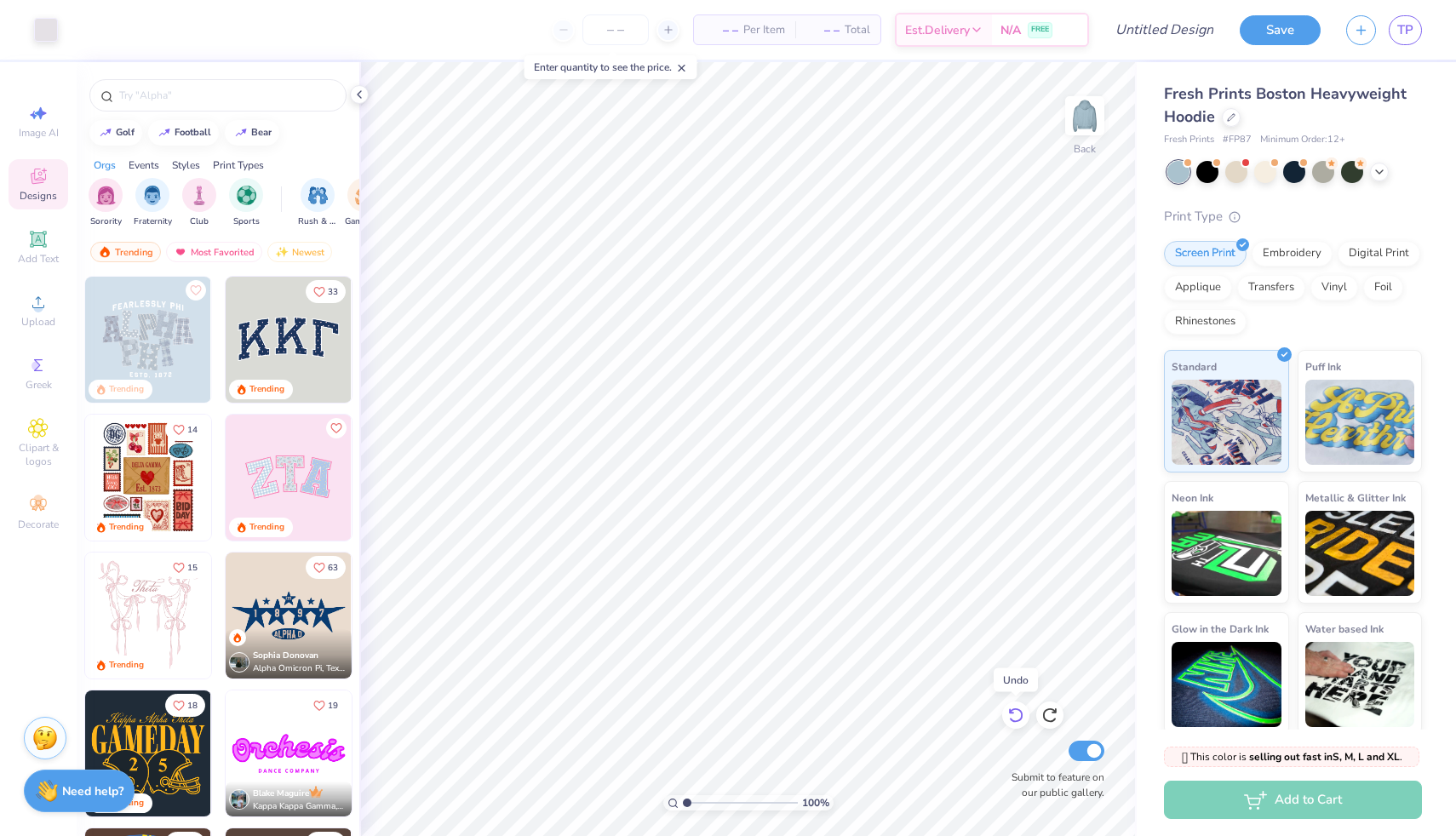 click 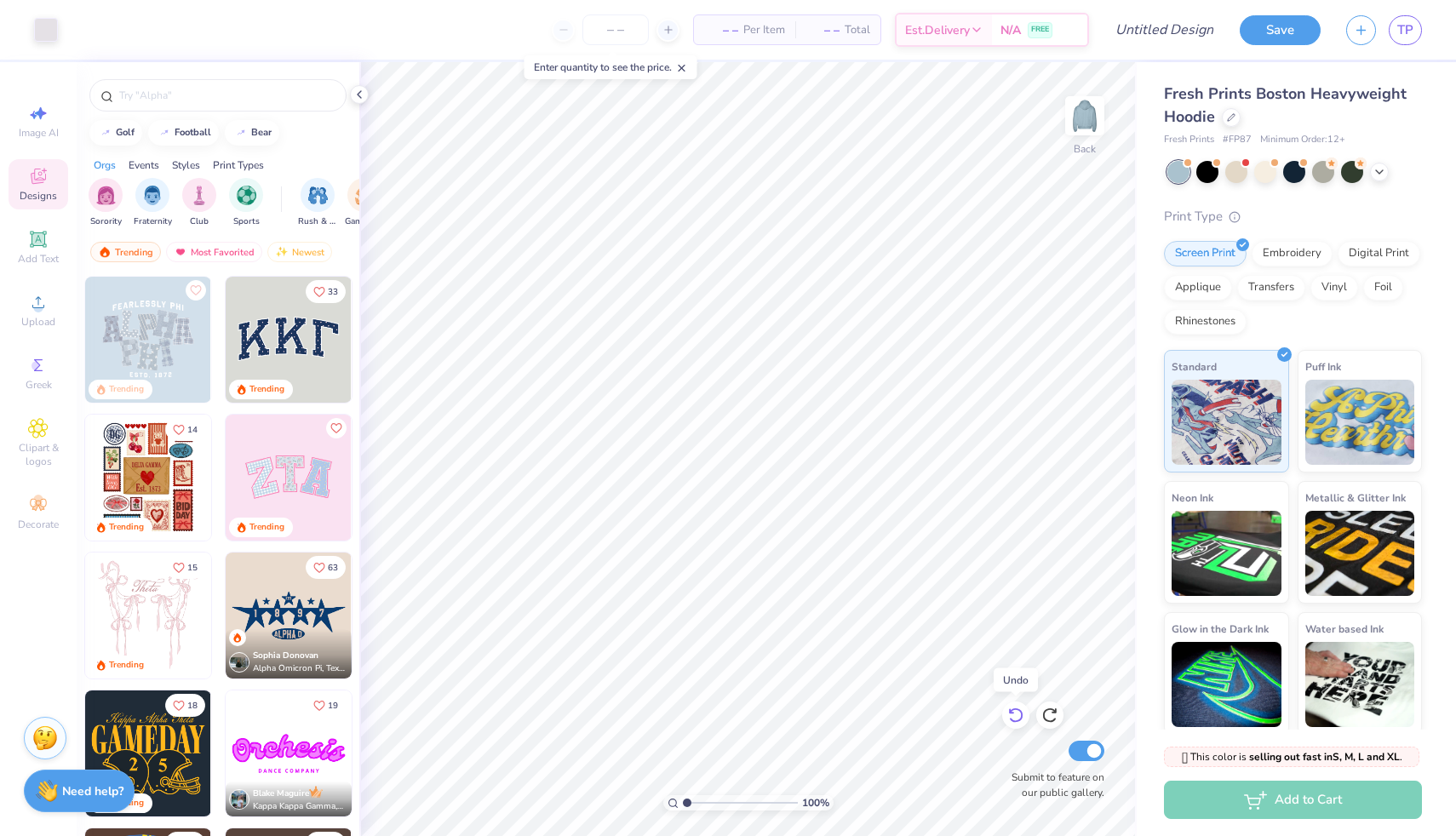 click 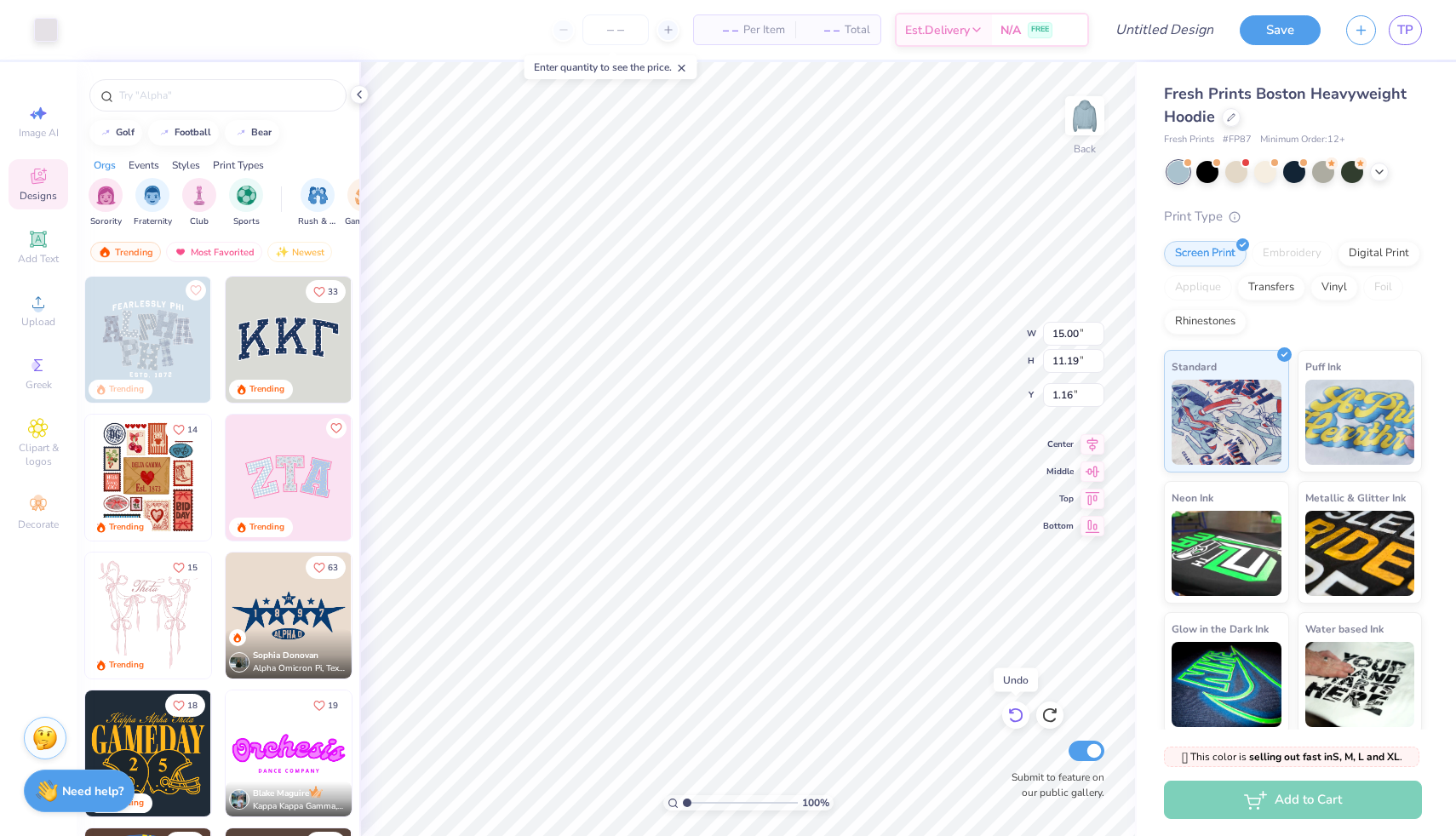 click 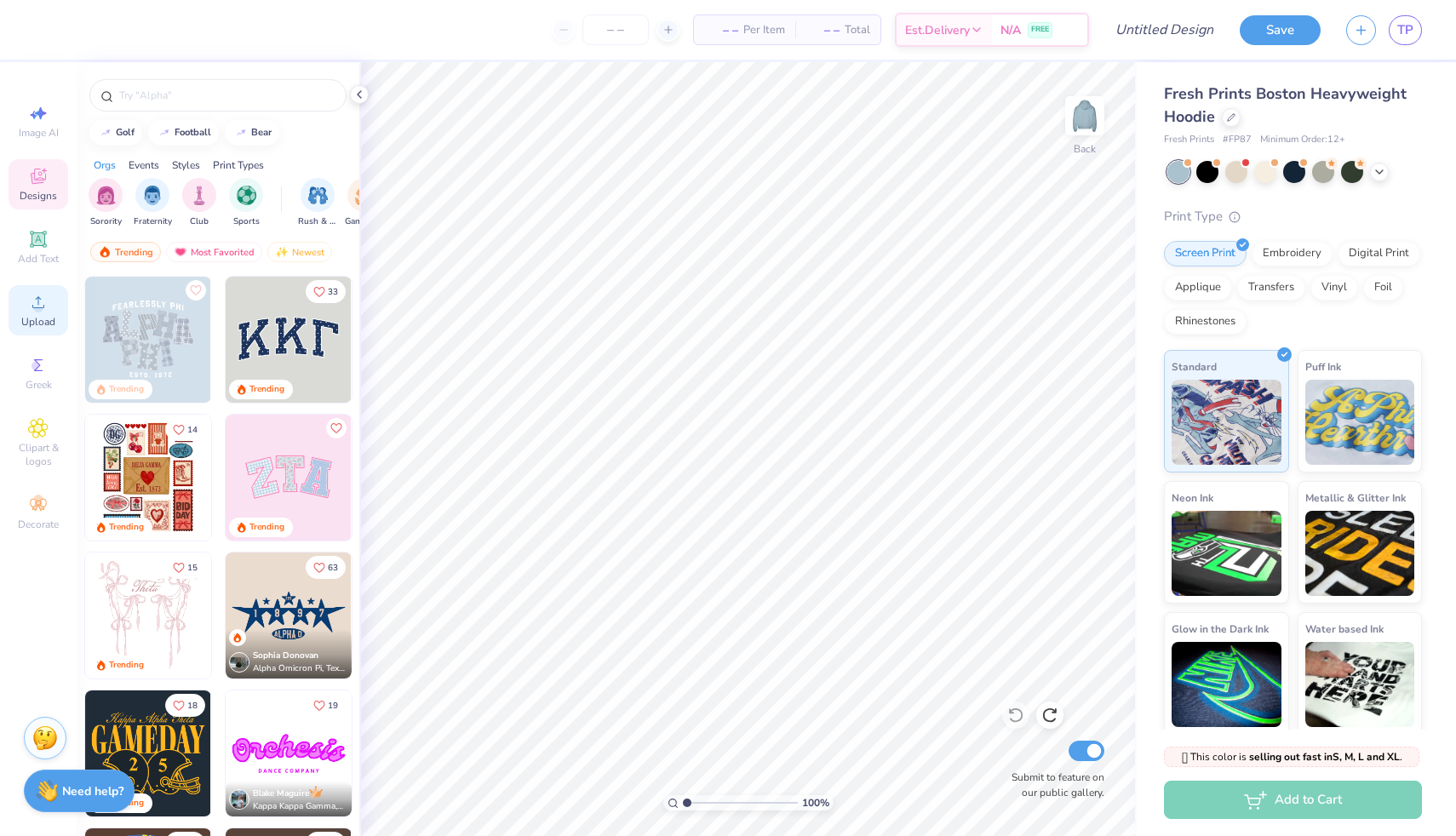 click 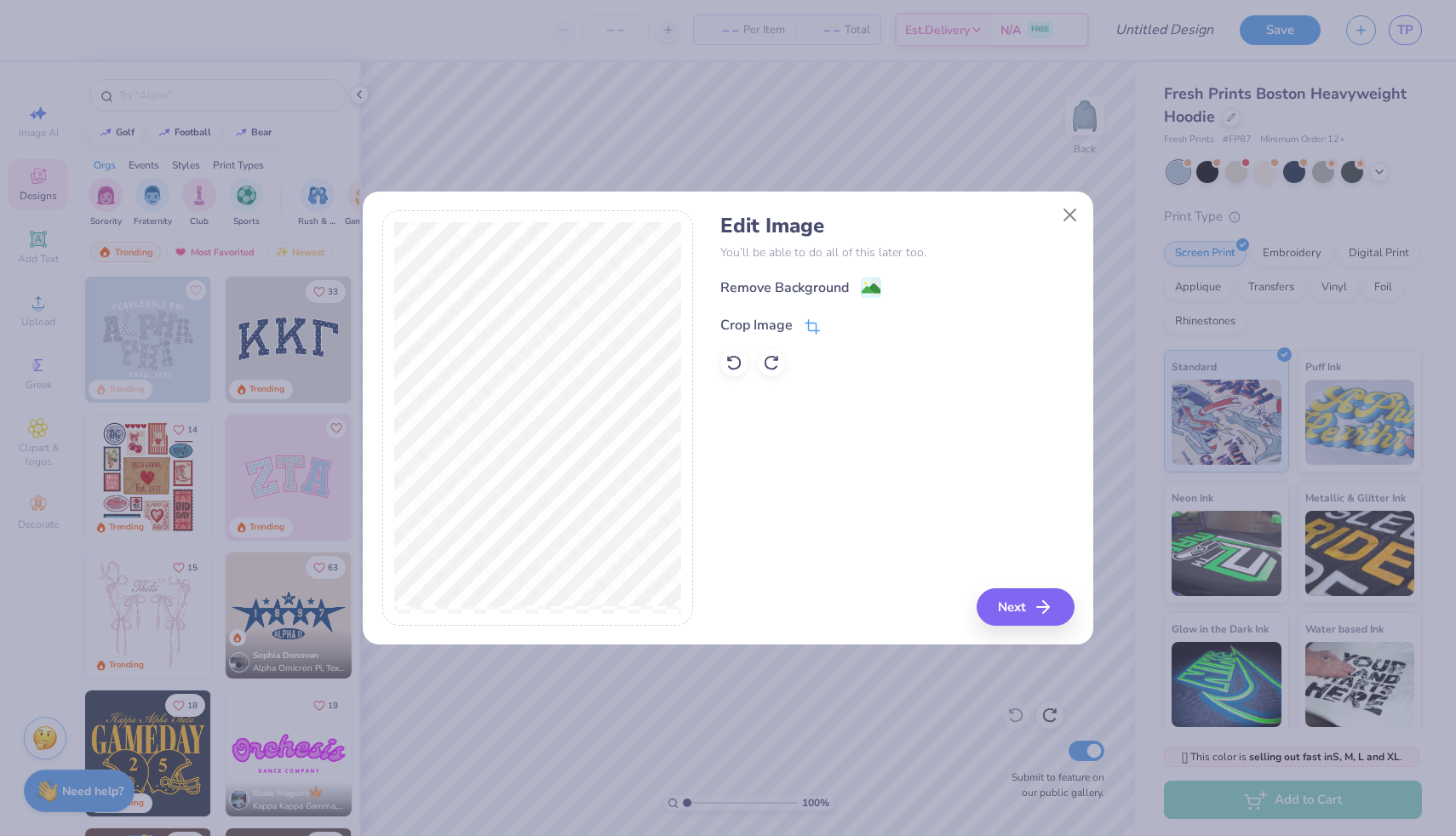 click 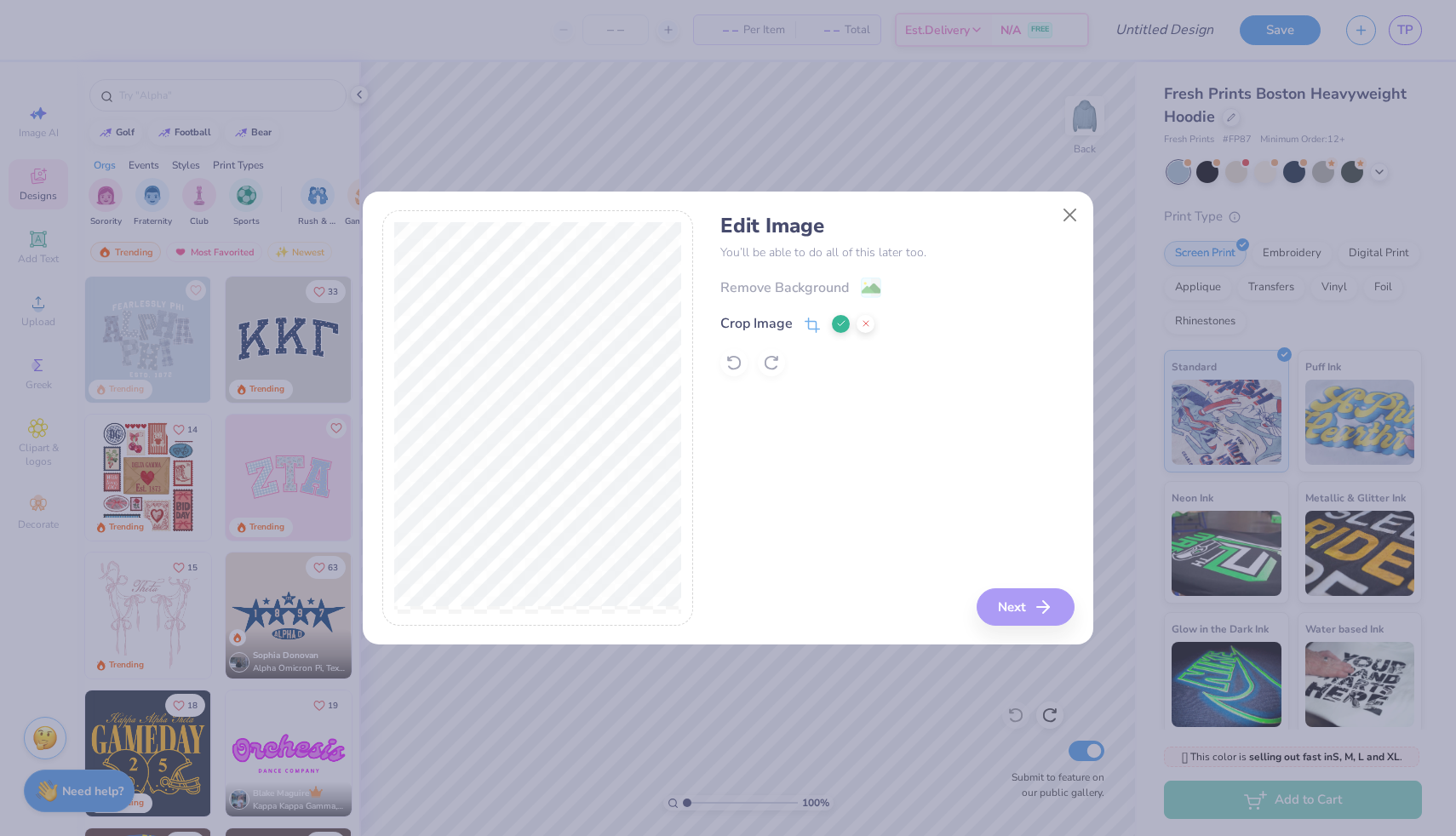 click 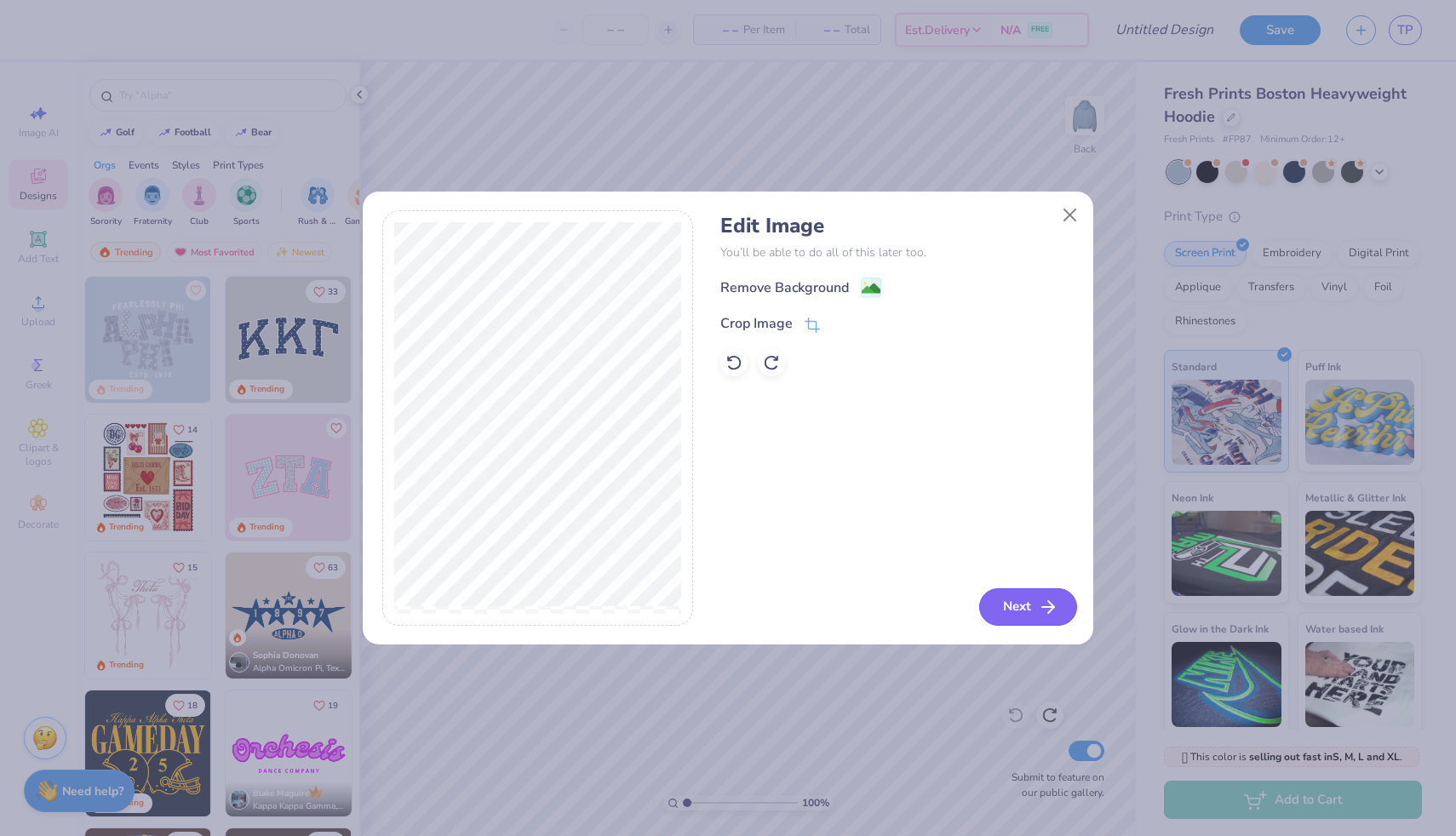 click on "Next" at bounding box center (1028, 607) 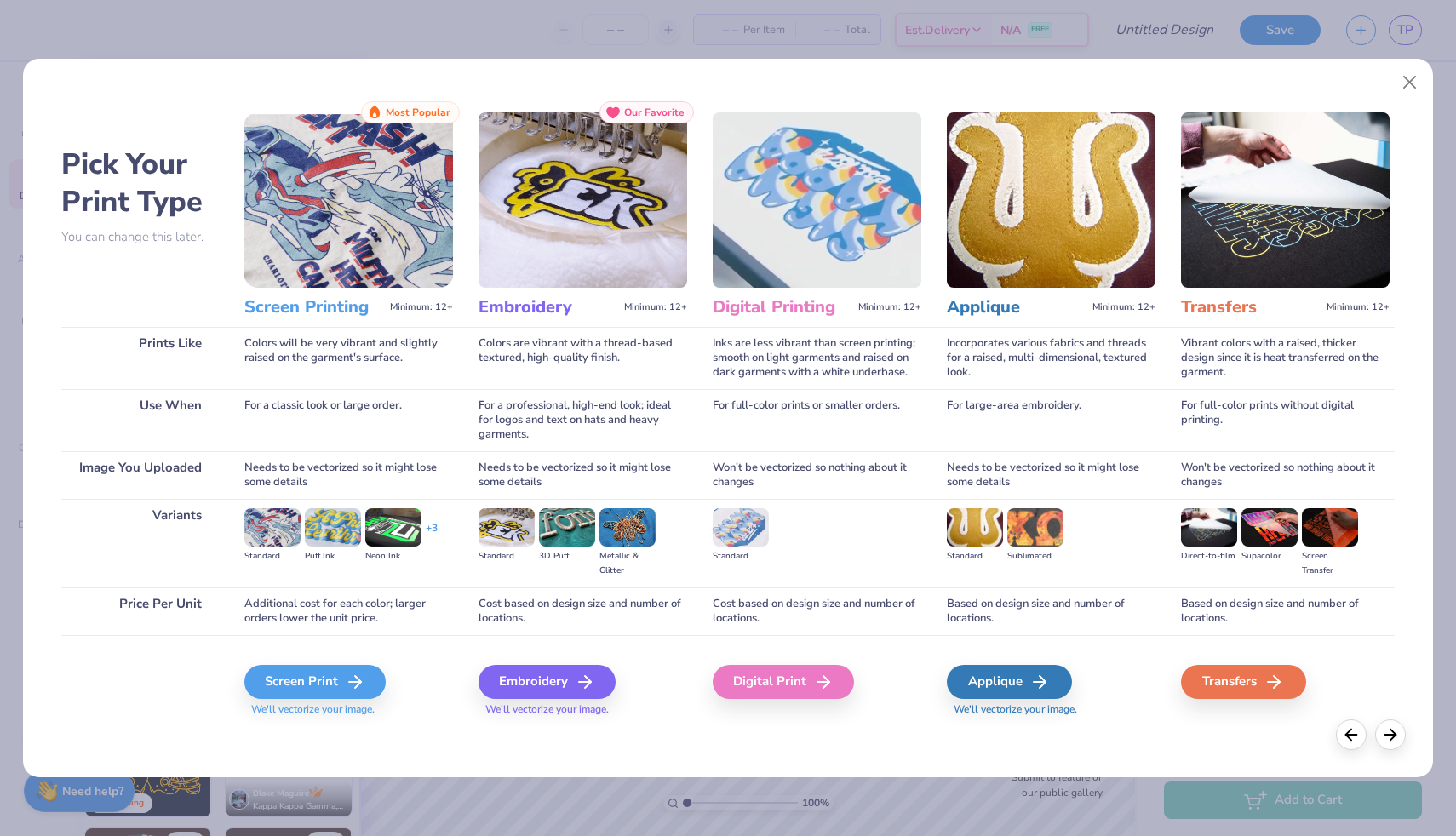 click on "Screen Print We'll vectorize your image." at bounding box center (348, 680) 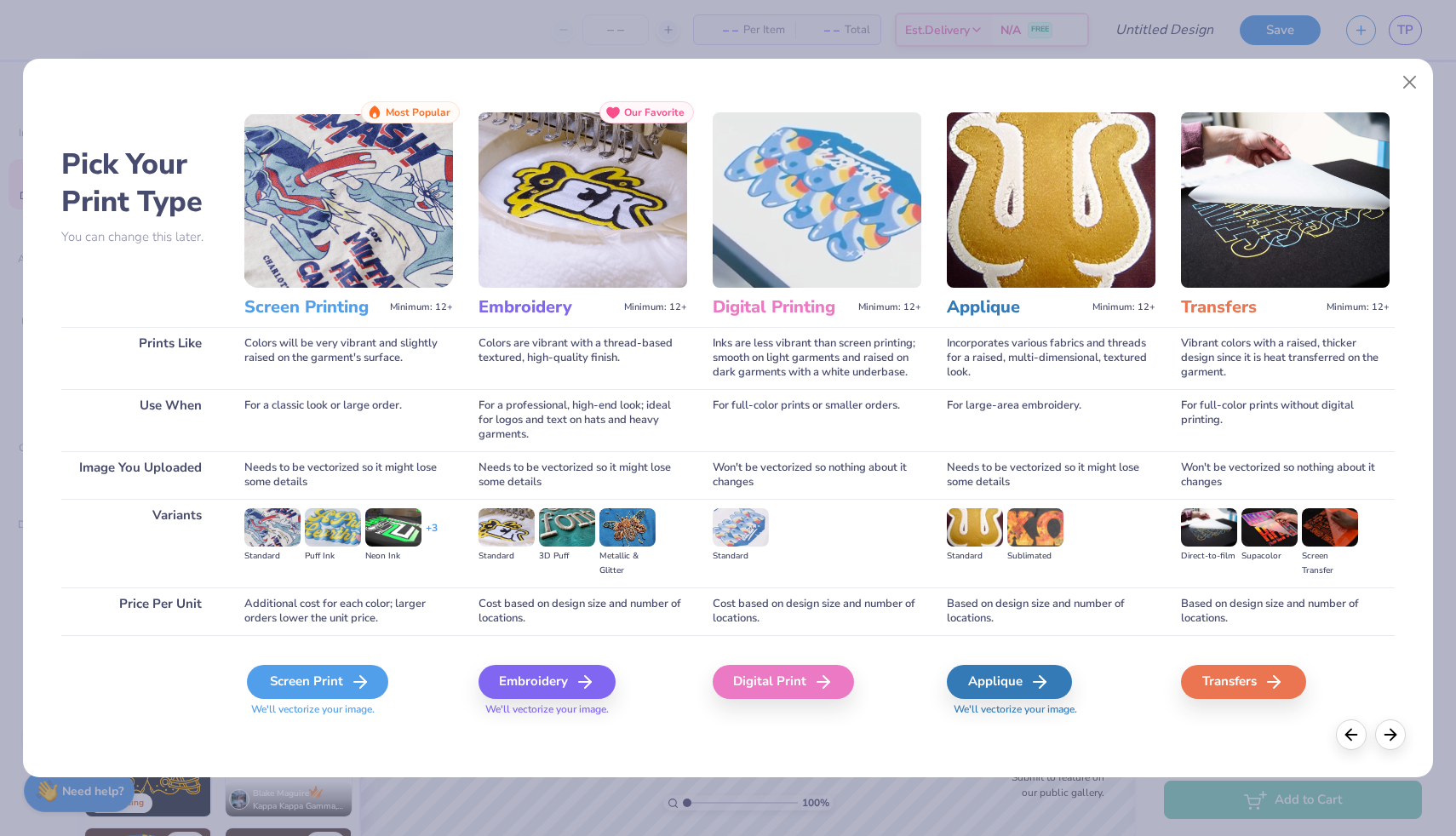 click on "Screen Print" at bounding box center [318, 682] 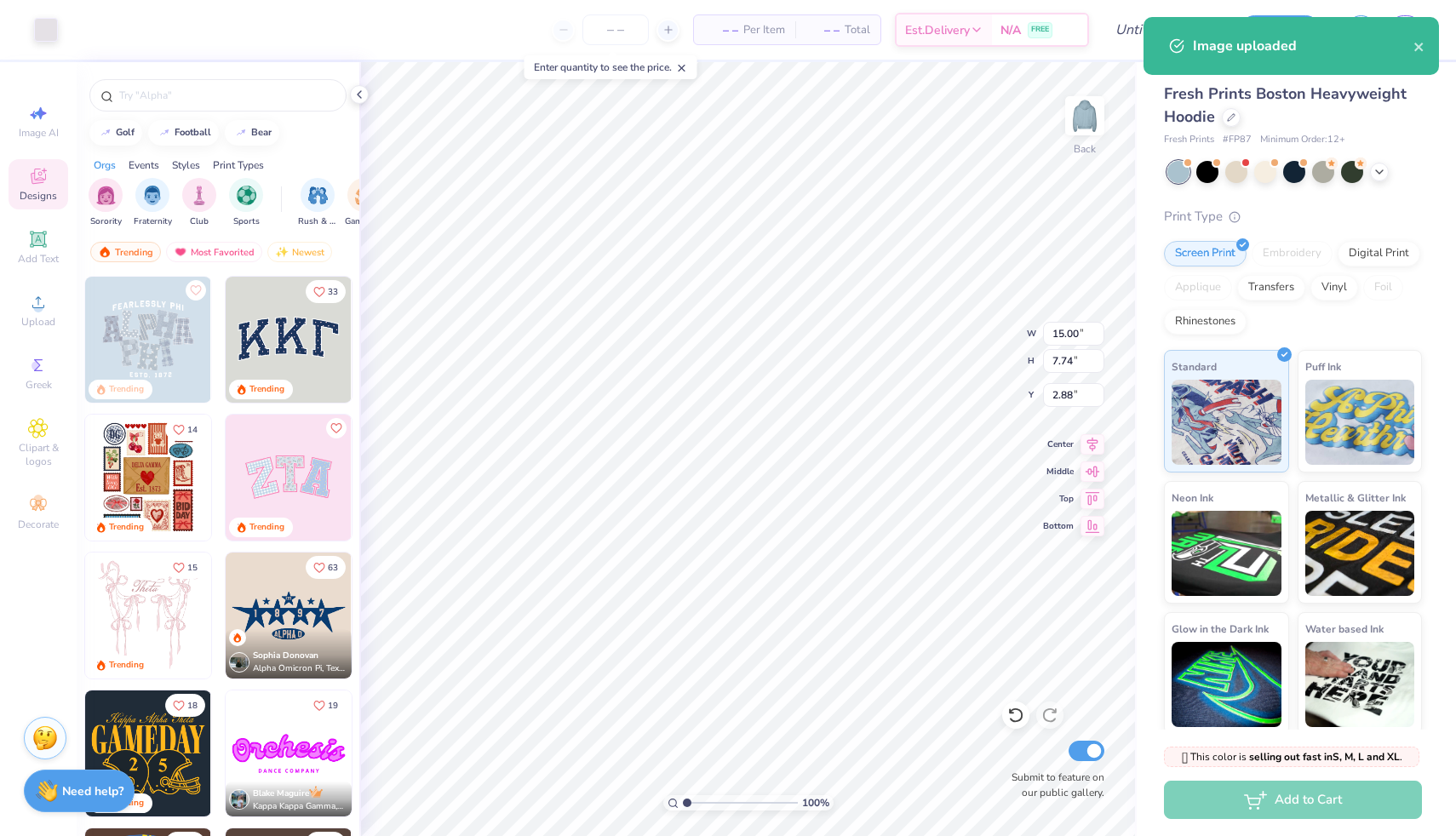 type on "6.85" 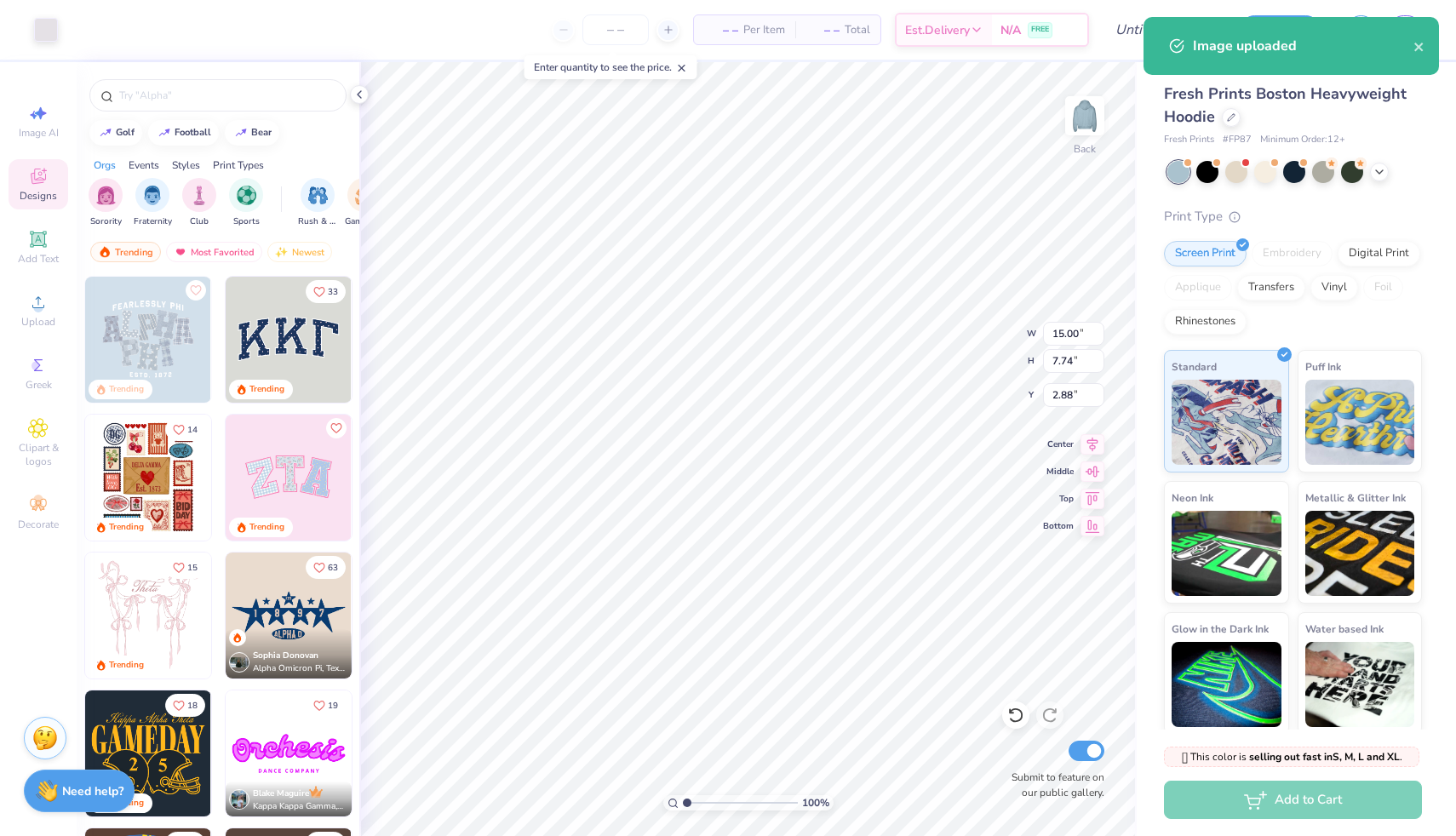 type on "3.54" 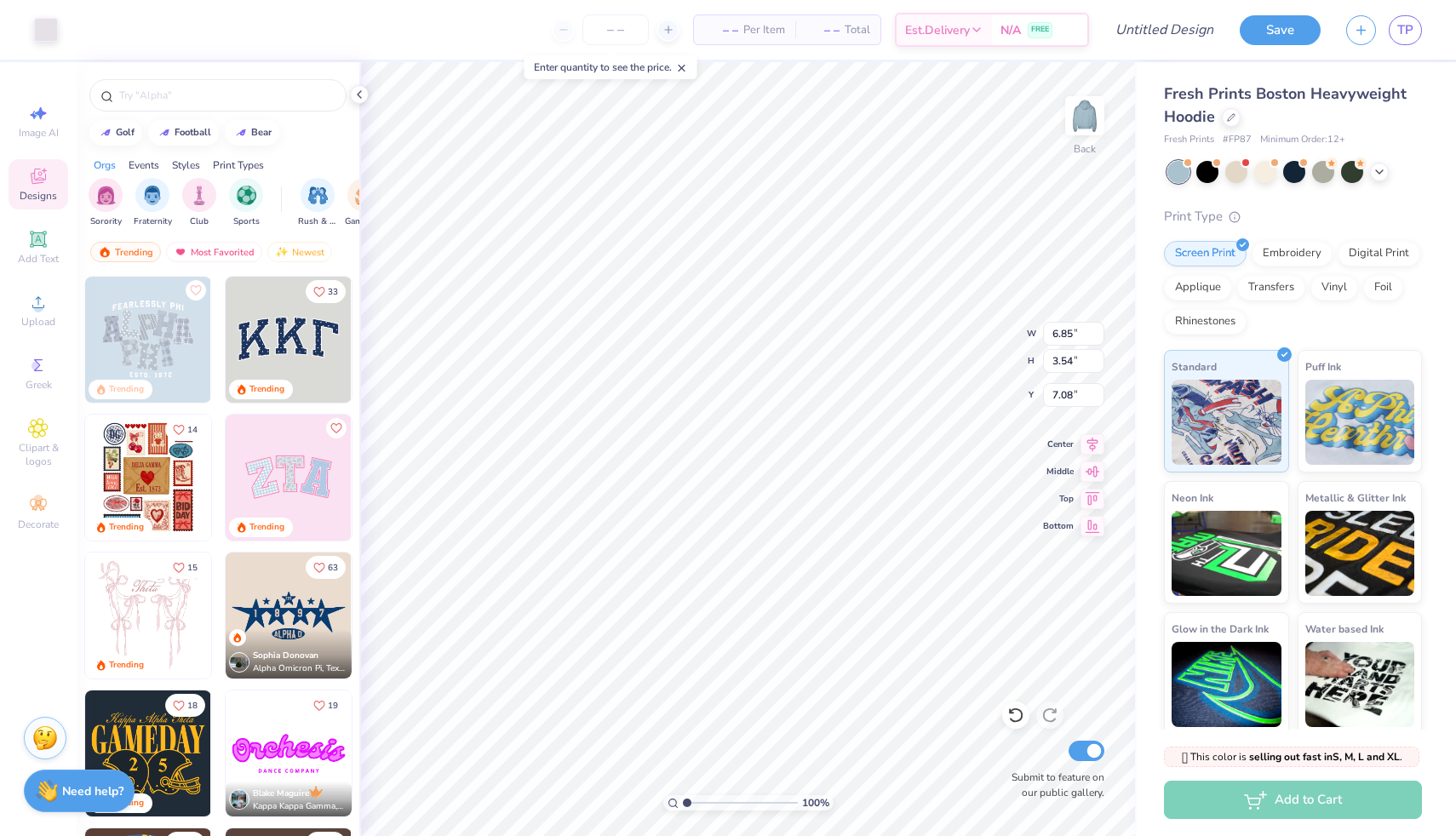 type on "3.62" 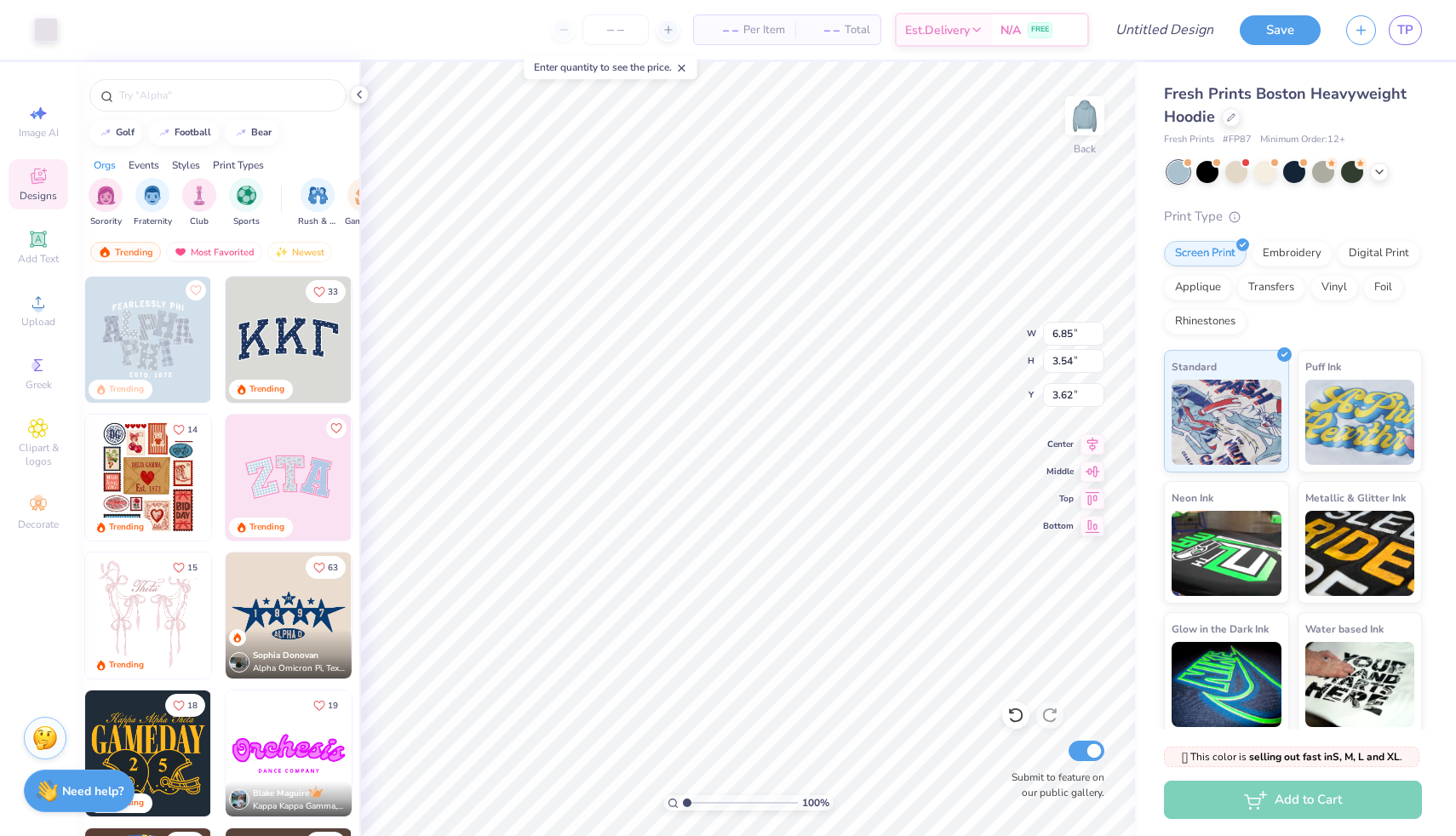 type on "5.21" 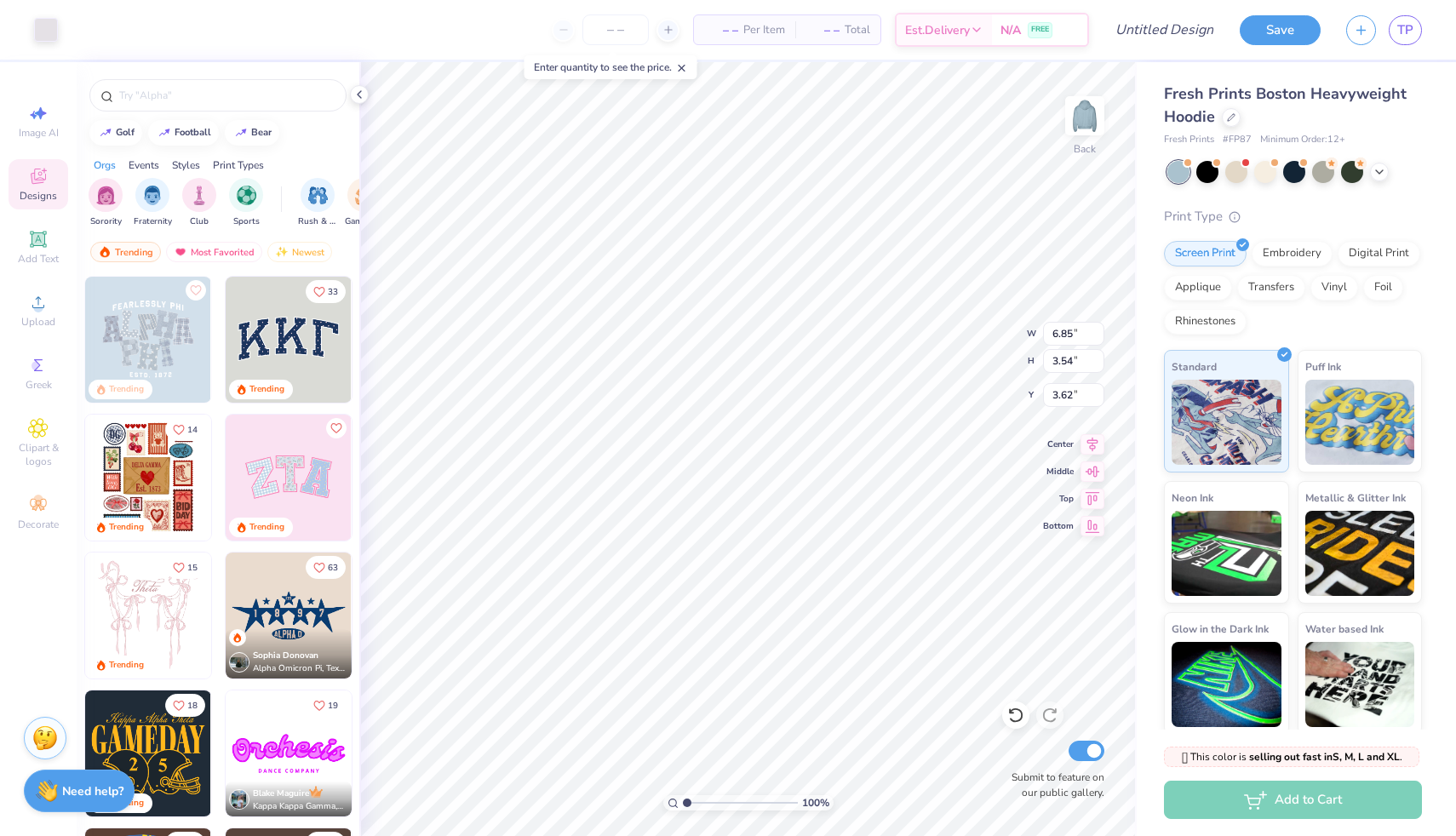 type on "2.69" 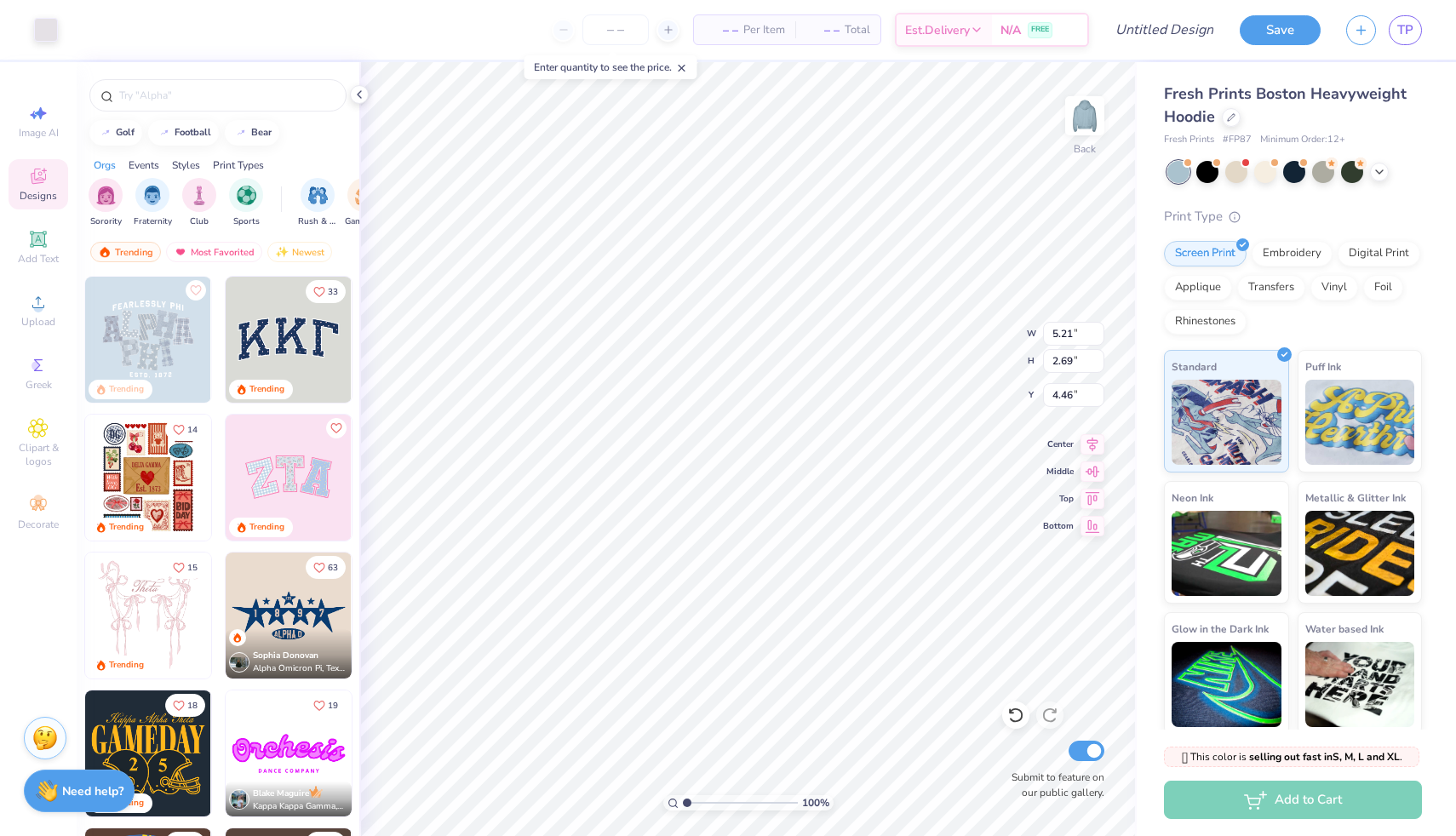 type on "3.52" 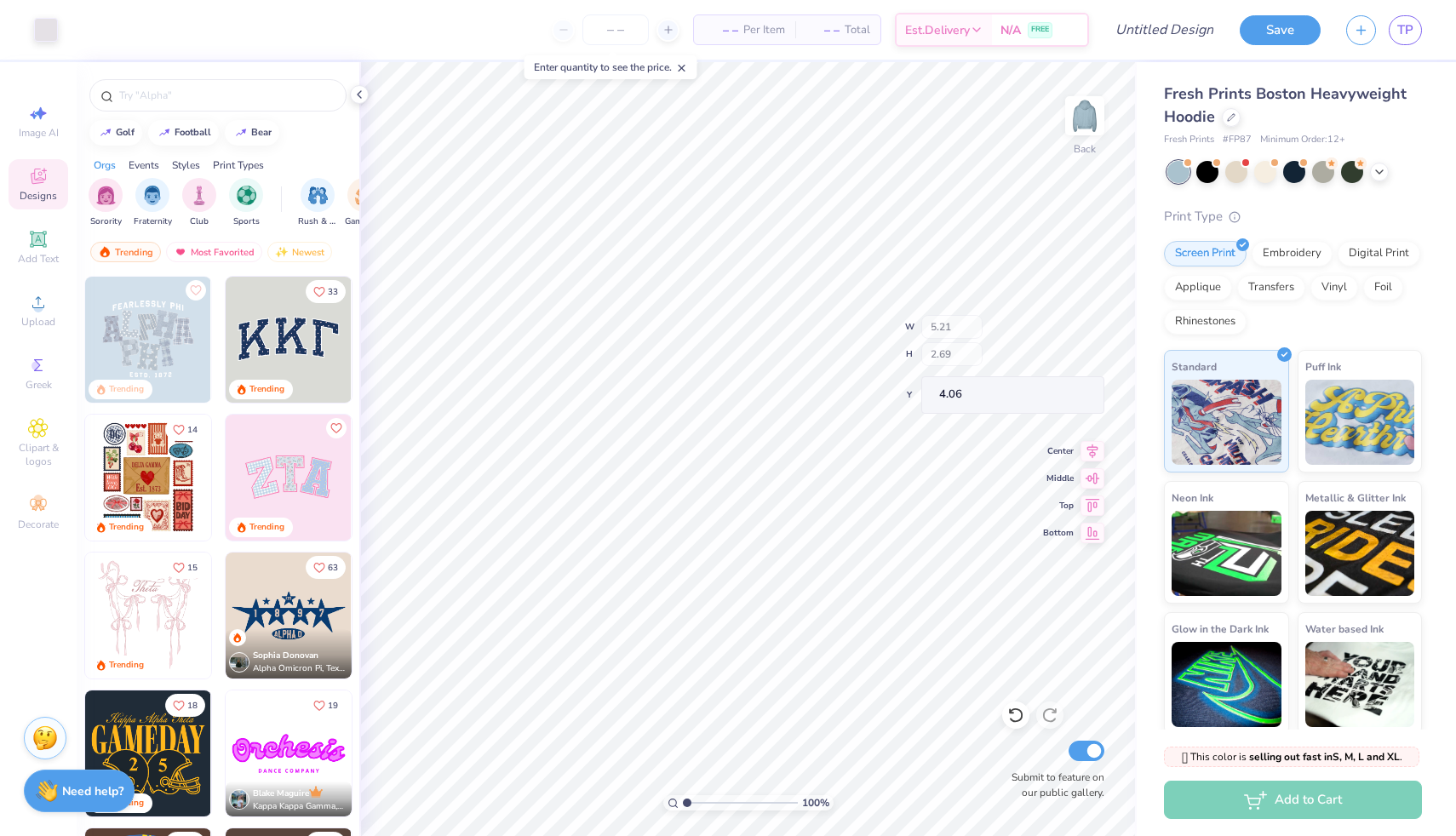 type on "4.06" 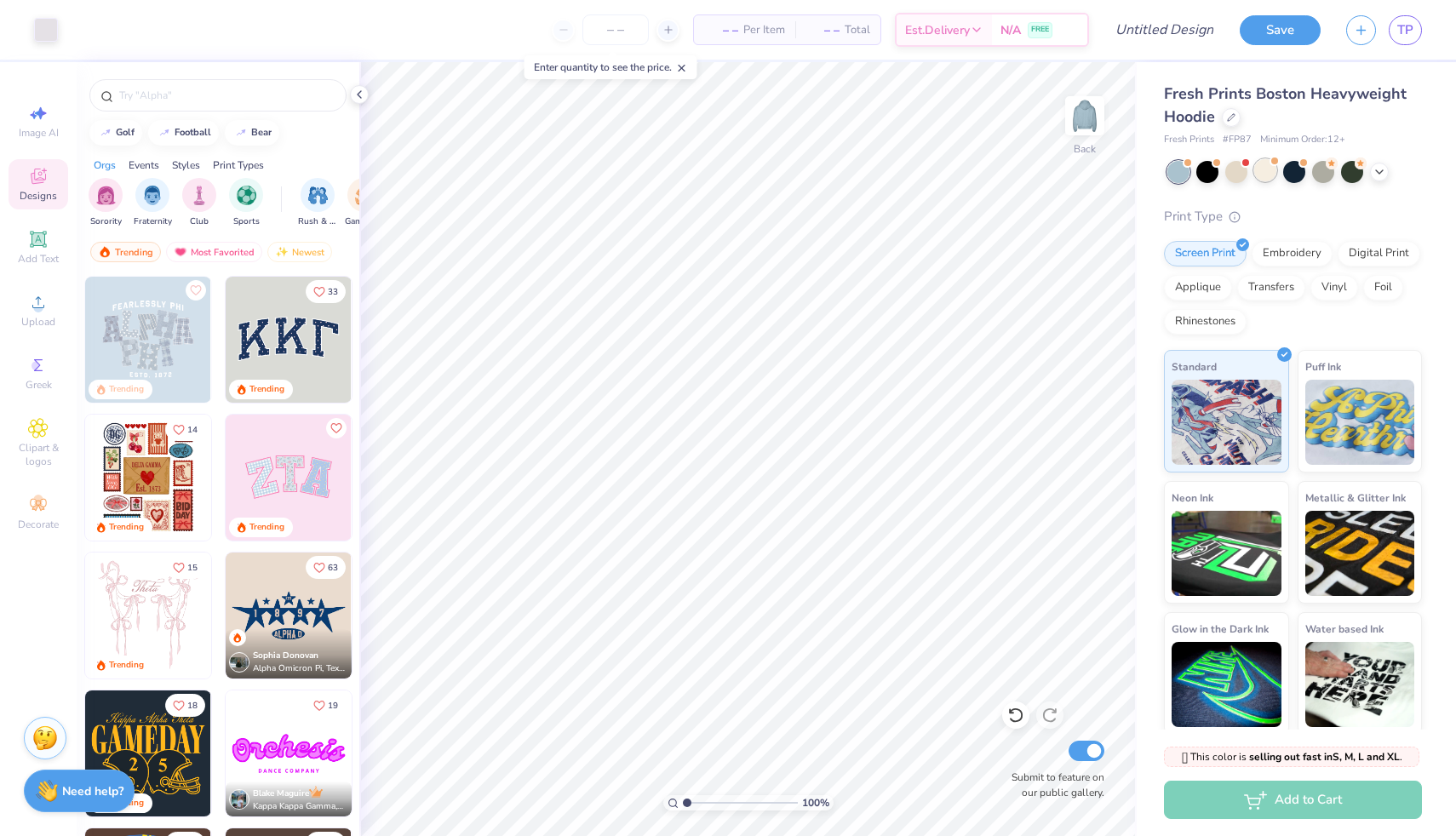 click at bounding box center [1265, 170] 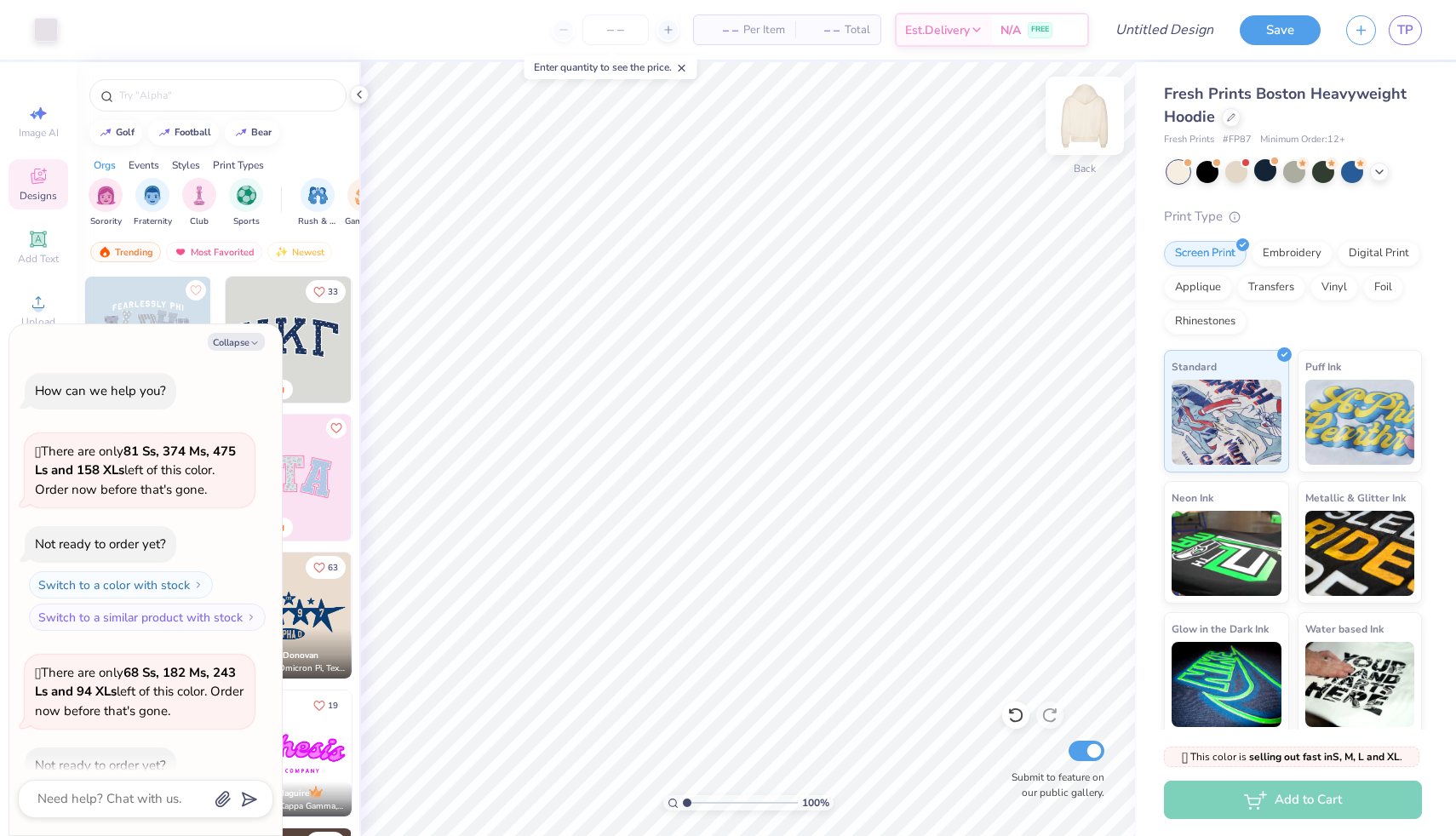 scroll, scrollTop: 94, scrollLeft: 0, axis: vertical 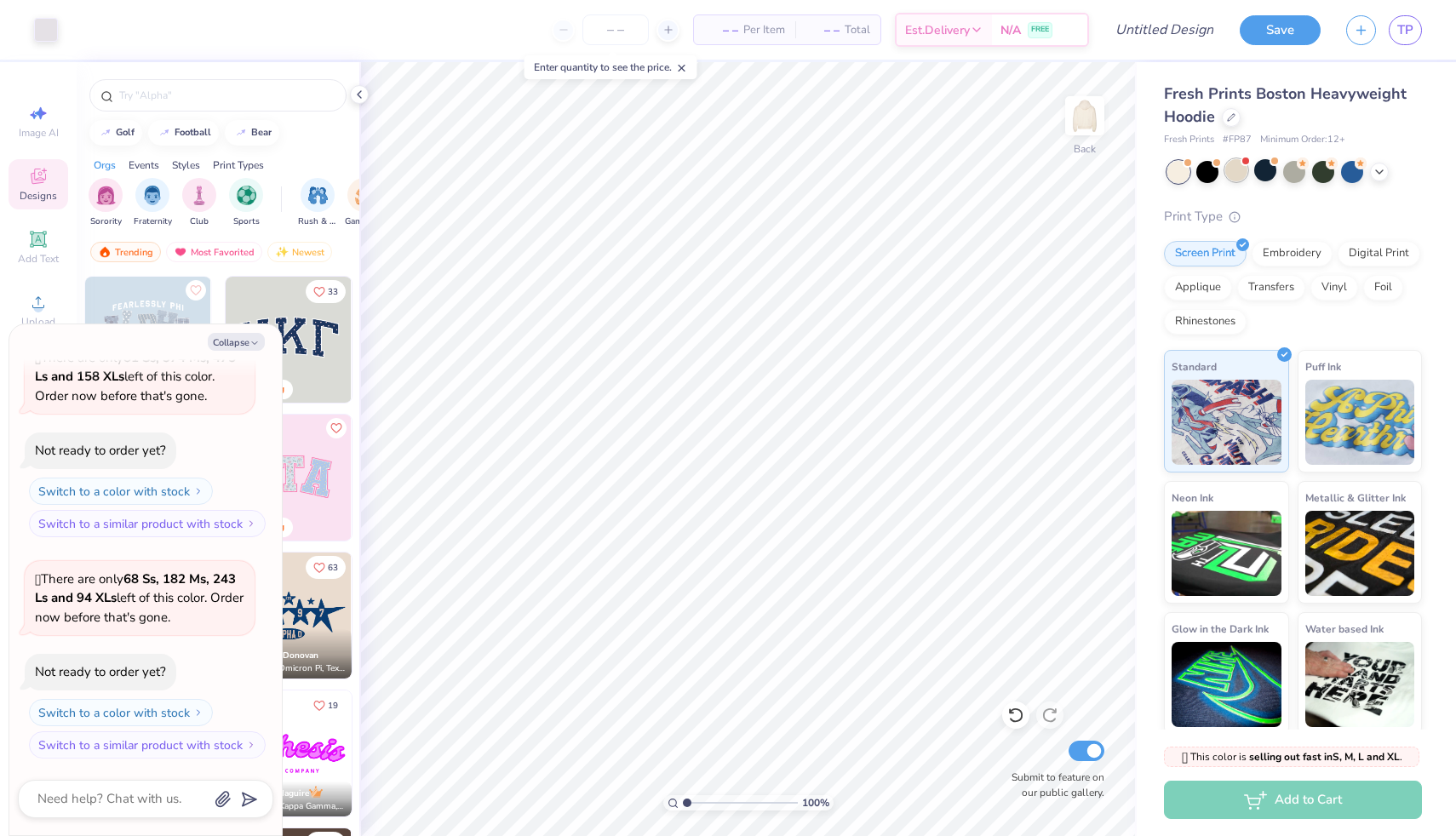 click at bounding box center [1236, 170] 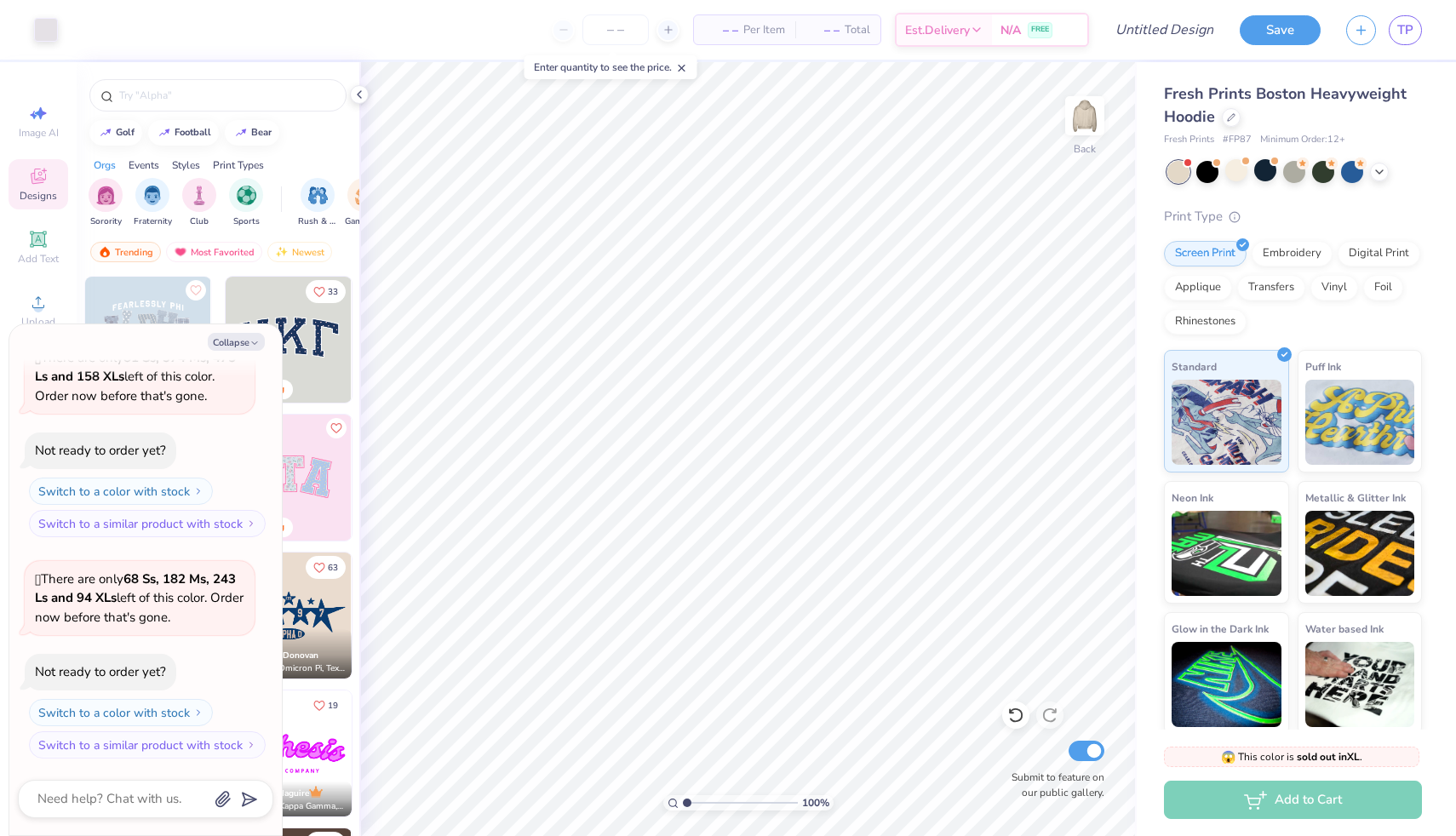 scroll, scrollTop: 335, scrollLeft: 0, axis: vertical 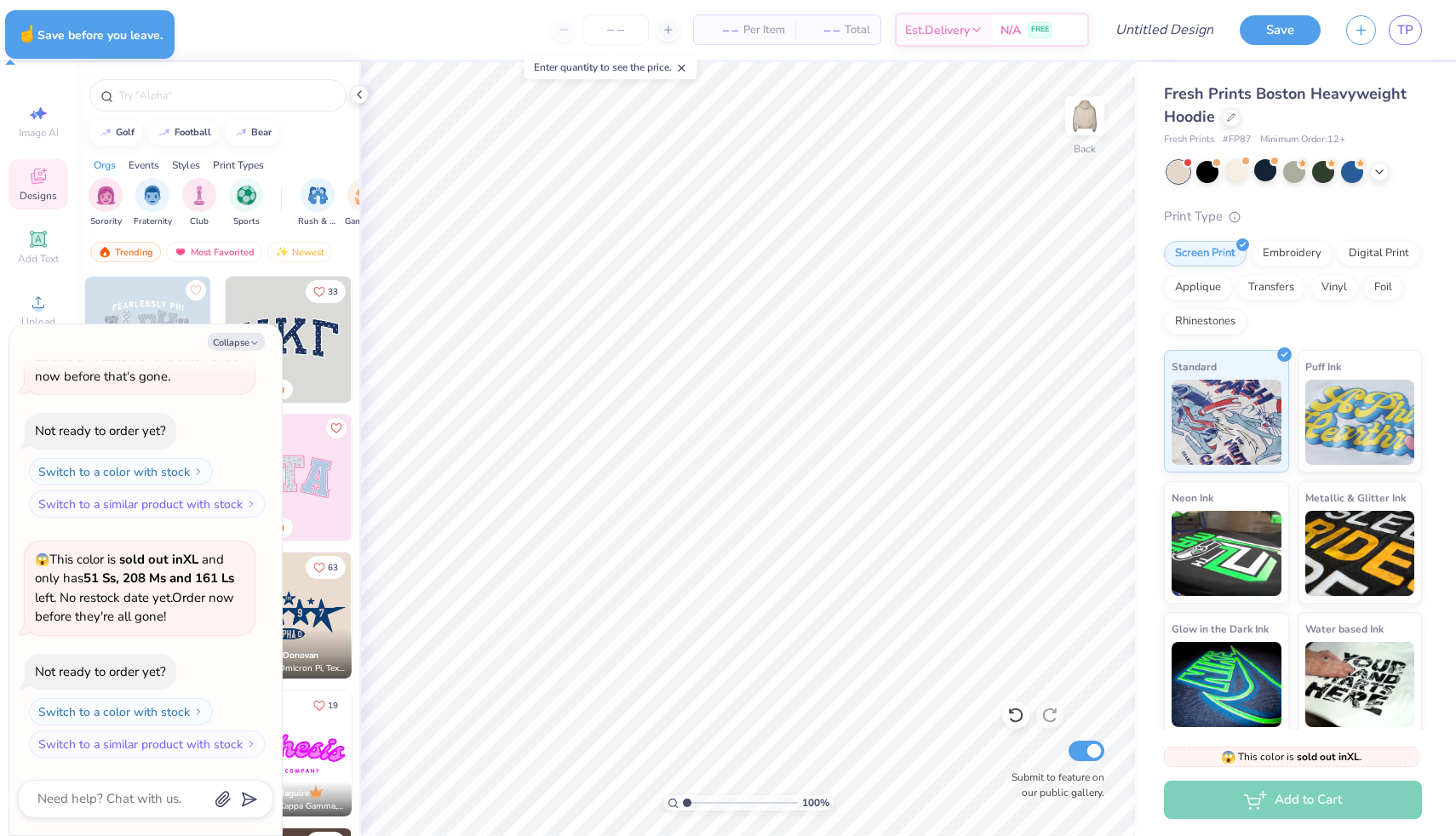 type on "x" 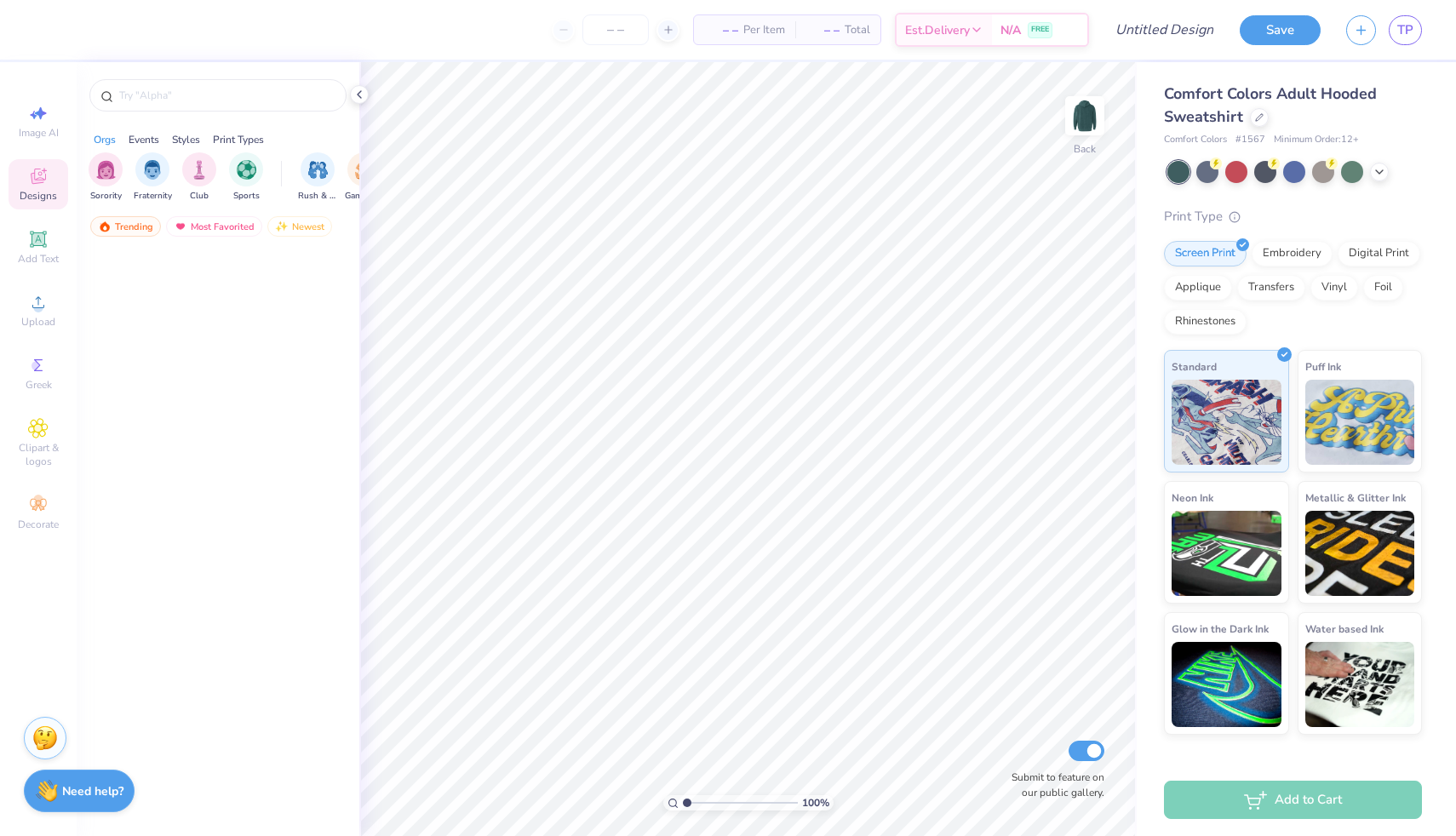 scroll, scrollTop: 0, scrollLeft: 0, axis: both 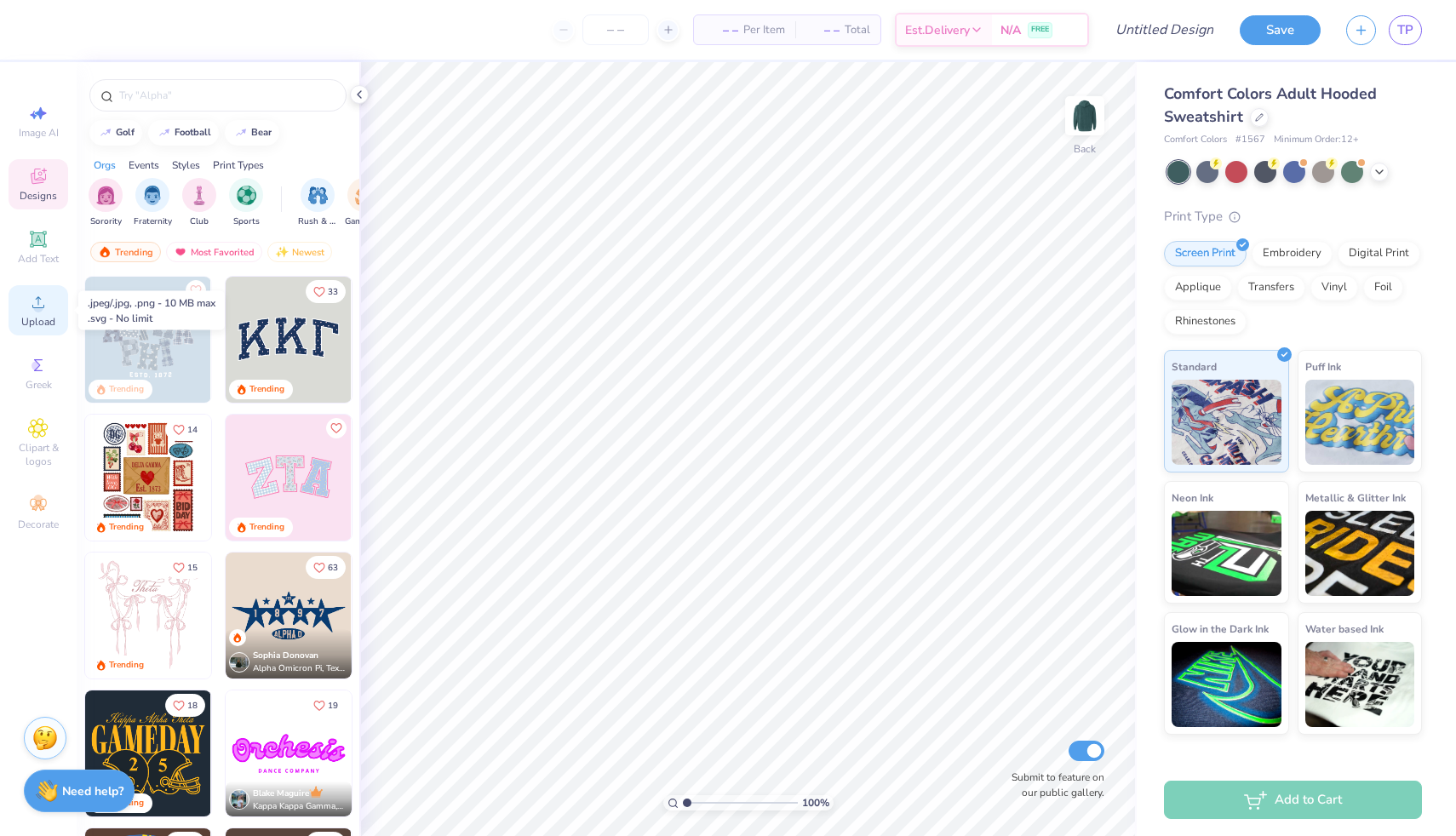 click 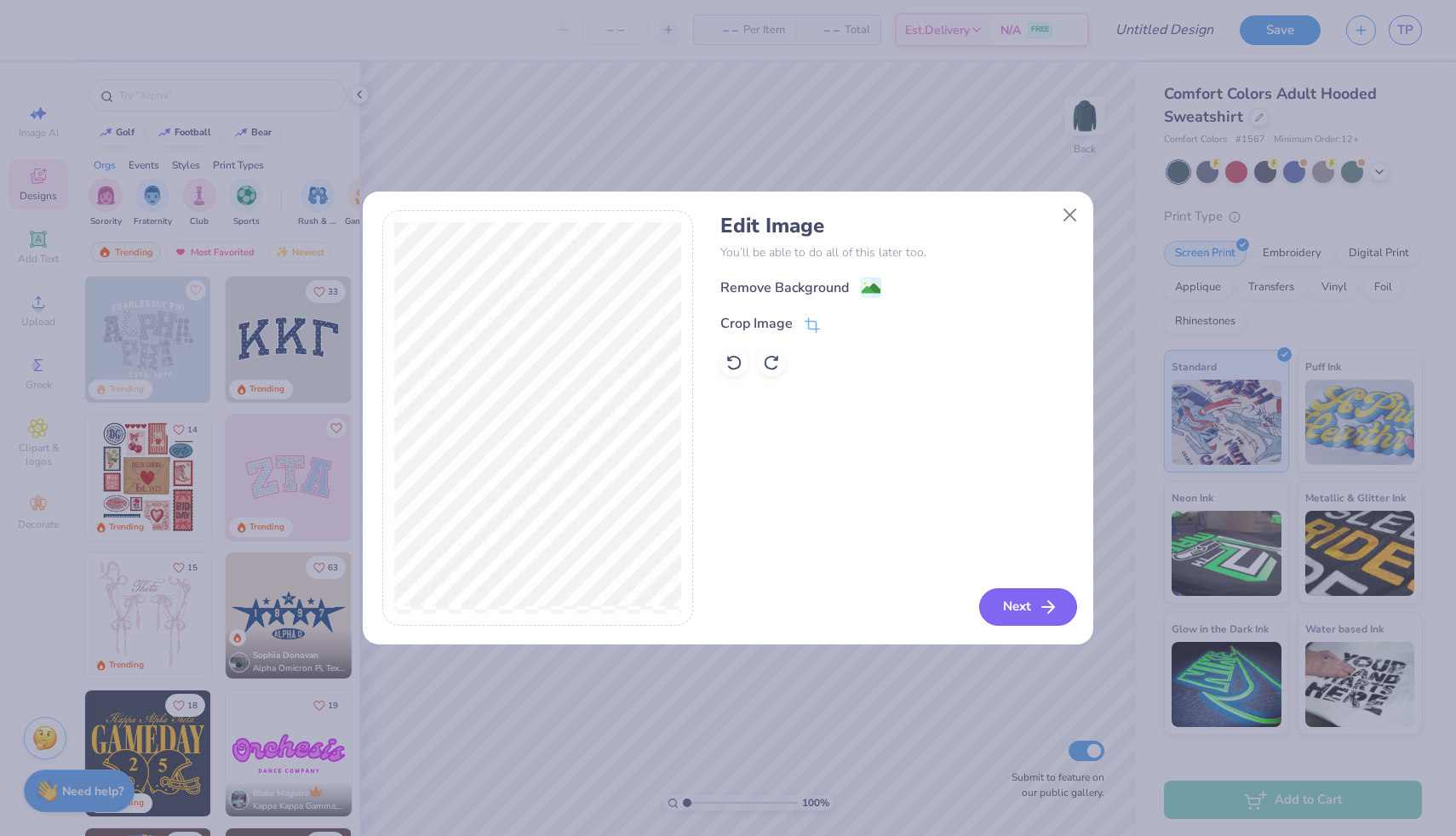 click on "Next" at bounding box center [1028, 607] 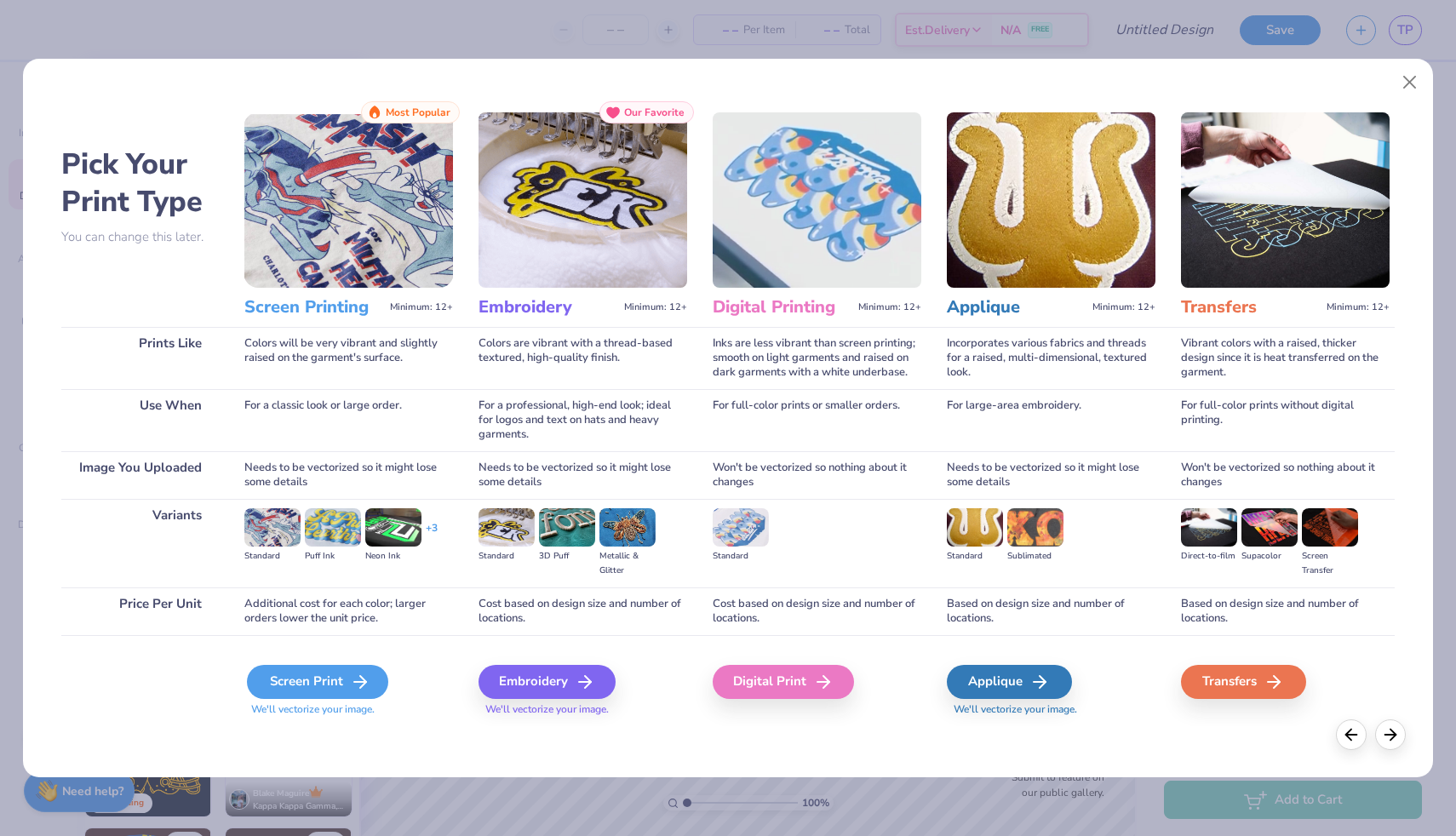 click on "Screen Print" at bounding box center (318, 682) 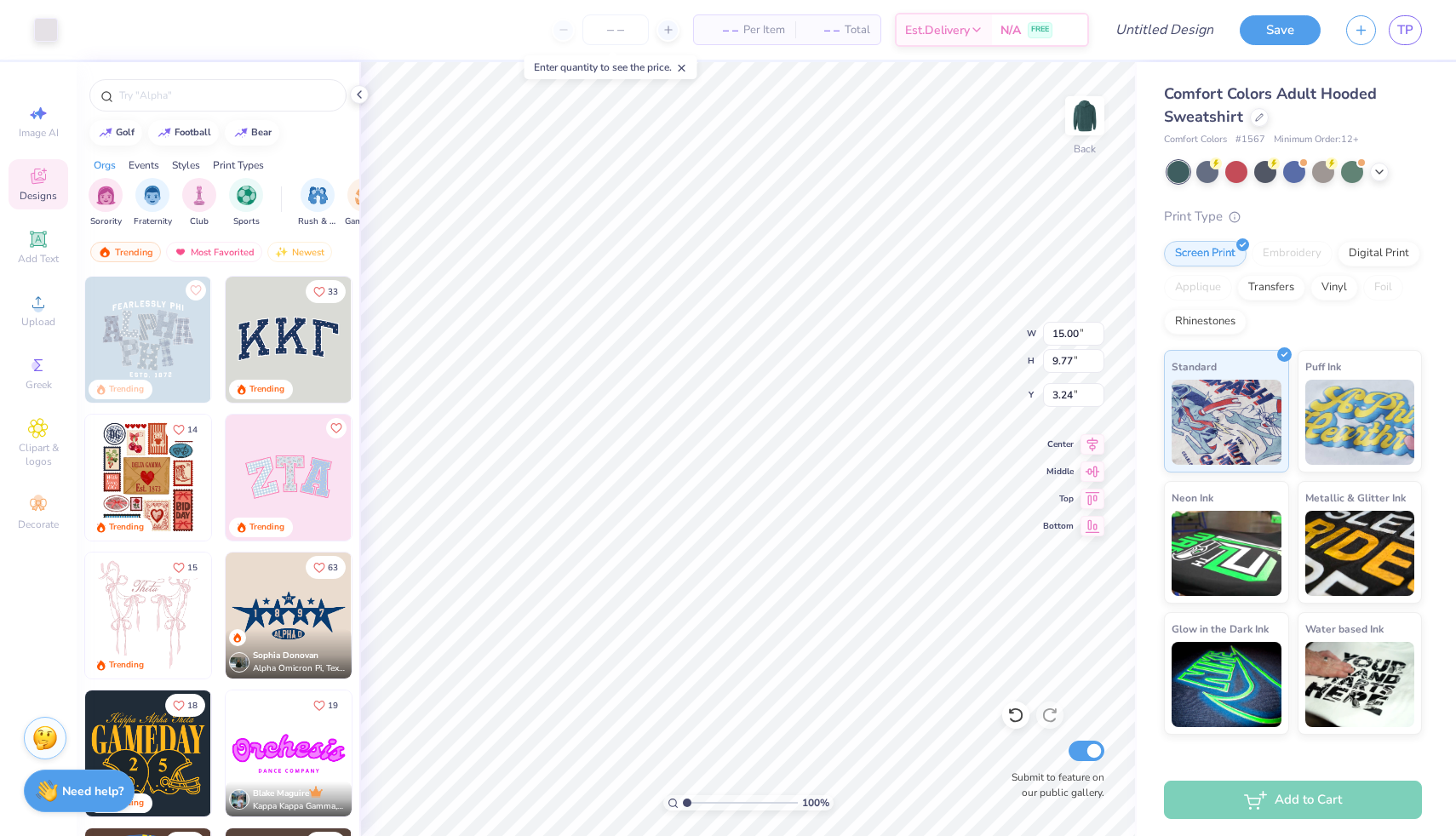 type on "4.49" 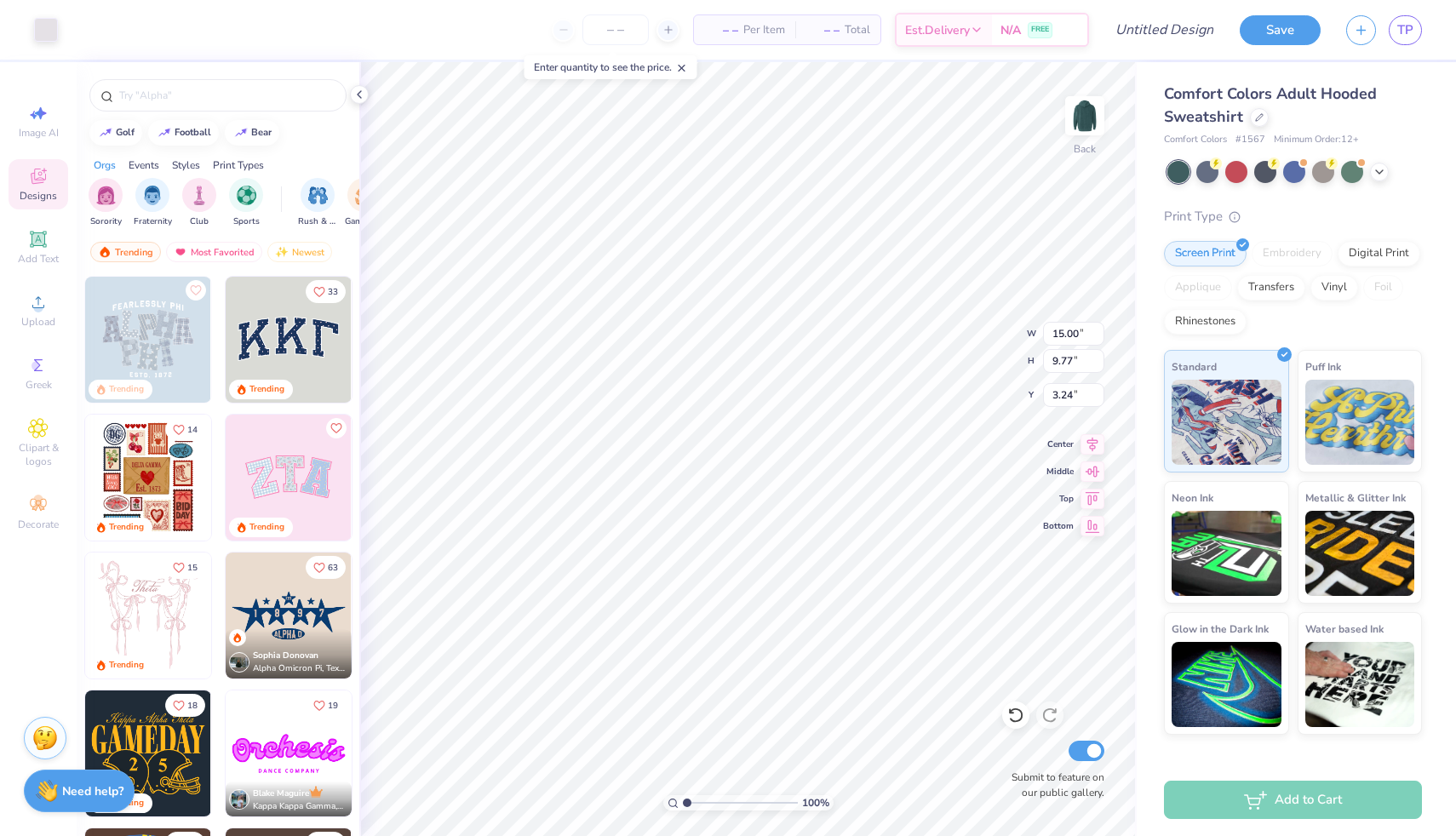 type on "2.93" 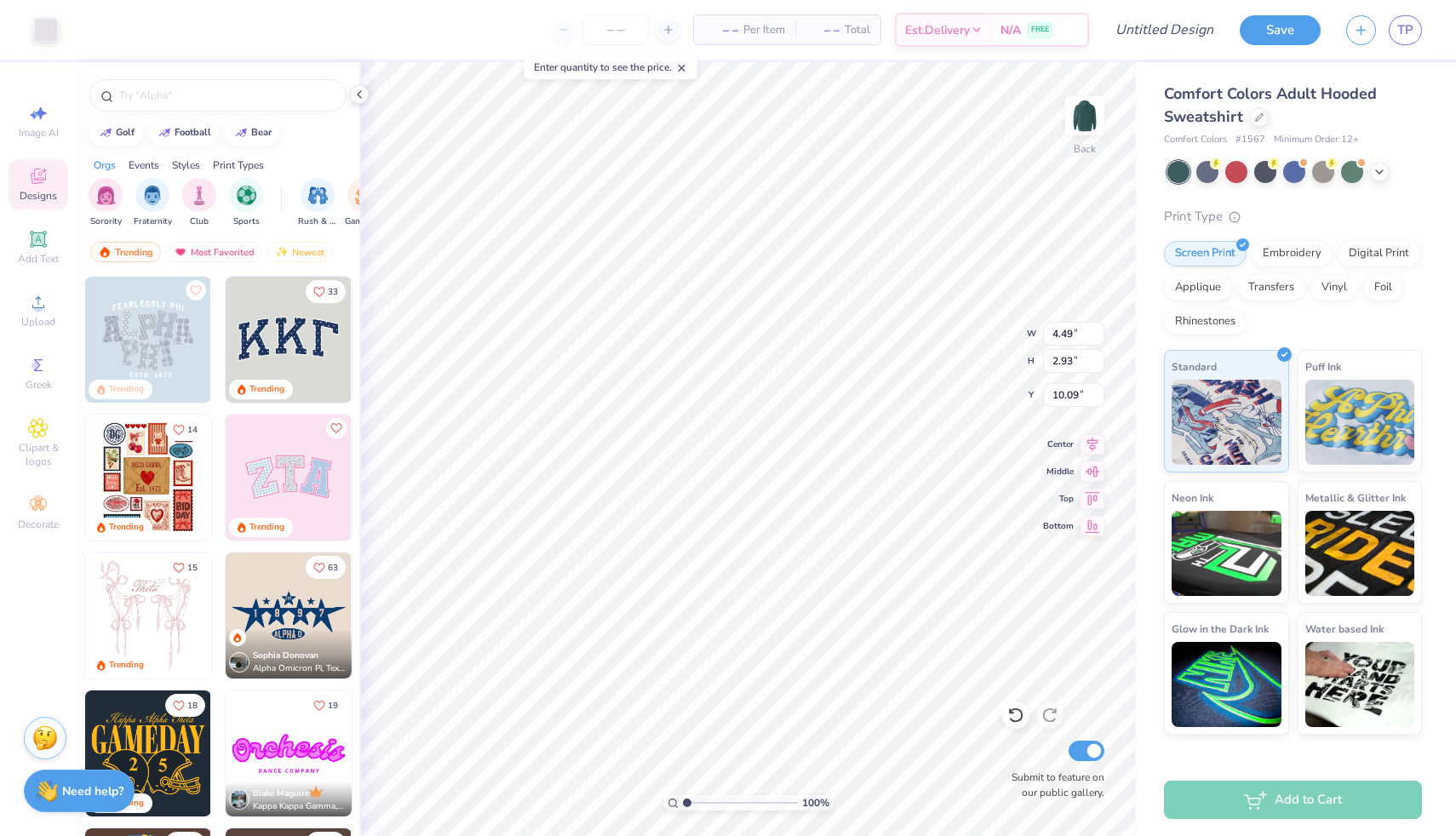 type on "4.24" 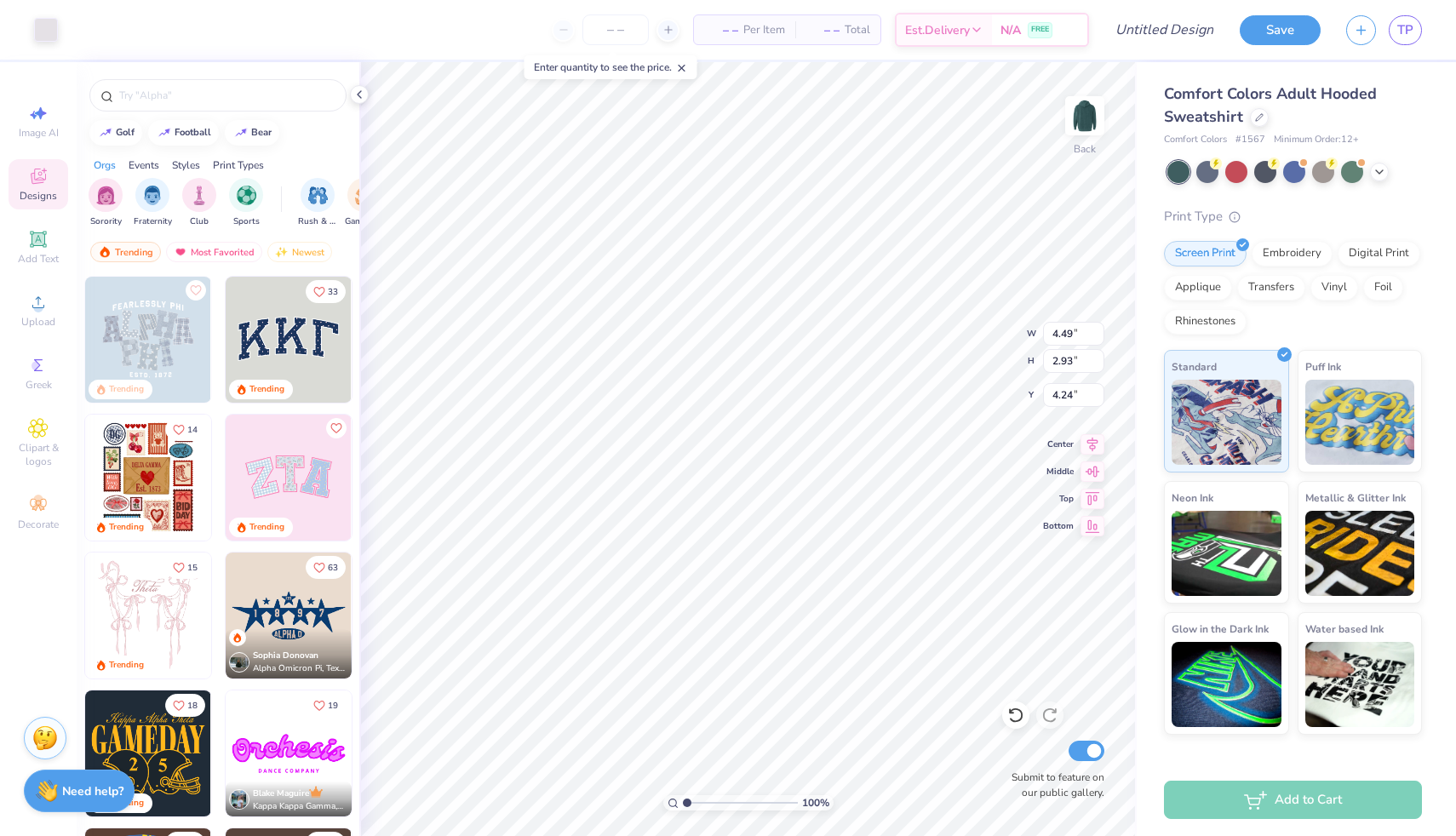 type on "3.33" 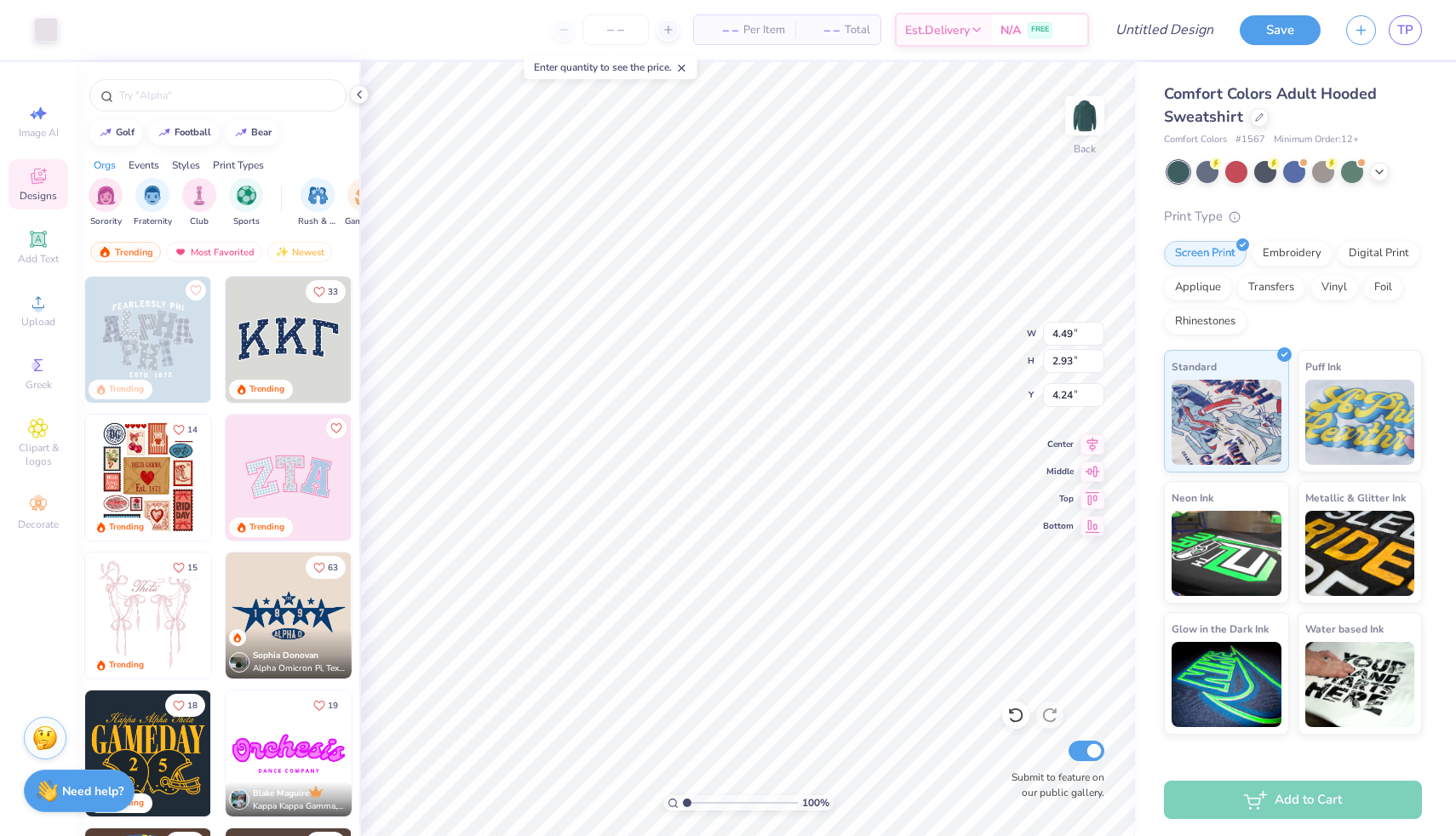 type on "2.17" 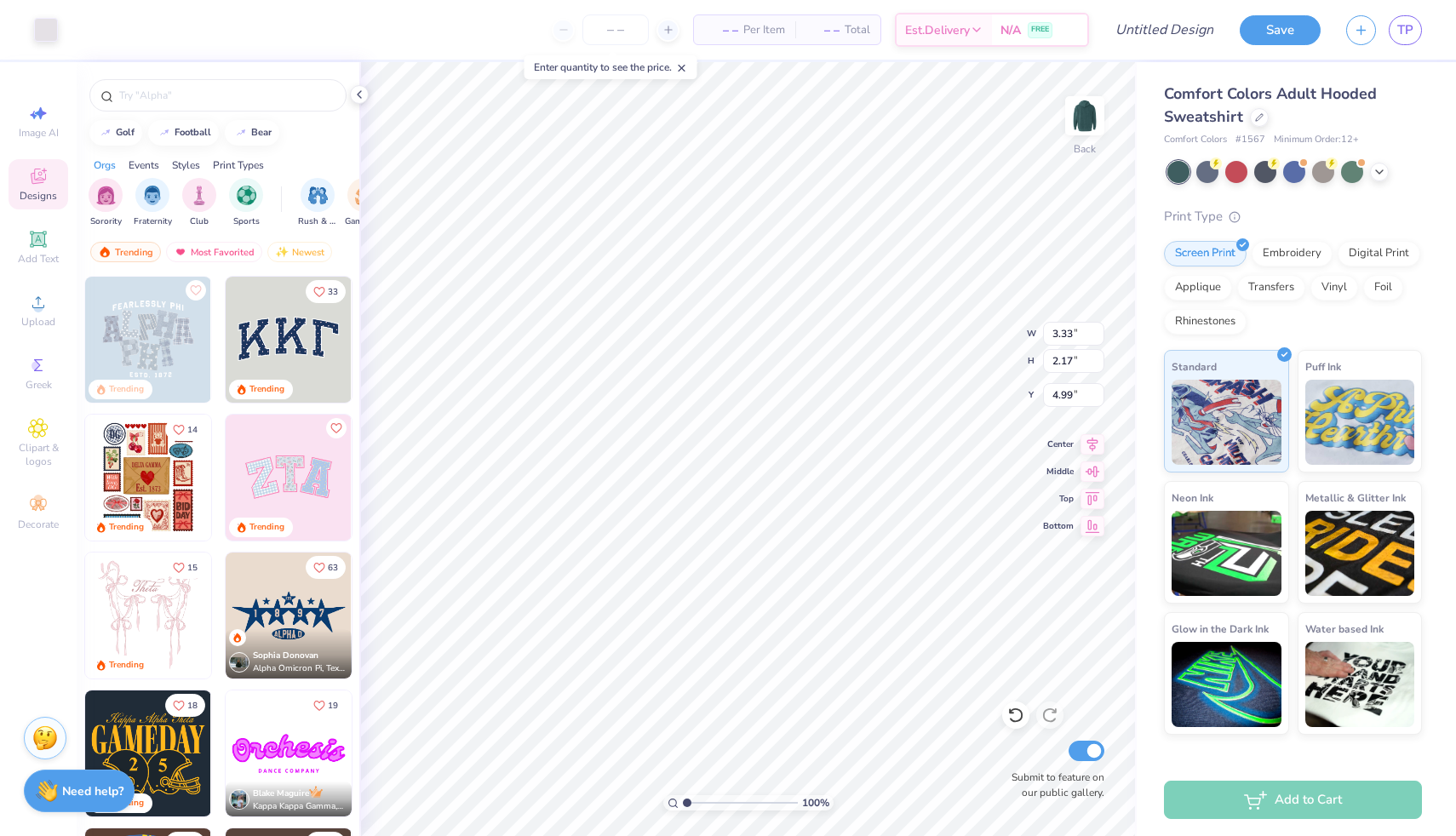 type on "4.93" 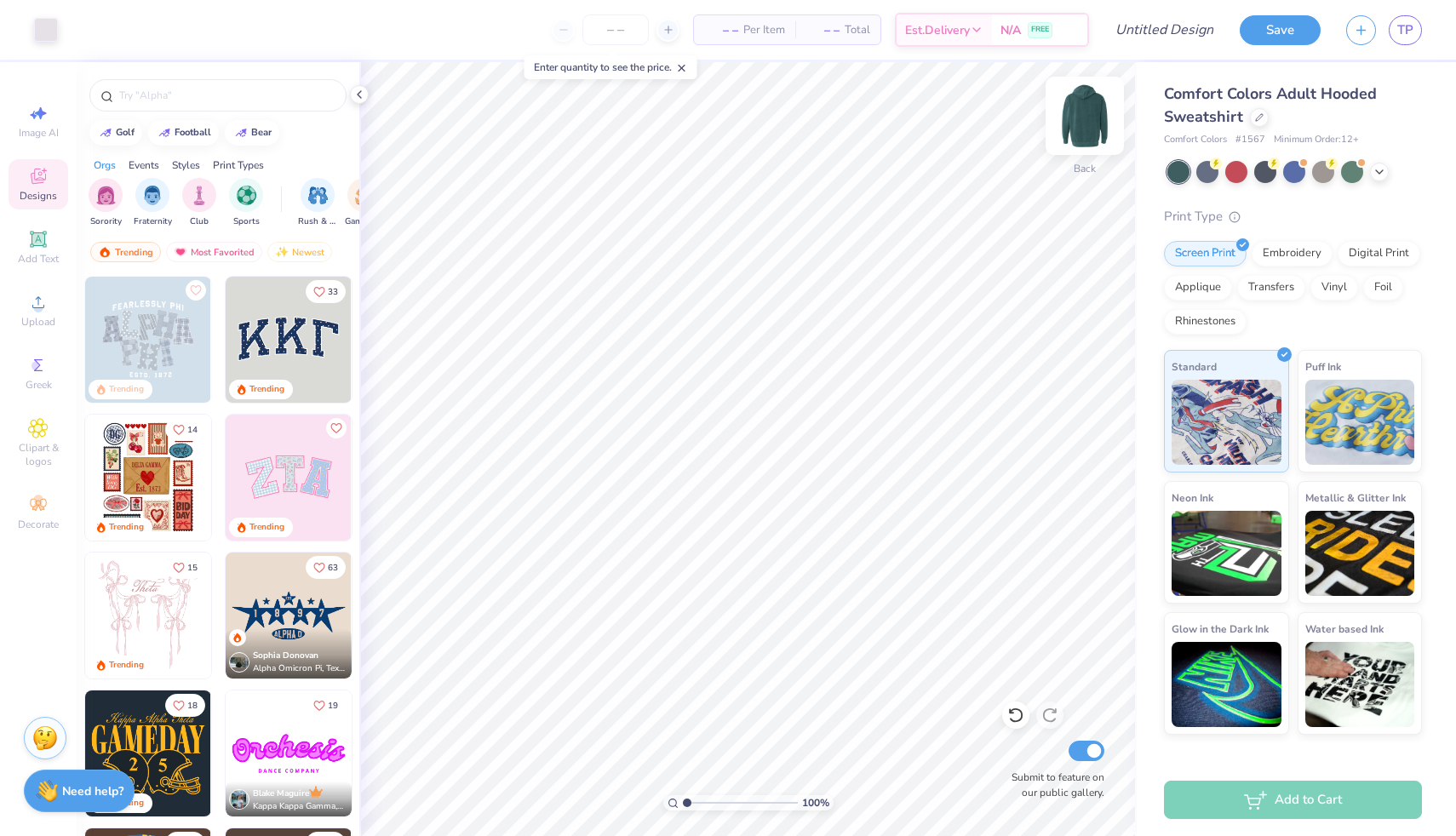 click at bounding box center [1085, 116] 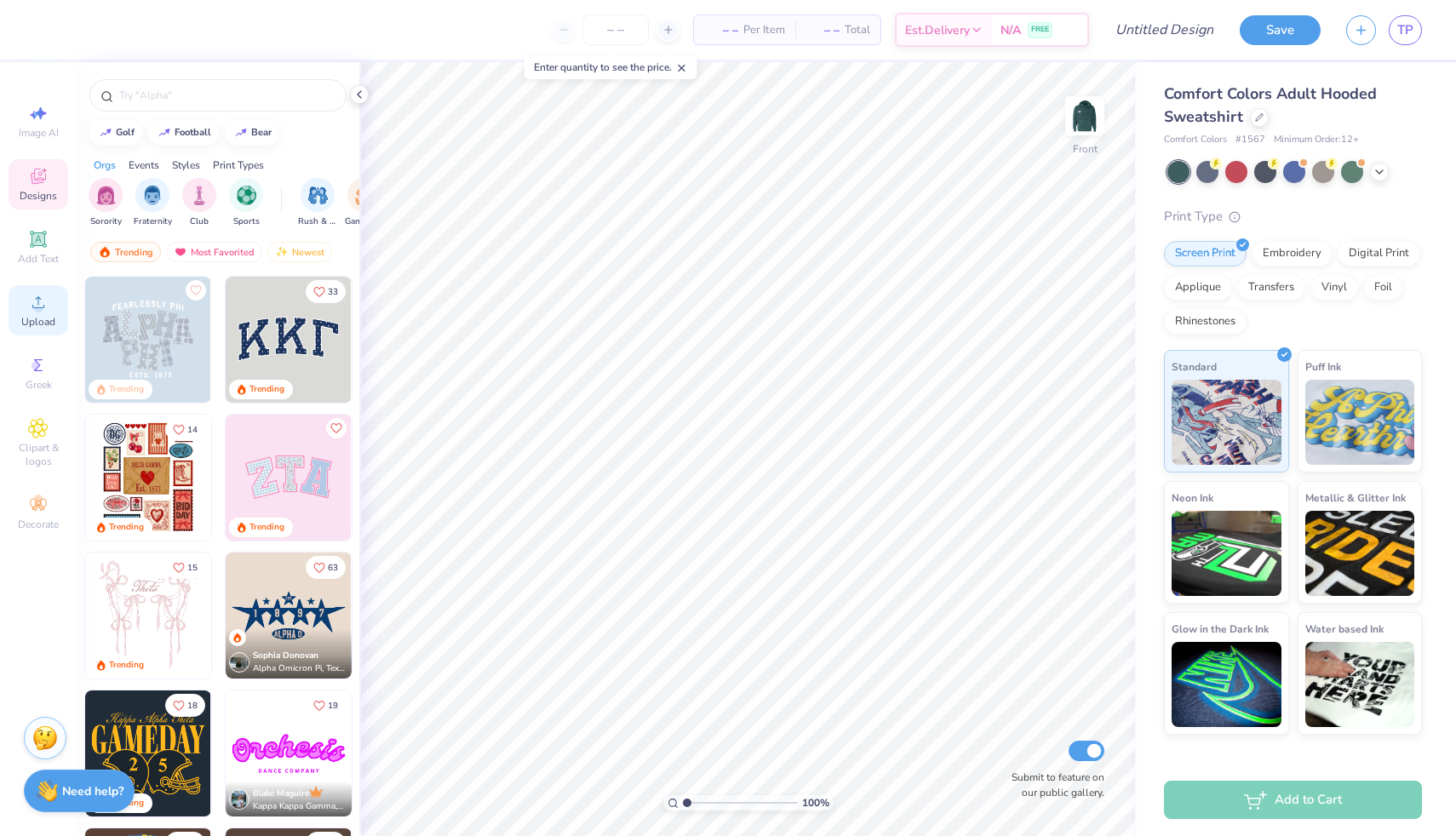 click 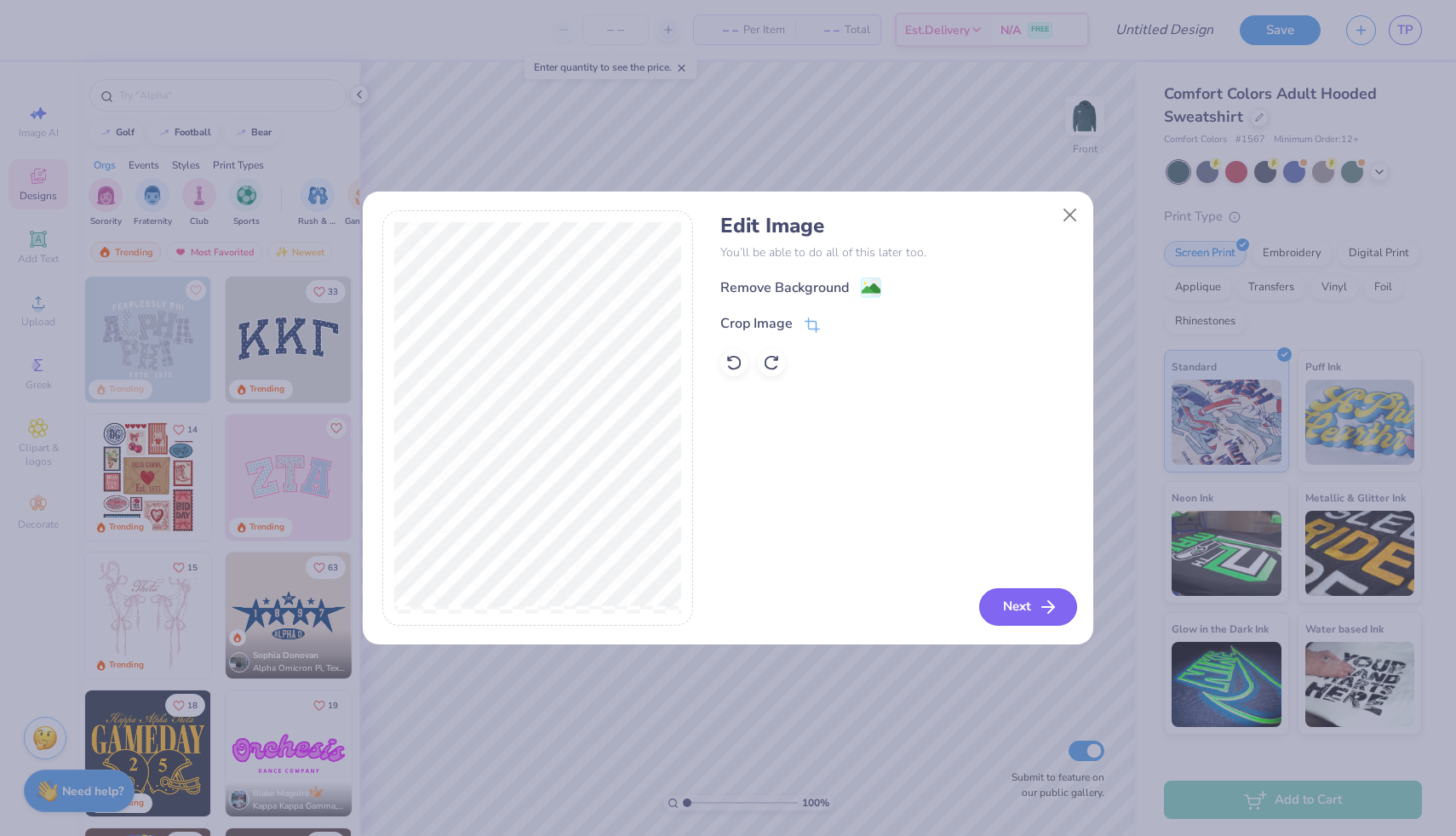 click on "Next" at bounding box center [1028, 607] 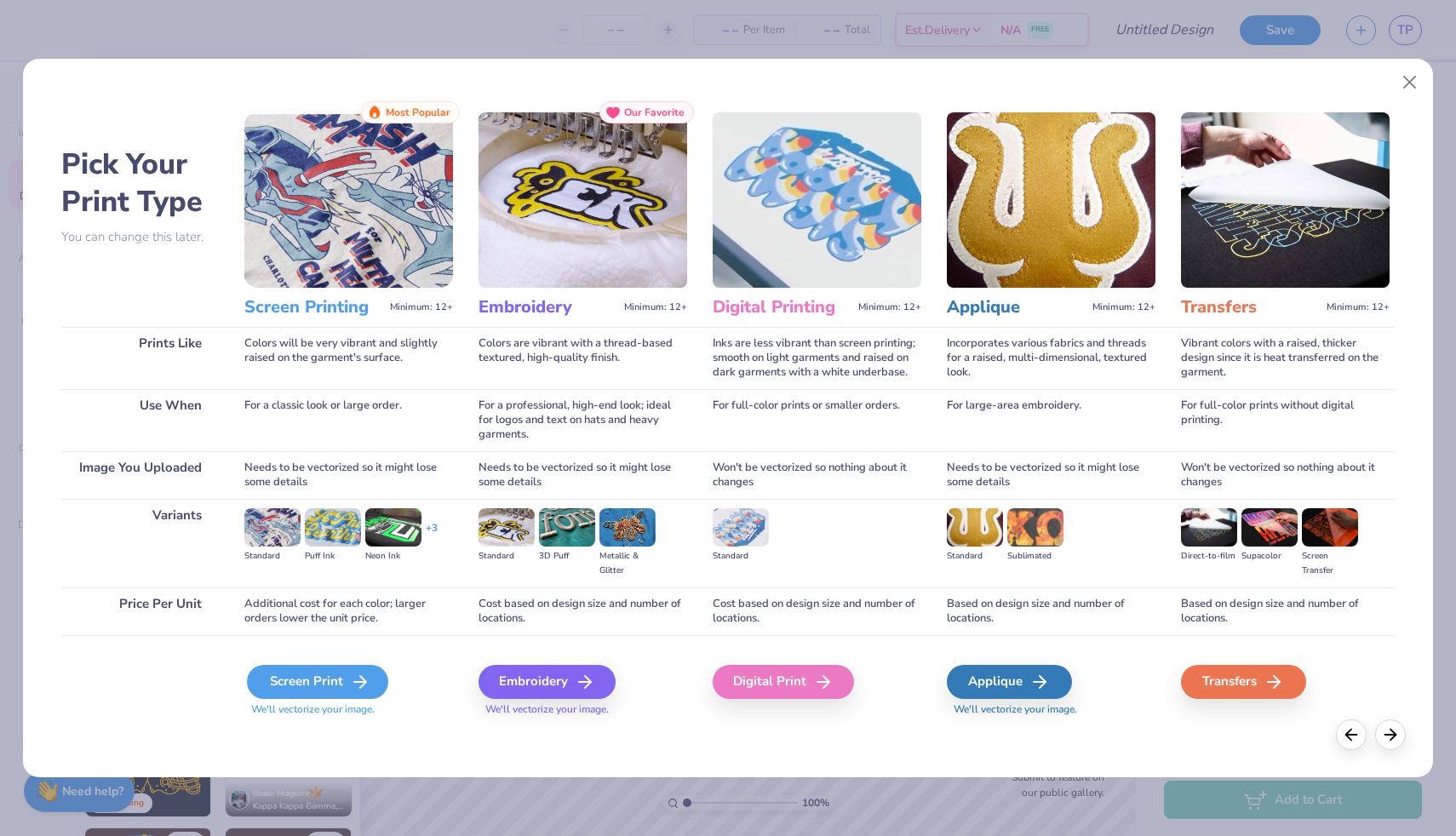 click on "Screen Print" at bounding box center (318, 682) 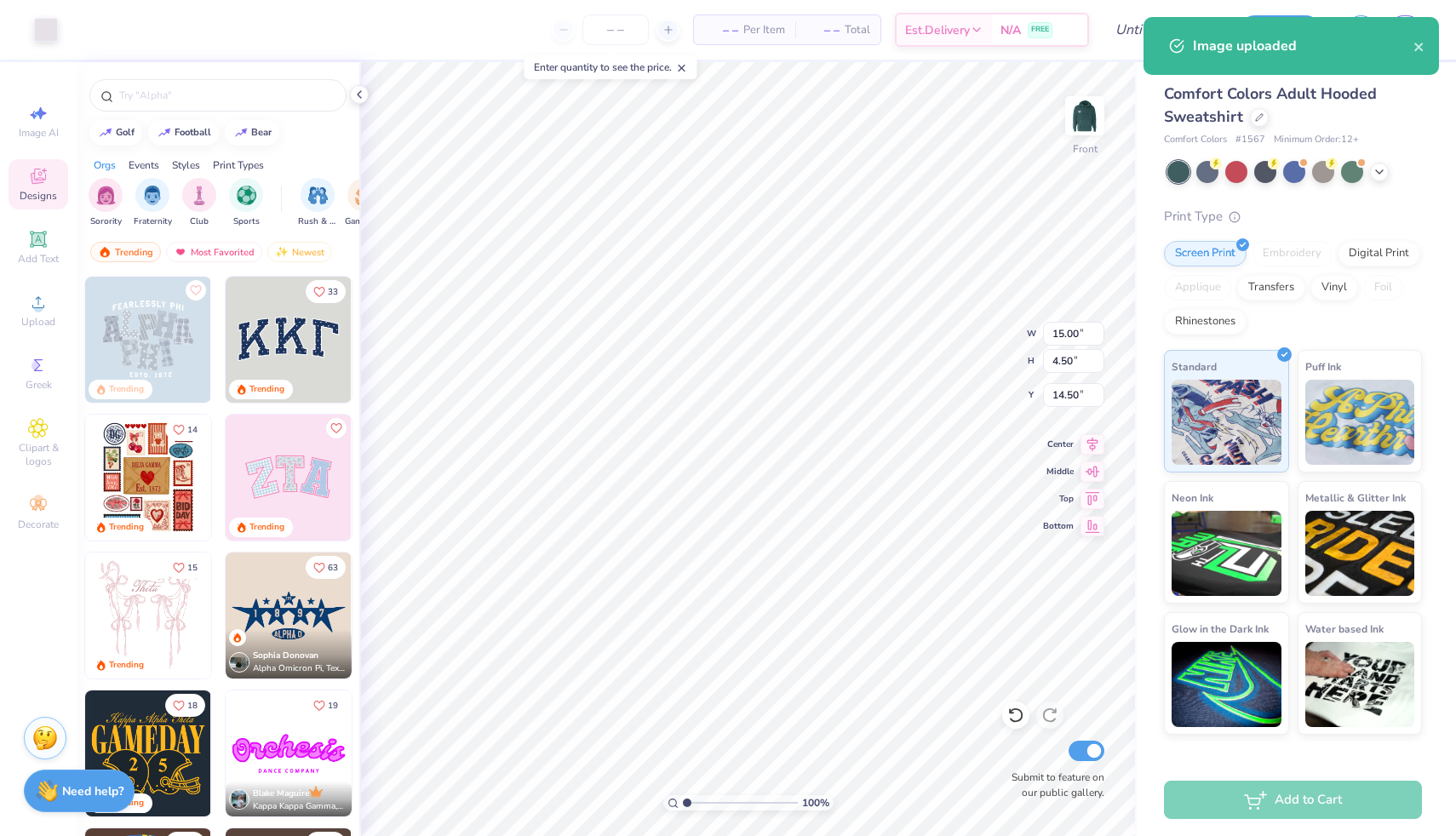 type on "6.00" 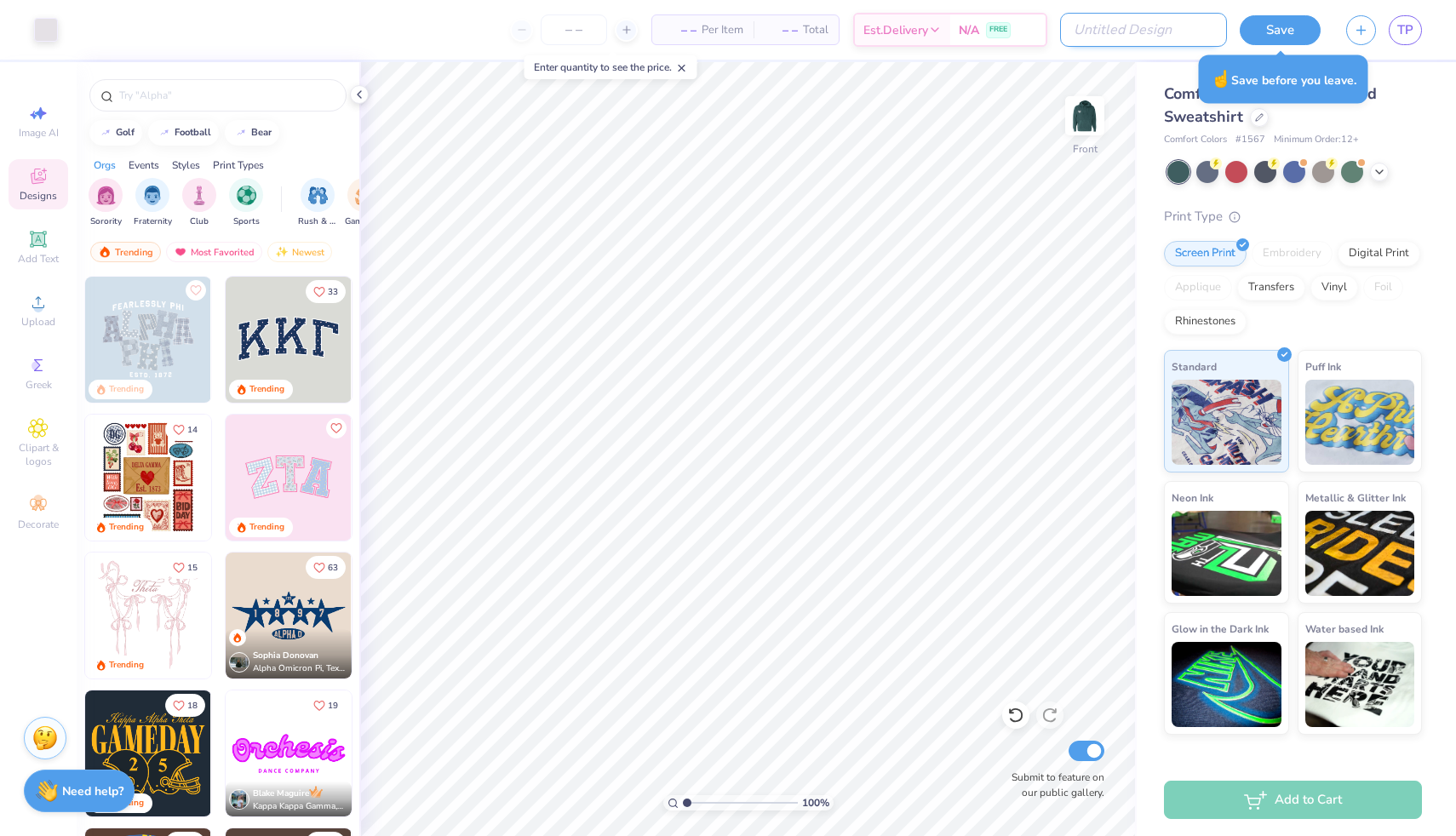 click on "Design Title" at bounding box center (1144, 30) 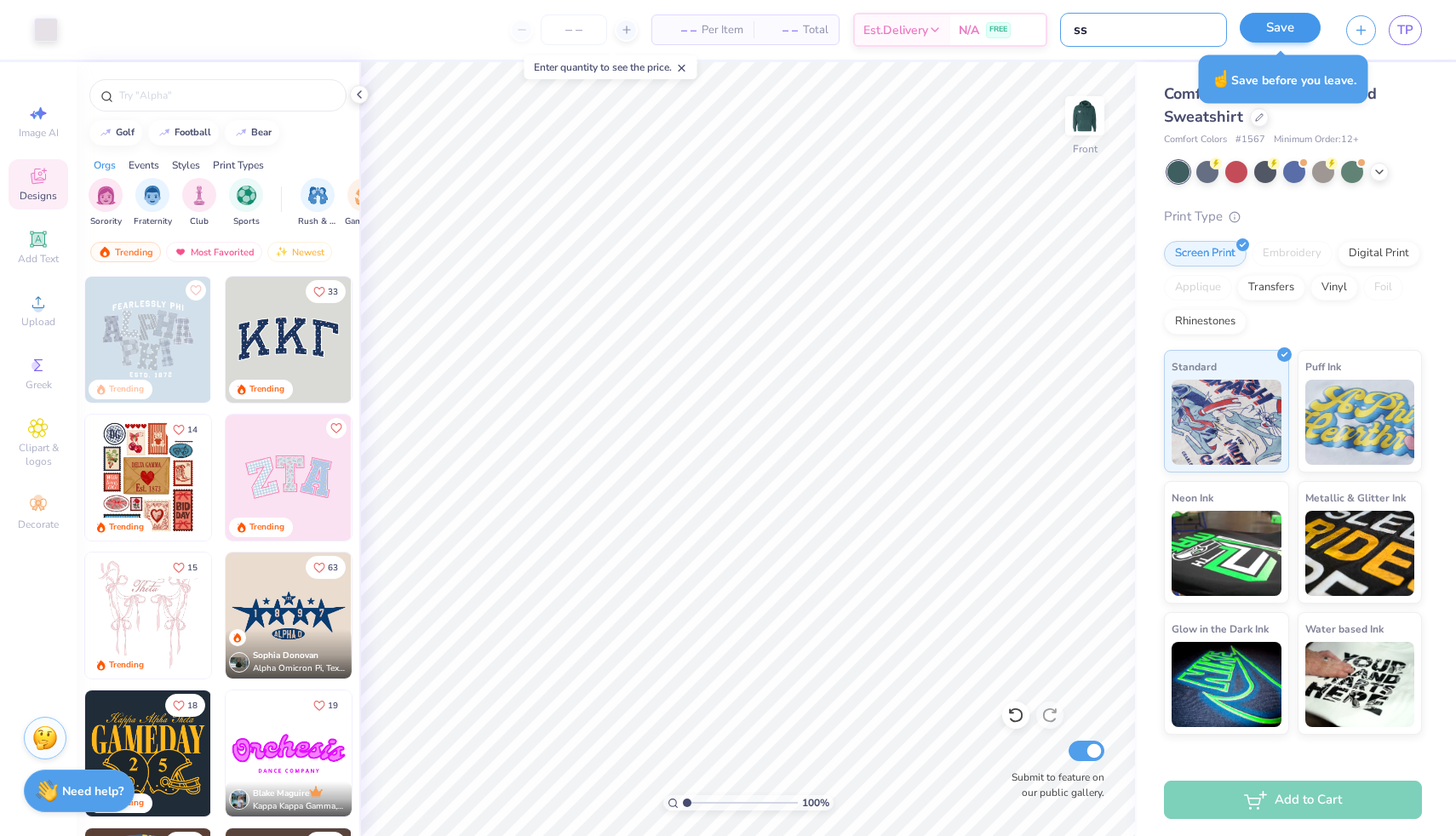 type on "ss" 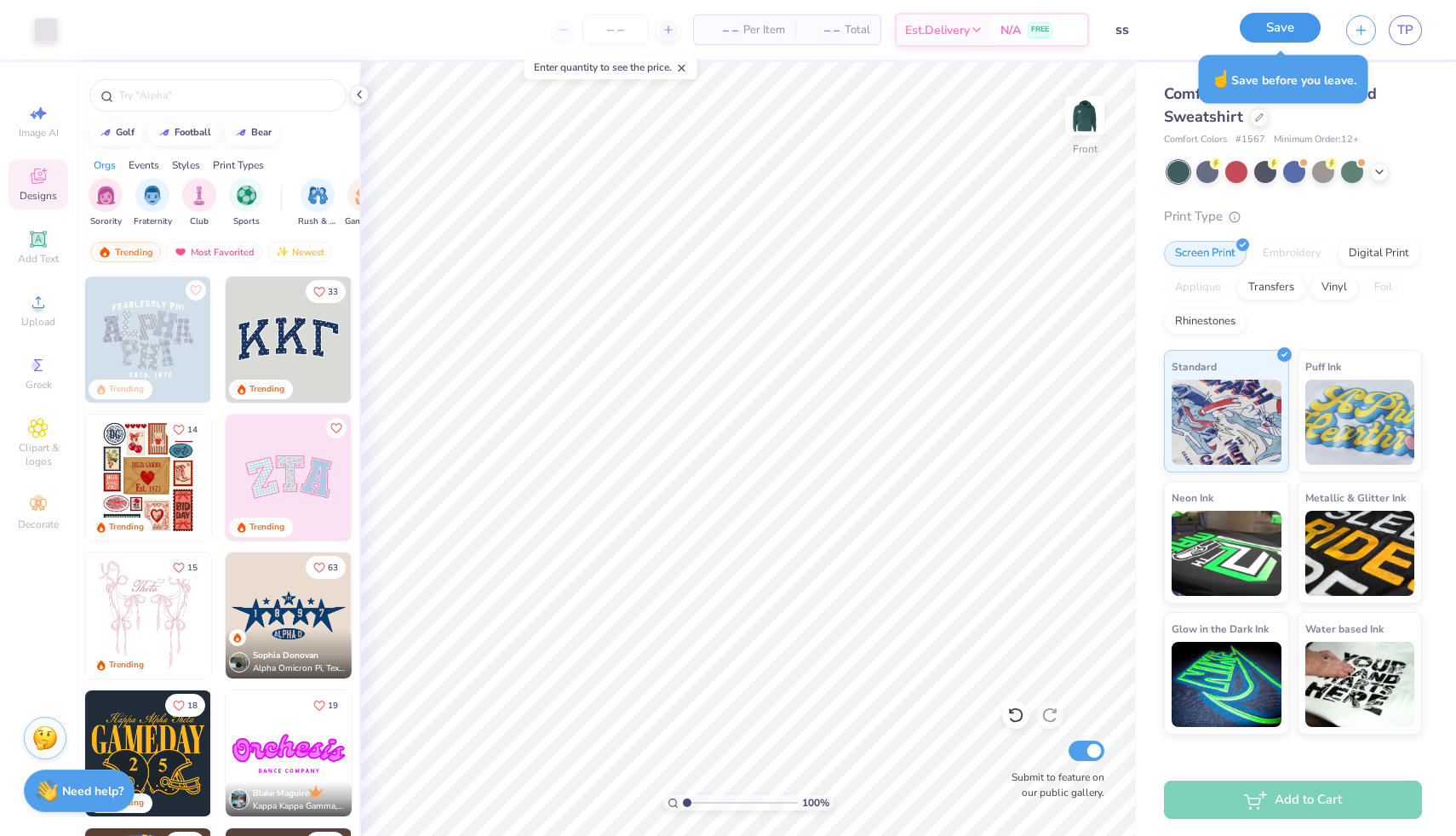 click on "Save" at bounding box center [1280, 27] 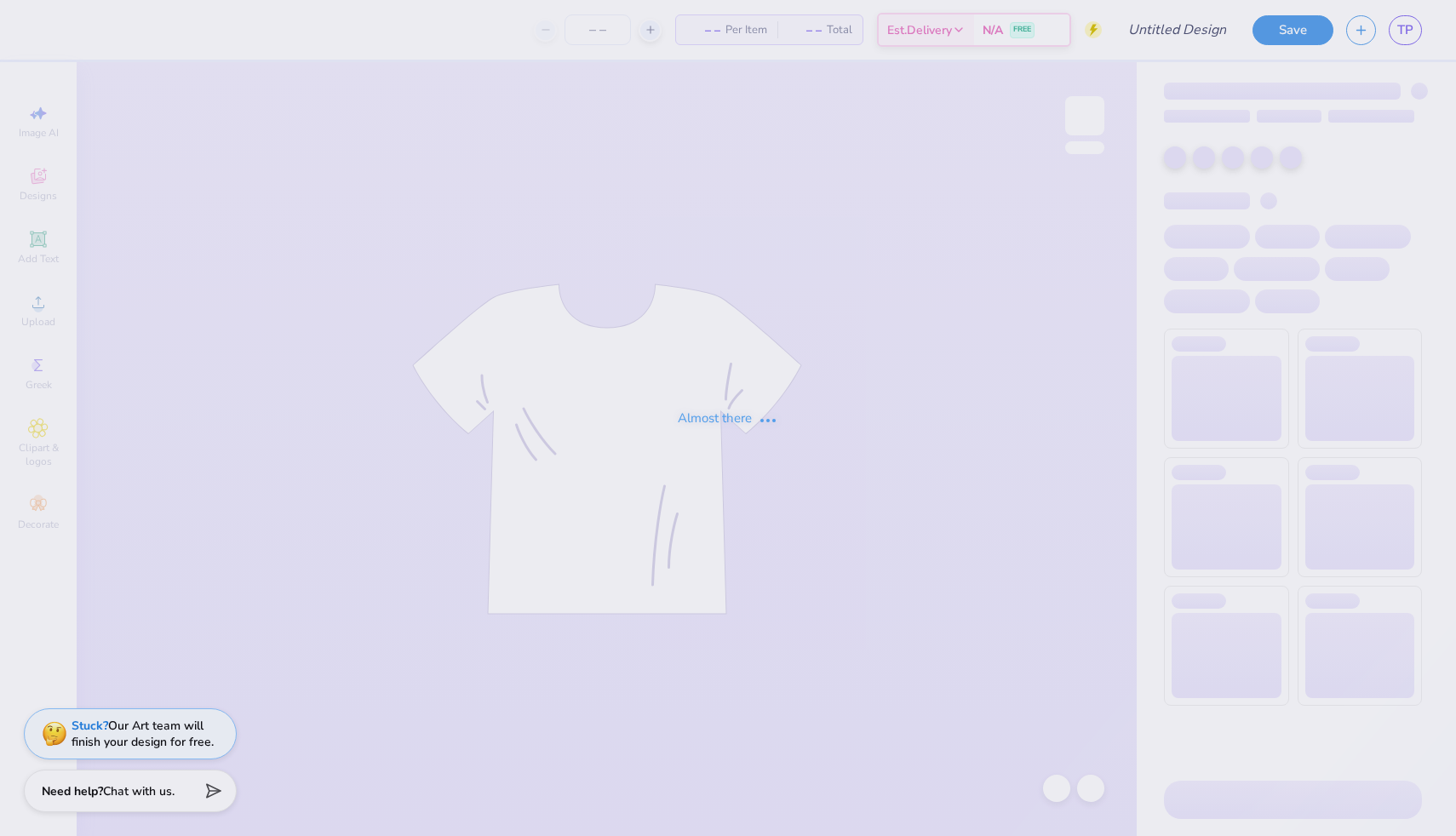 scroll, scrollTop: 0, scrollLeft: 0, axis: both 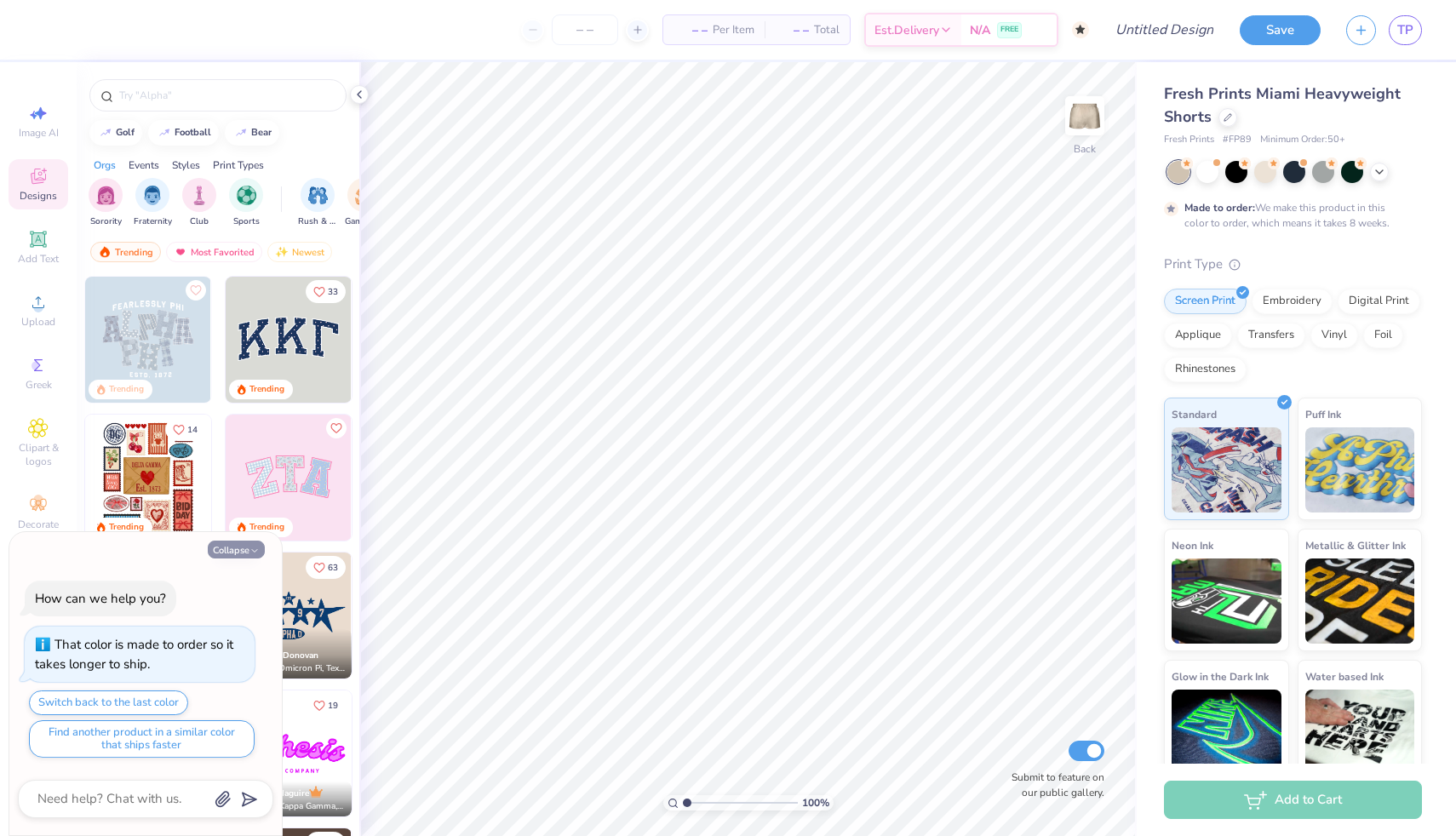 click on "Collapse" at bounding box center [236, 549] 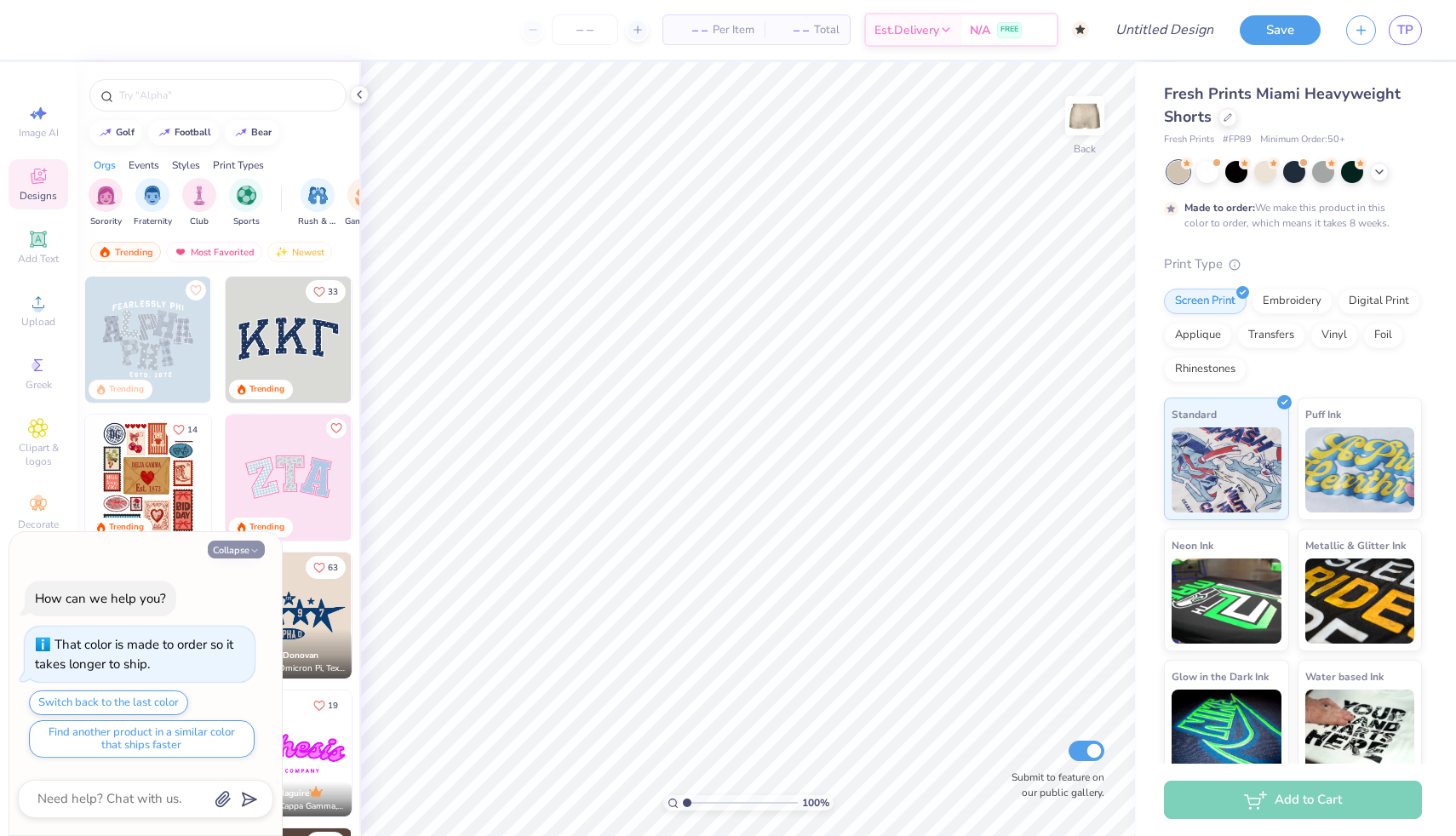 type on "x" 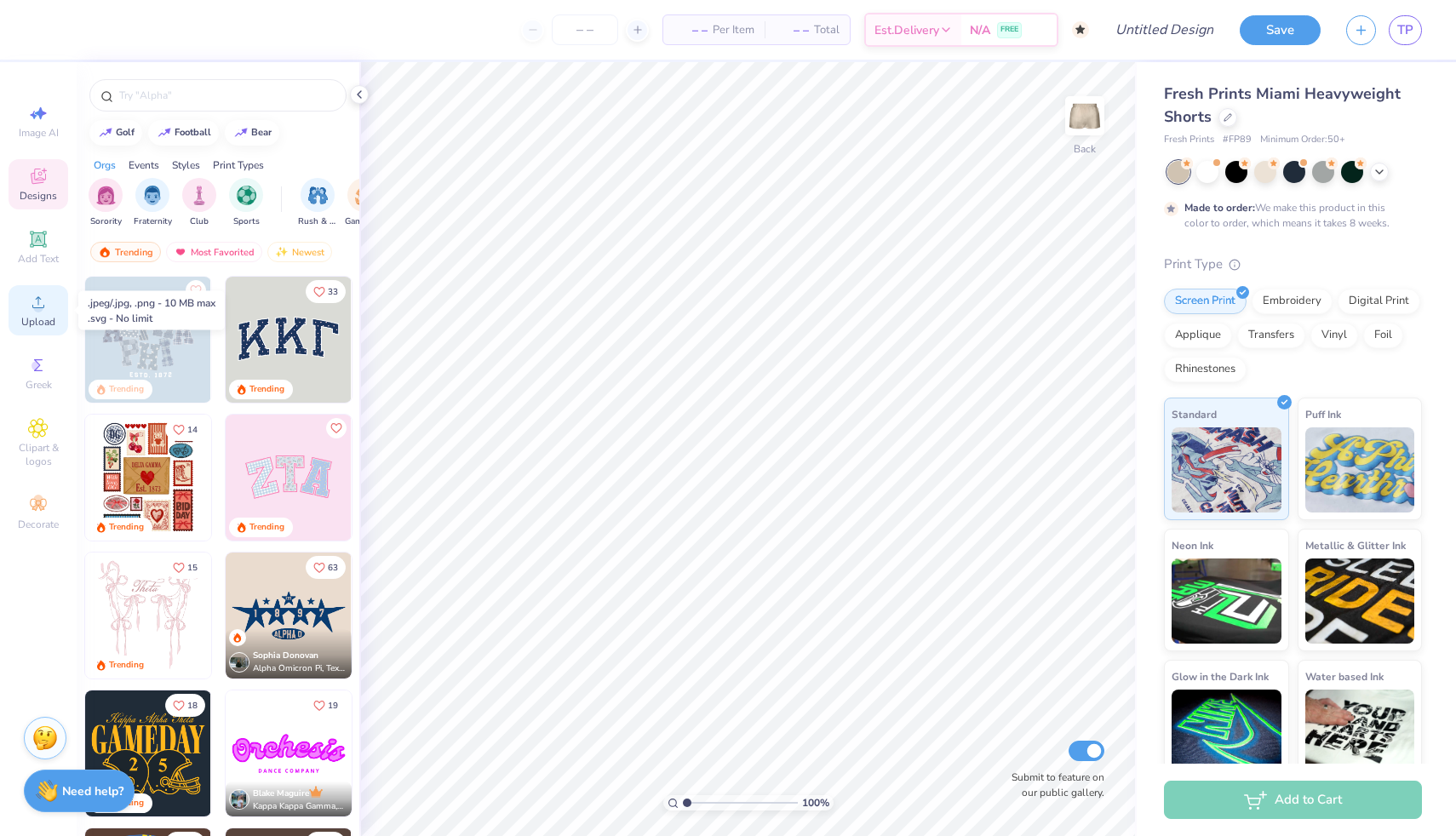 click 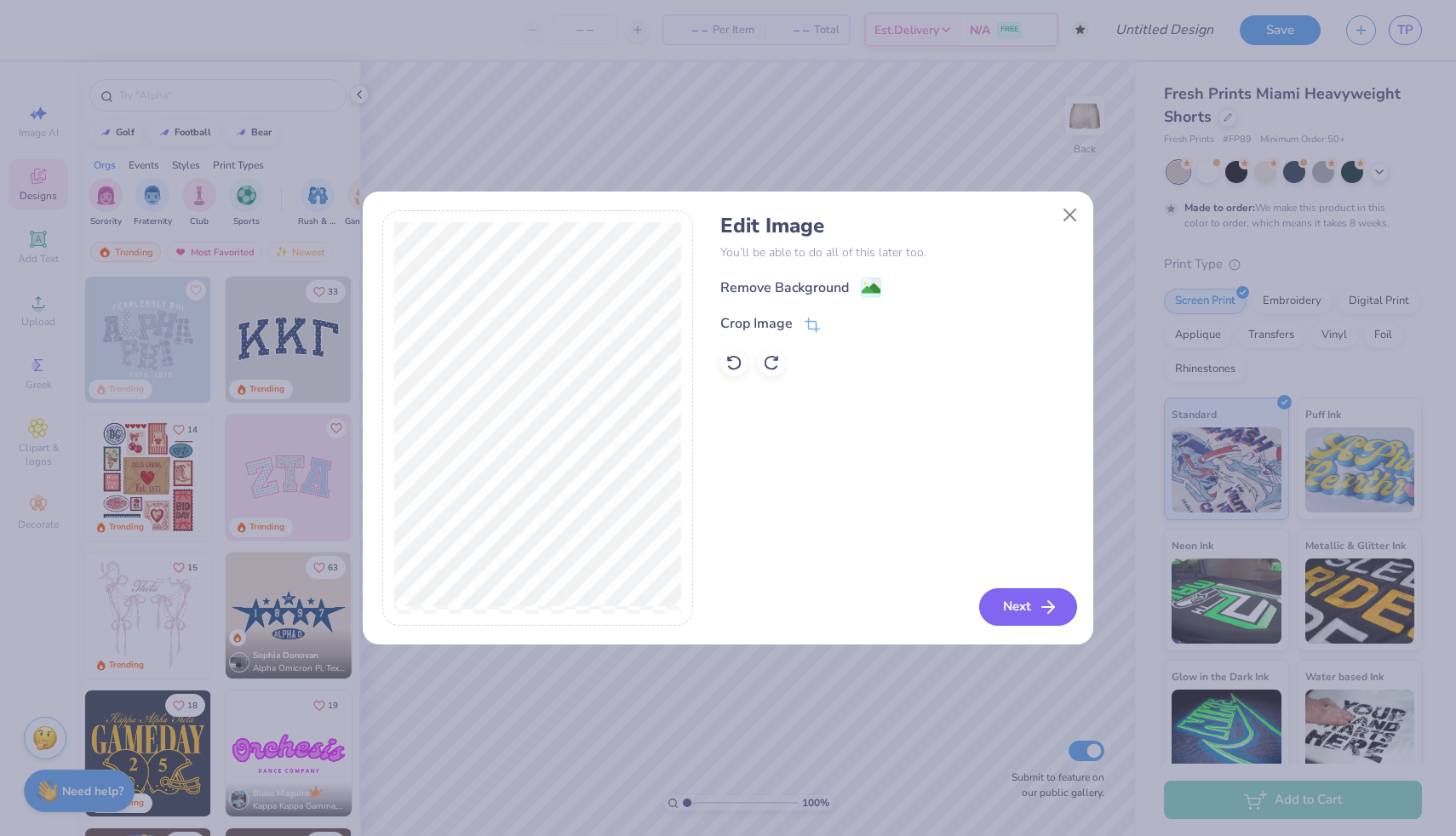 click 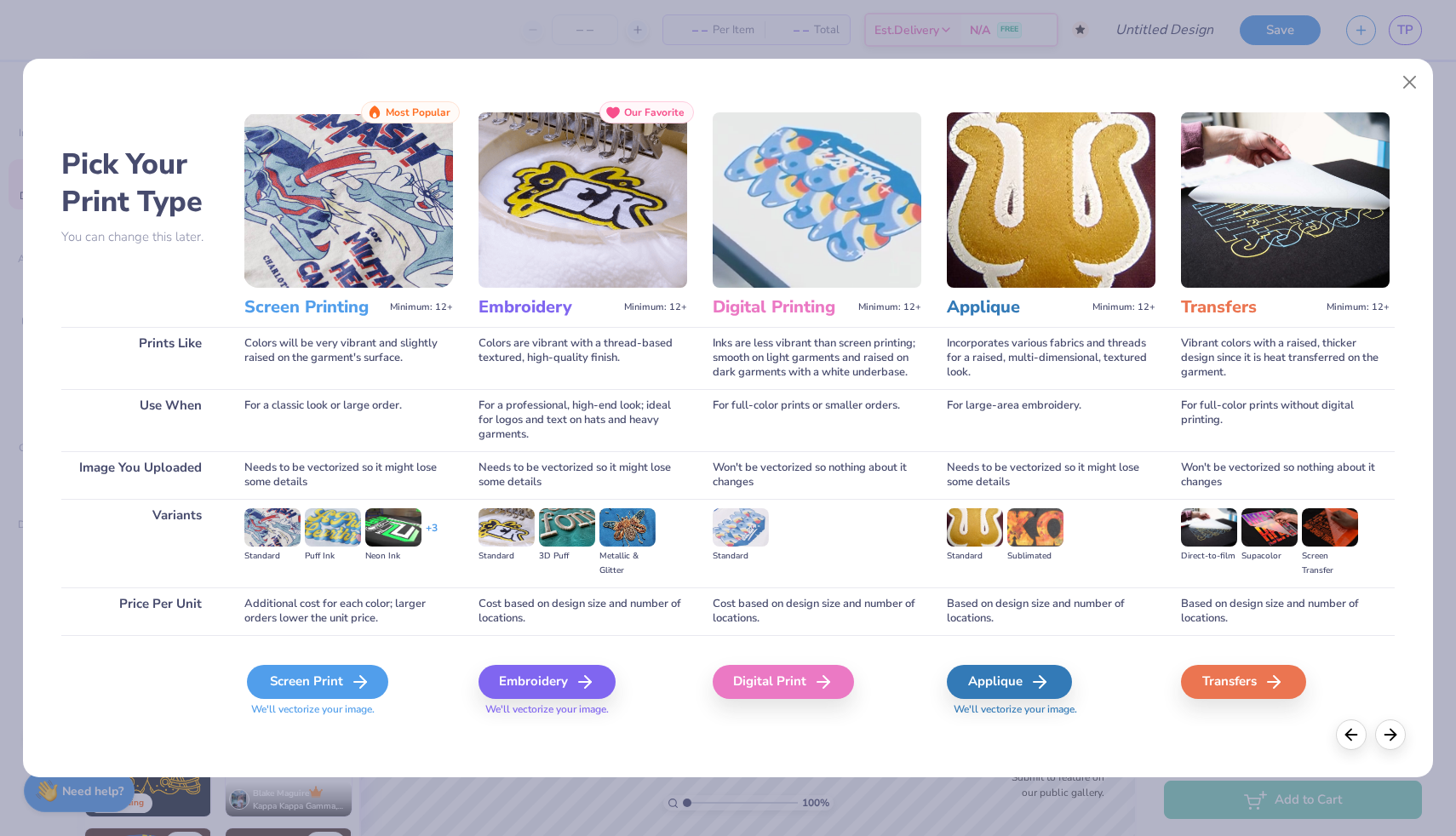 click 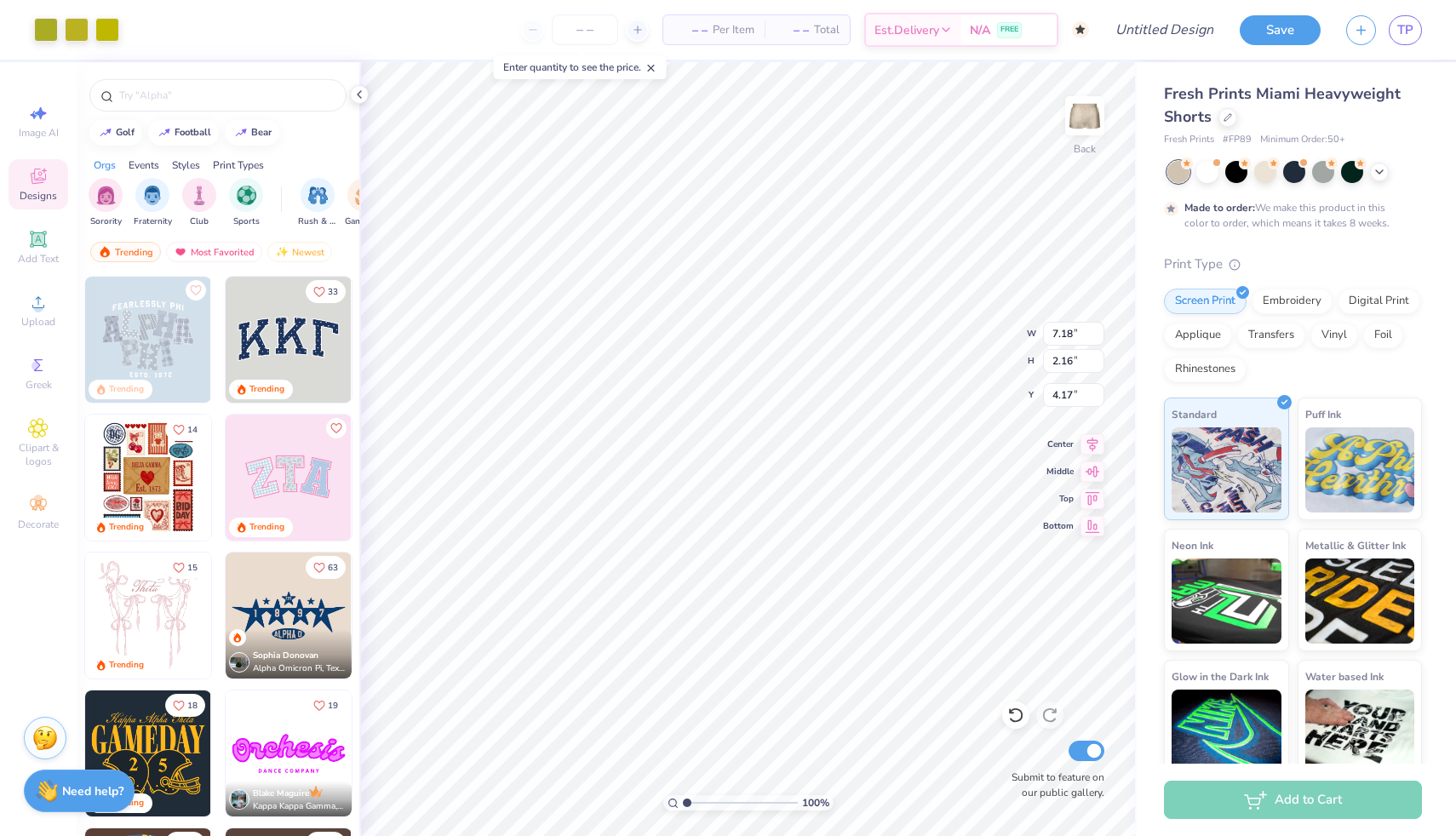 type on "7.84" 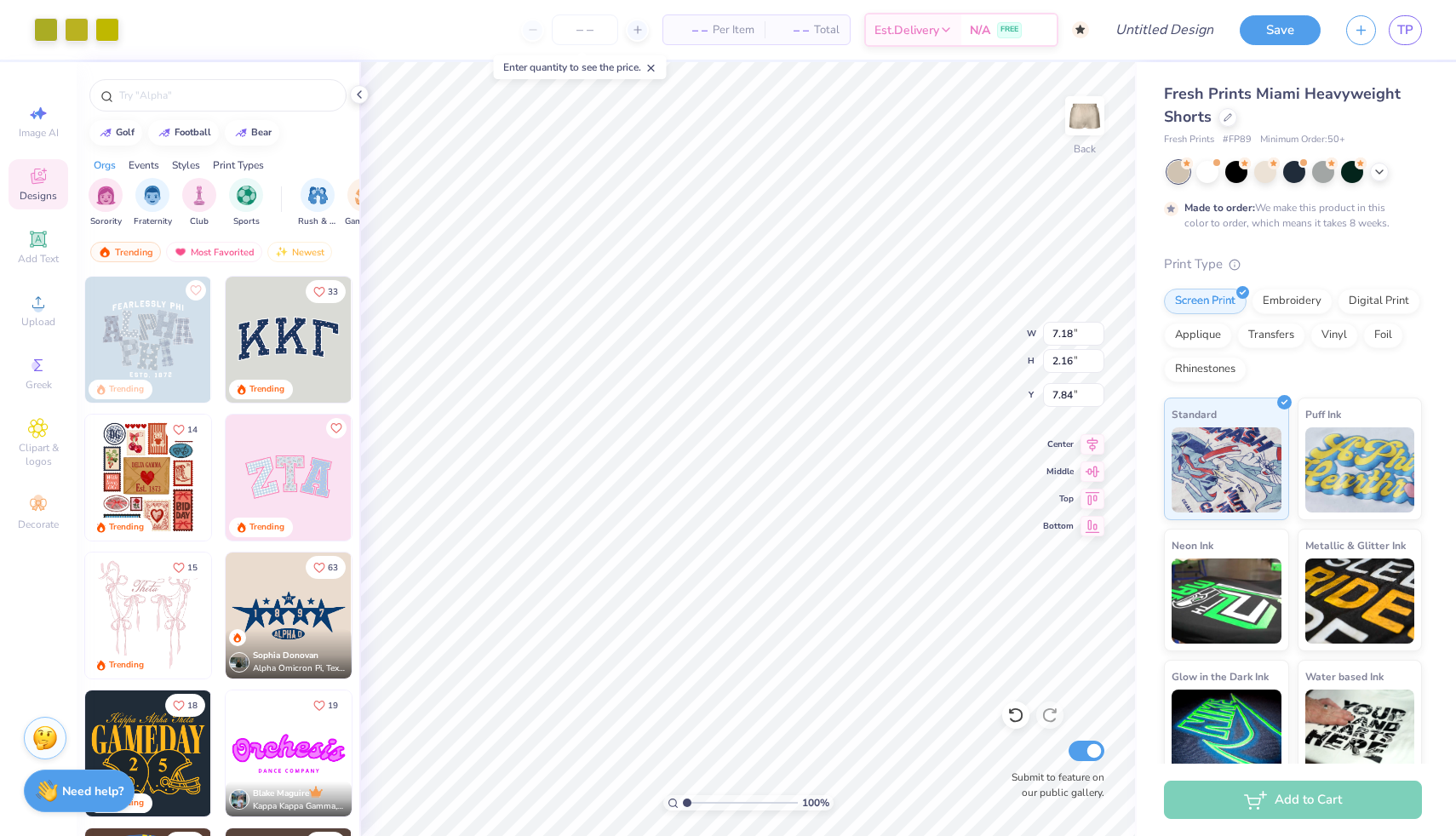 type on "6.13" 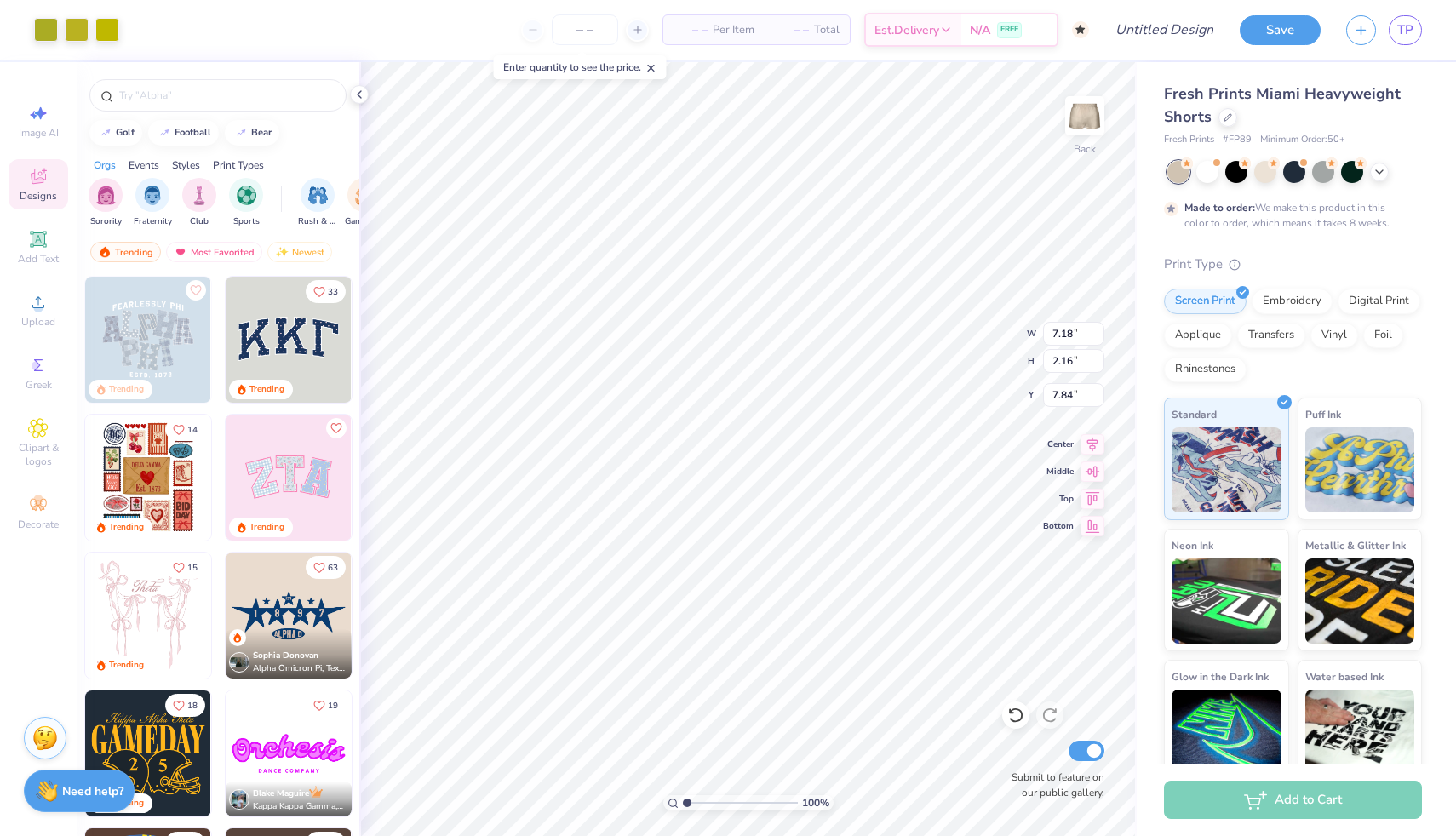 type on "1.84" 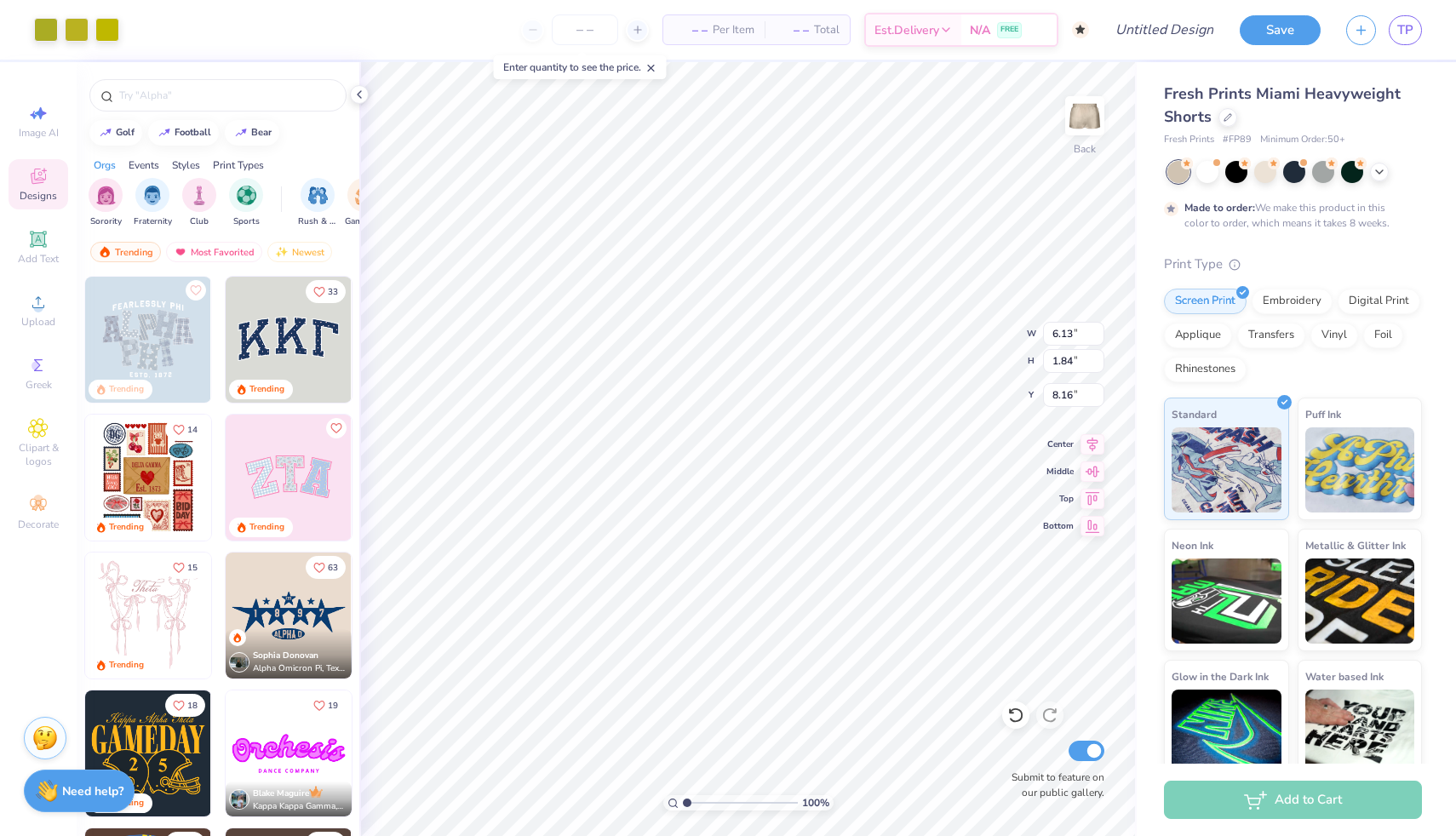 type on "7.99" 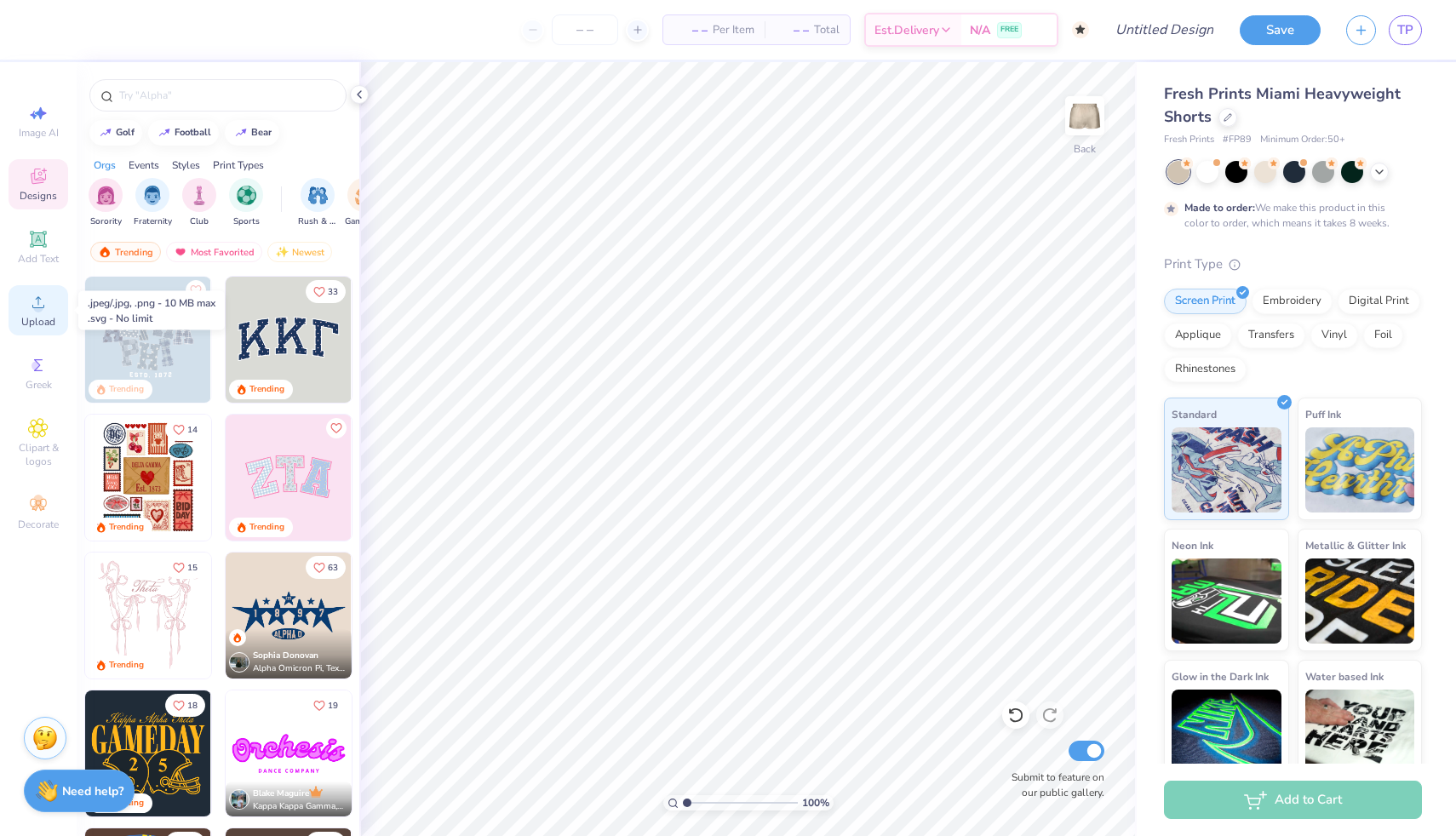 click on "Upload" at bounding box center (38, 322) 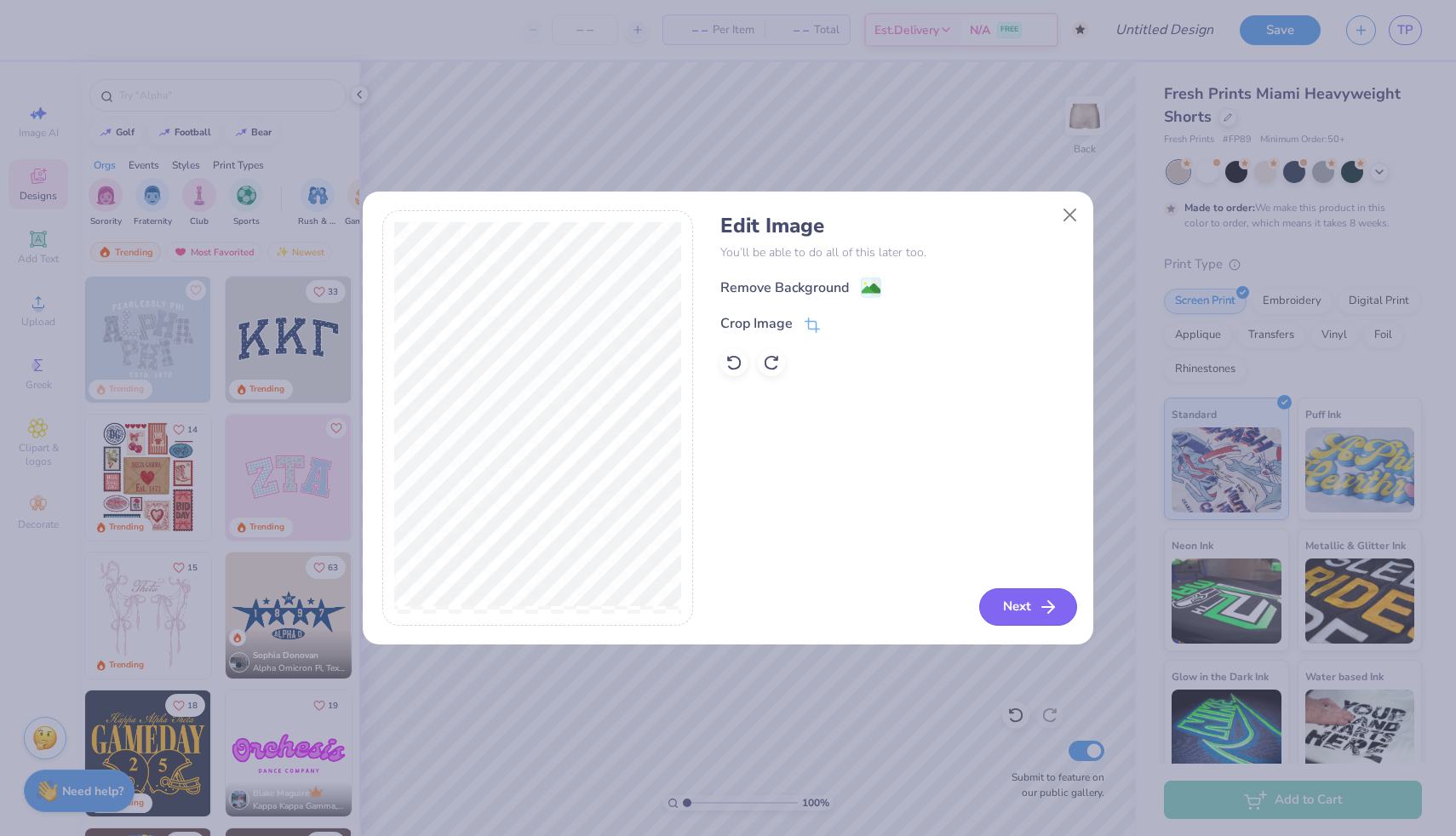 click on "Next" at bounding box center [1028, 607] 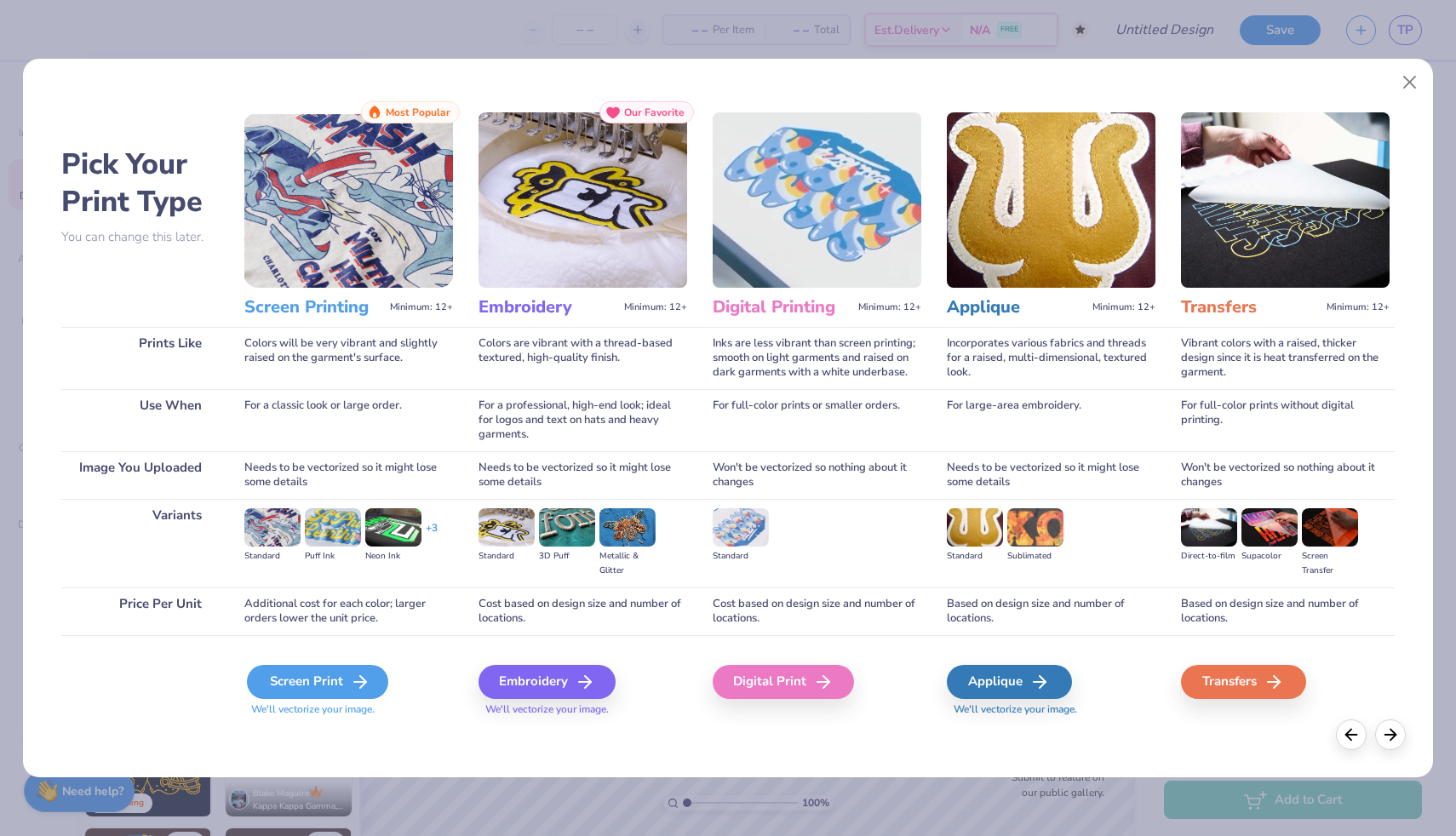 click on "Screen Print" at bounding box center [318, 682] 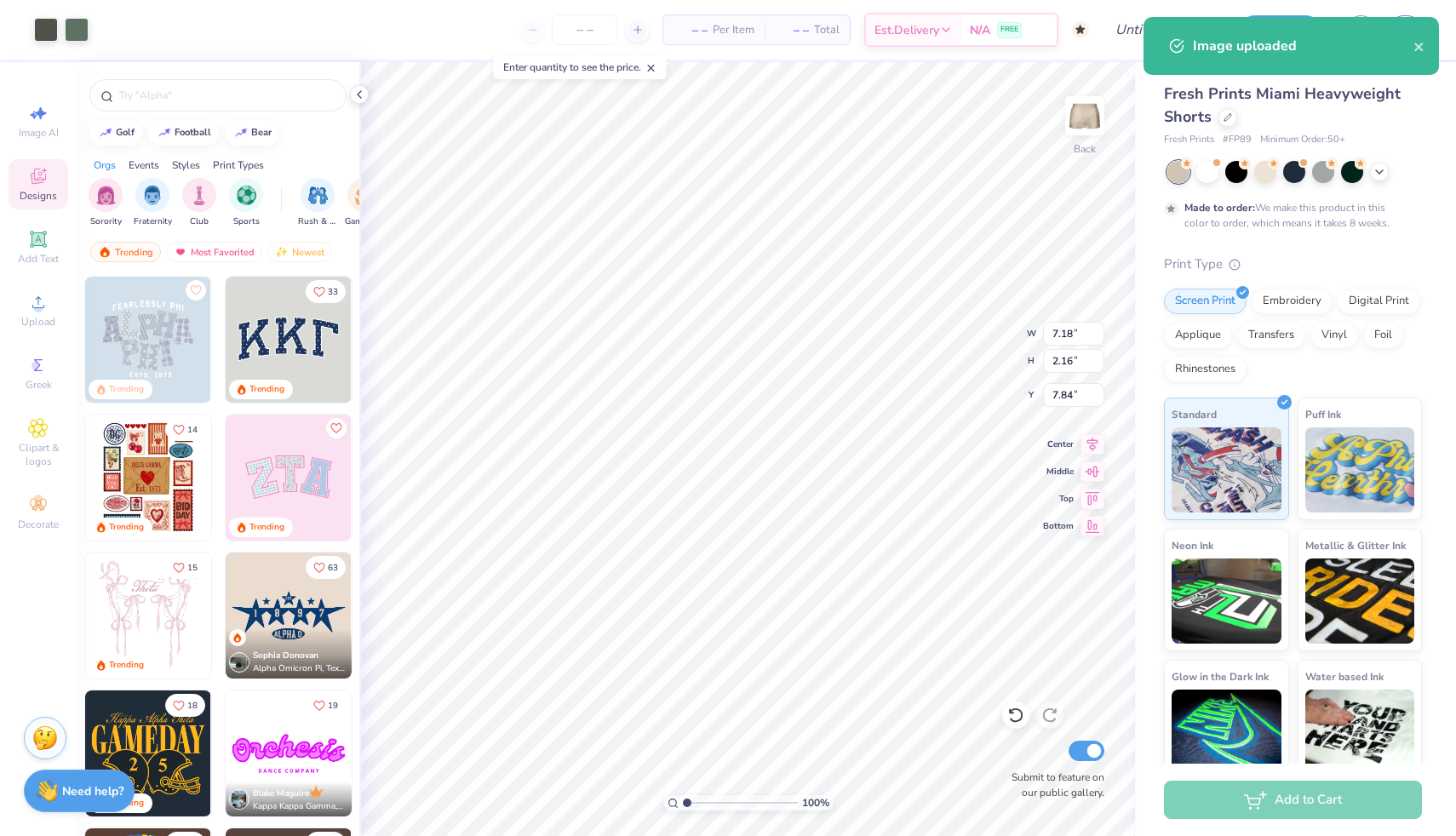 type on "7.84" 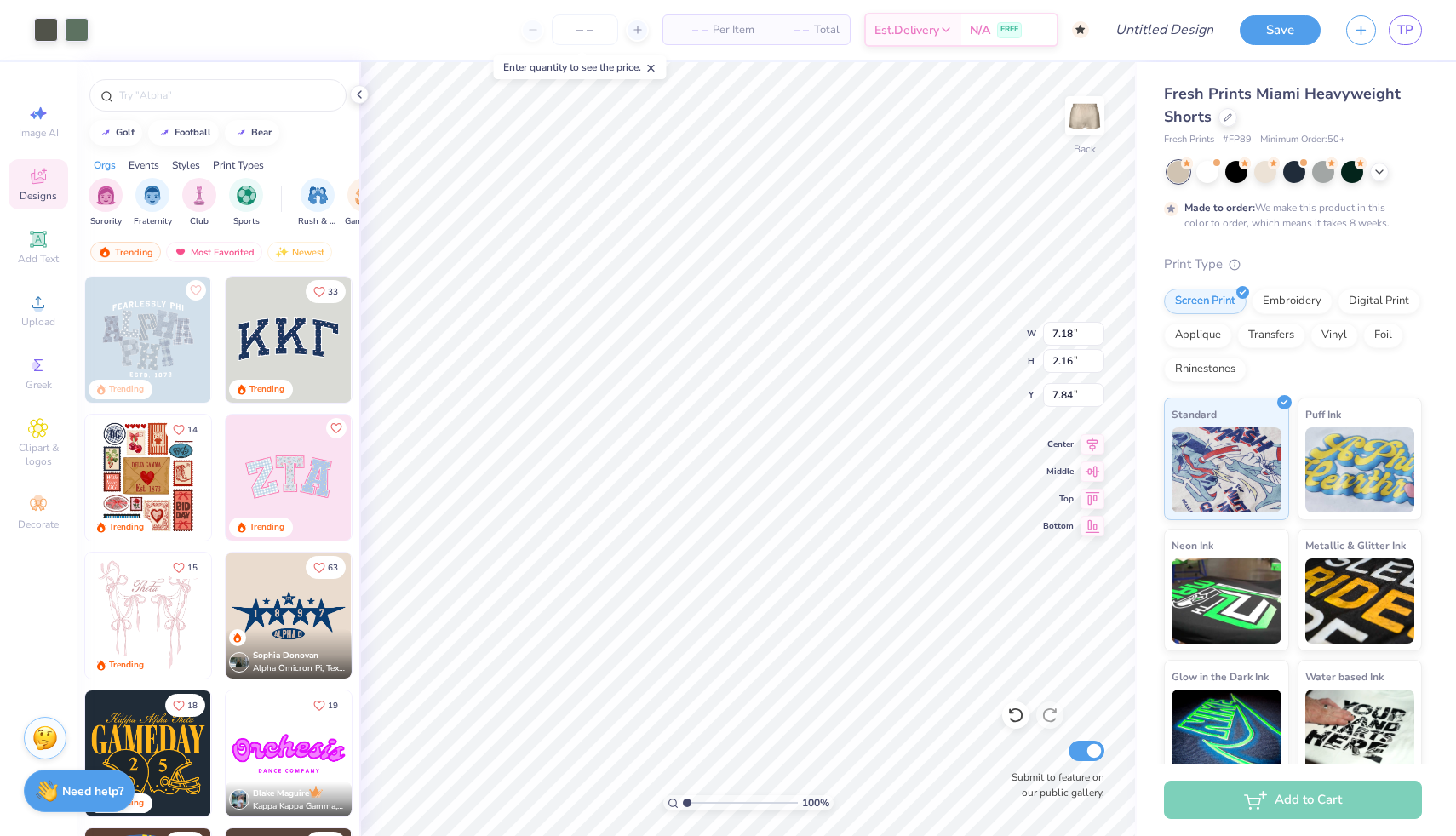 type on "4.61" 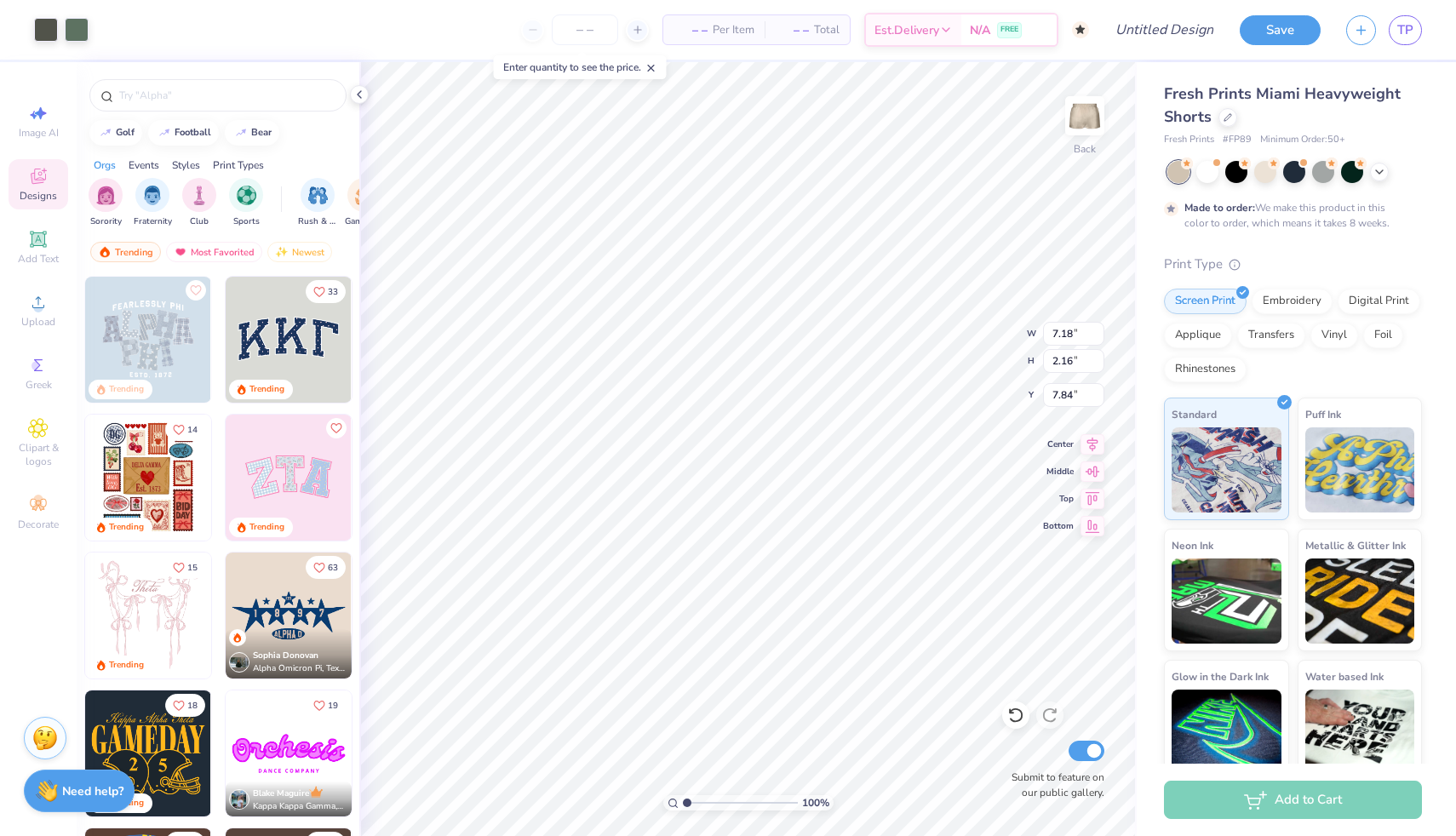 type on "1.38" 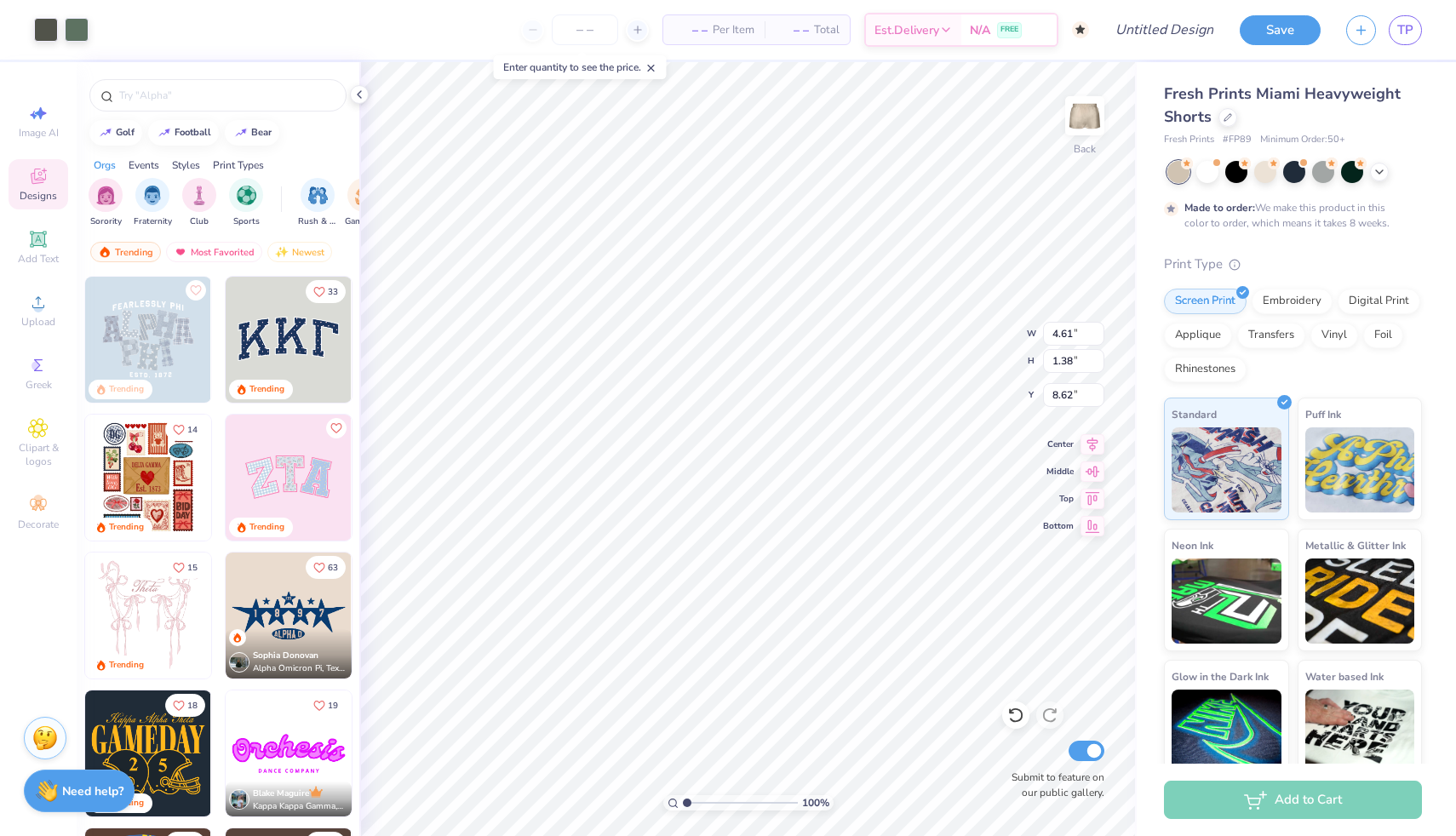 type on "8.51" 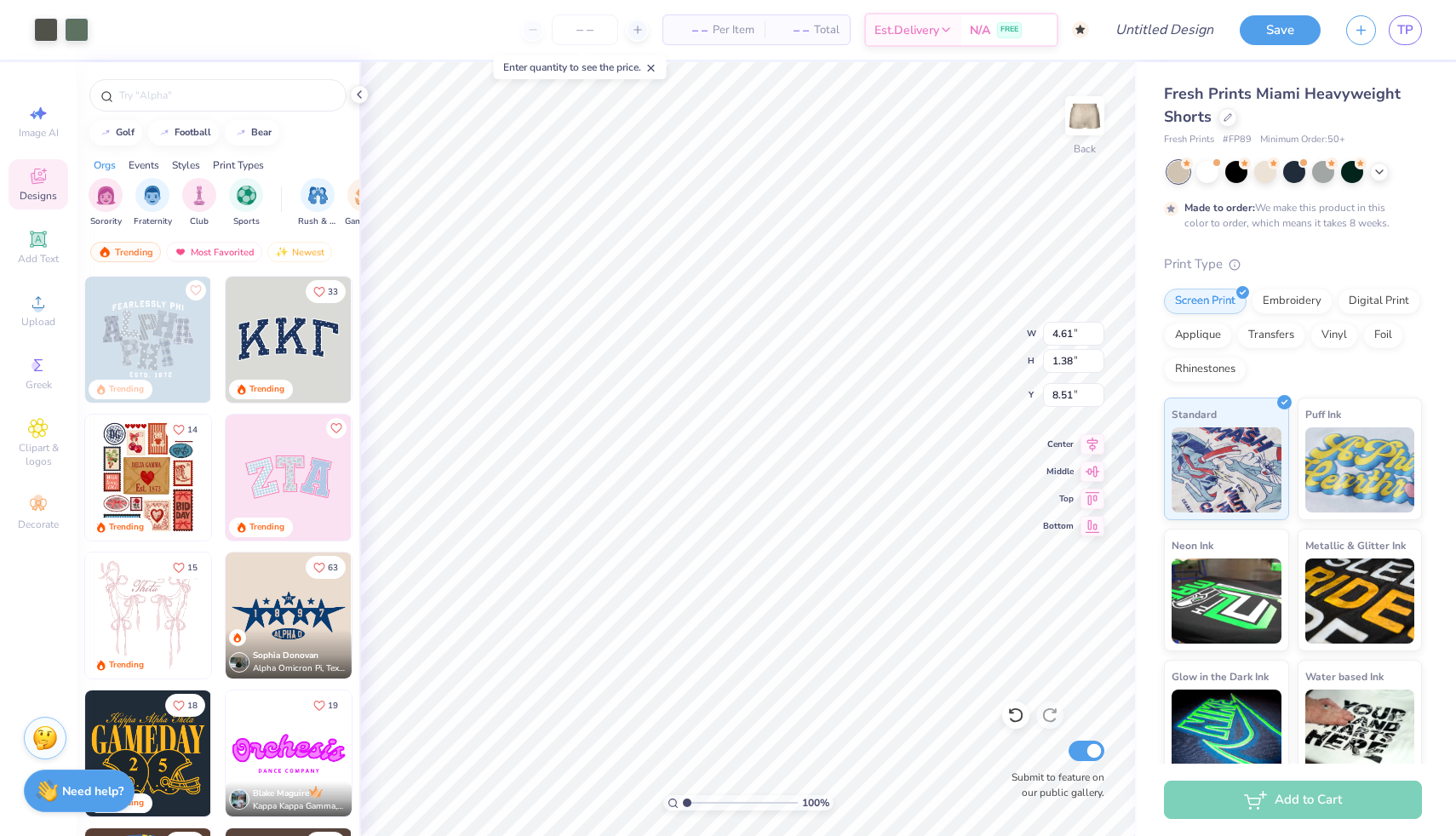 type on "4.57" 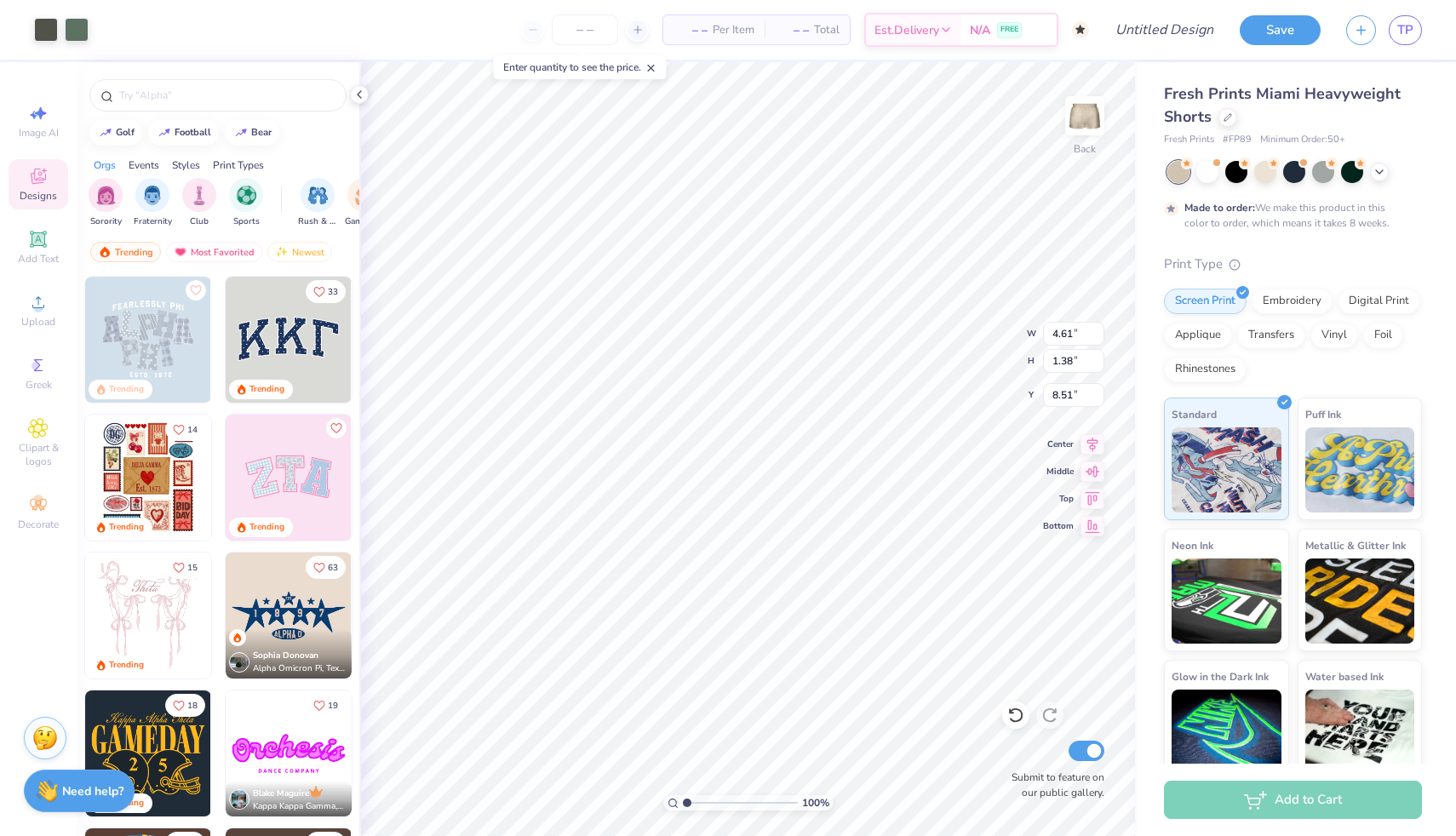 type on "1.43" 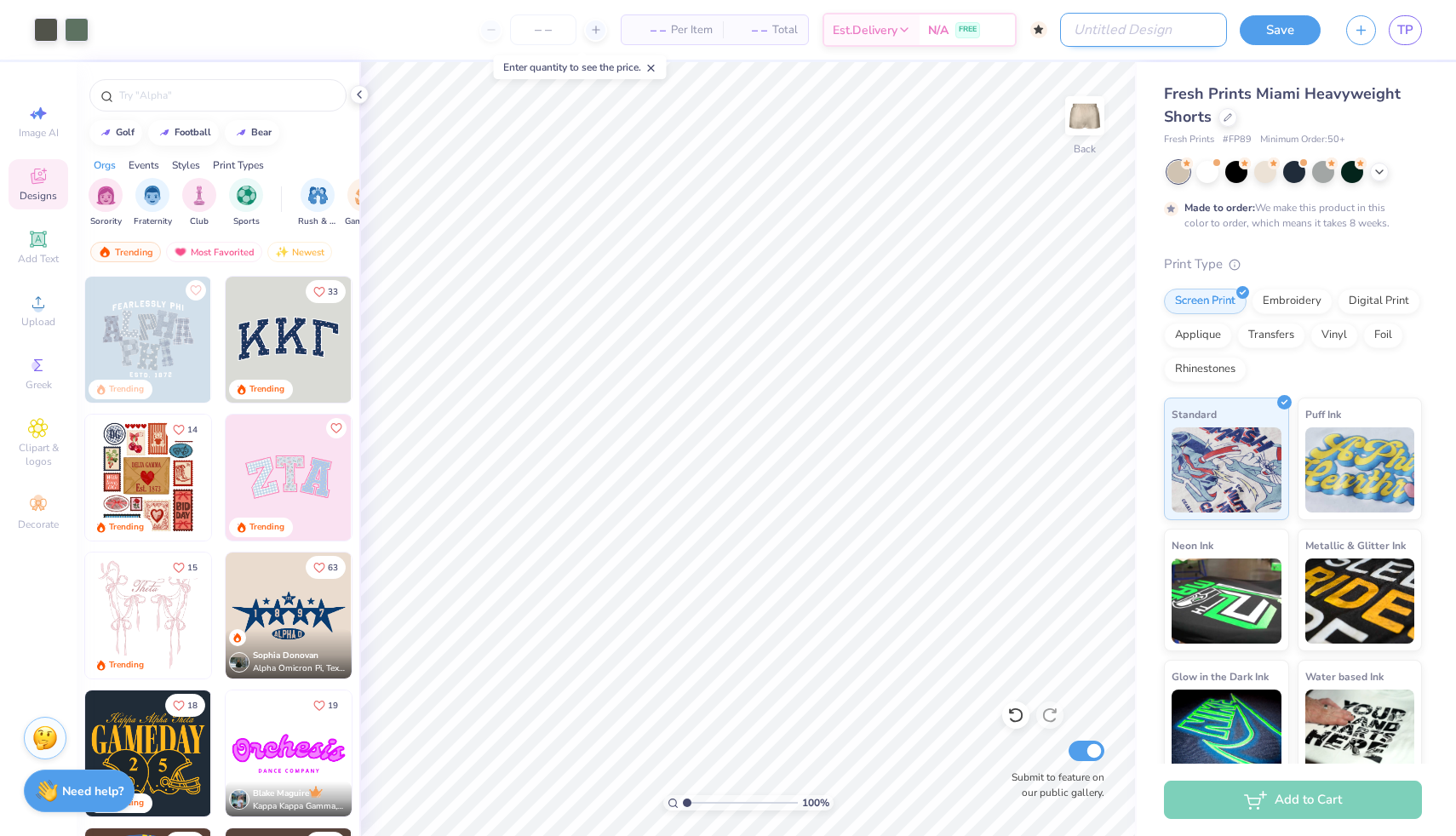 click on "Design Title" at bounding box center [1144, 30] 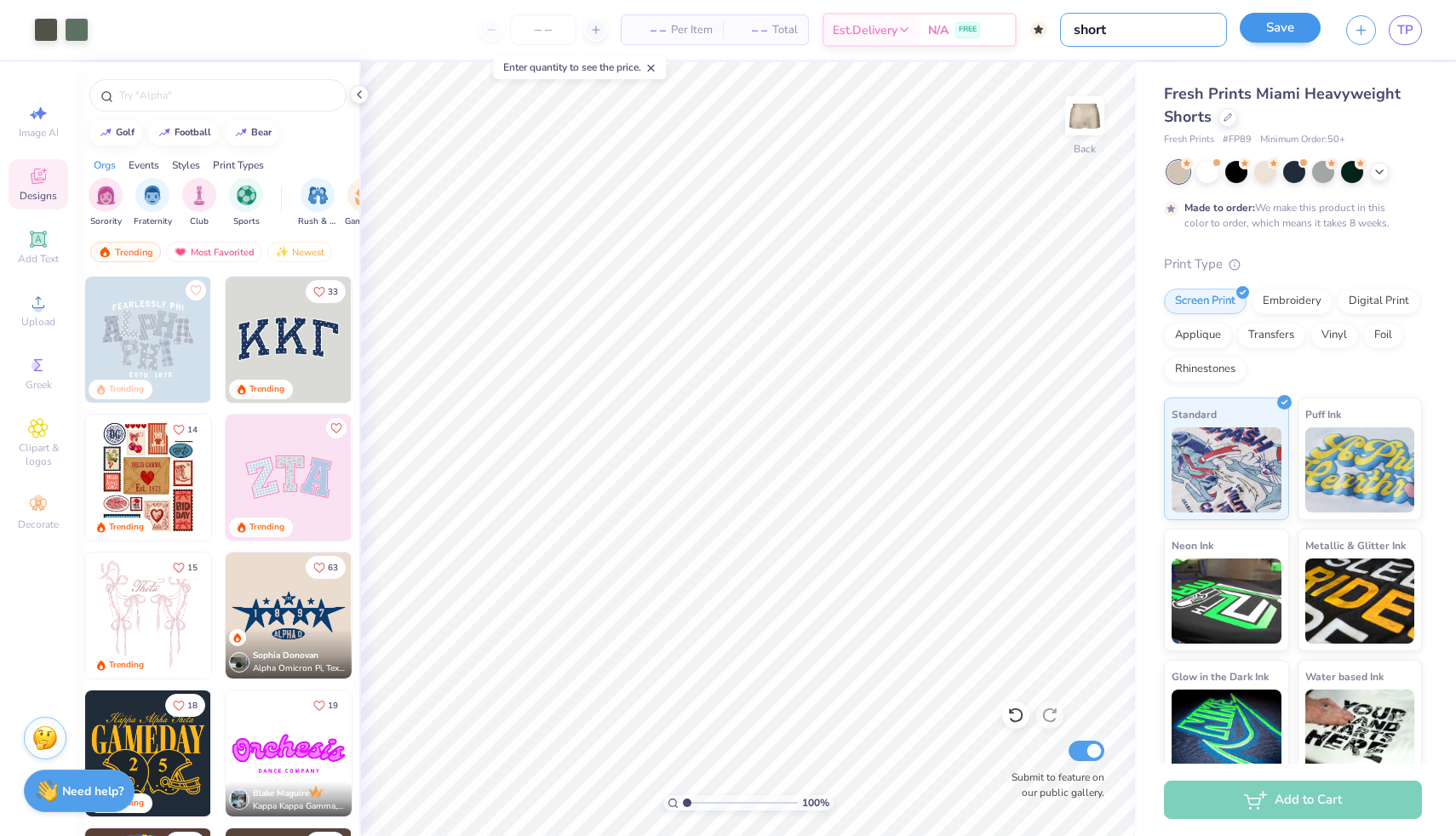 type on "short" 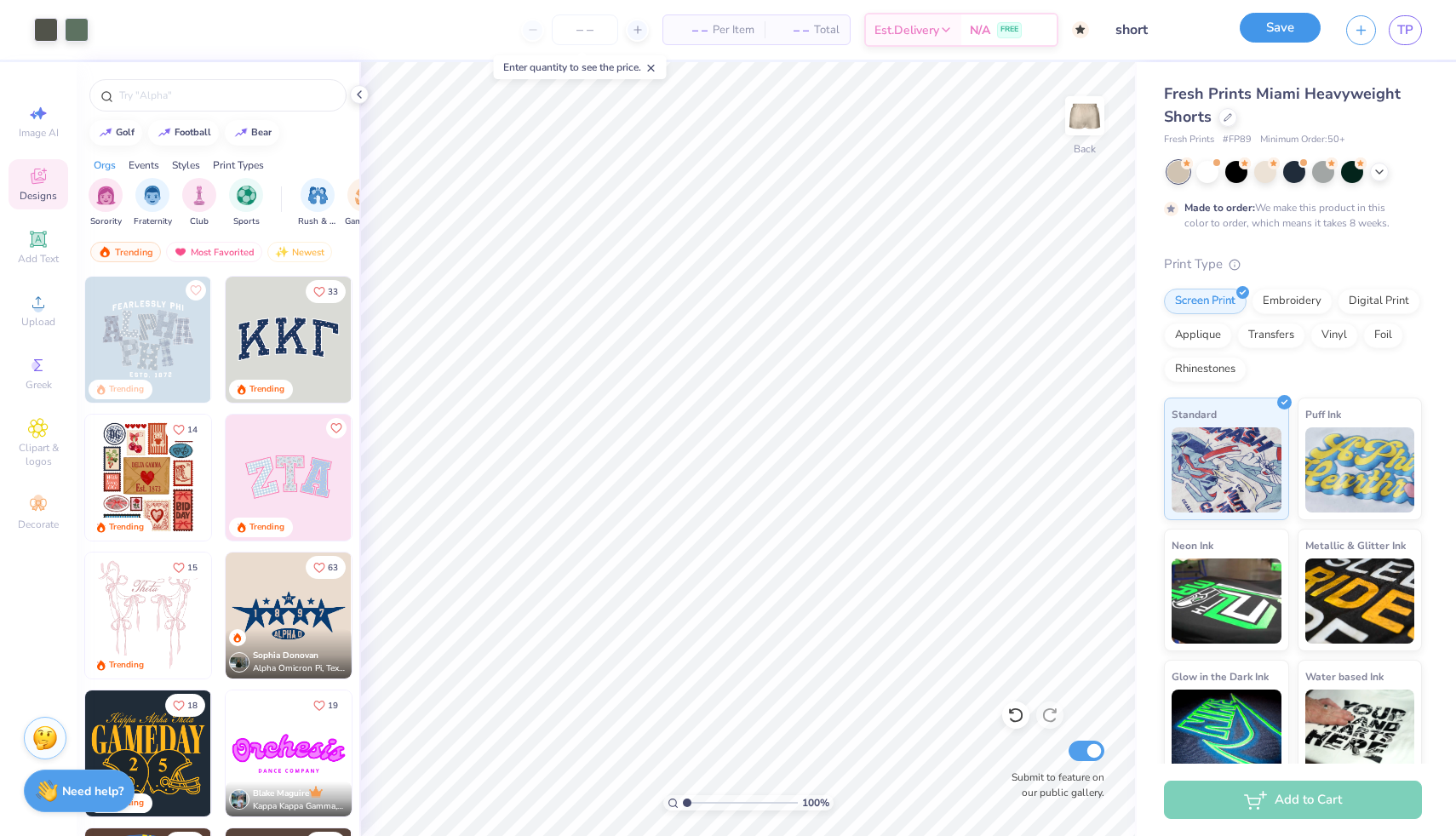 click on "Save" at bounding box center [1280, 27] 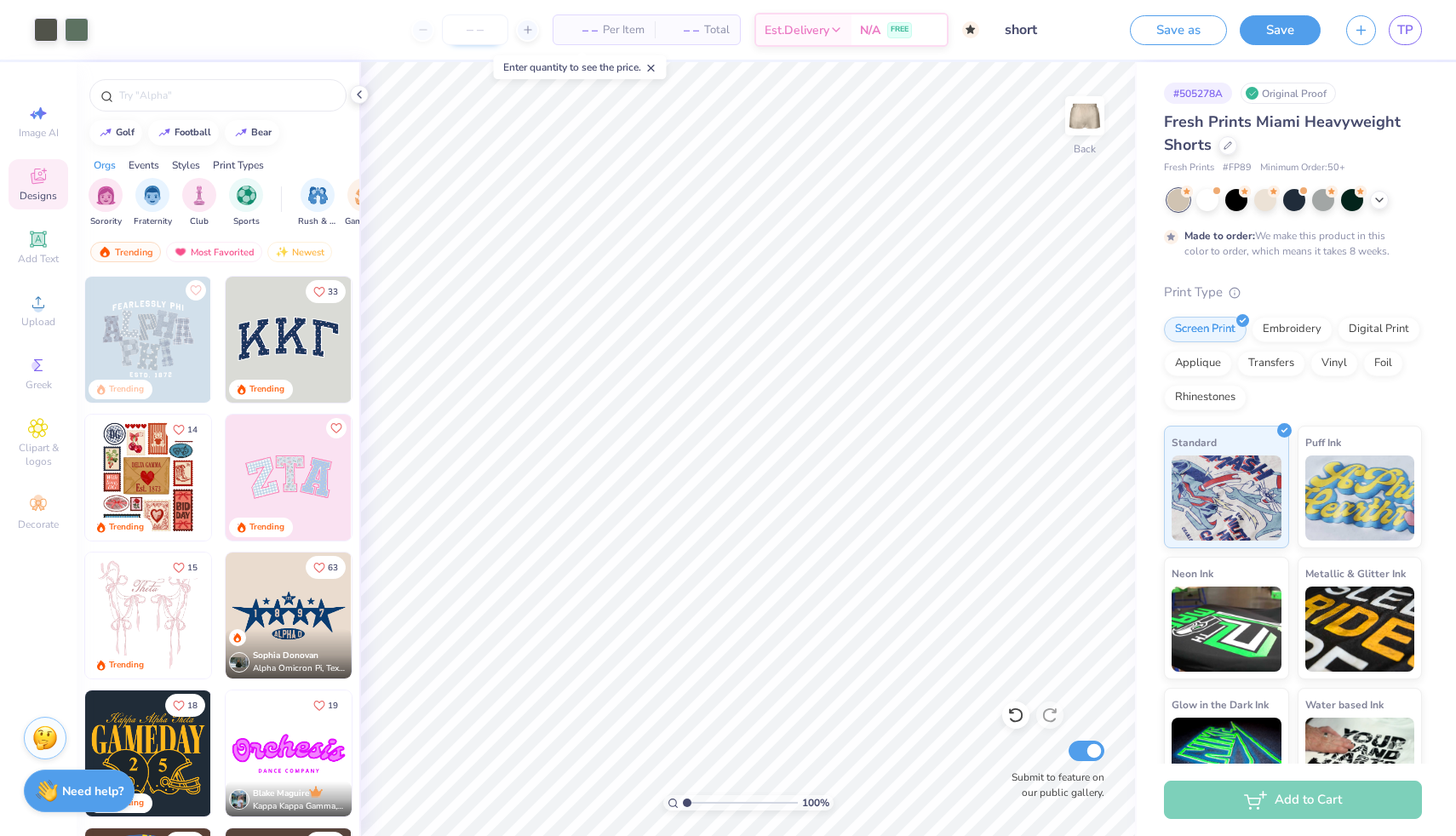 click at bounding box center (475, 30) 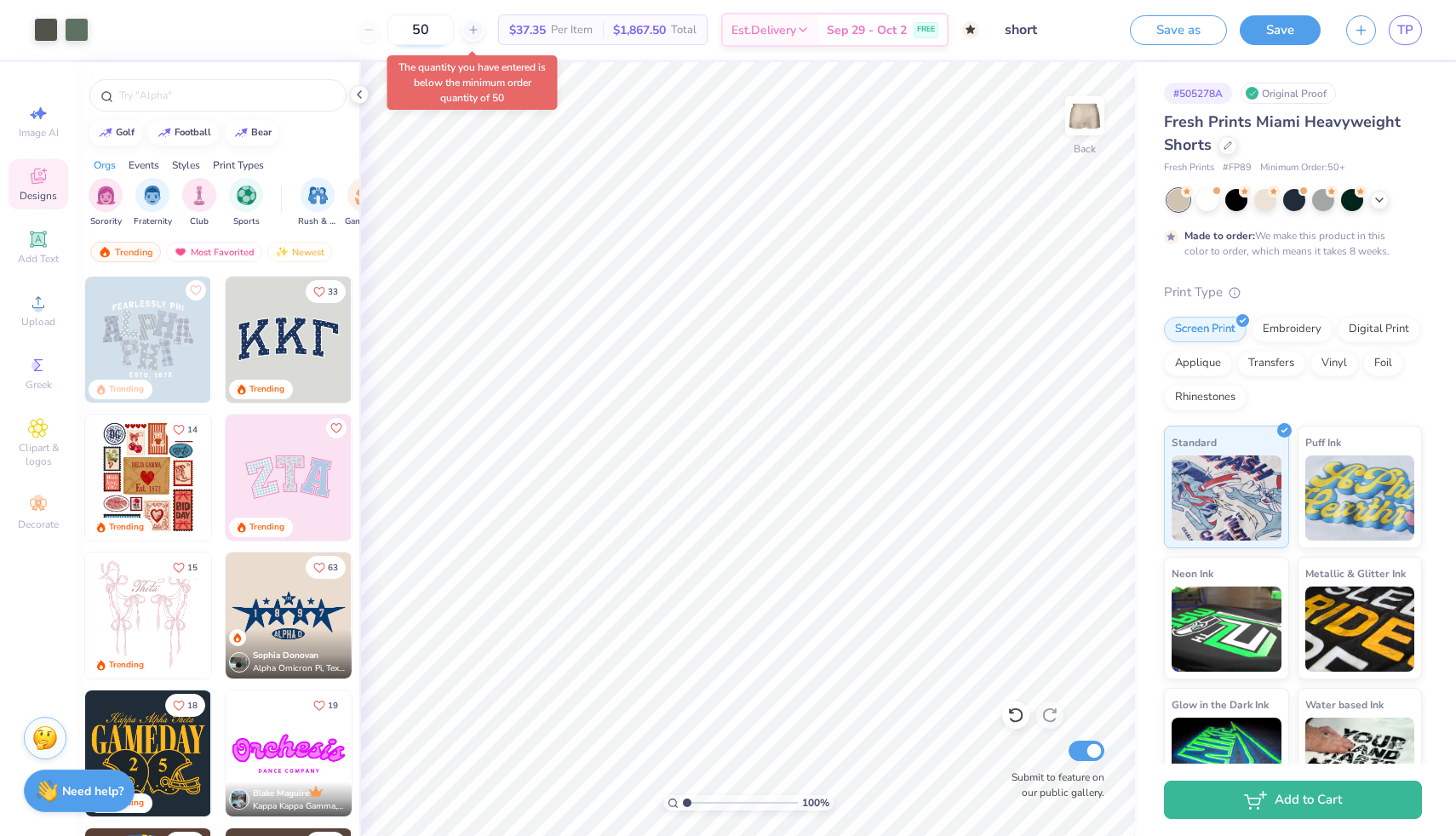 click on "50" at bounding box center (421, 30) 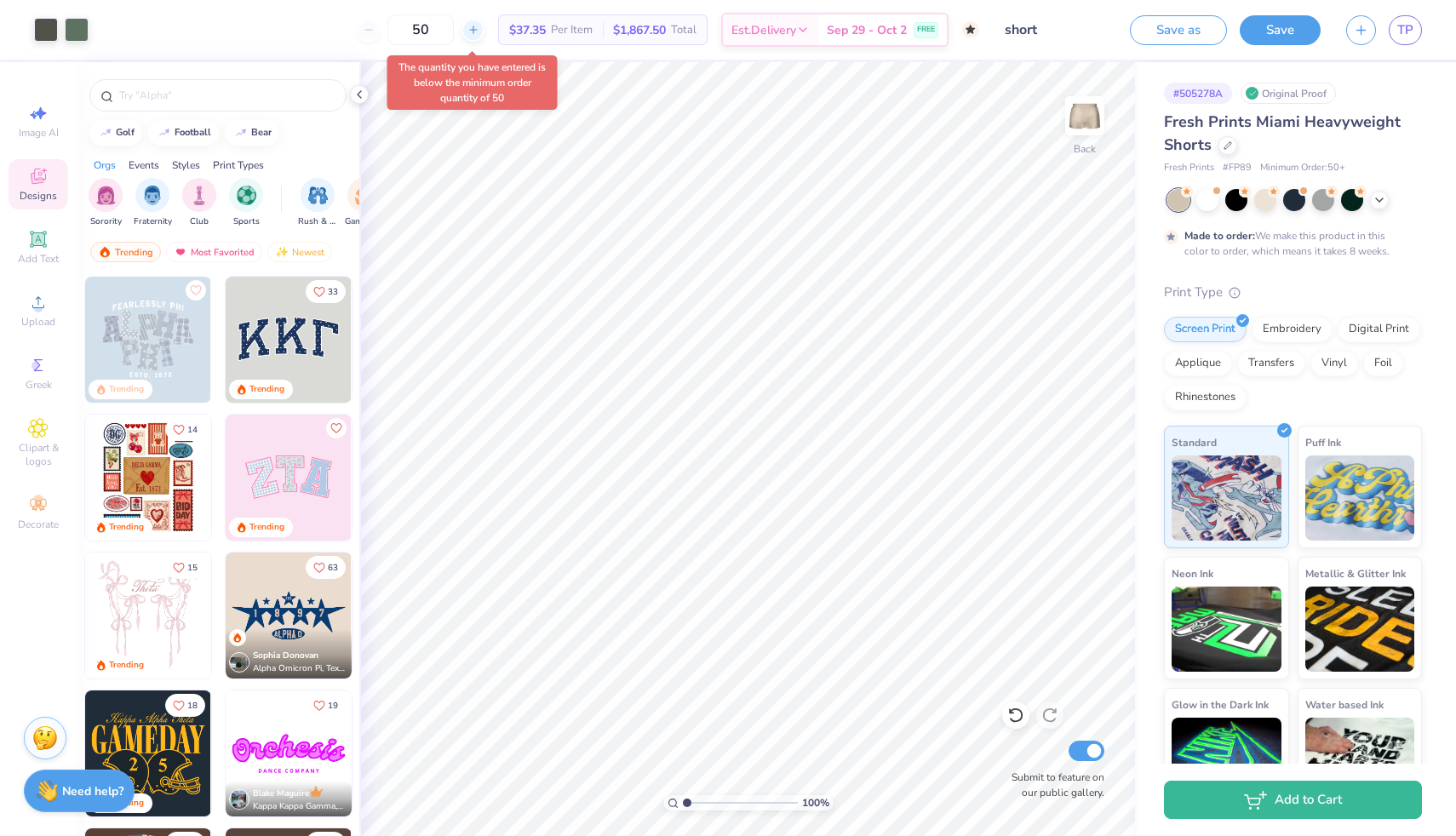 type on "5" 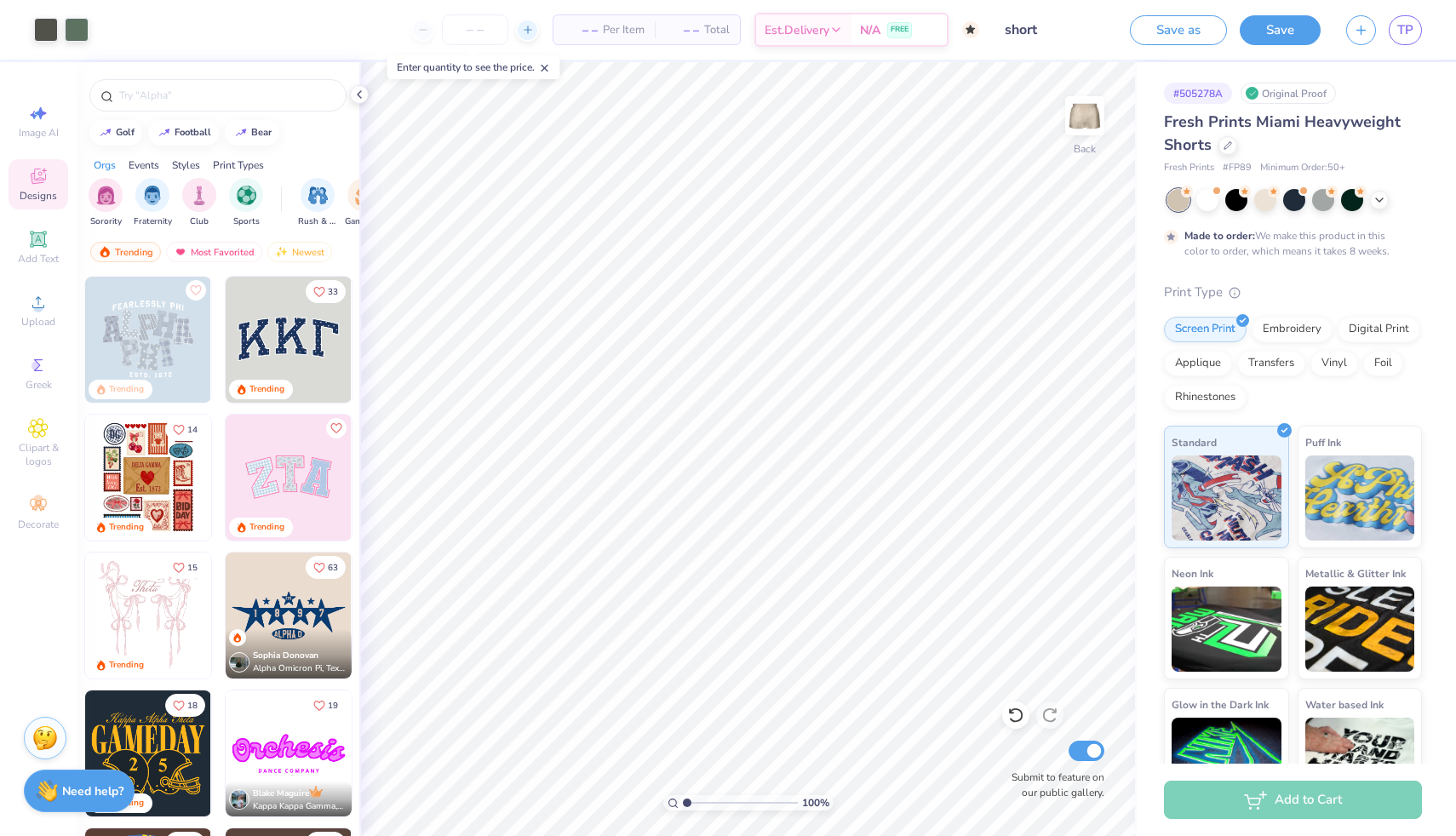 type on "1" 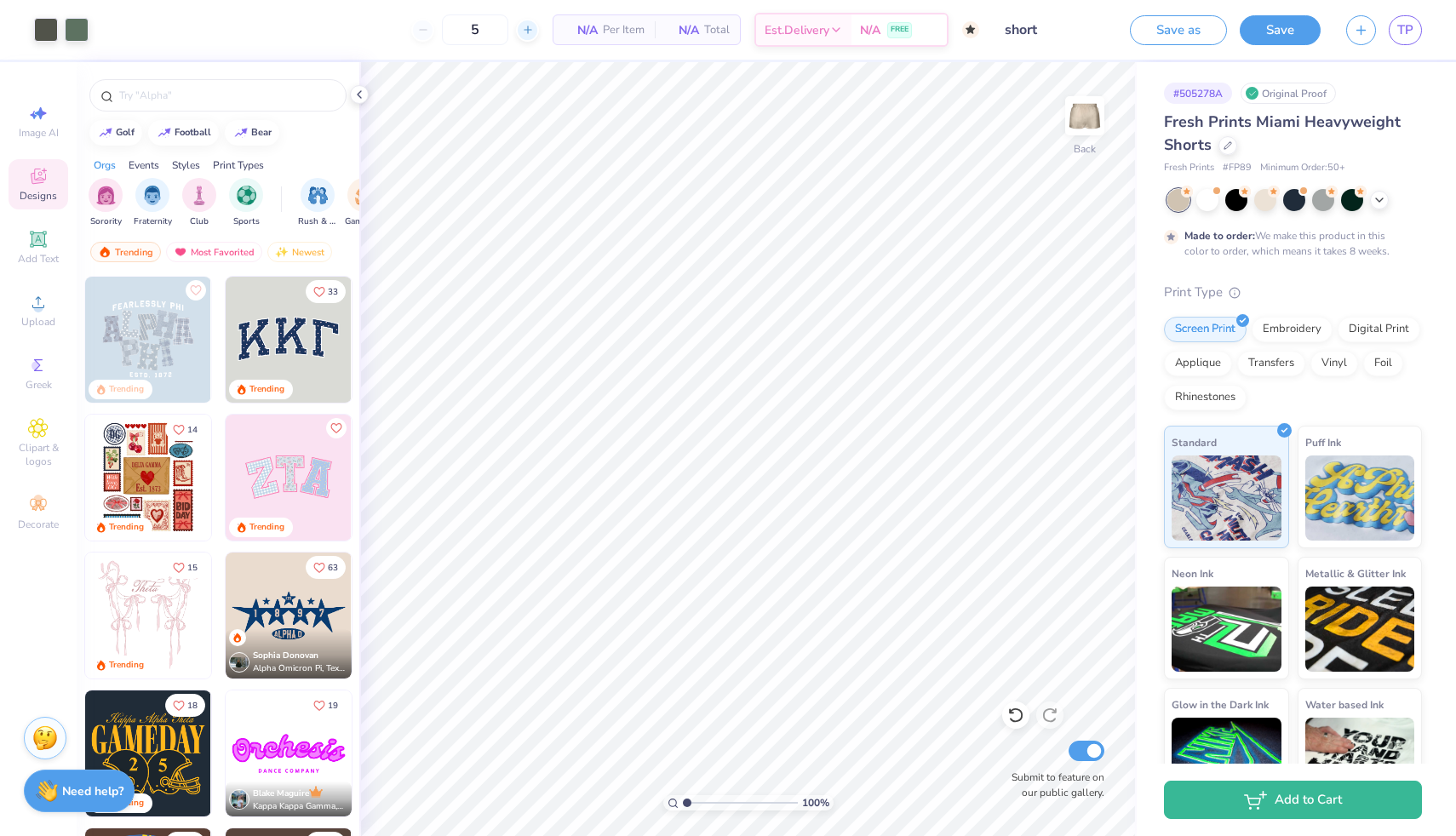 type on "50" 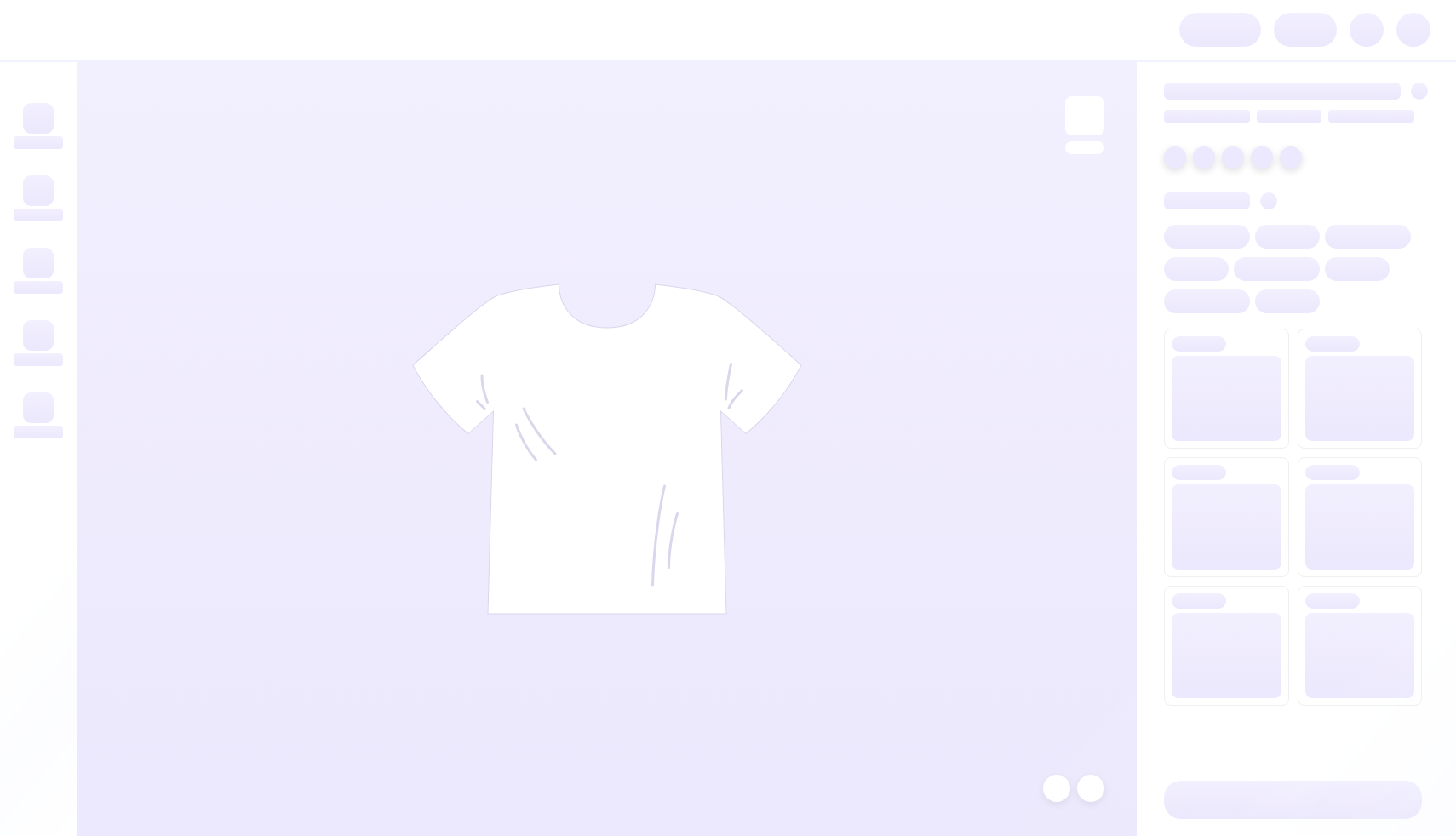 scroll, scrollTop: 0, scrollLeft: 0, axis: both 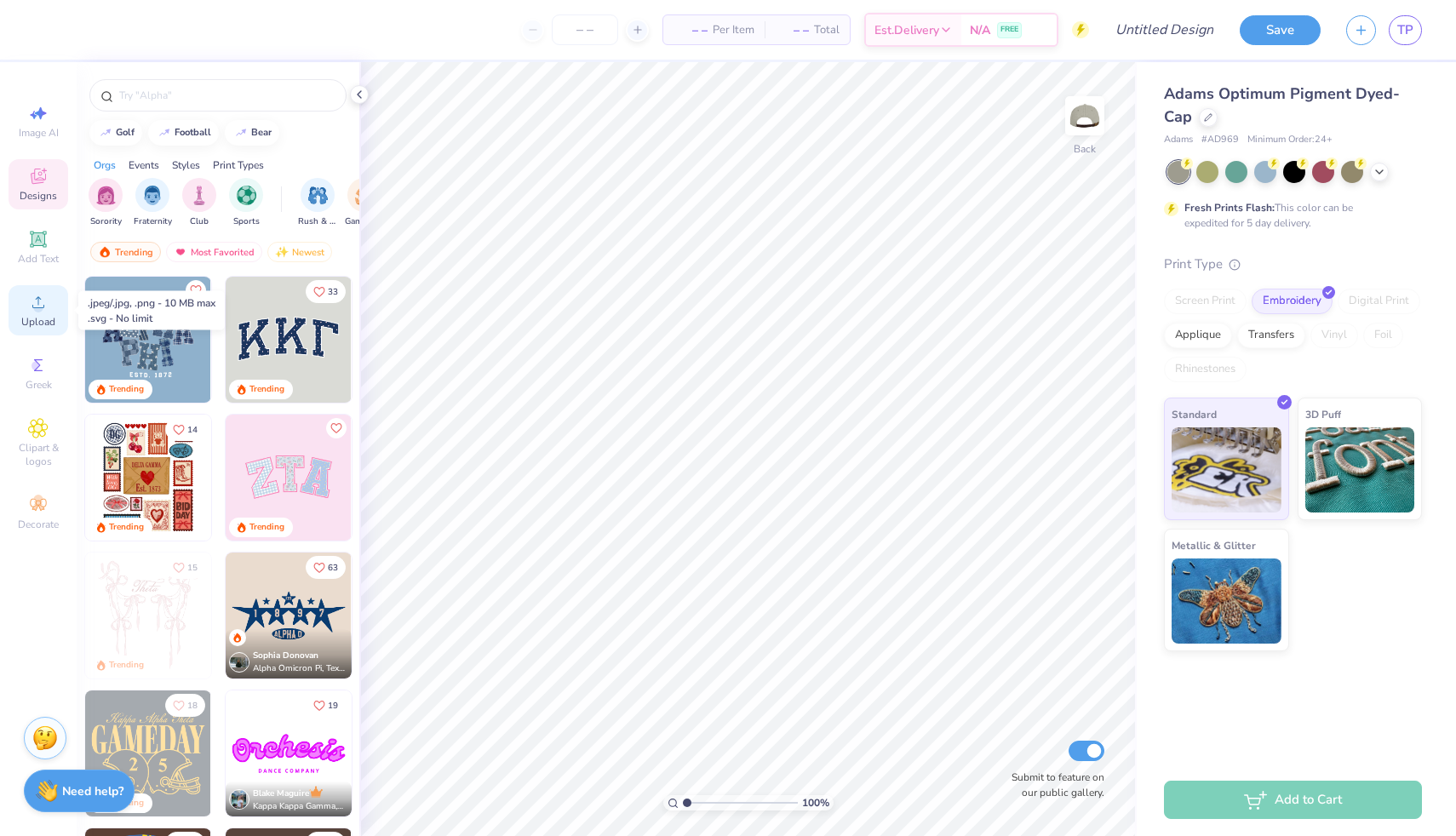 click on "Upload" at bounding box center (38, 310) 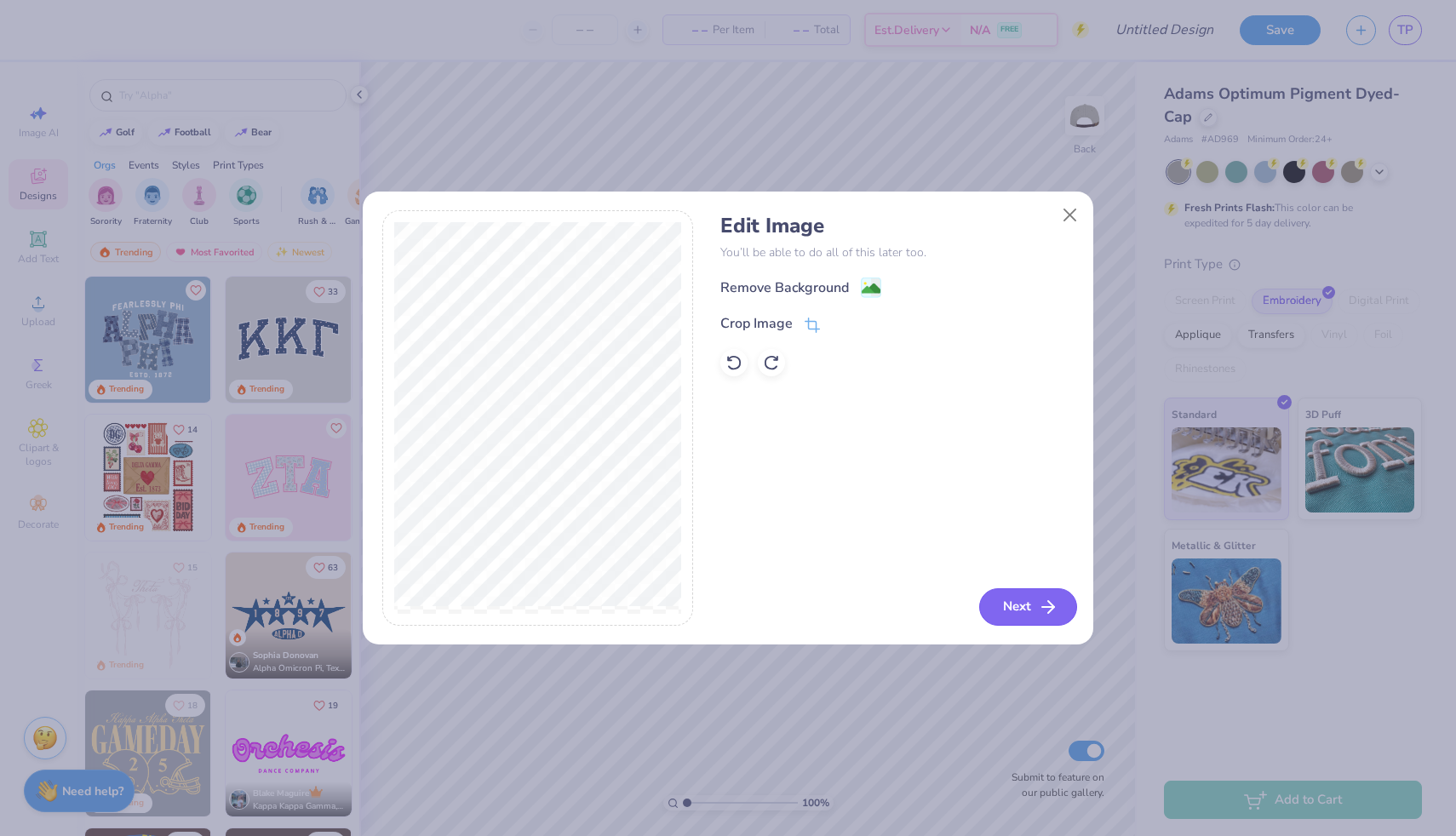 click on "Next" at bounding box center (1028, 607) 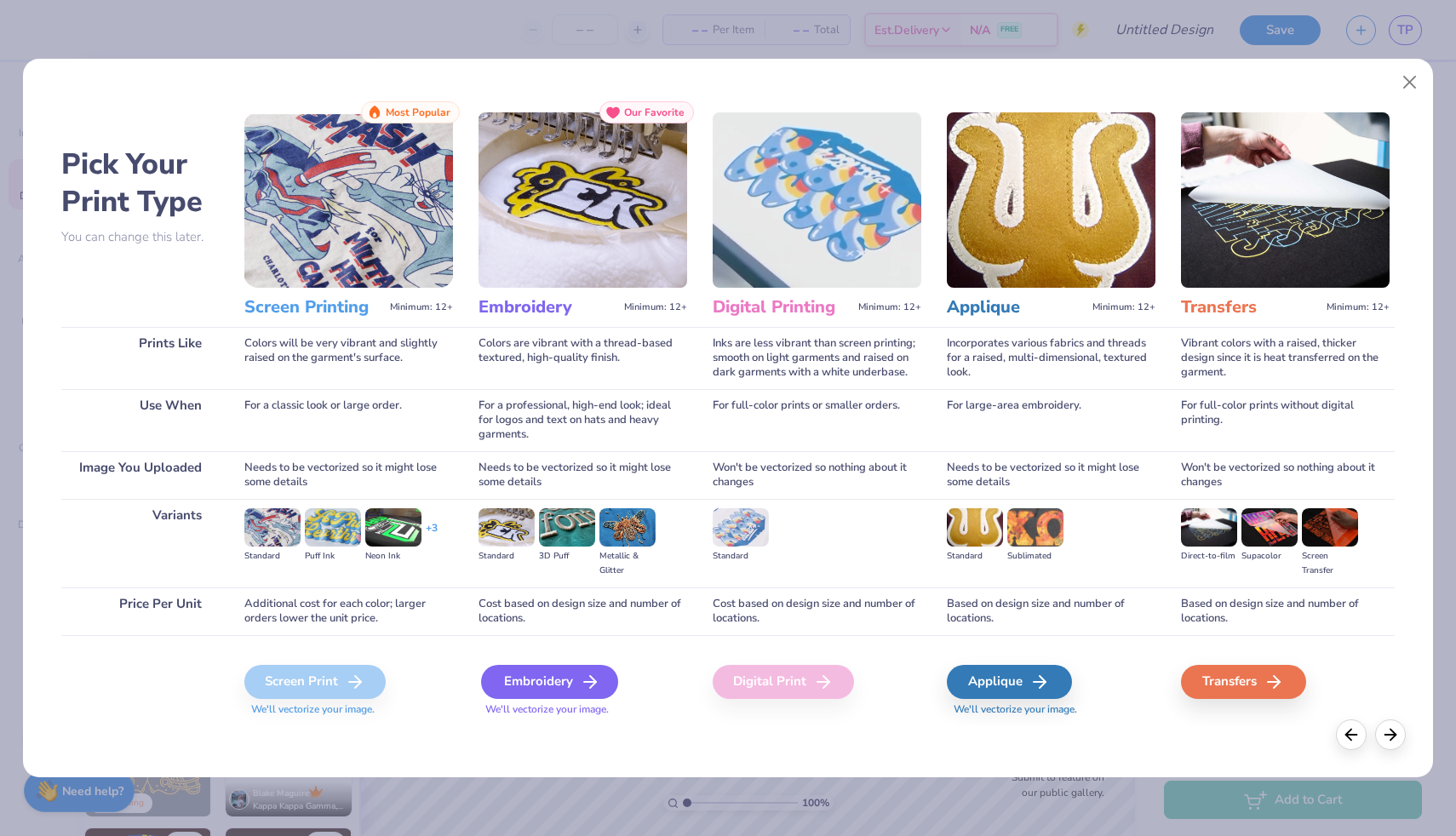 click on "Embroidery" at bounding box center [549, 682] 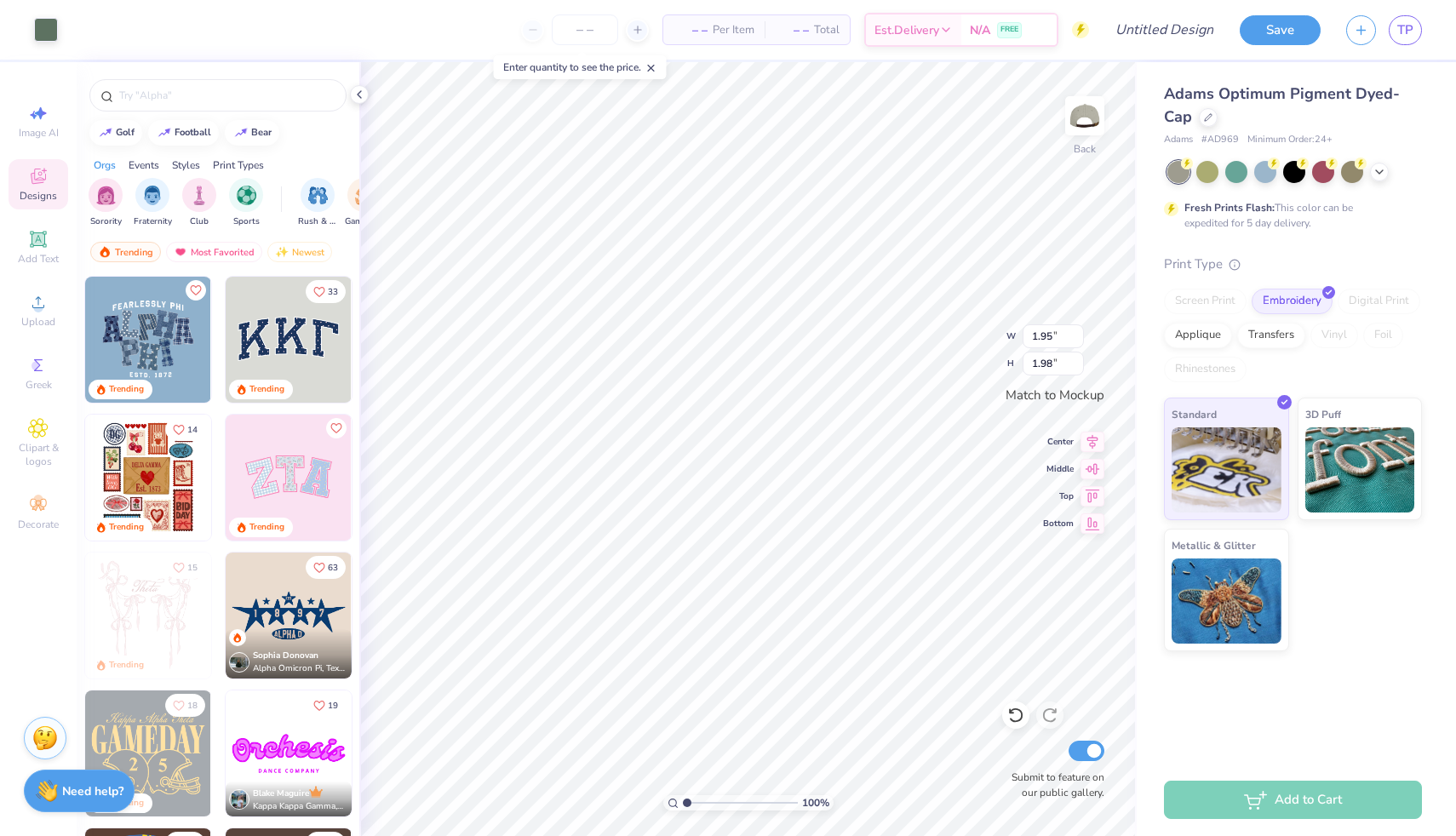 type on "1.65" 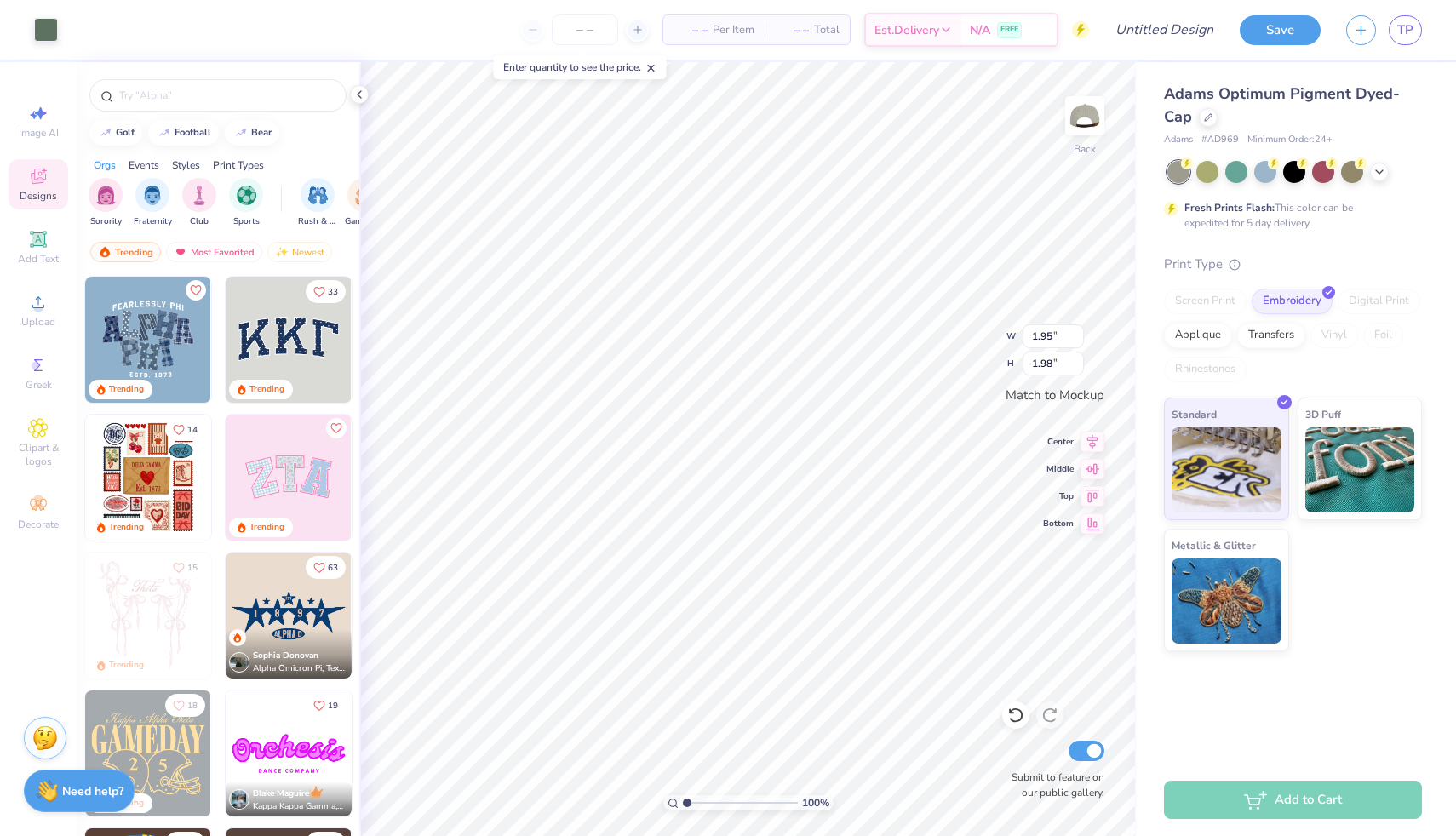 type on "1.67" 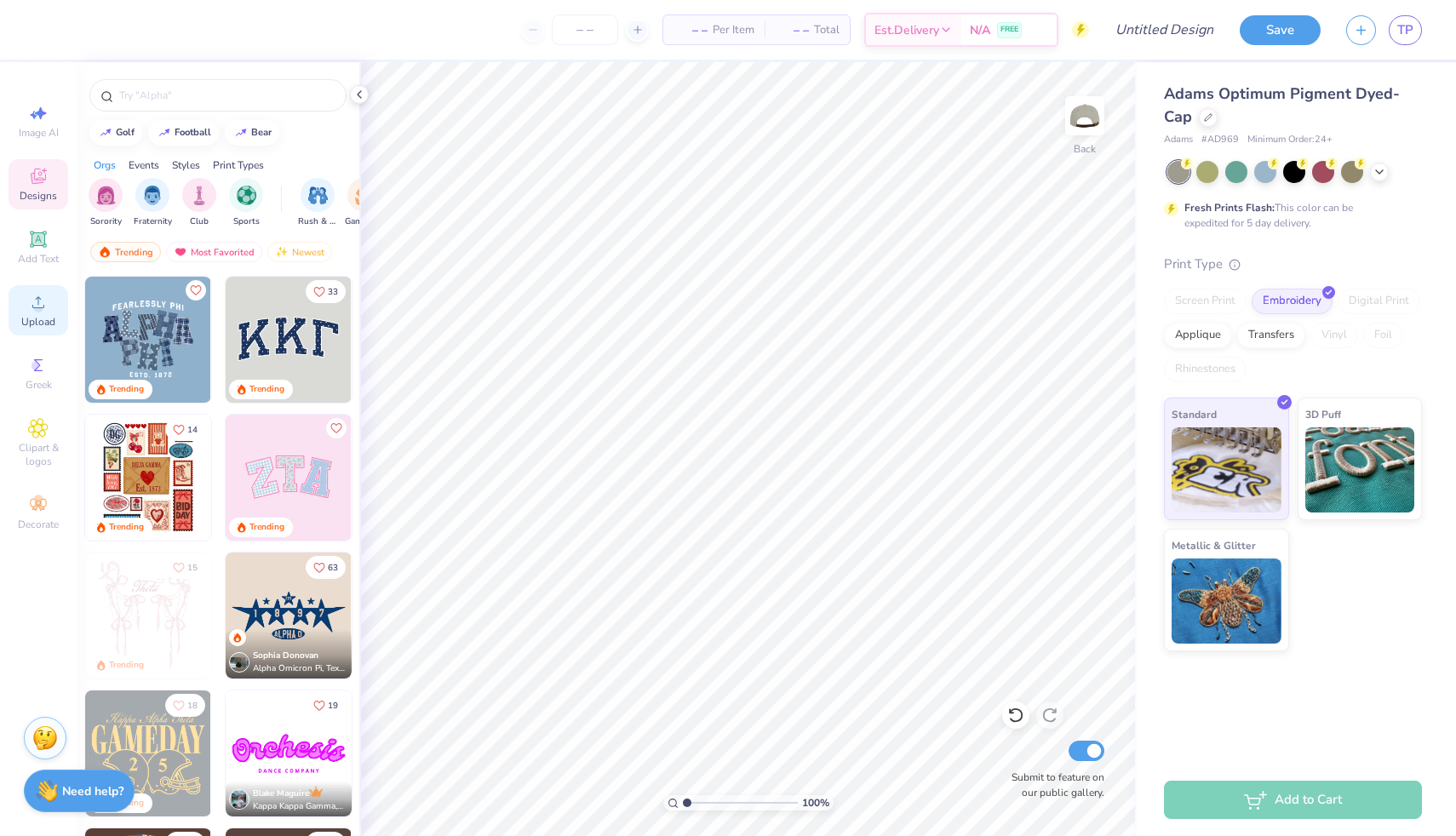 click 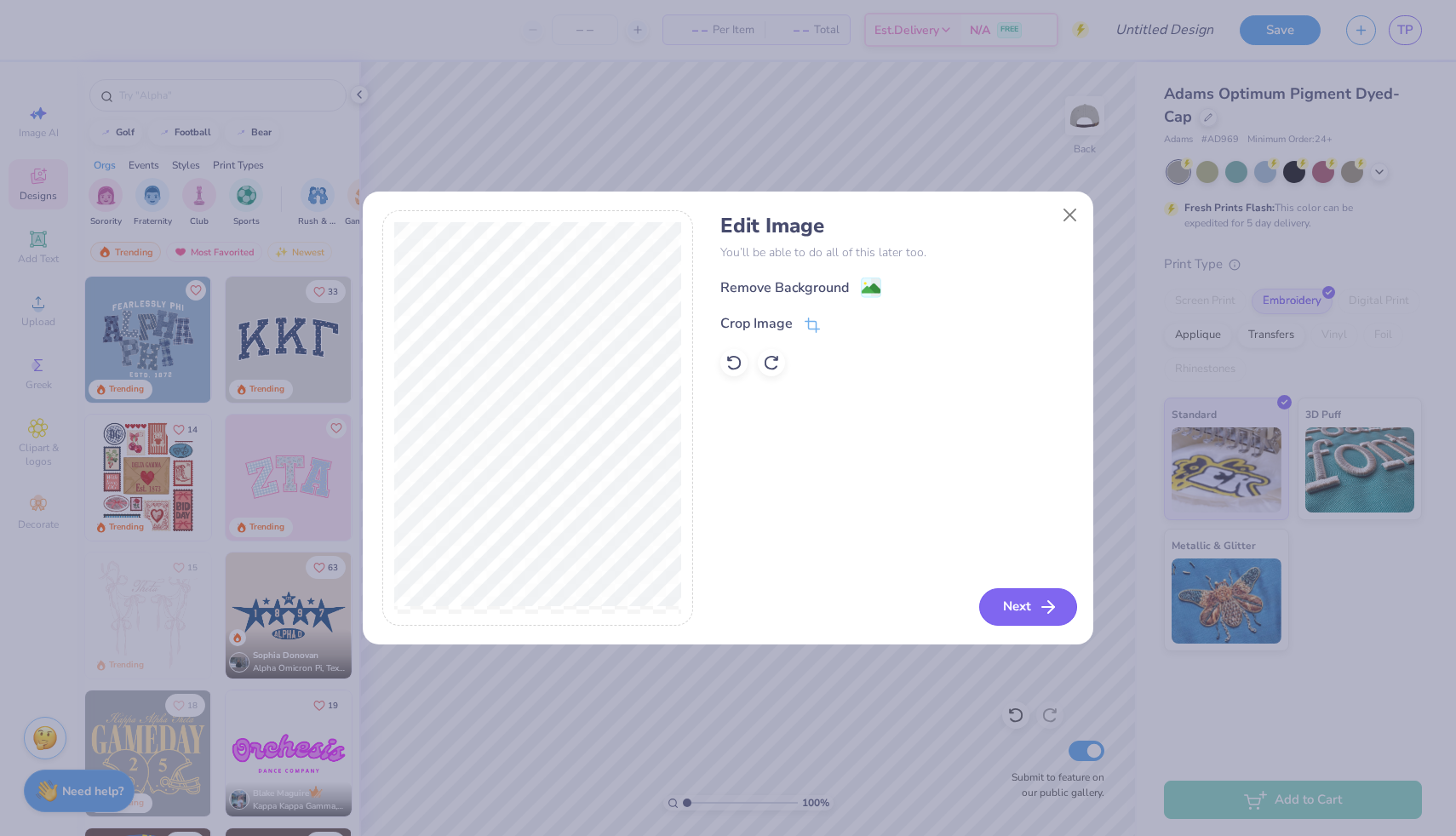 click on "Next" at bounding box center [1028, 607] 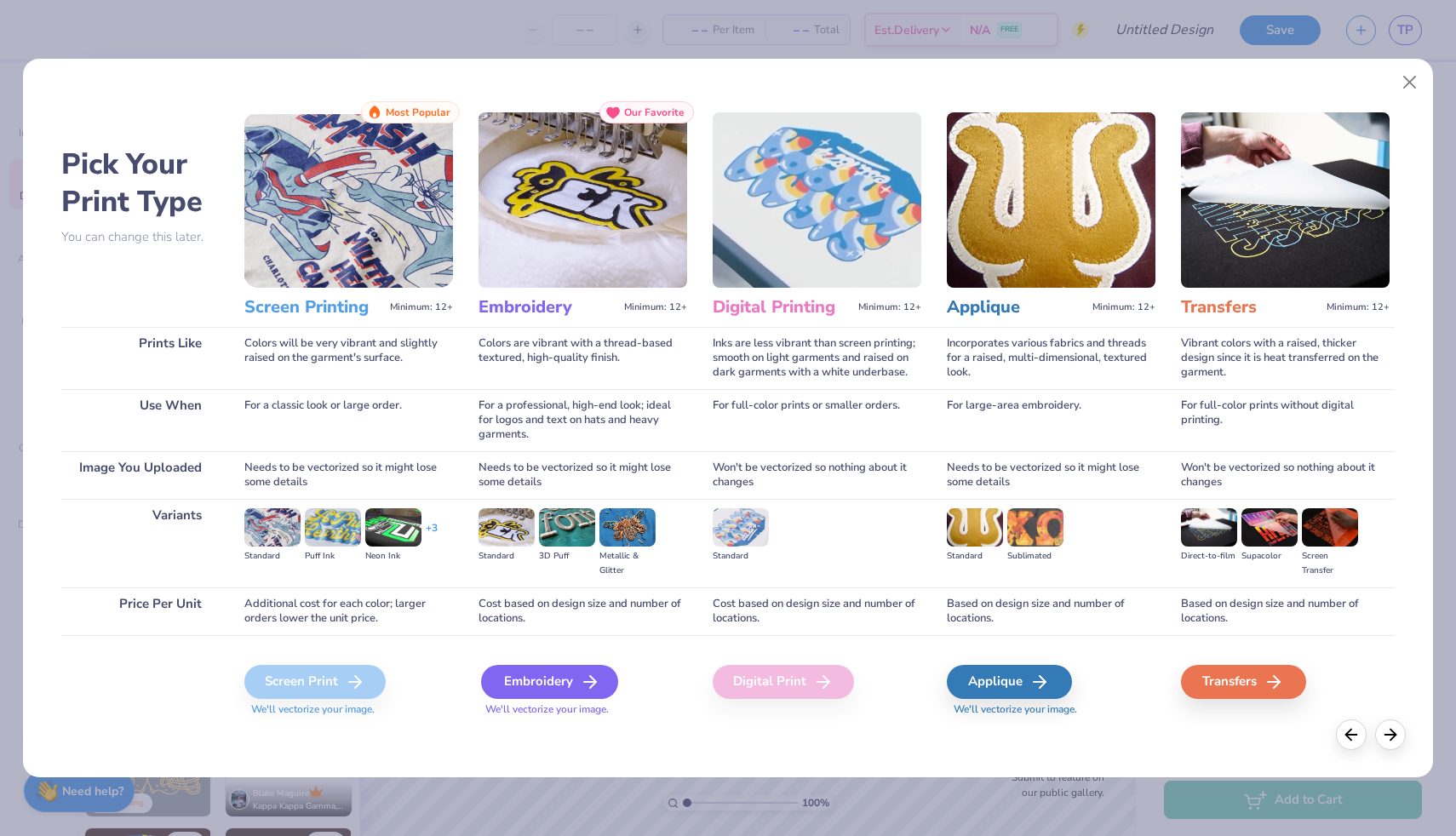 click on "Embroidery" at bounding box center [549, 682] 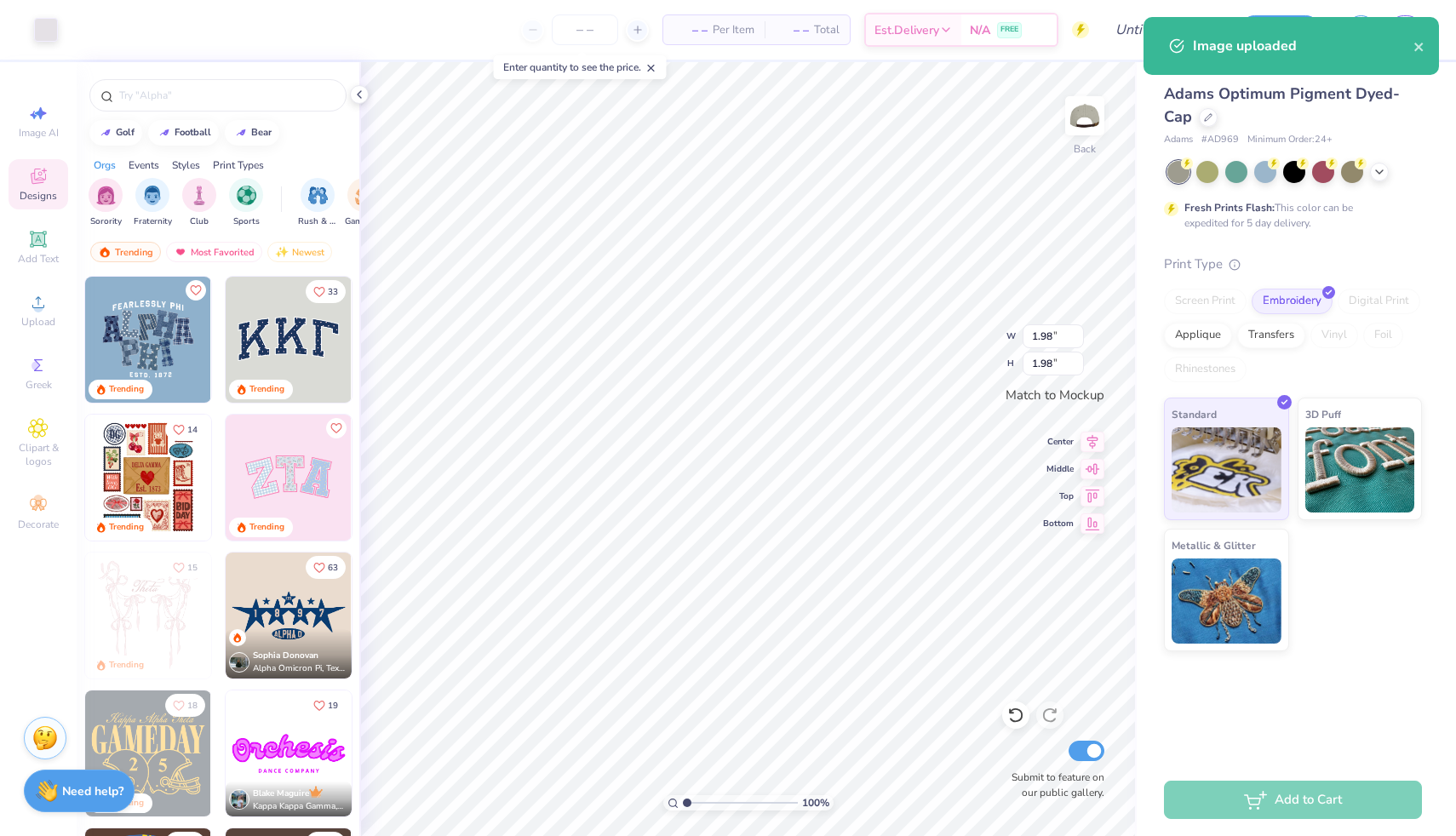 type on "1.60" 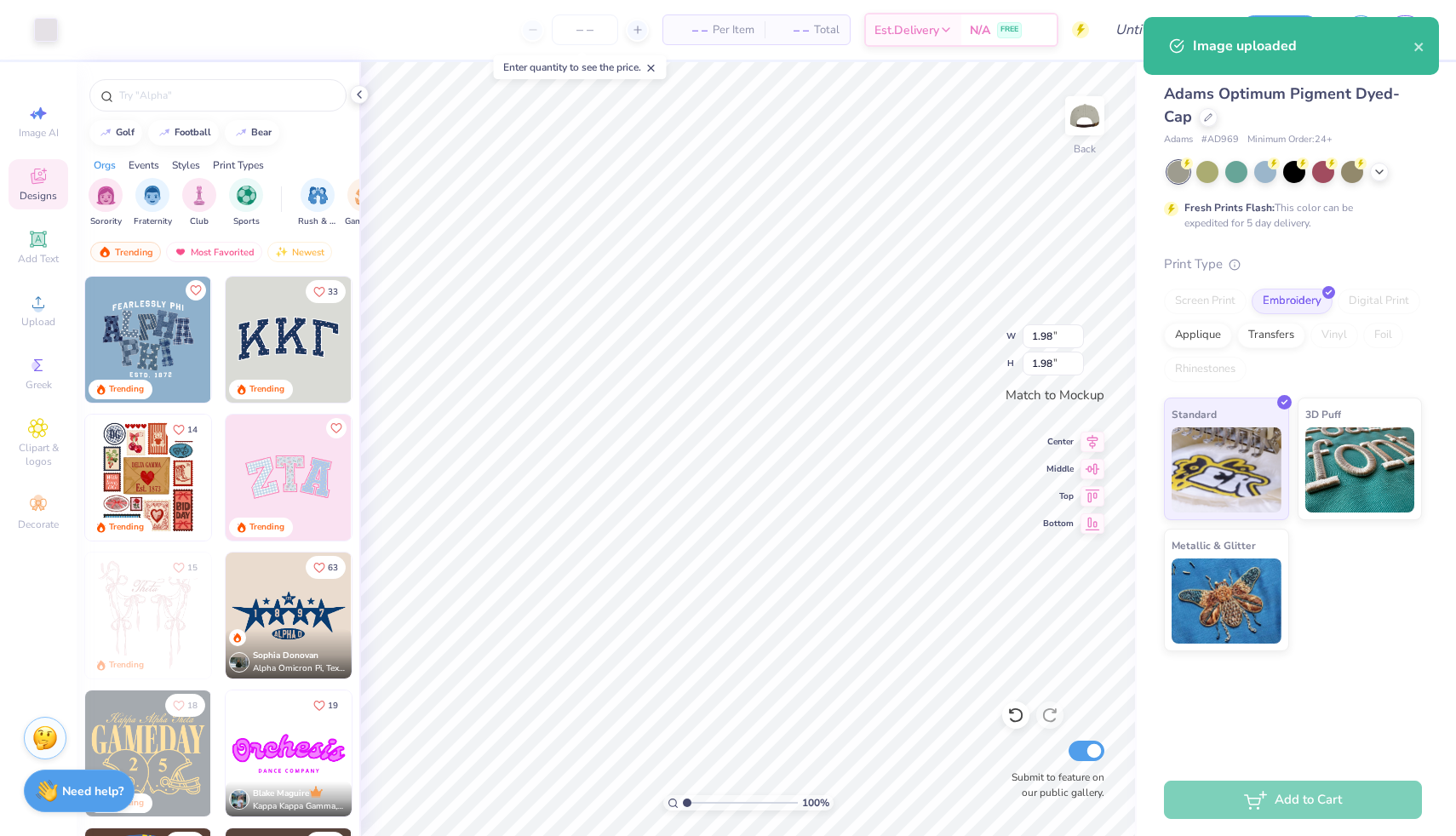 type on "1.60" 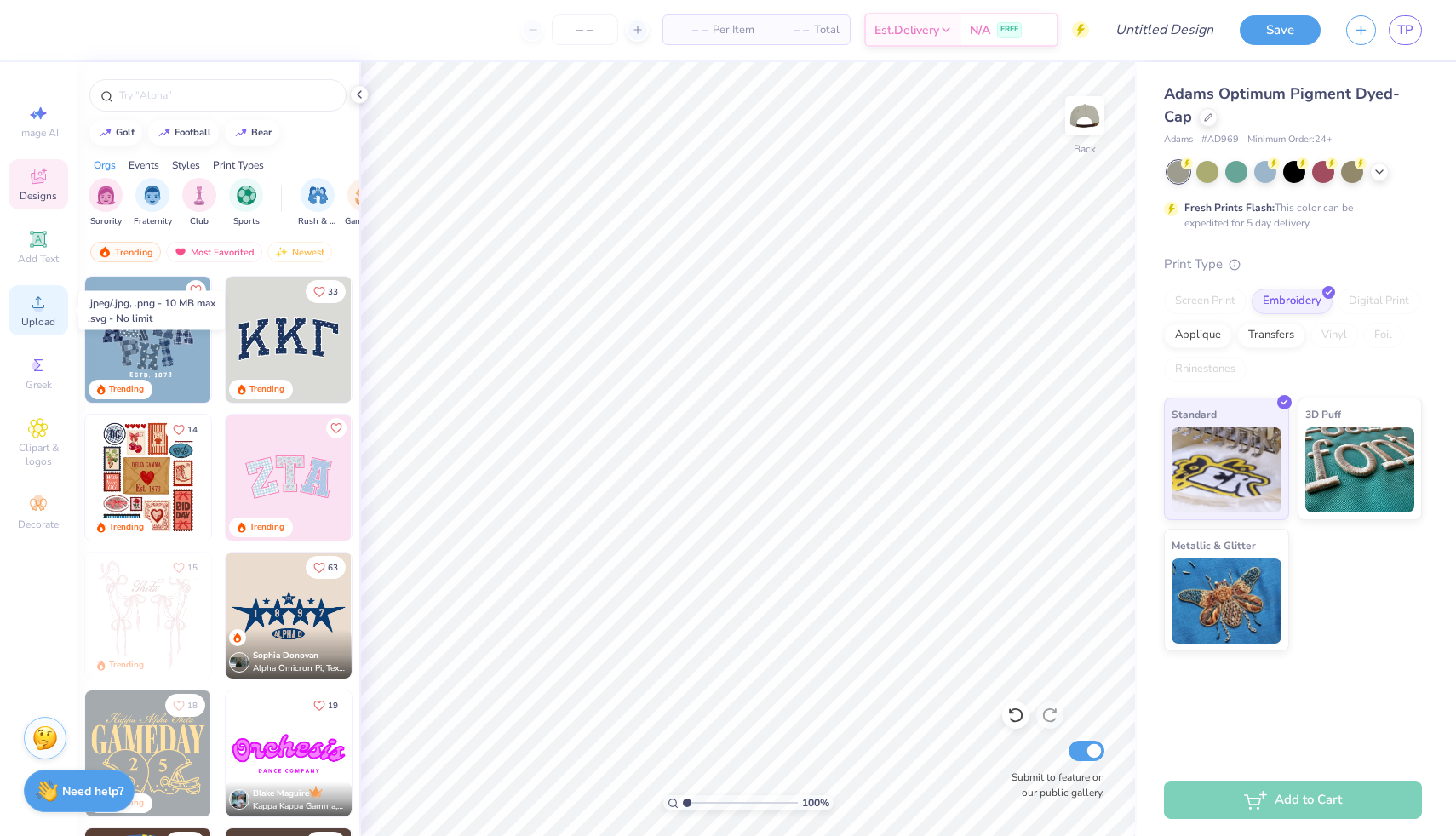 click 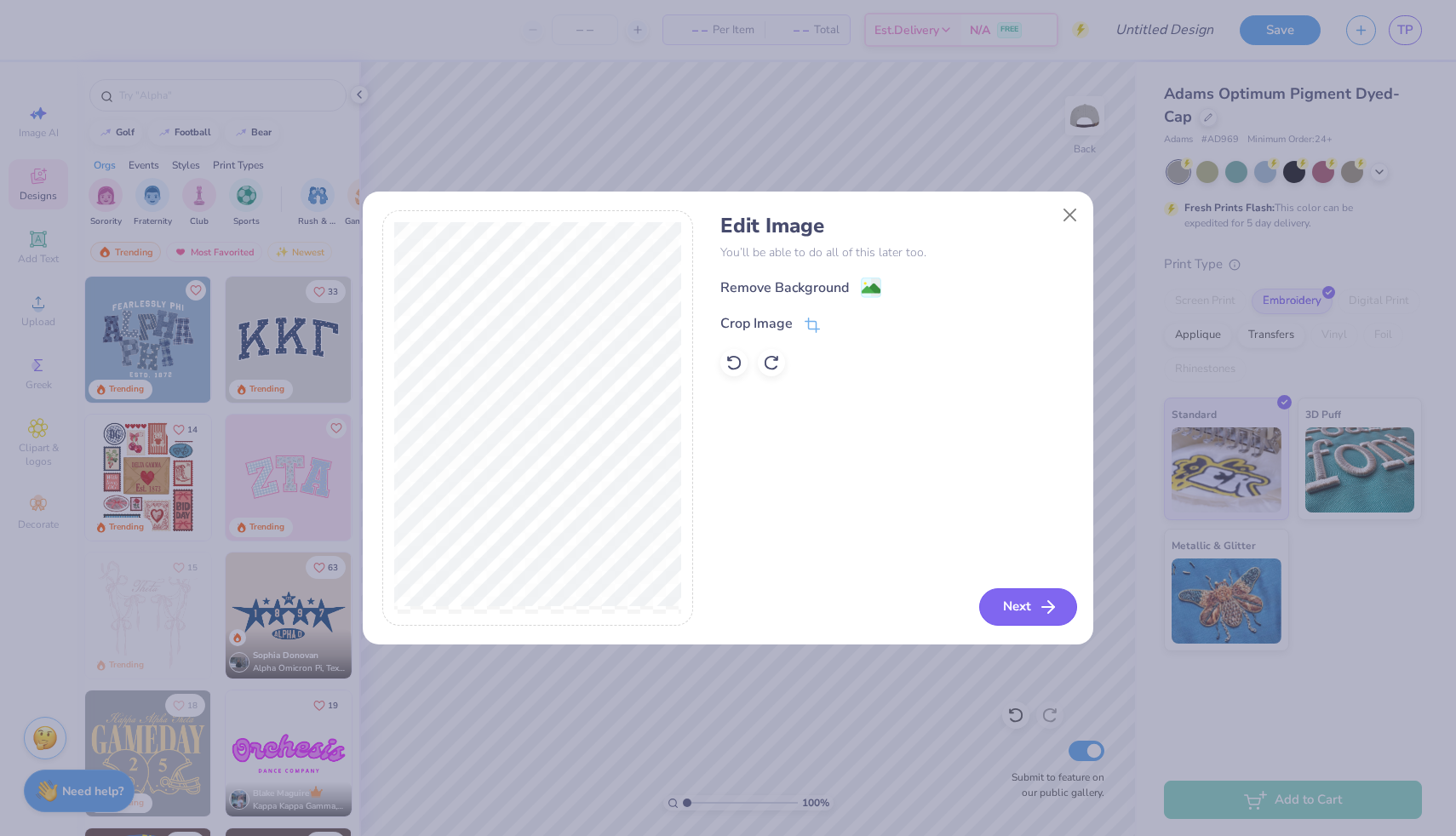 click on "Next" at bounding box center [1028, 607] 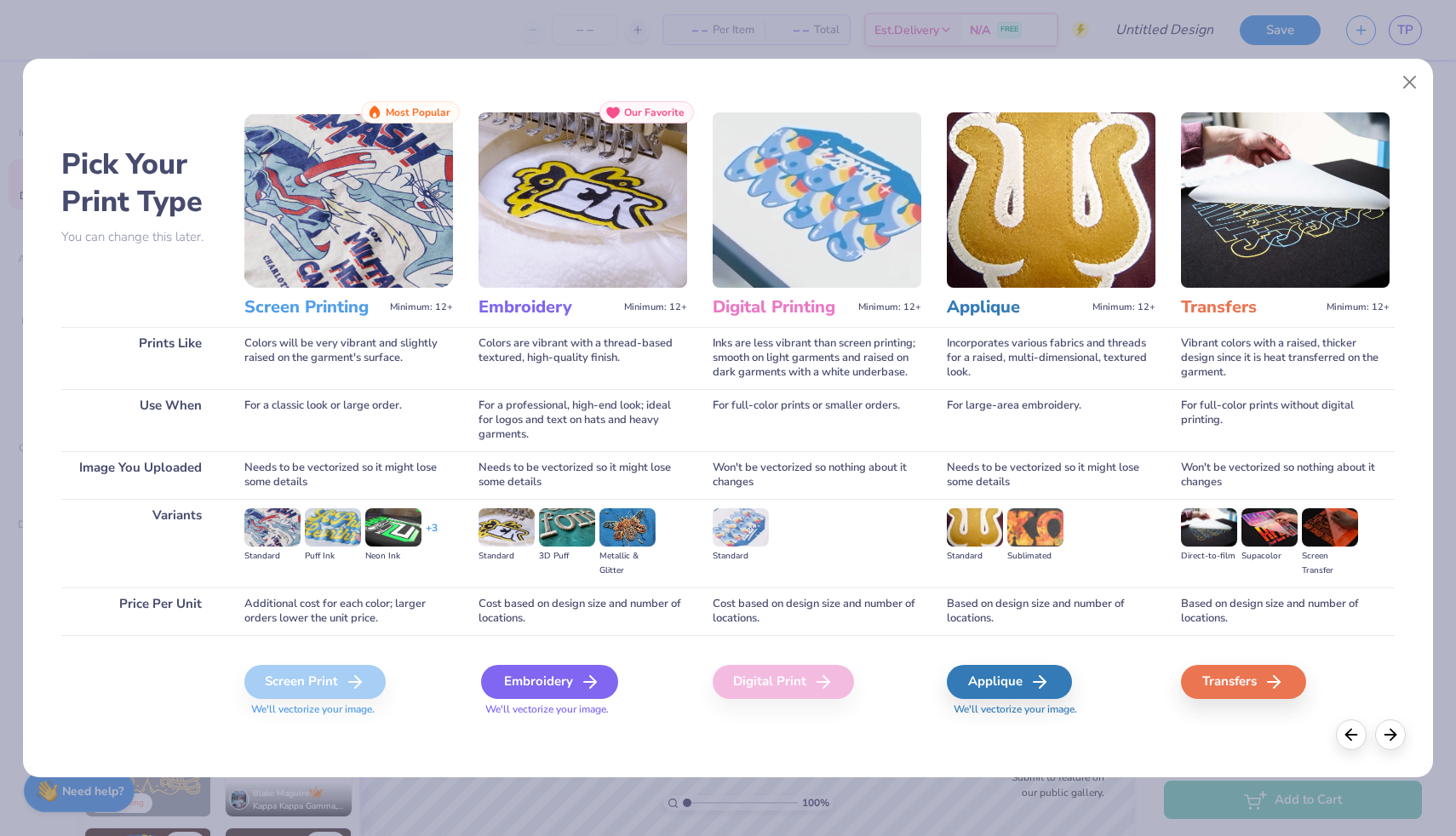click on "Embroidery" at bounding box center (549, 682) 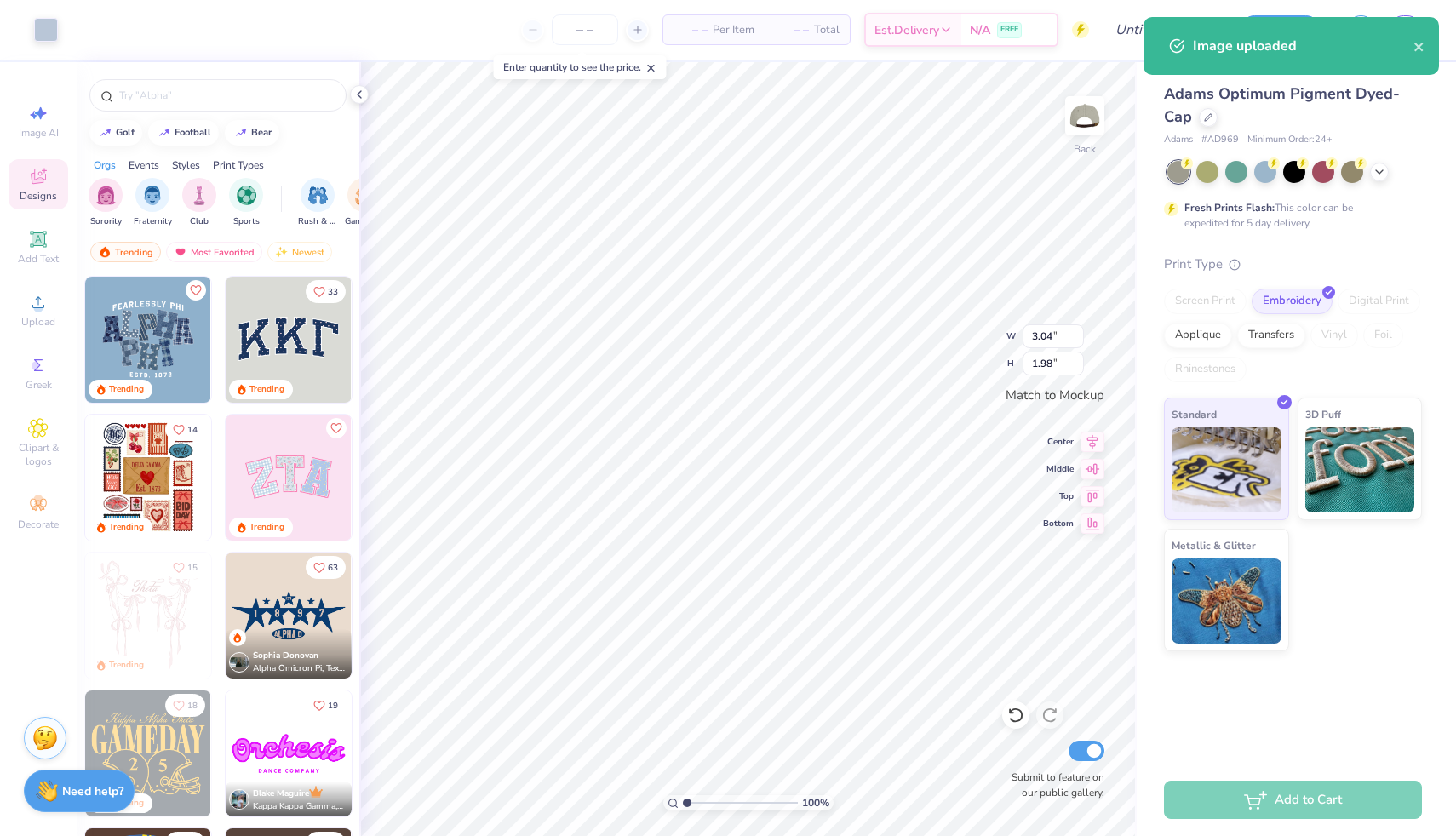 type on "2.28" 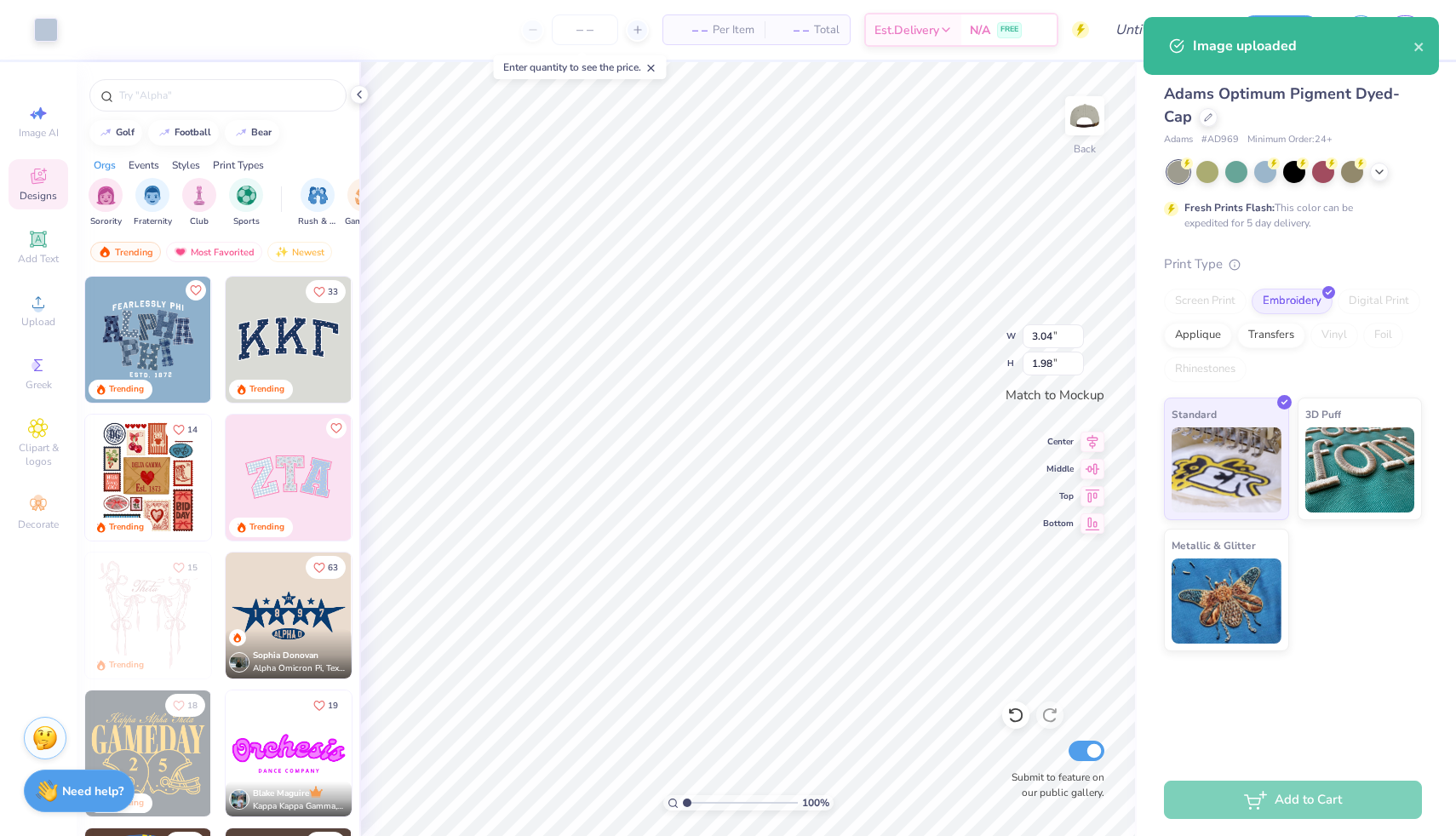 type on "1.49" 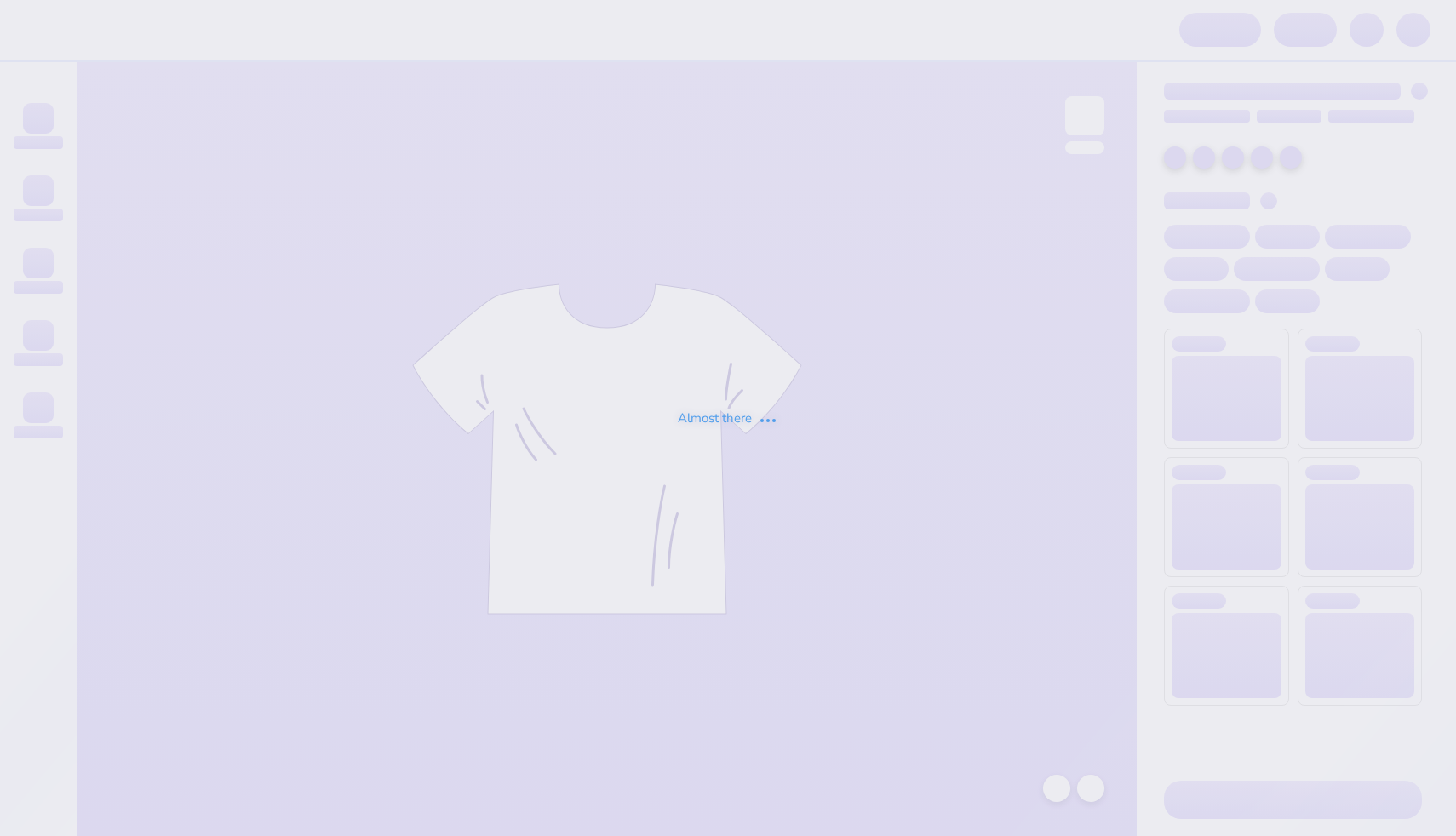 scroll, scrollTop: 0, scrollLeft: 0, axis: both 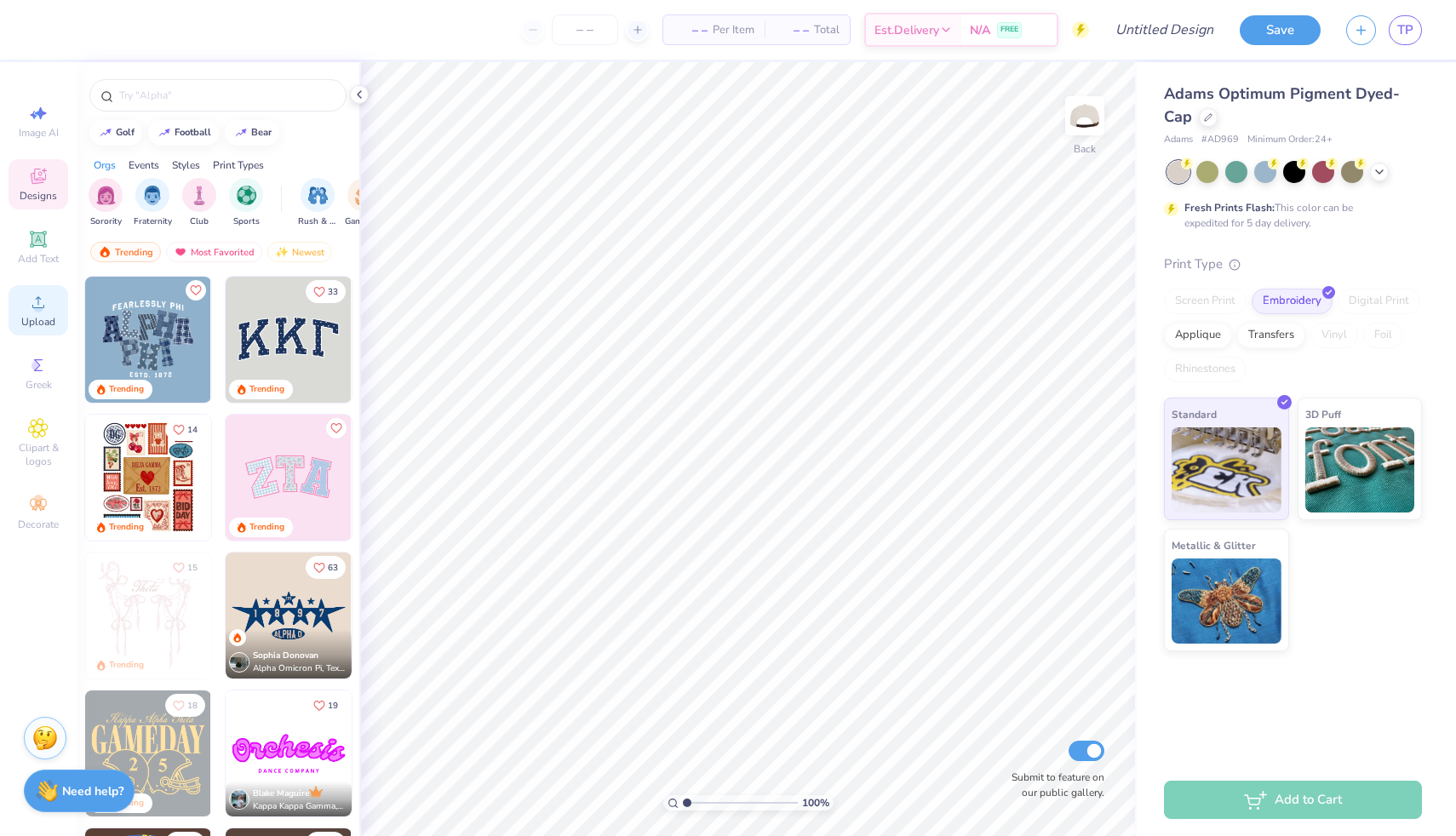 click on "Upload" at bounding box center [38, 322] 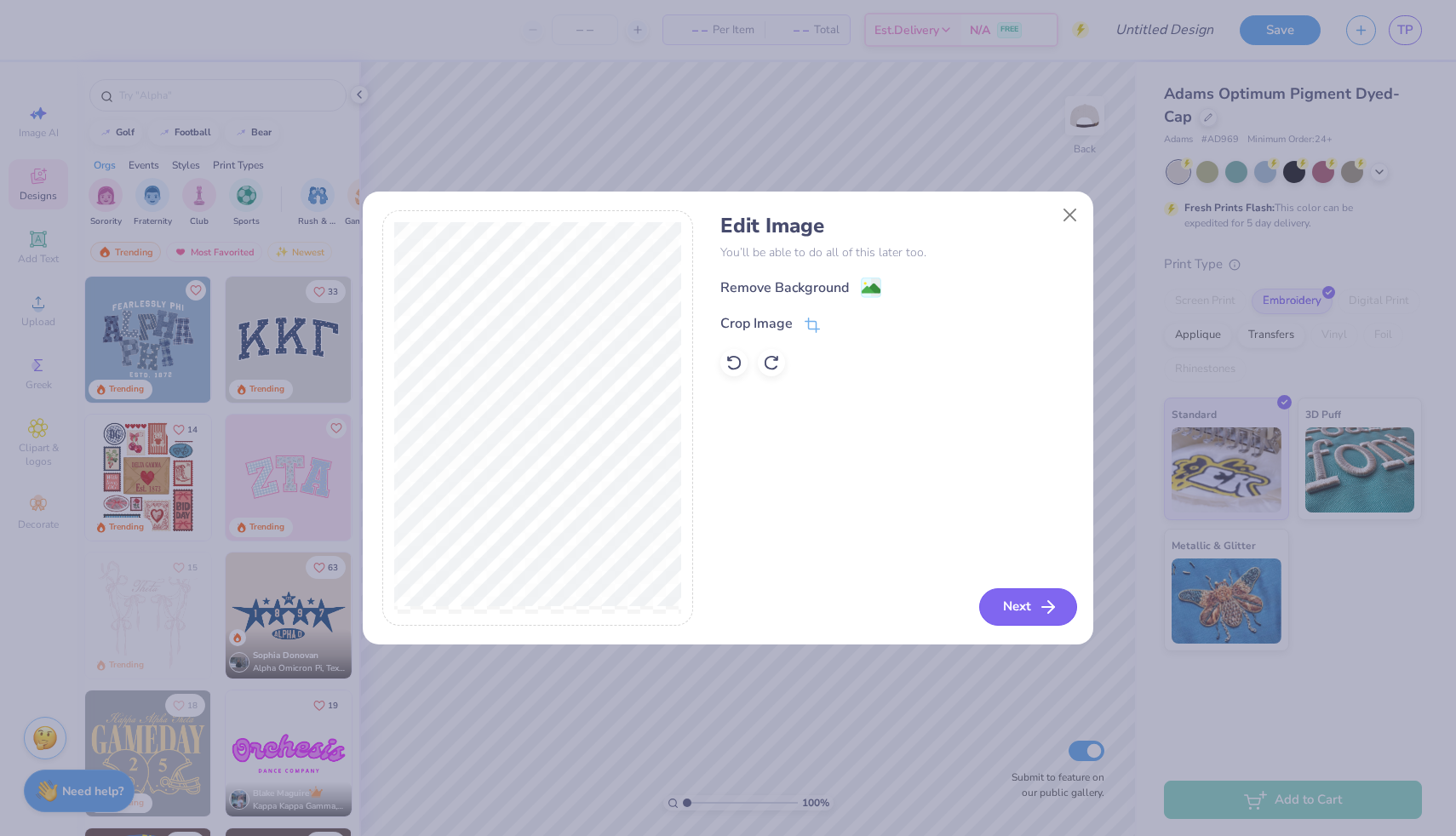 click on "Next" at bounding box center (1028, 607) 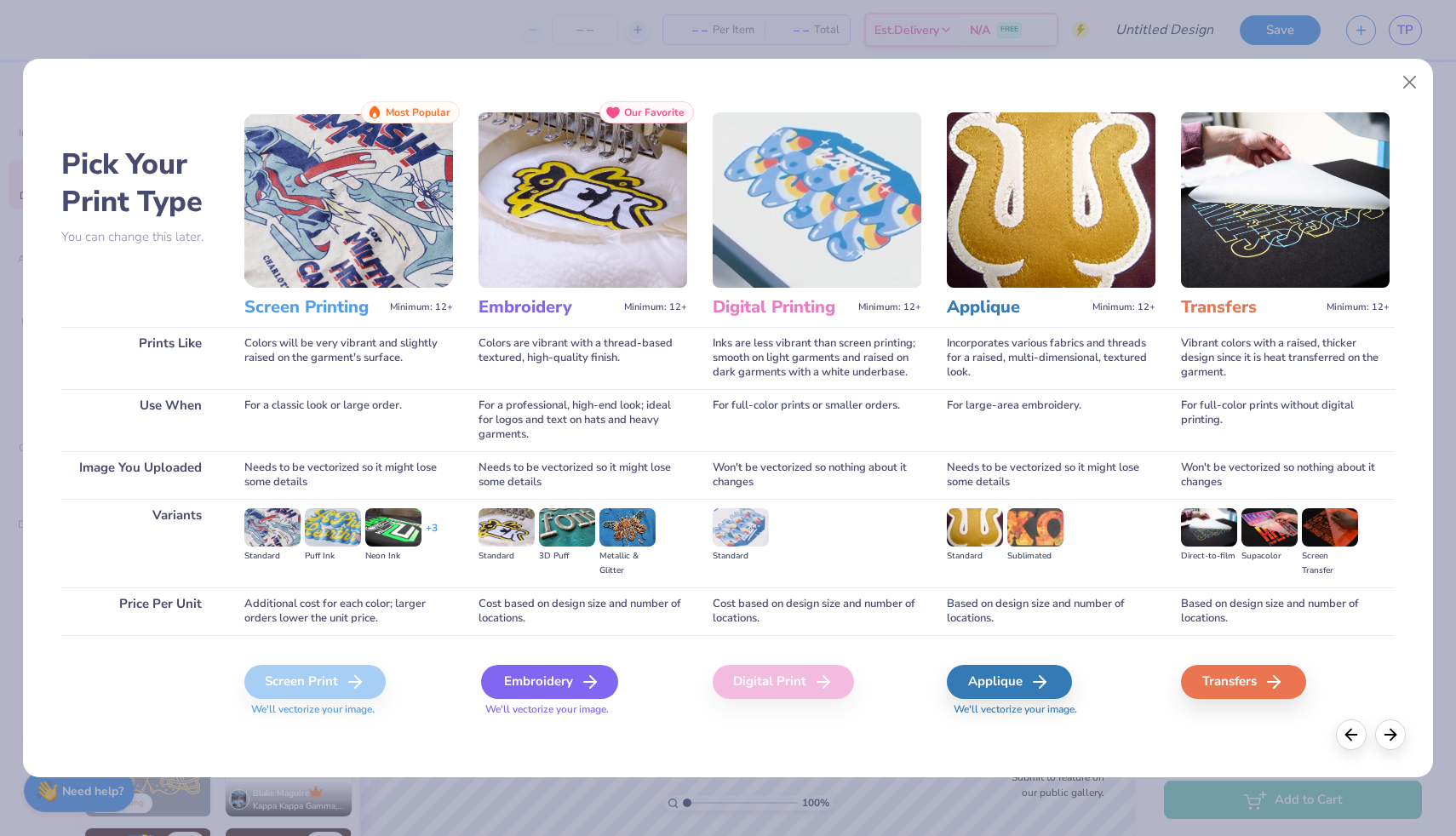 click on "Embroidery" at bounding box center [549, 682] 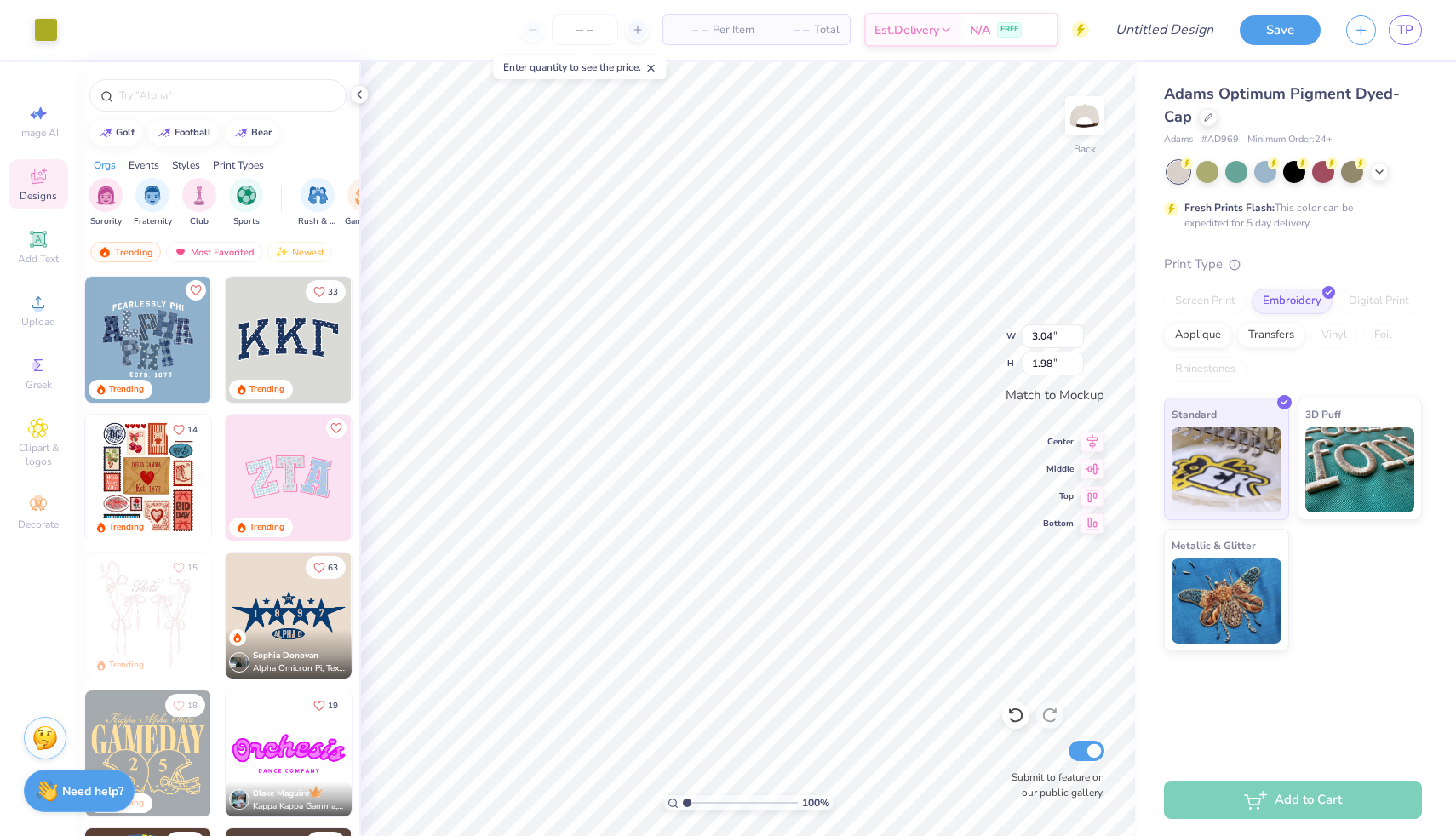 type on "2.43" 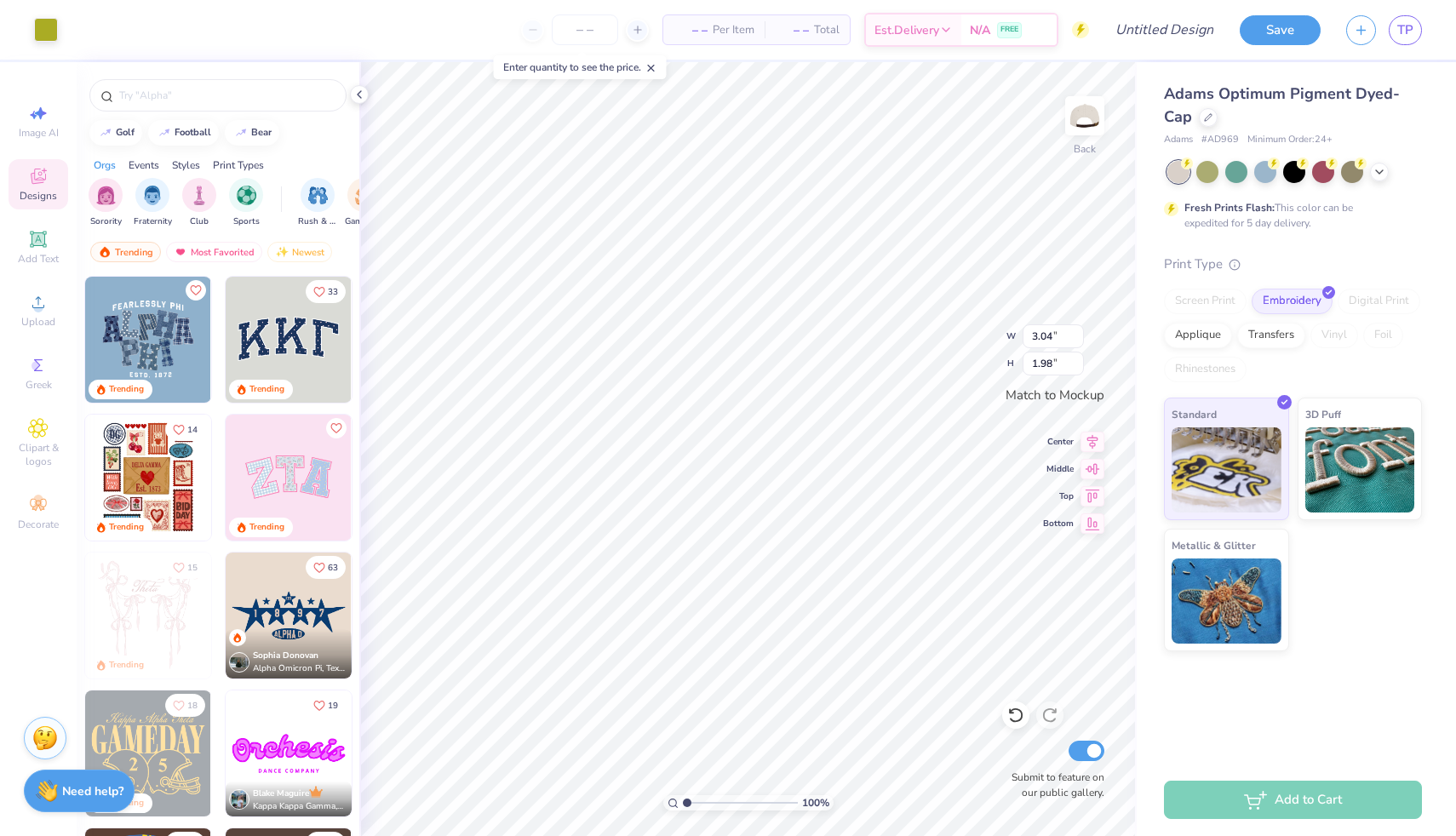 type on "1.59" 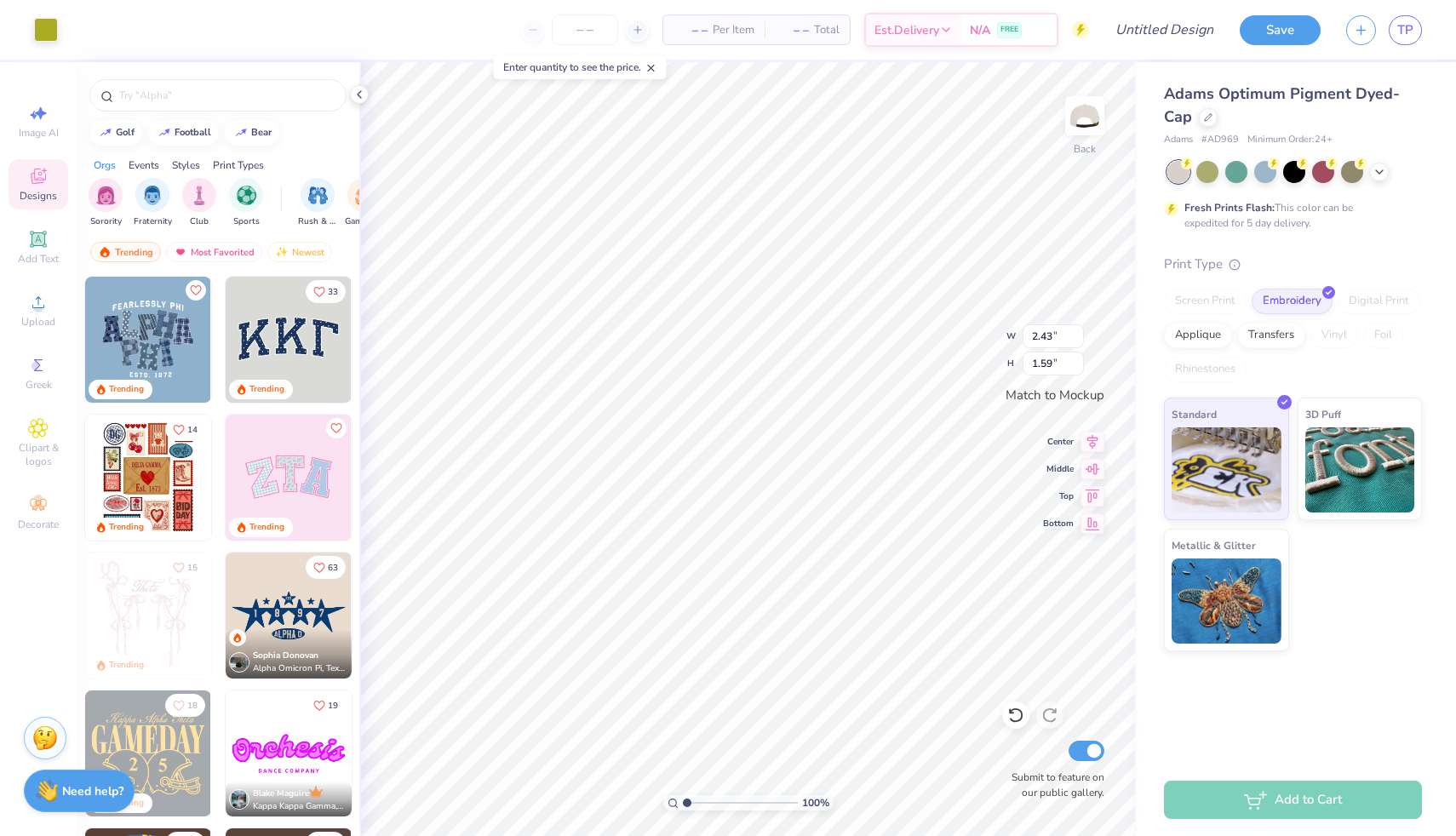 type on "1.93" 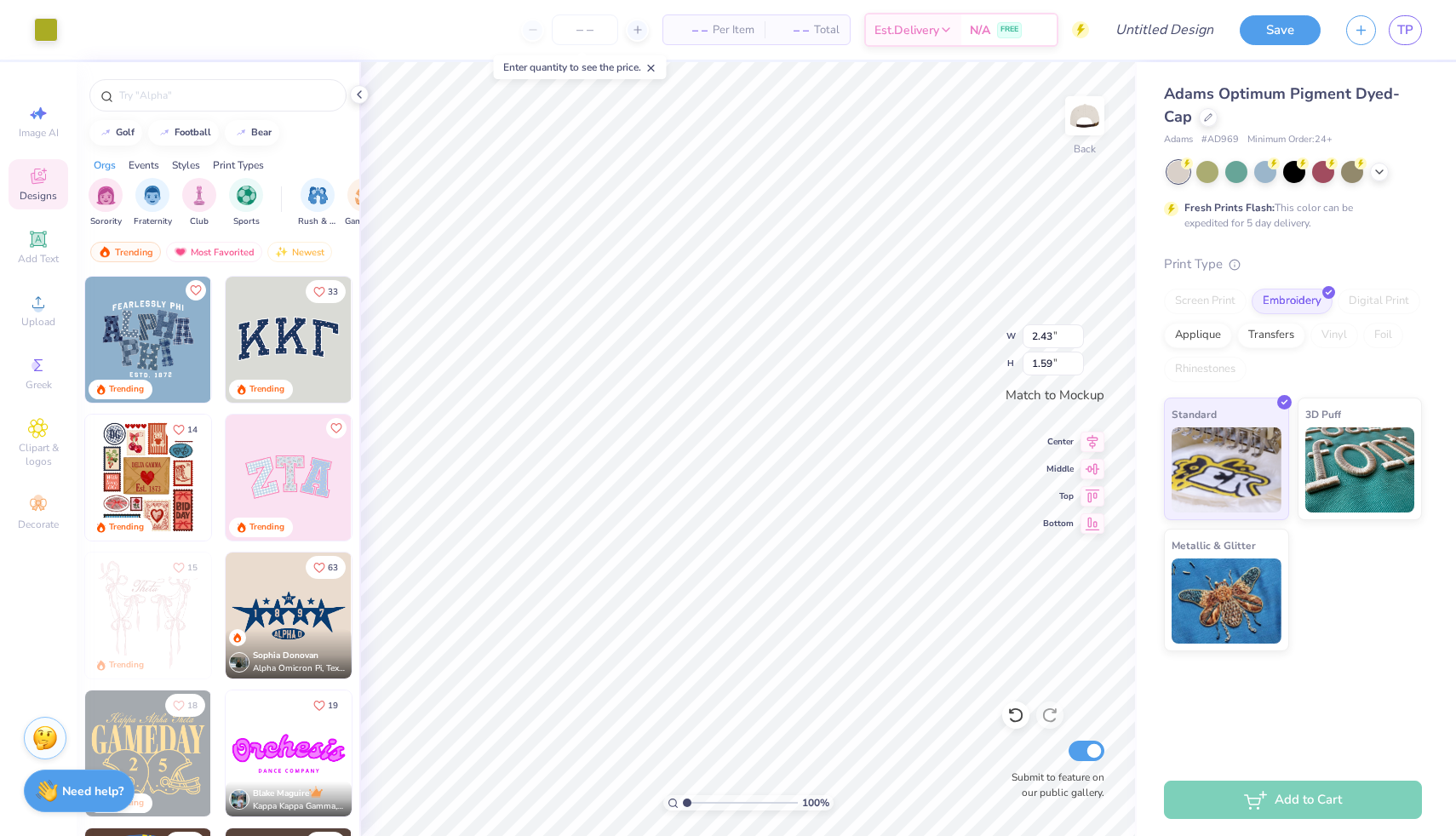 type on "1.26" 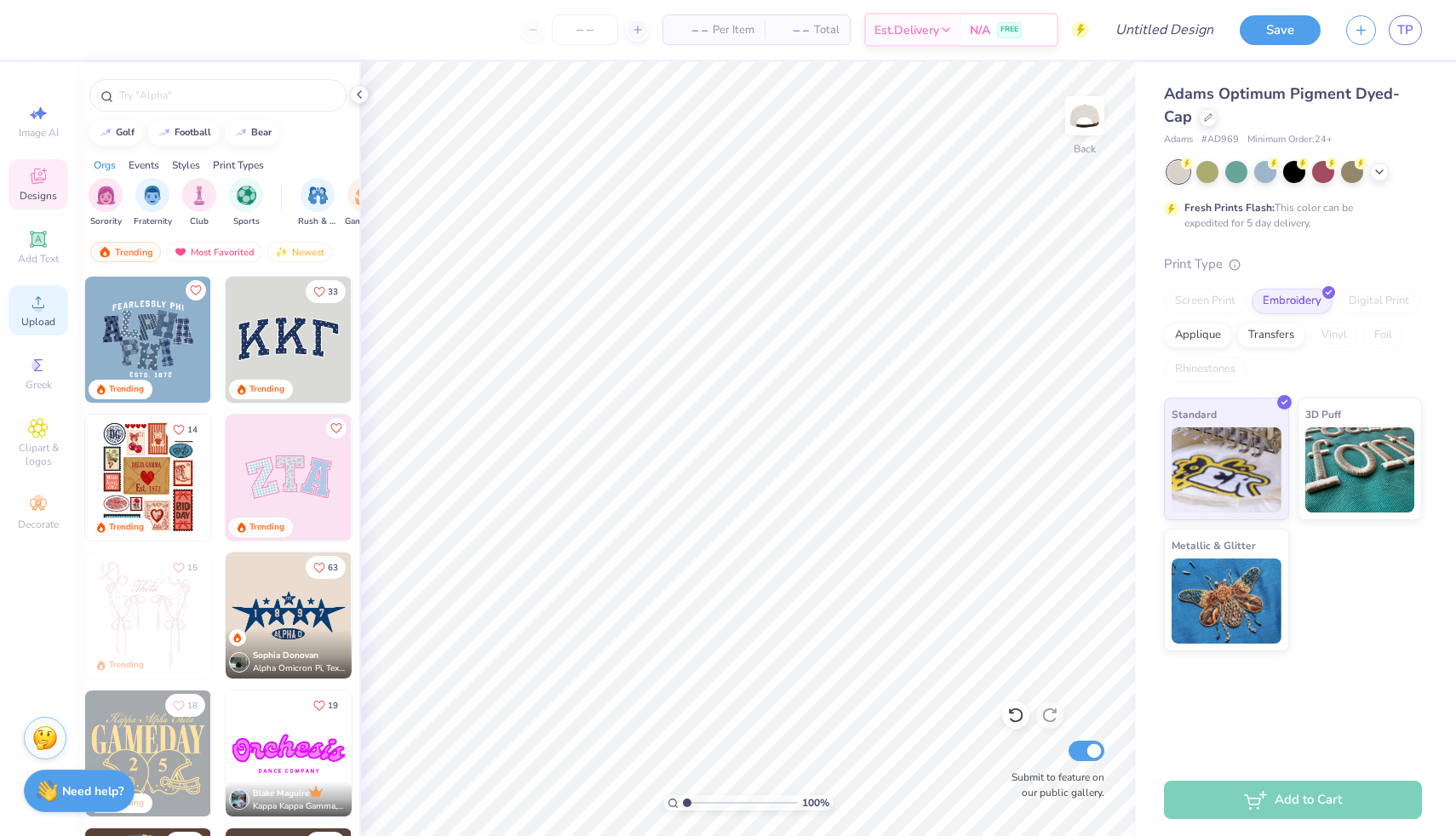 click 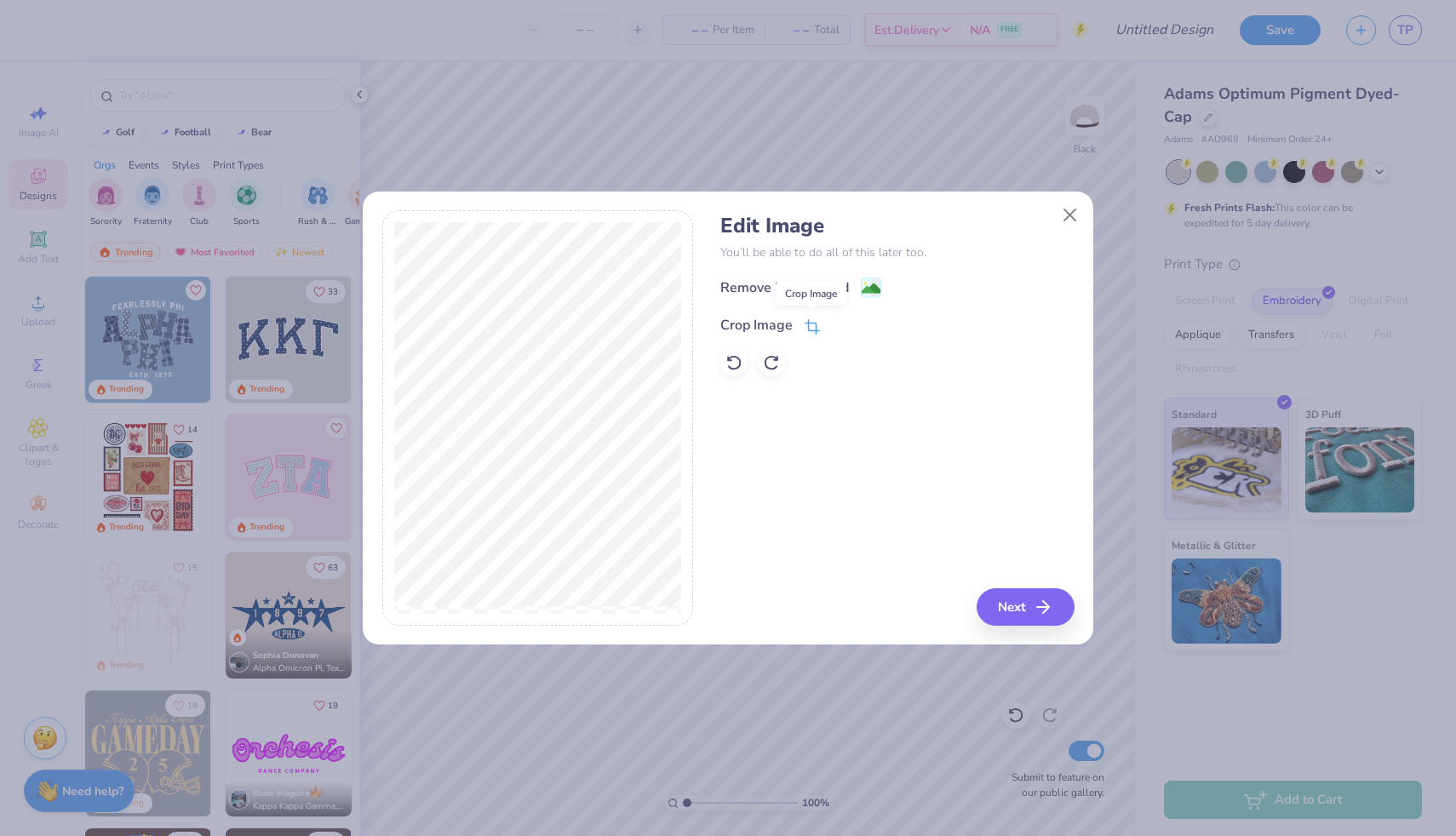 click 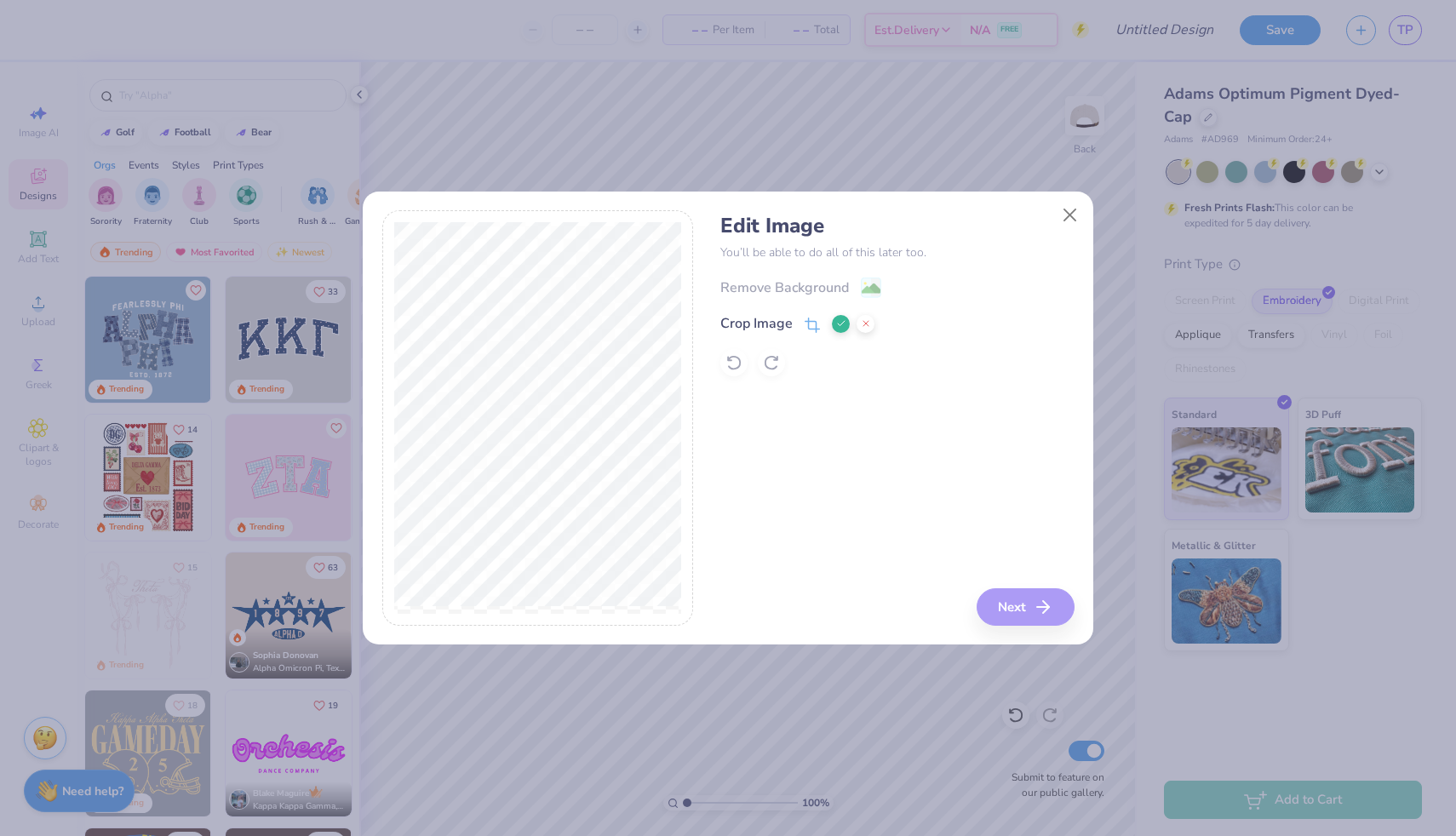 click 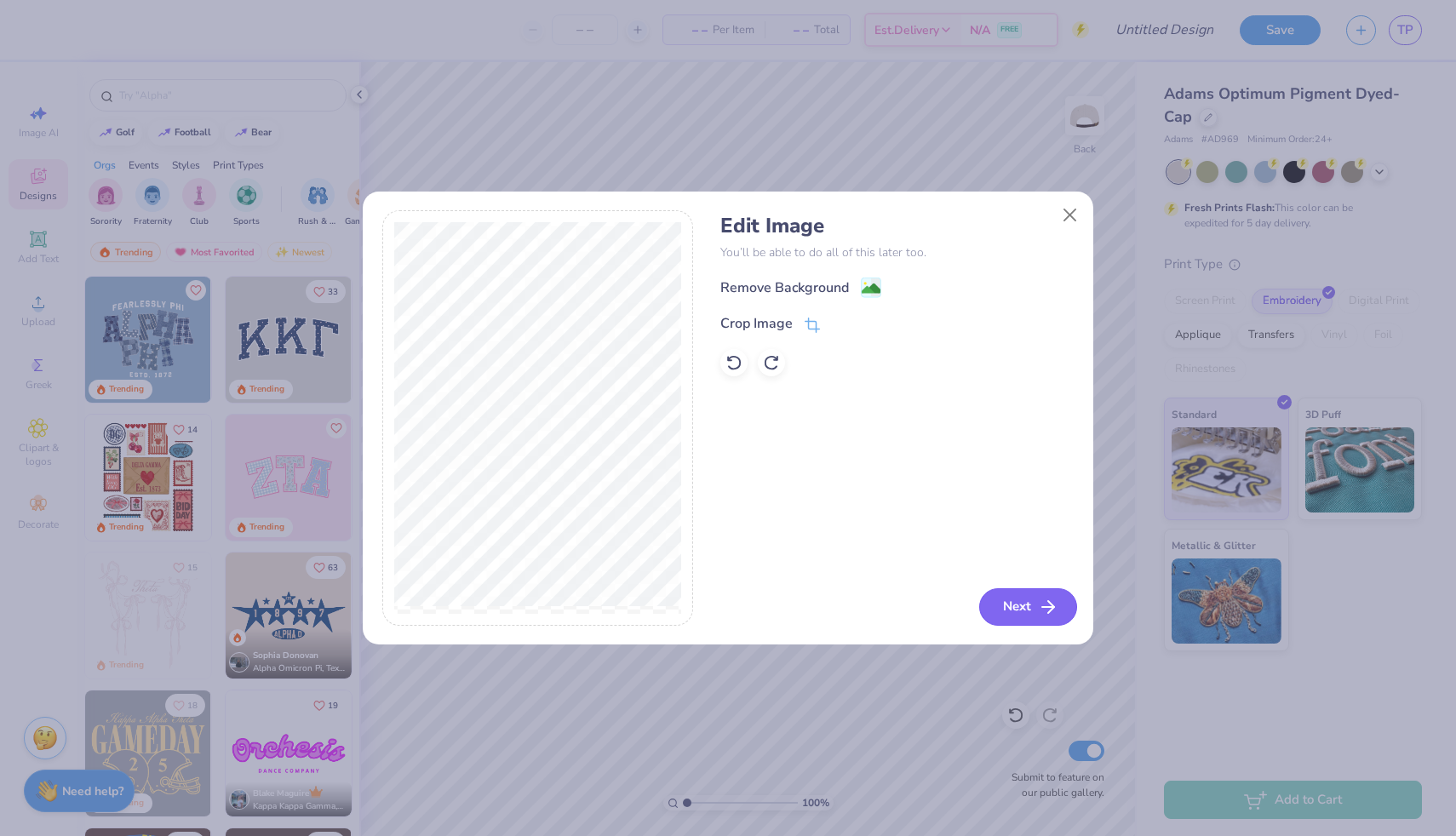 click on "Next" at bounding box center (1028, 607) 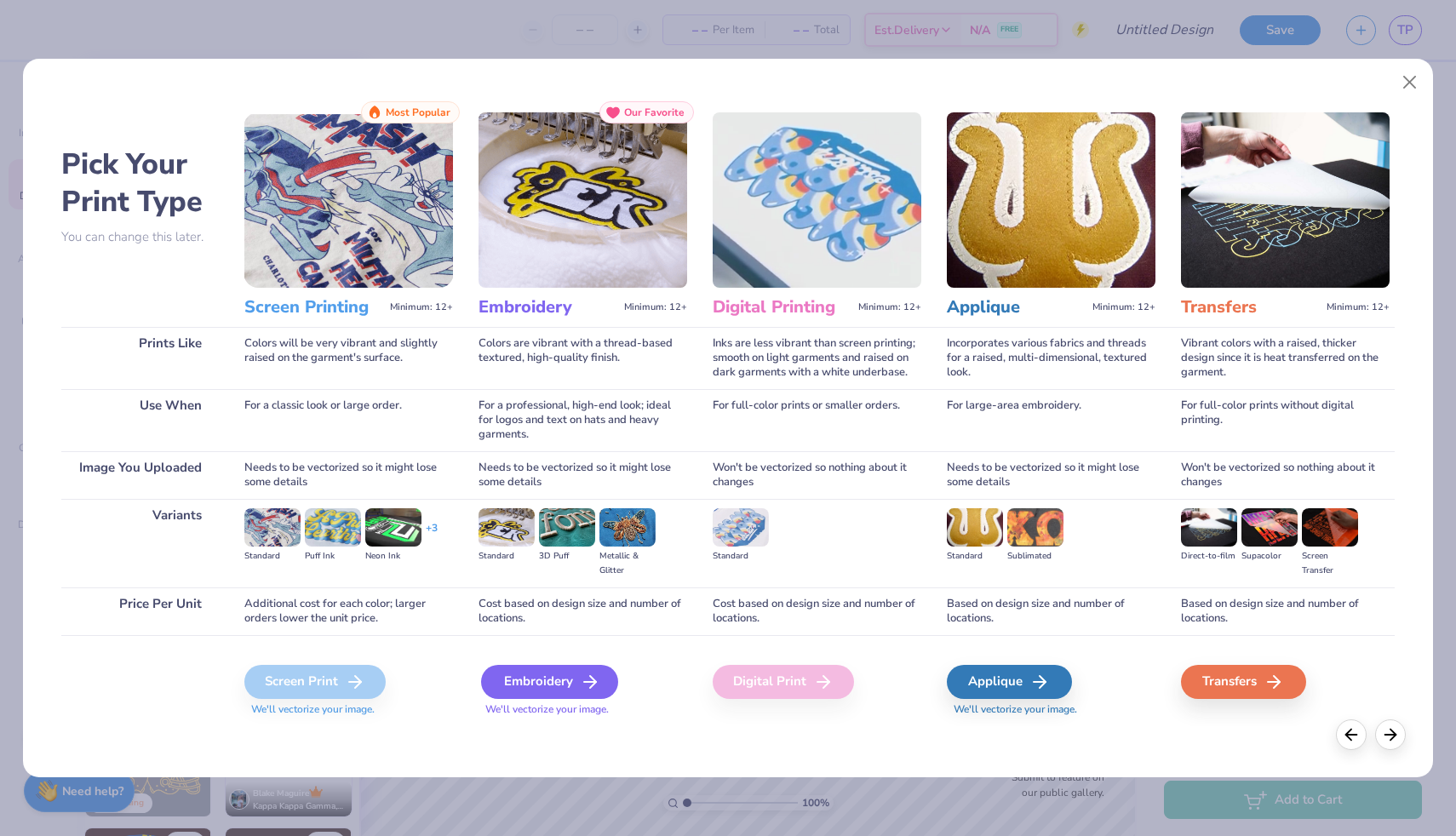 click on "Embroidery" at bounding box center (549, 682) 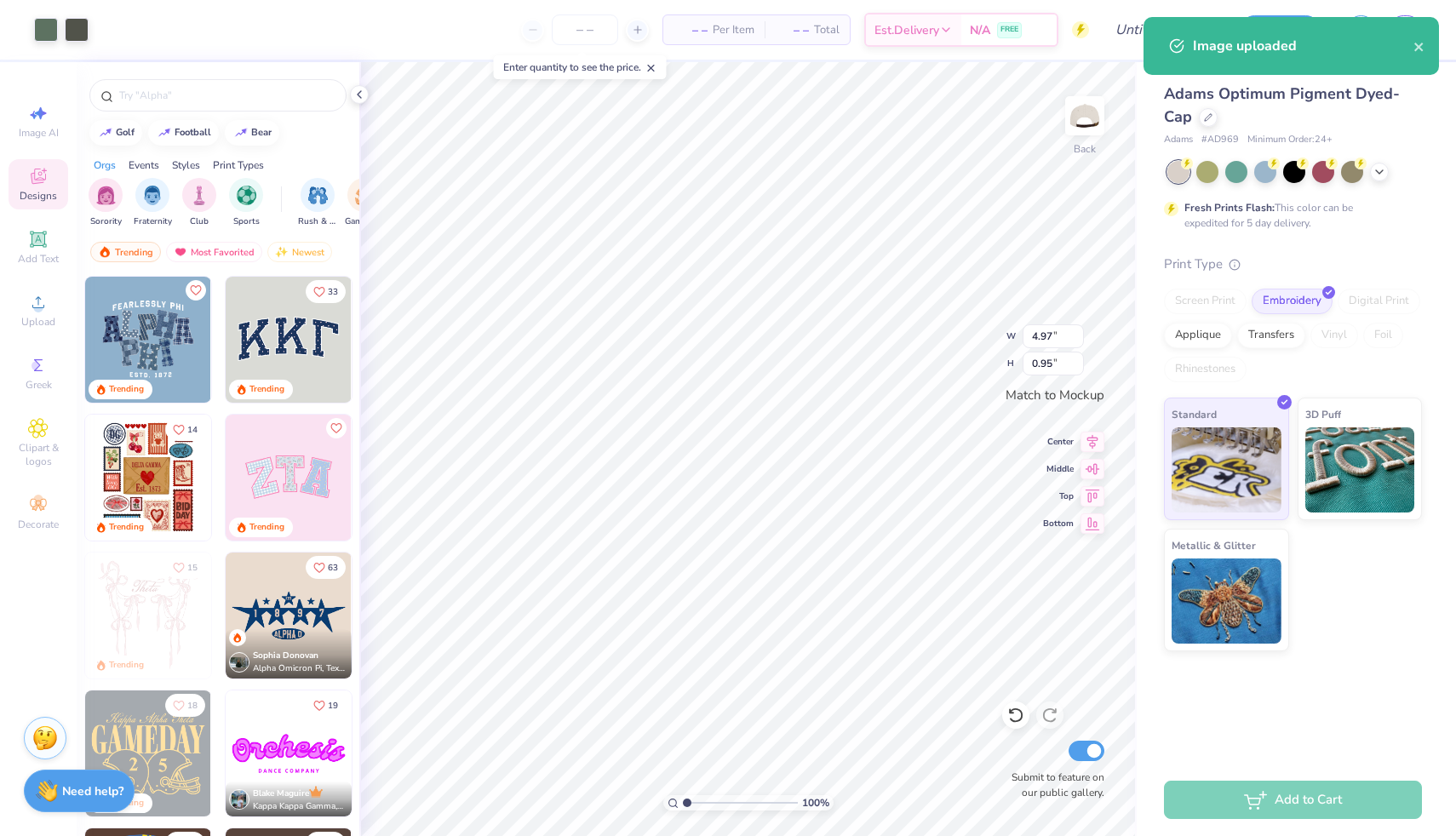 type on "3.72" 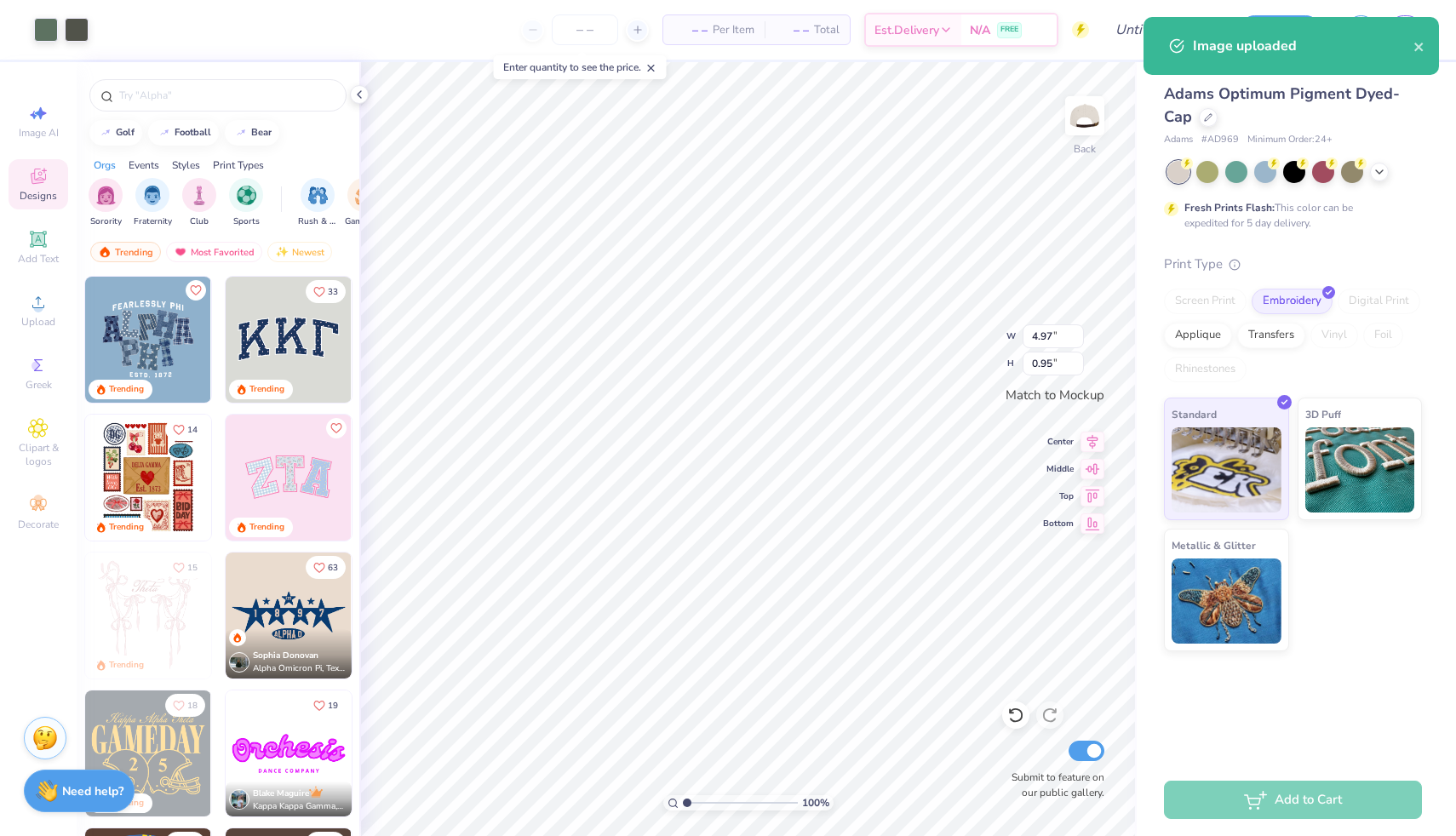type on "0.71" 